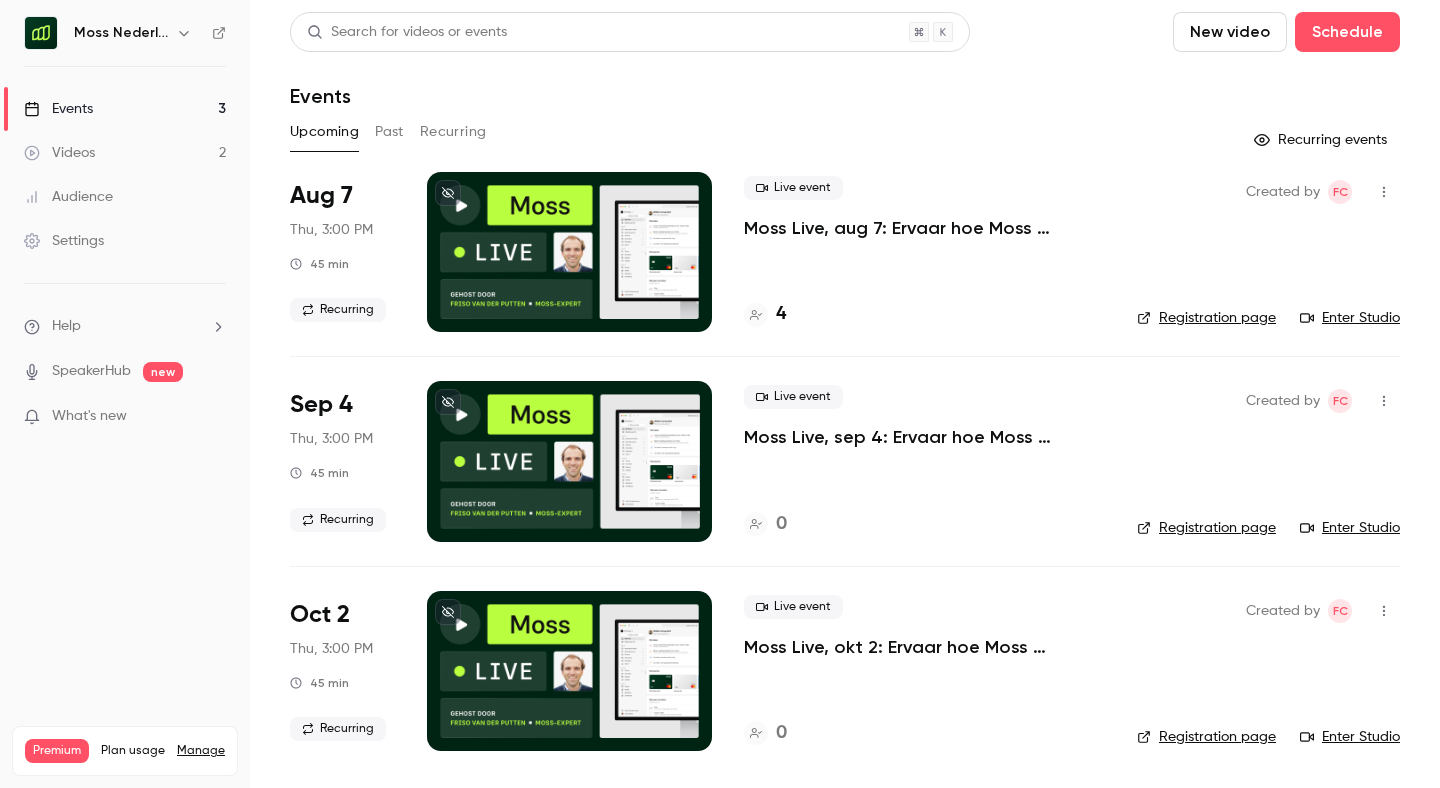 scroll, scrollTop: 0, scrollLeft: 0, axis: both 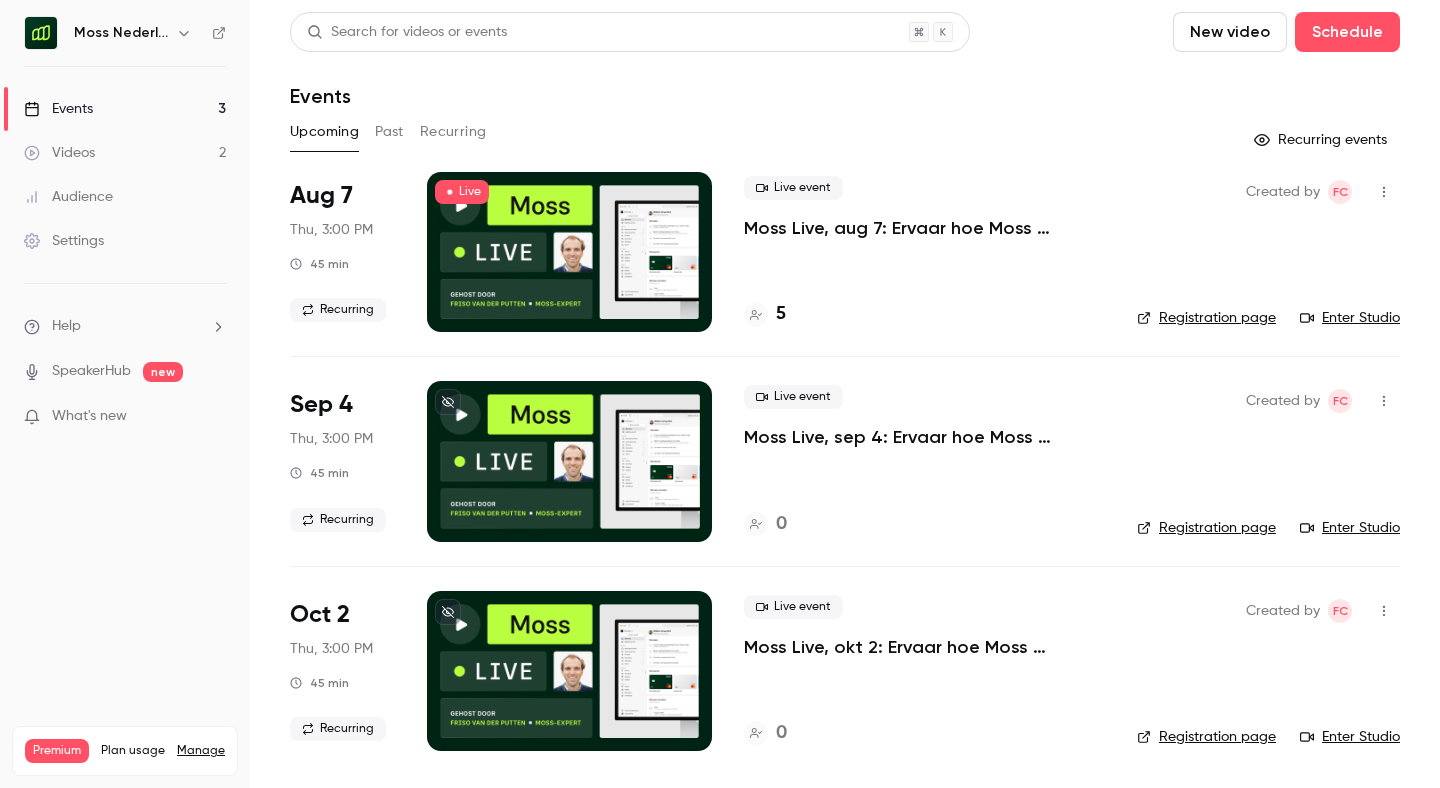 click on "Enter Studio" at bounding box center [1350, 318] 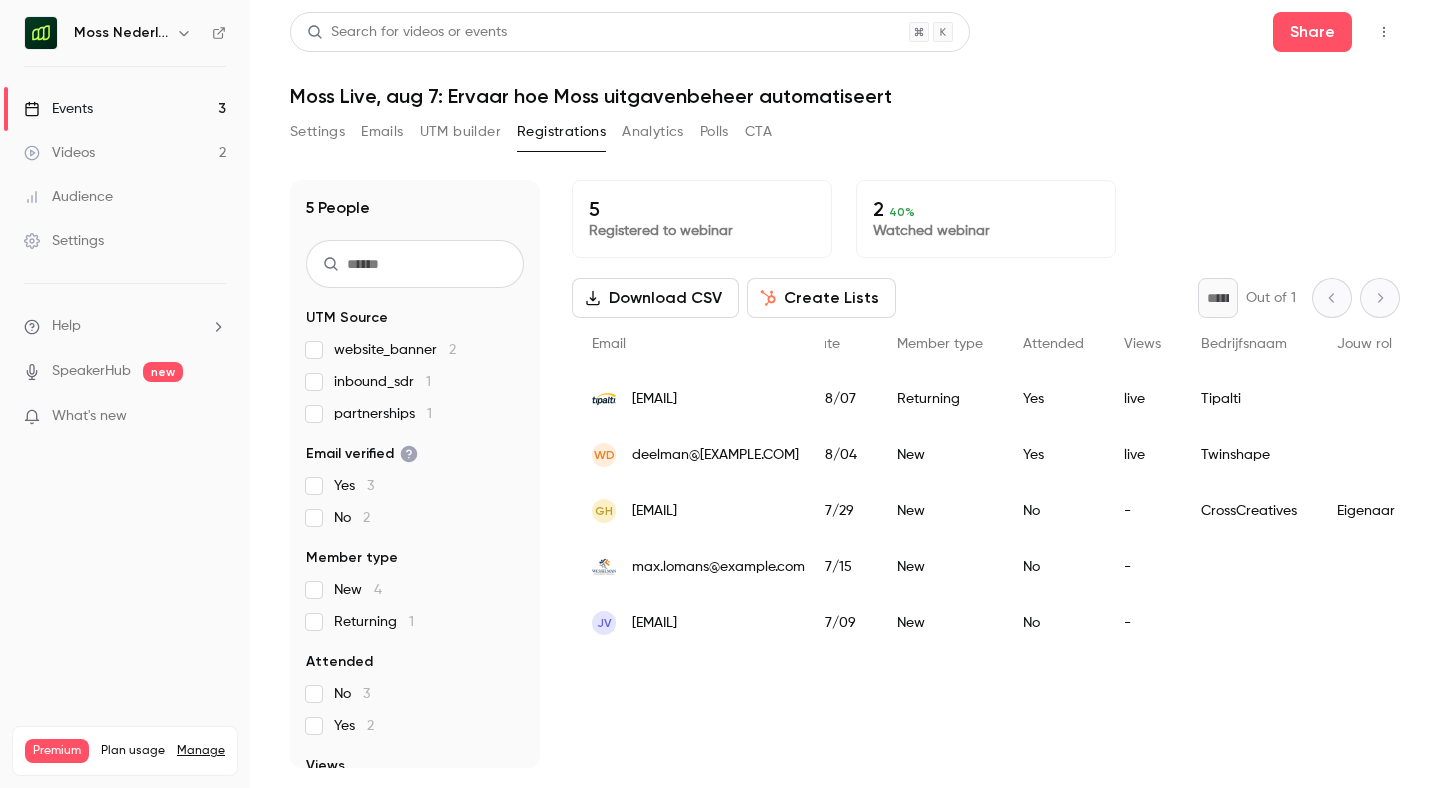 scroll, scrollTop: 0, scrollLeft: 0, axis: both 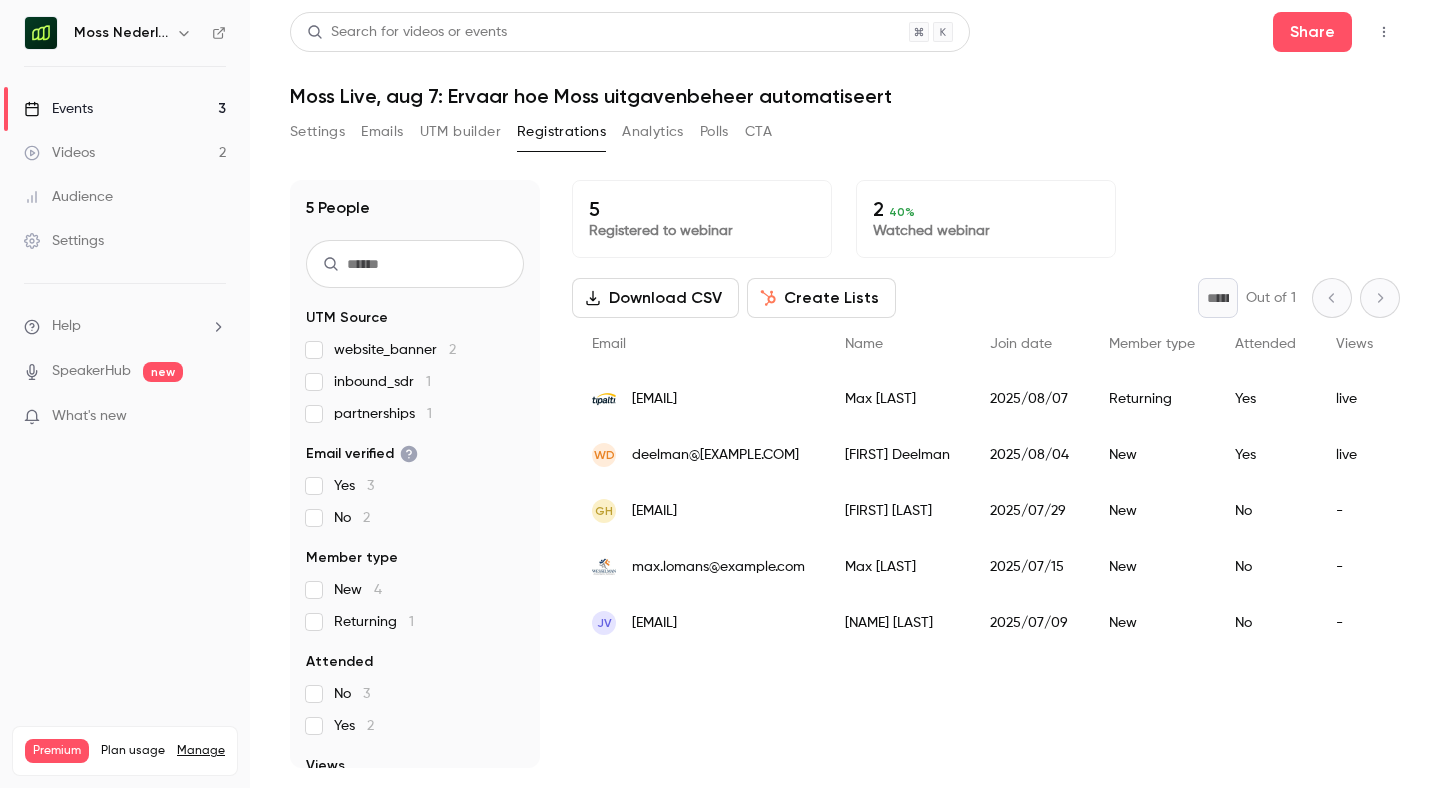 click on "Analytics" at bounding box center (653, 132) 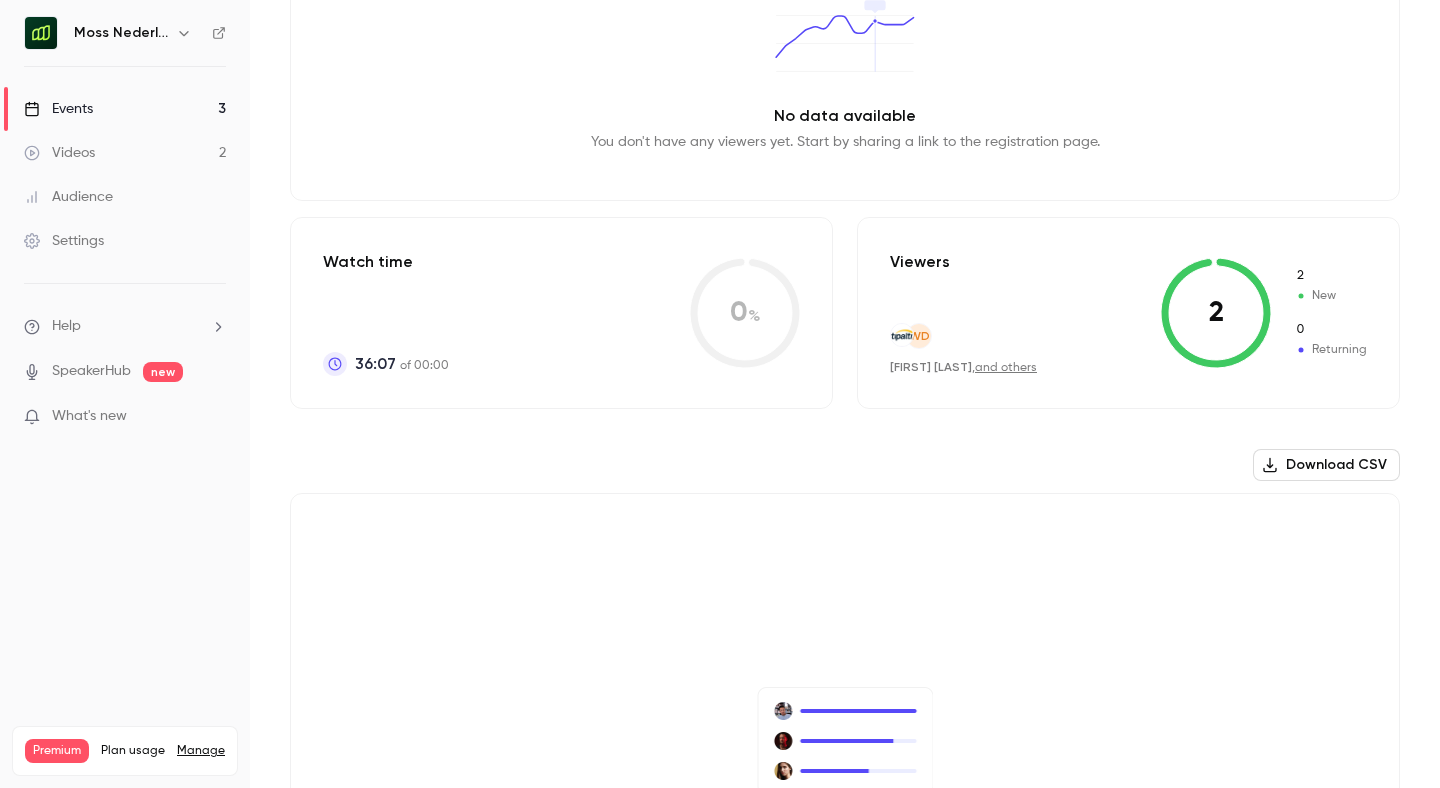 scroll, scrollTop: 0, scrollLeft: 0, axis: both 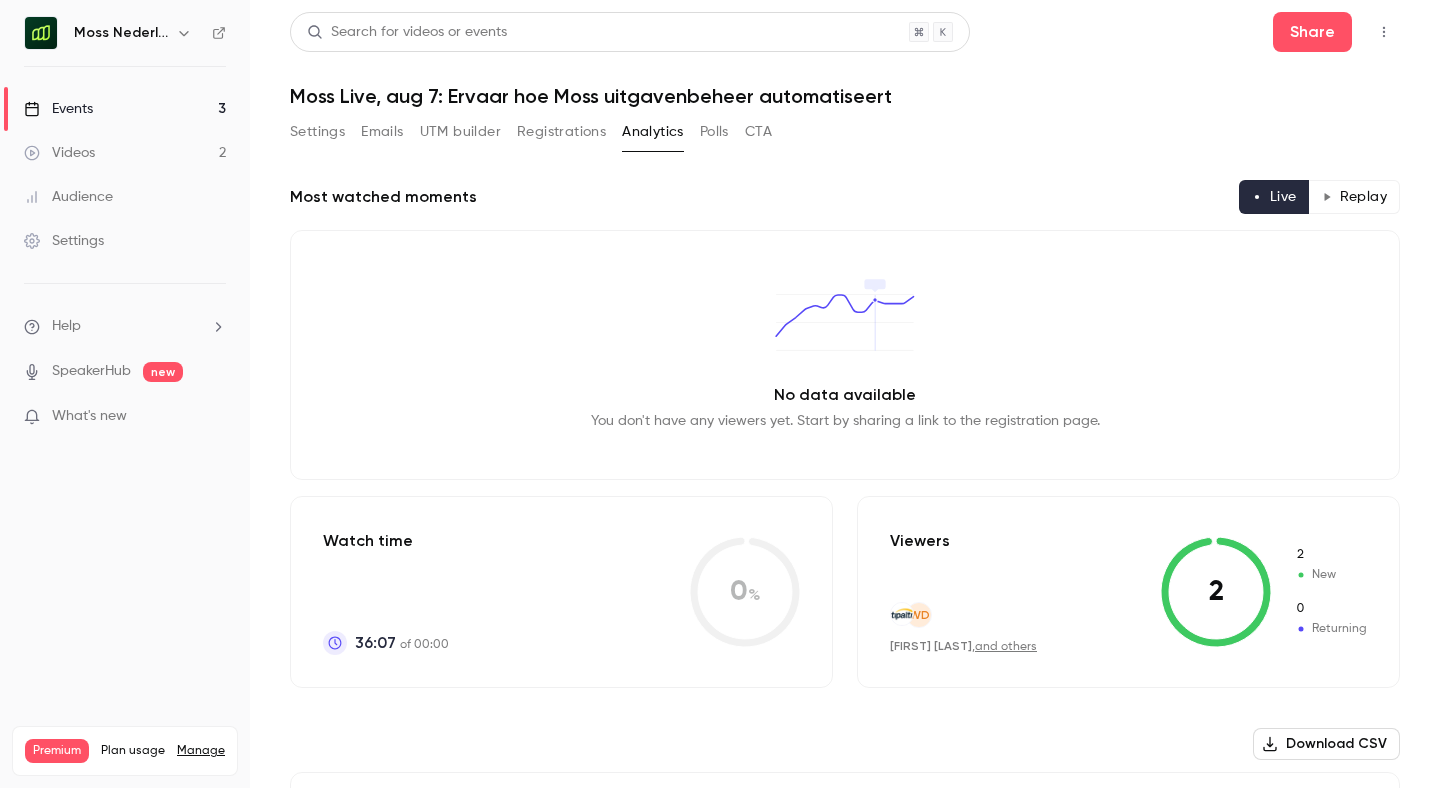 click on "Videos 2" at bounding box center [125, 153] 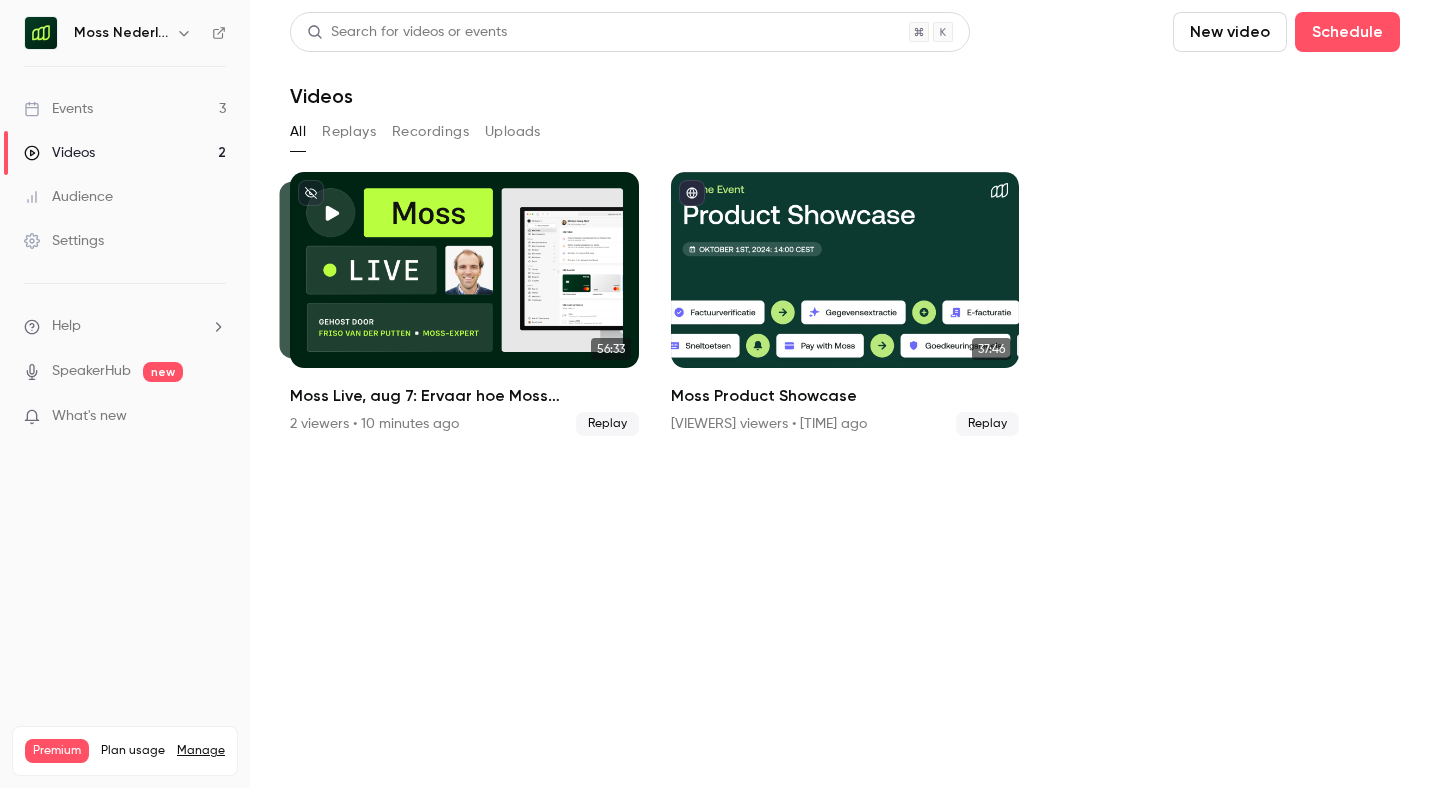 click on "Events 3" at bounding box center [125, 109] 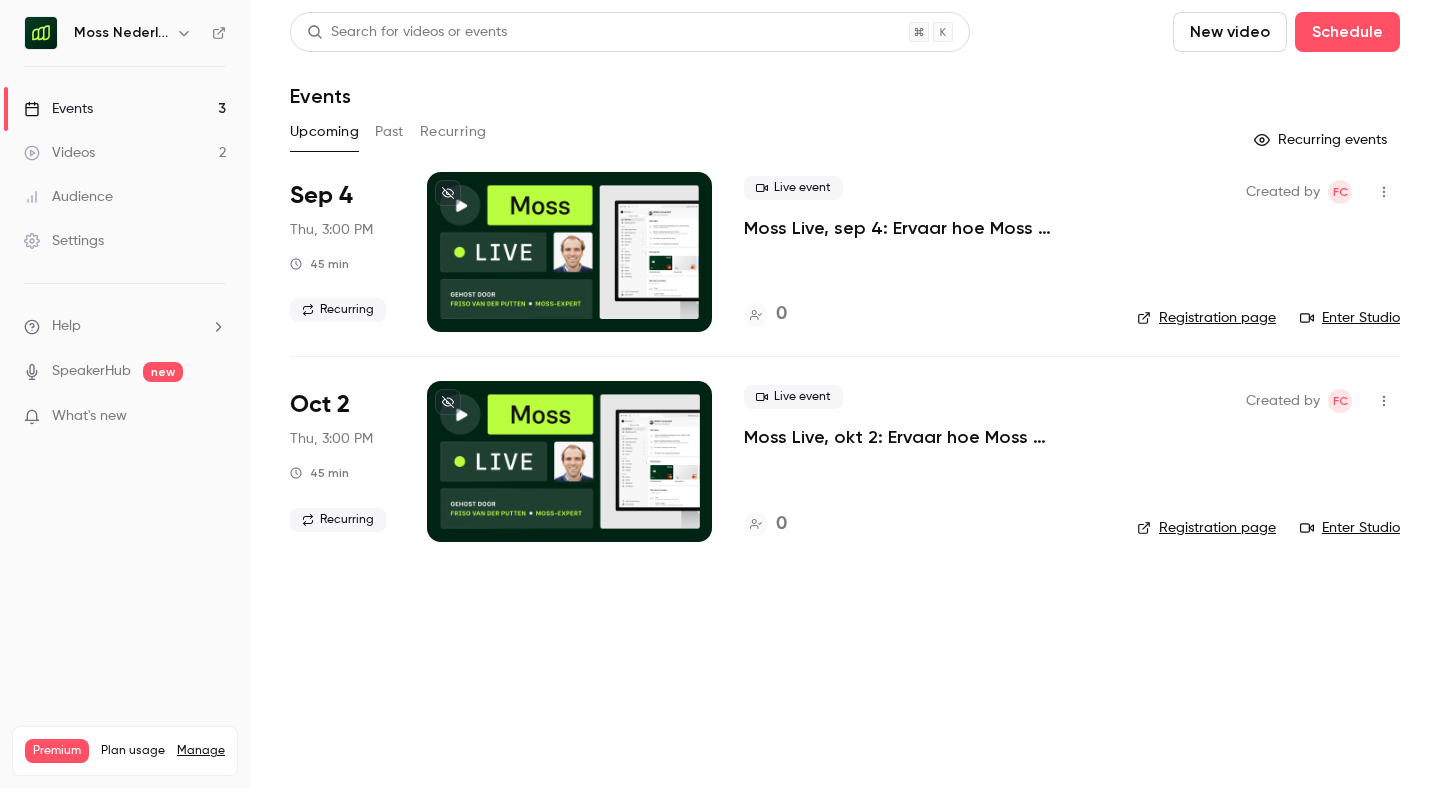 click on "Upcoming Past Recurring" at bounding box center (845, 132) 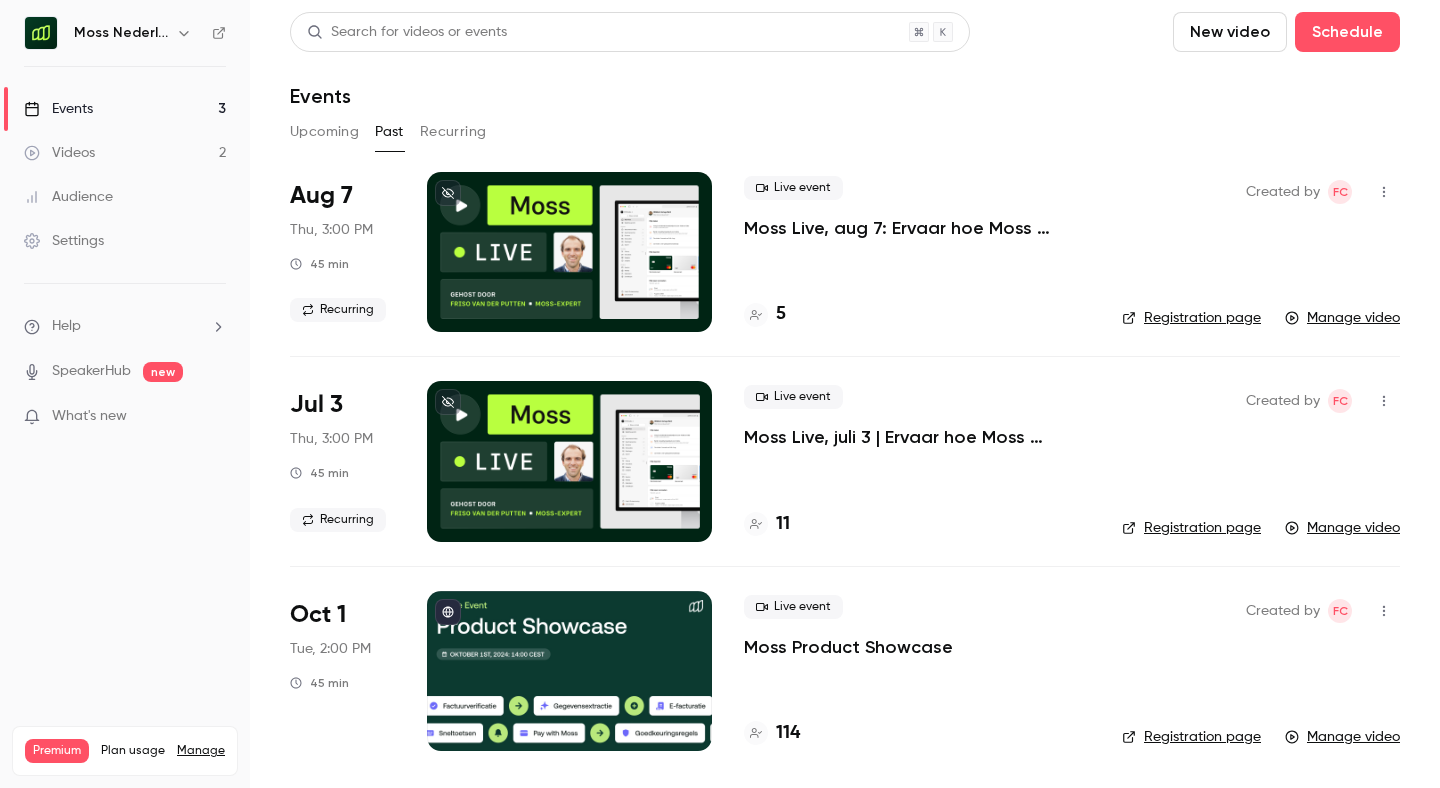 click on "Moss Live, aug 7: Ervaar hoe Moss uitgavenbeheer automatiseert" at bounding box center (917, 228) 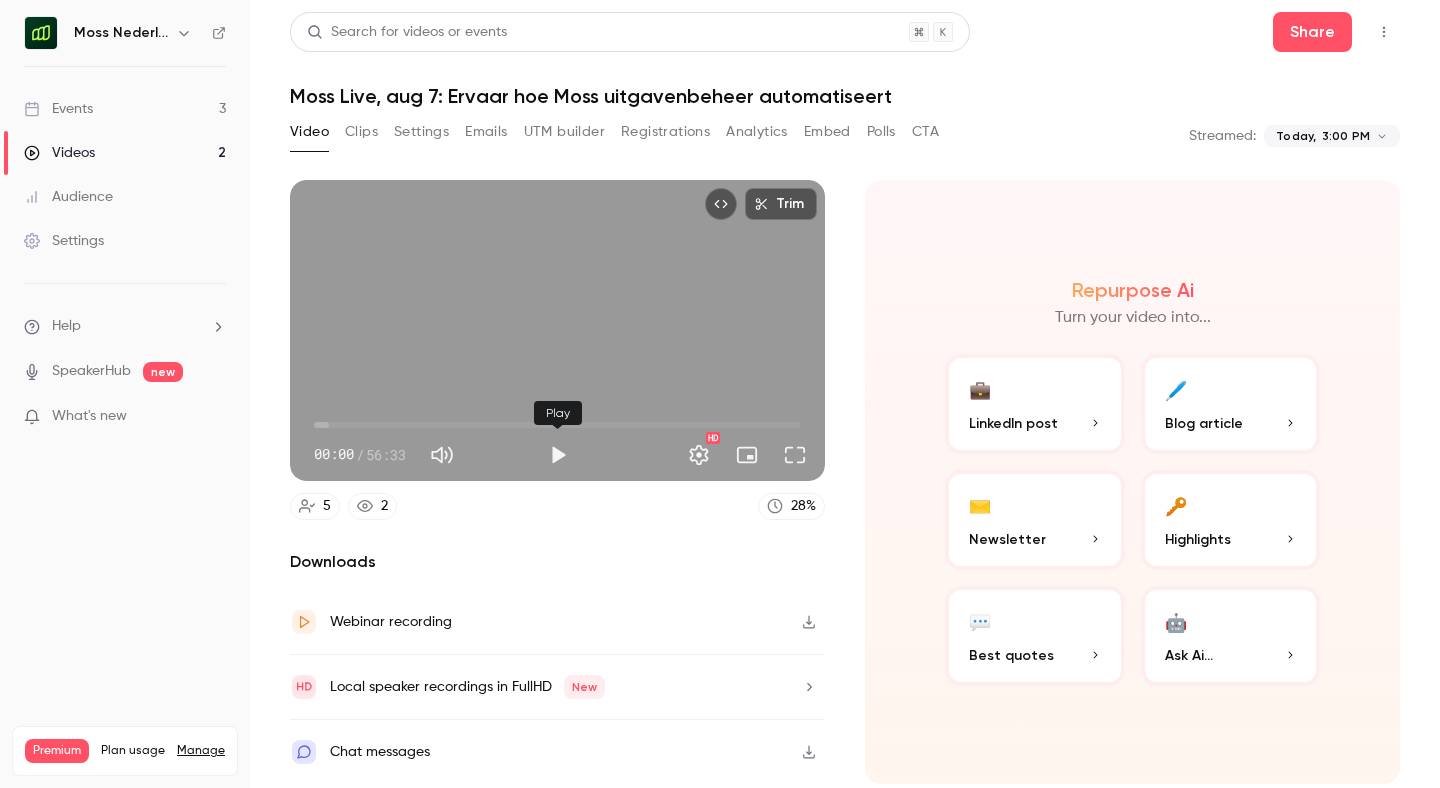 click at bounding box center [558, 455] 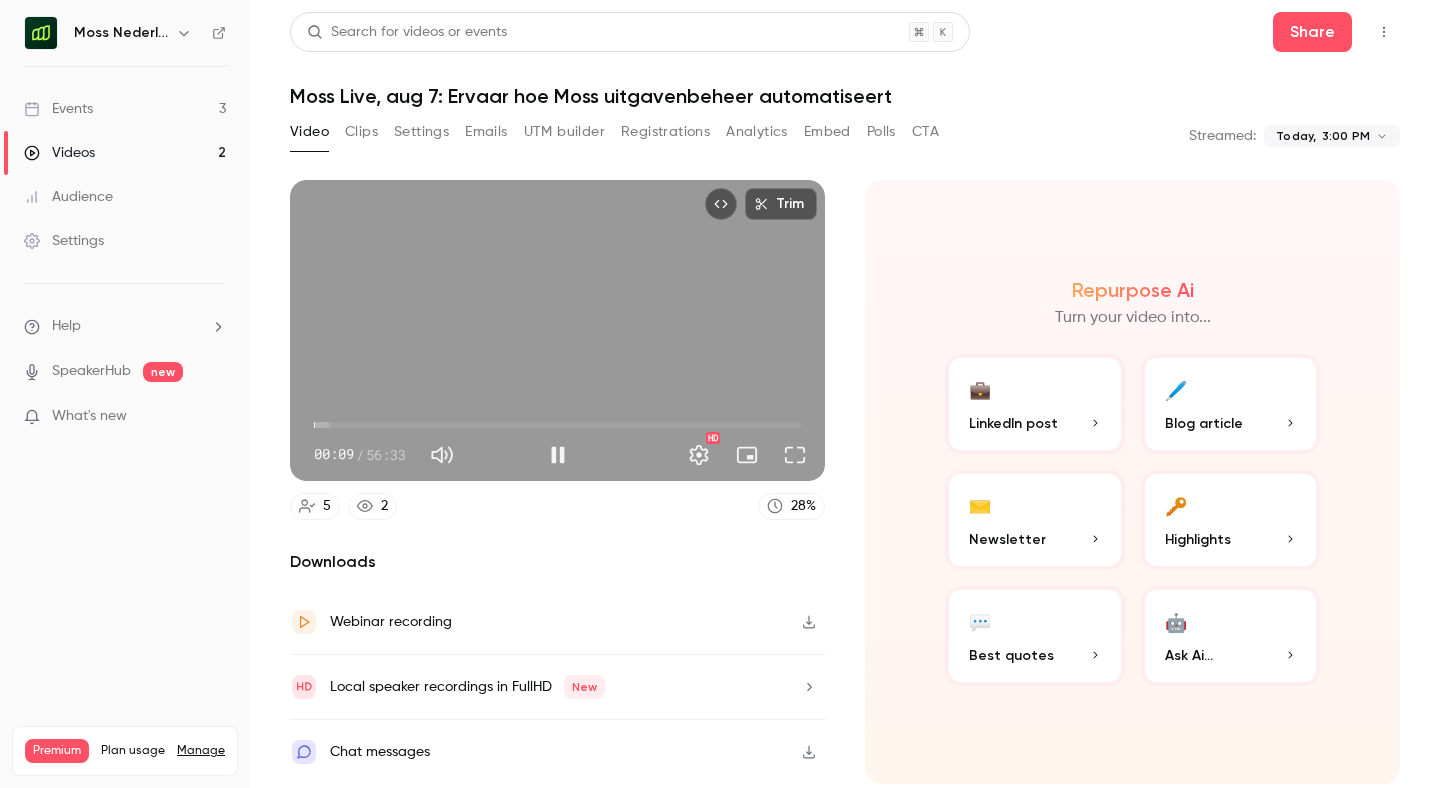 click on "00:09" at bounding box center [557, 425] 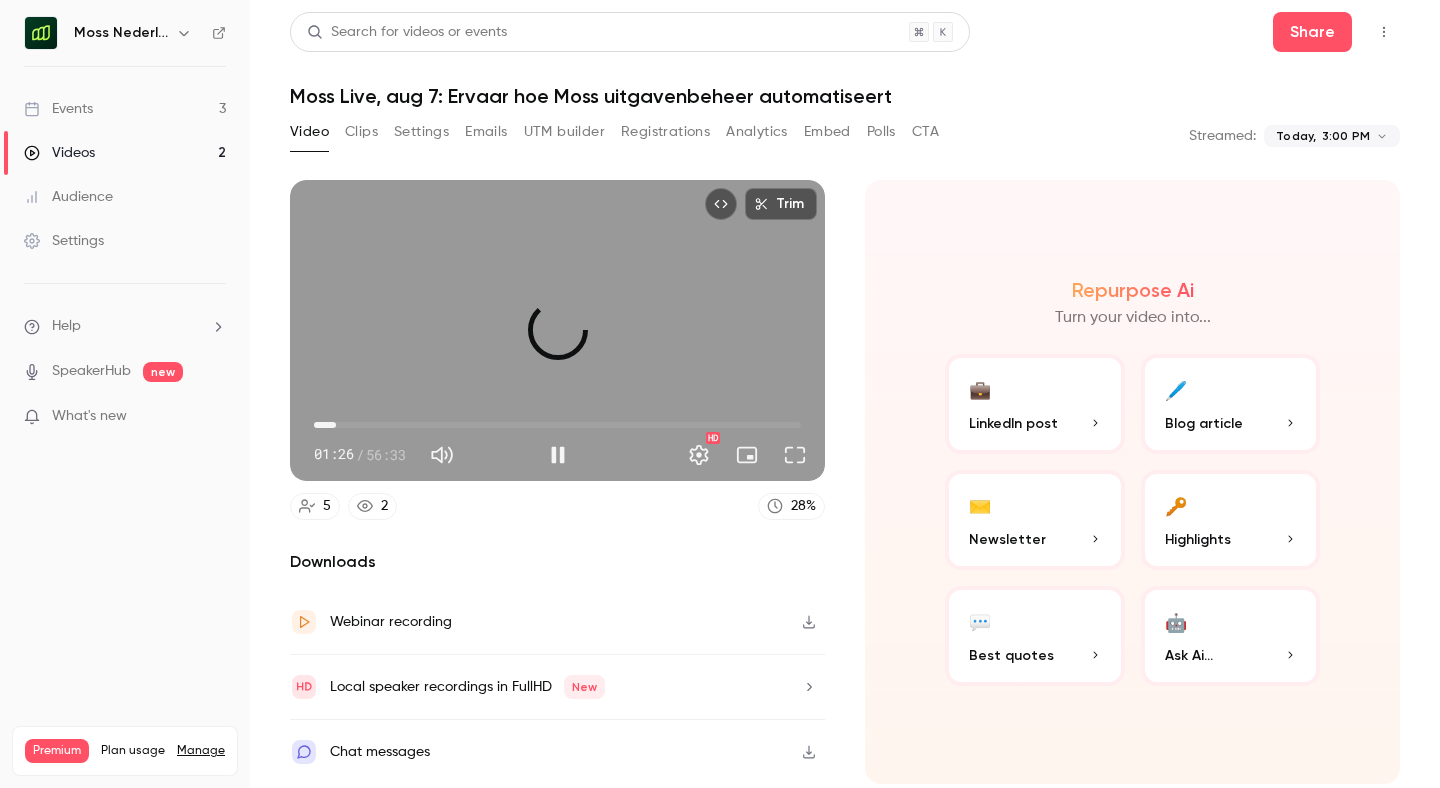 click on "02:33" at bounding box center (557, 425) 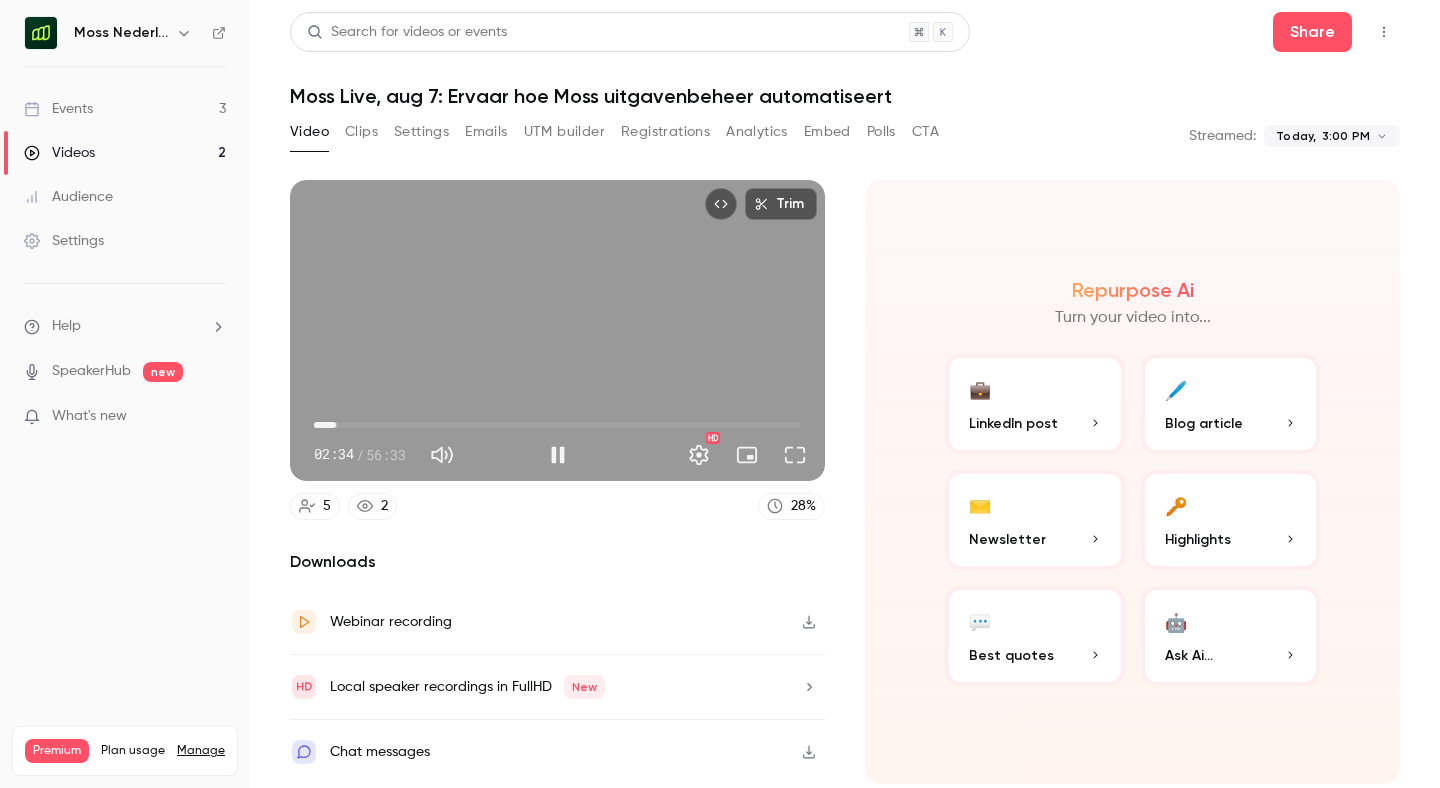 click on "02:34" at bounding box center [557, 425] 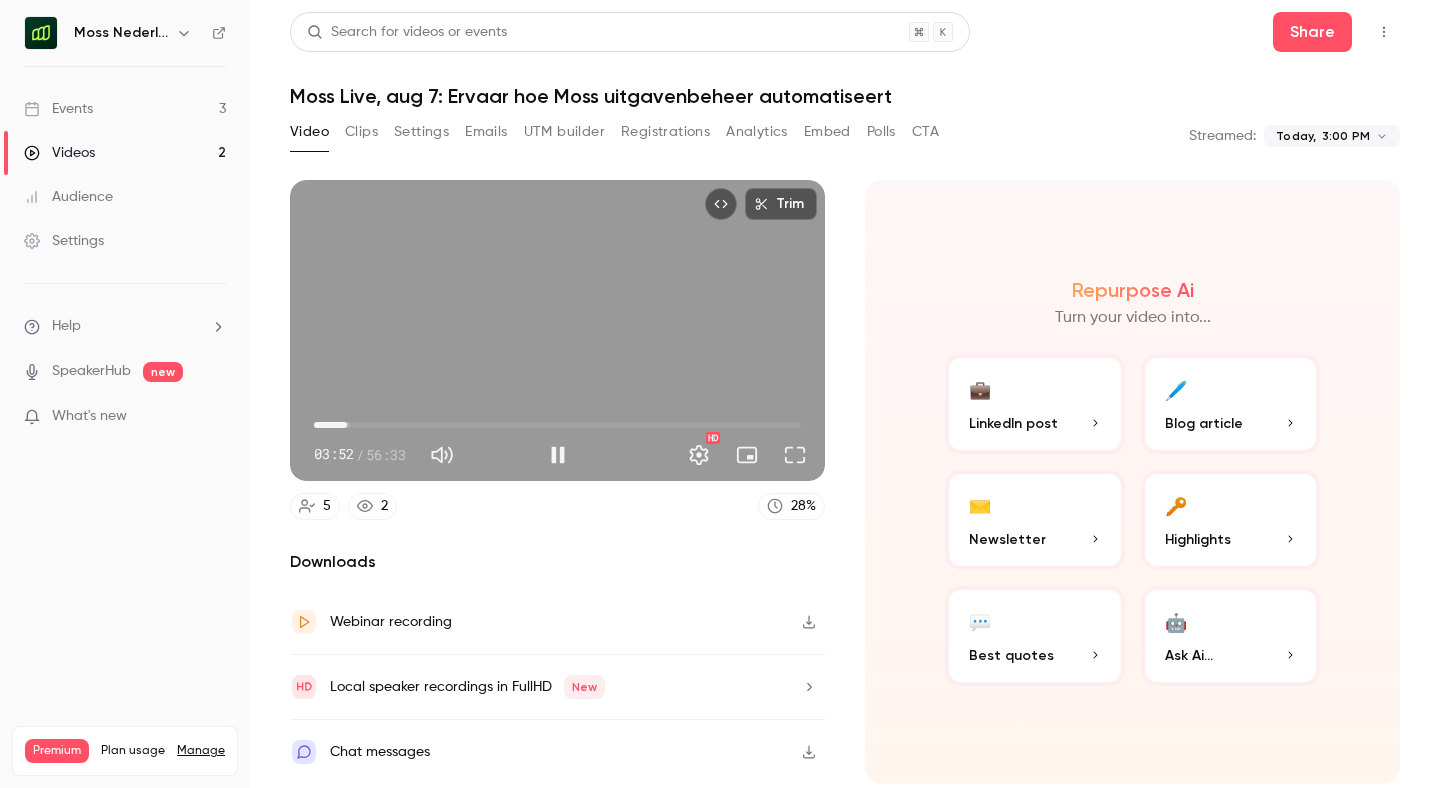 click on "03:52" at bounding box center [557, 425] 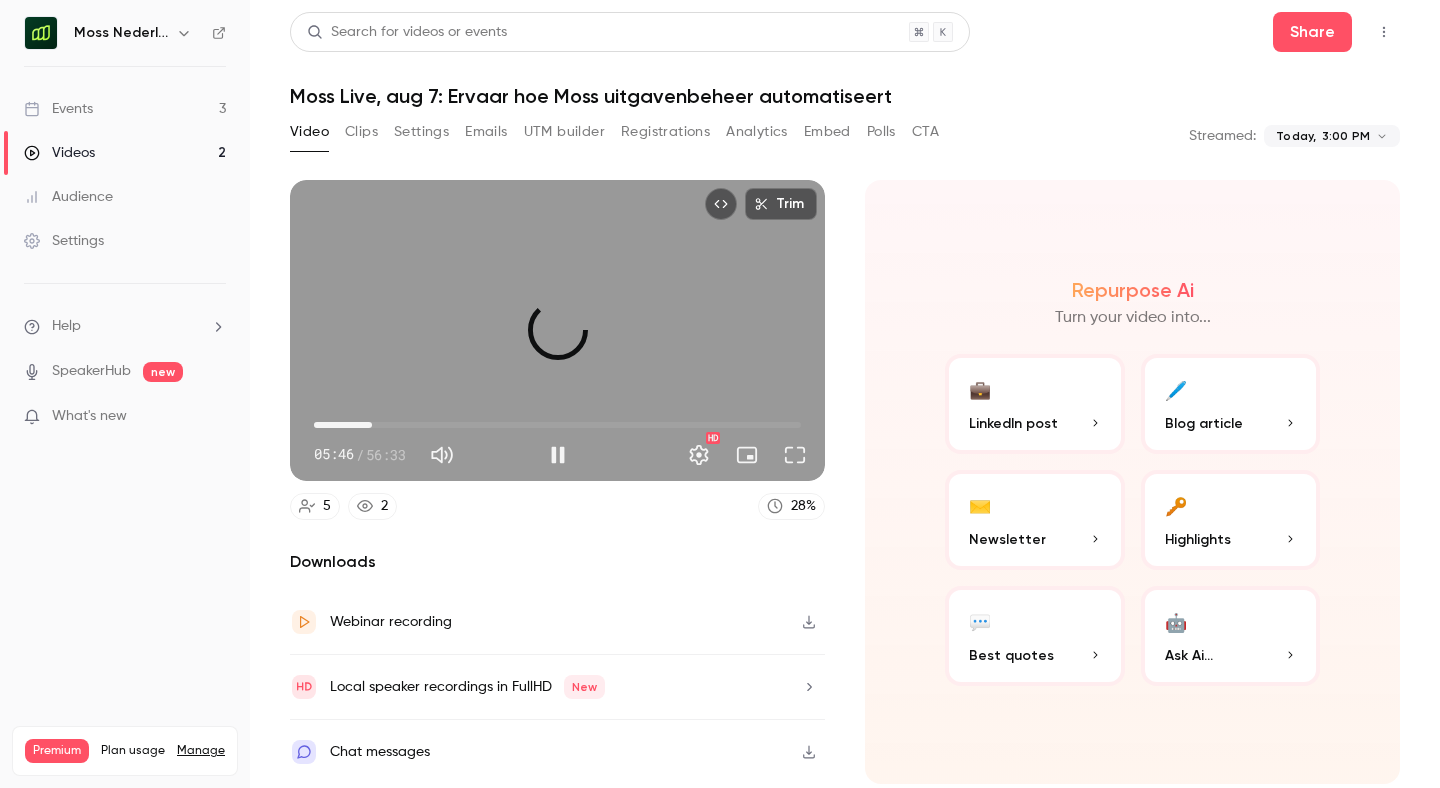 click on "06:44" at bounding box center (372, 425) 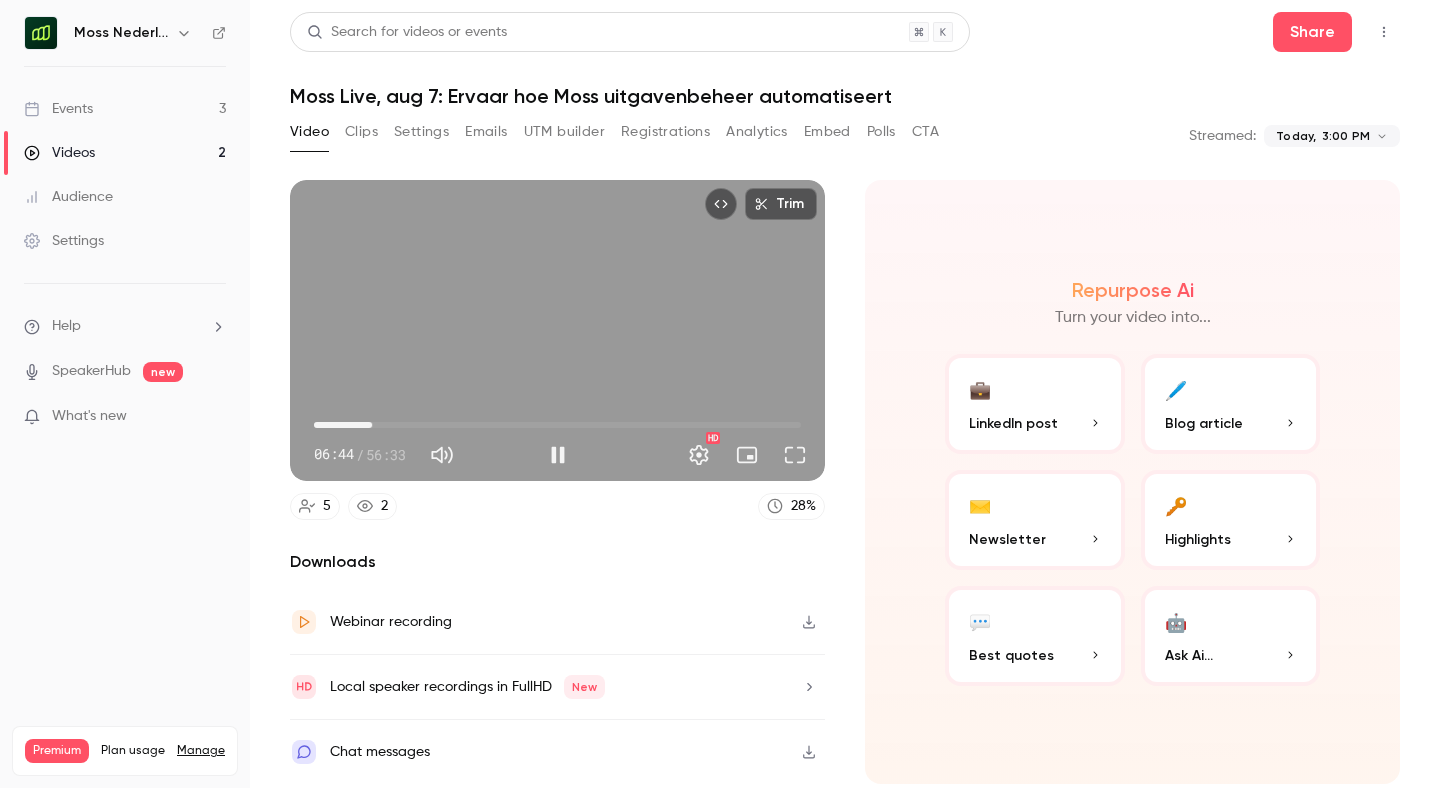click on "06:44" at bounding box center (557, 425) 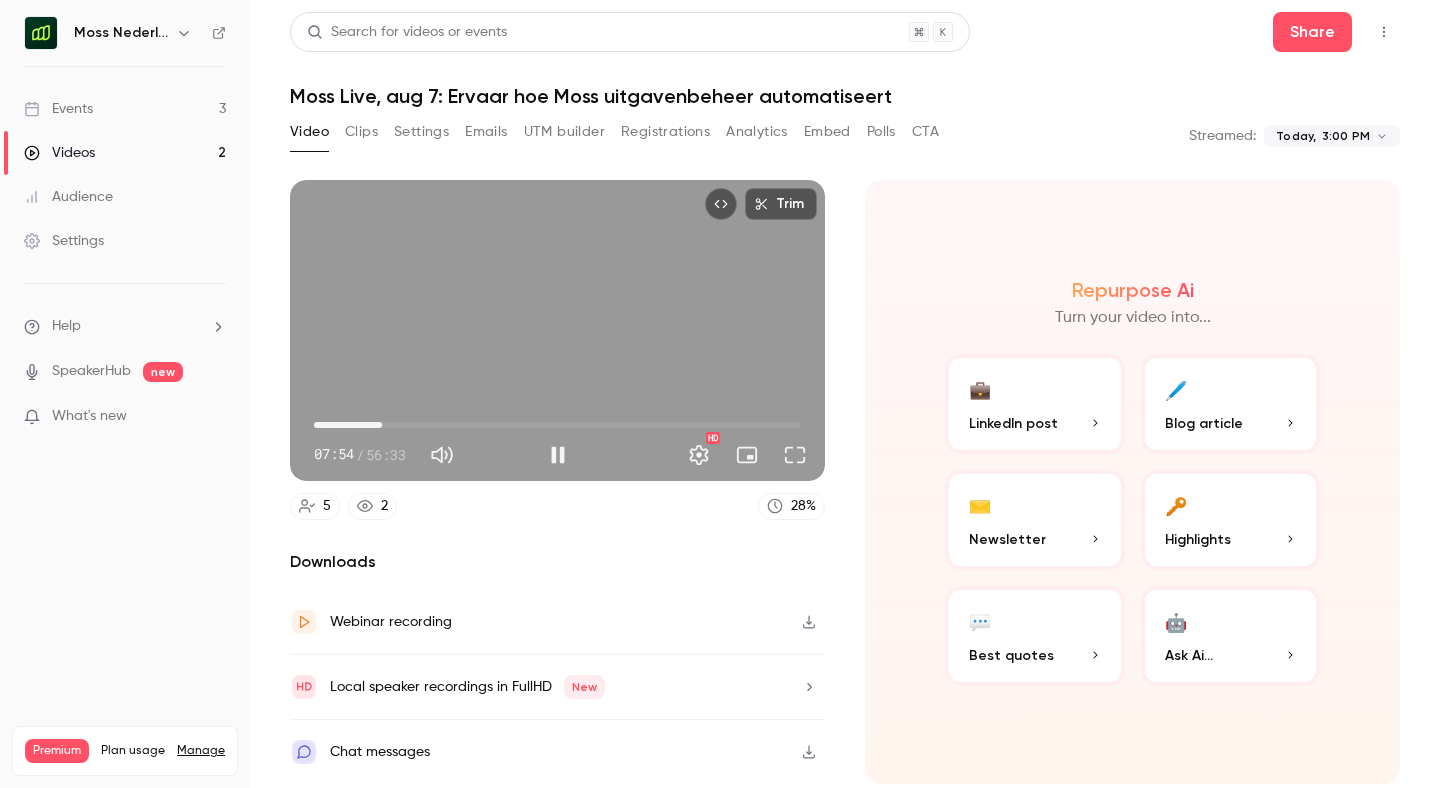click on "07:54" at bounding box center [557, 425] 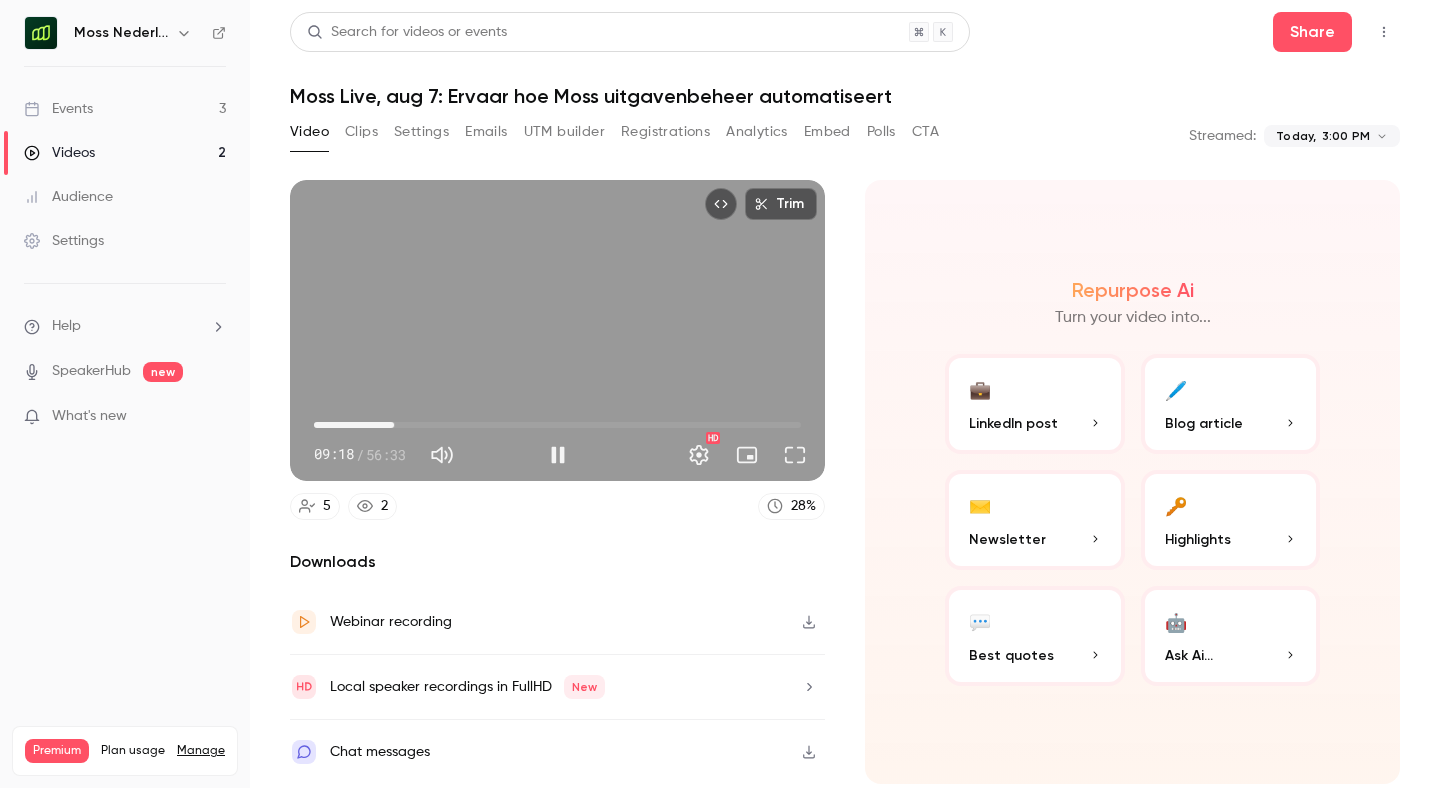 click on "09:18" at bounding box center [557, 425] 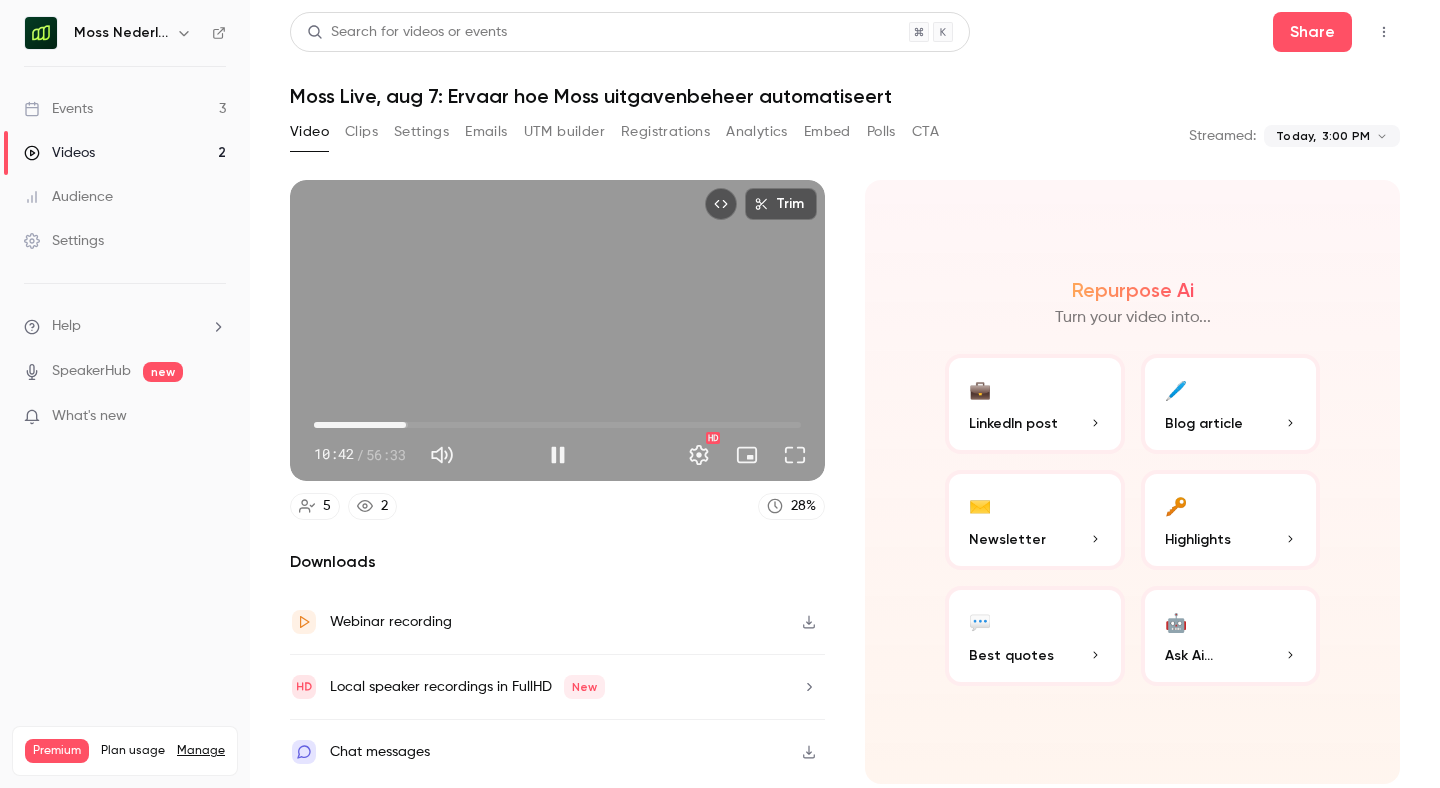 click on "10:42" at bounding box center [557, 425] 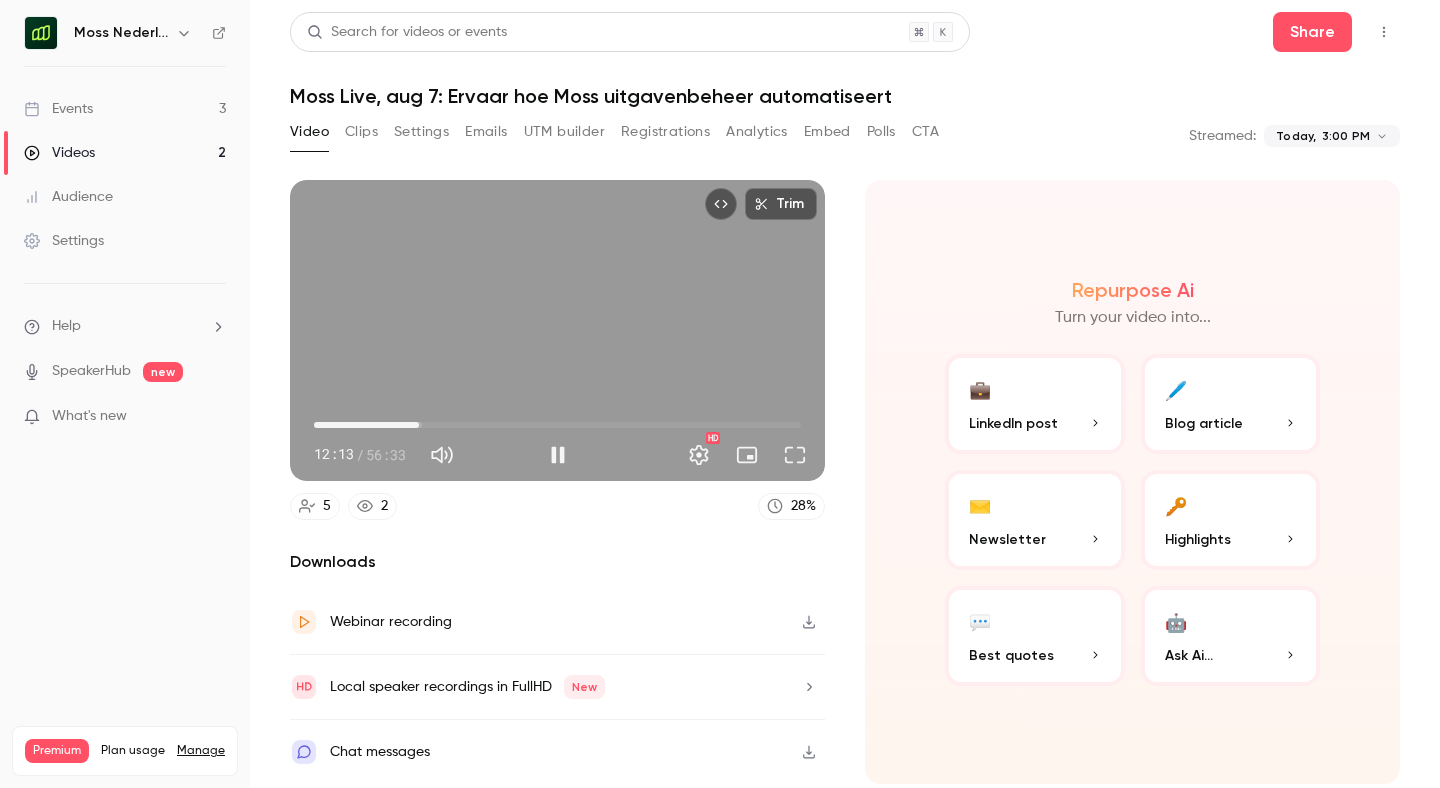 click on "12:13" at bounding box center [557, 425] 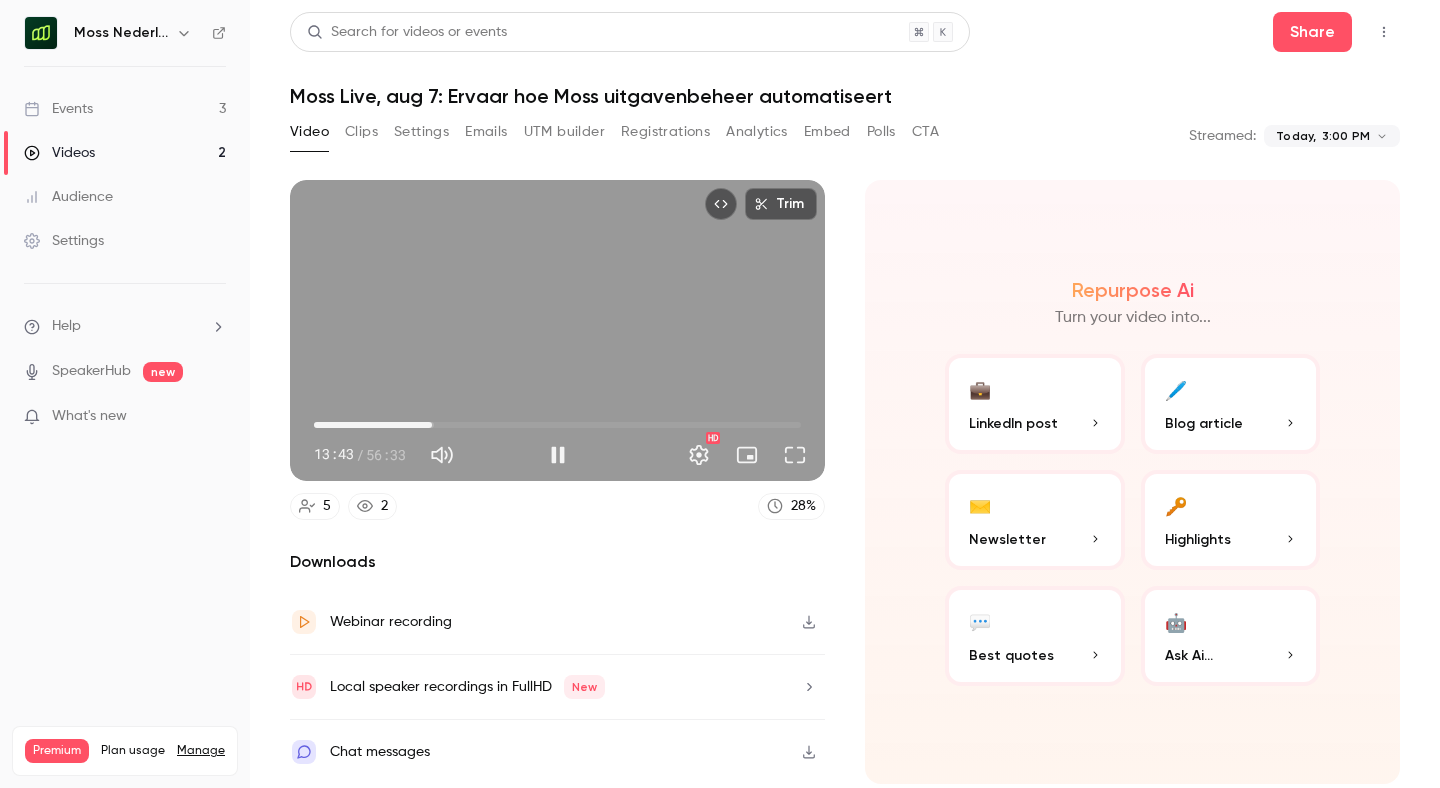 click on "13:43" at bounding box center (557, 425) 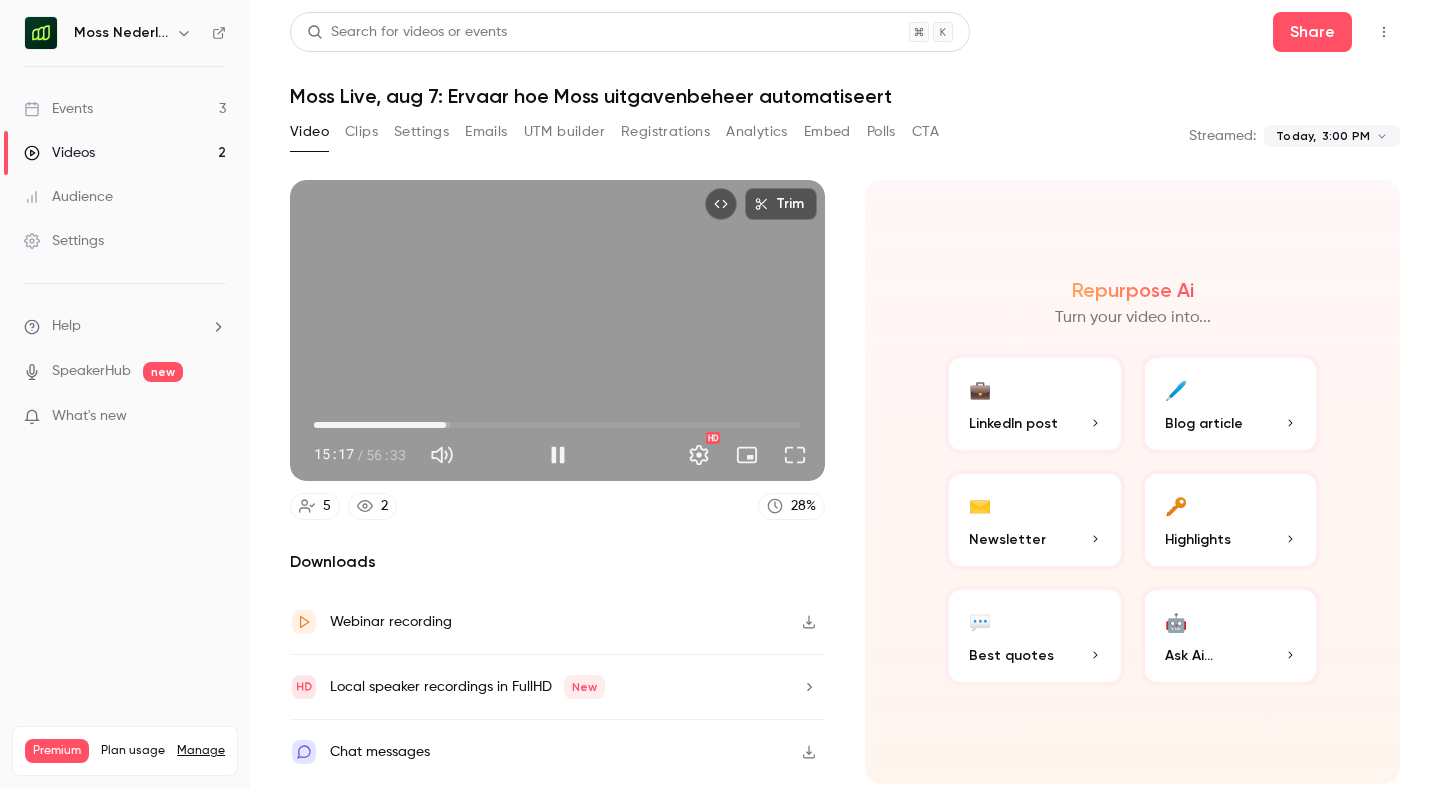 type on "*****" 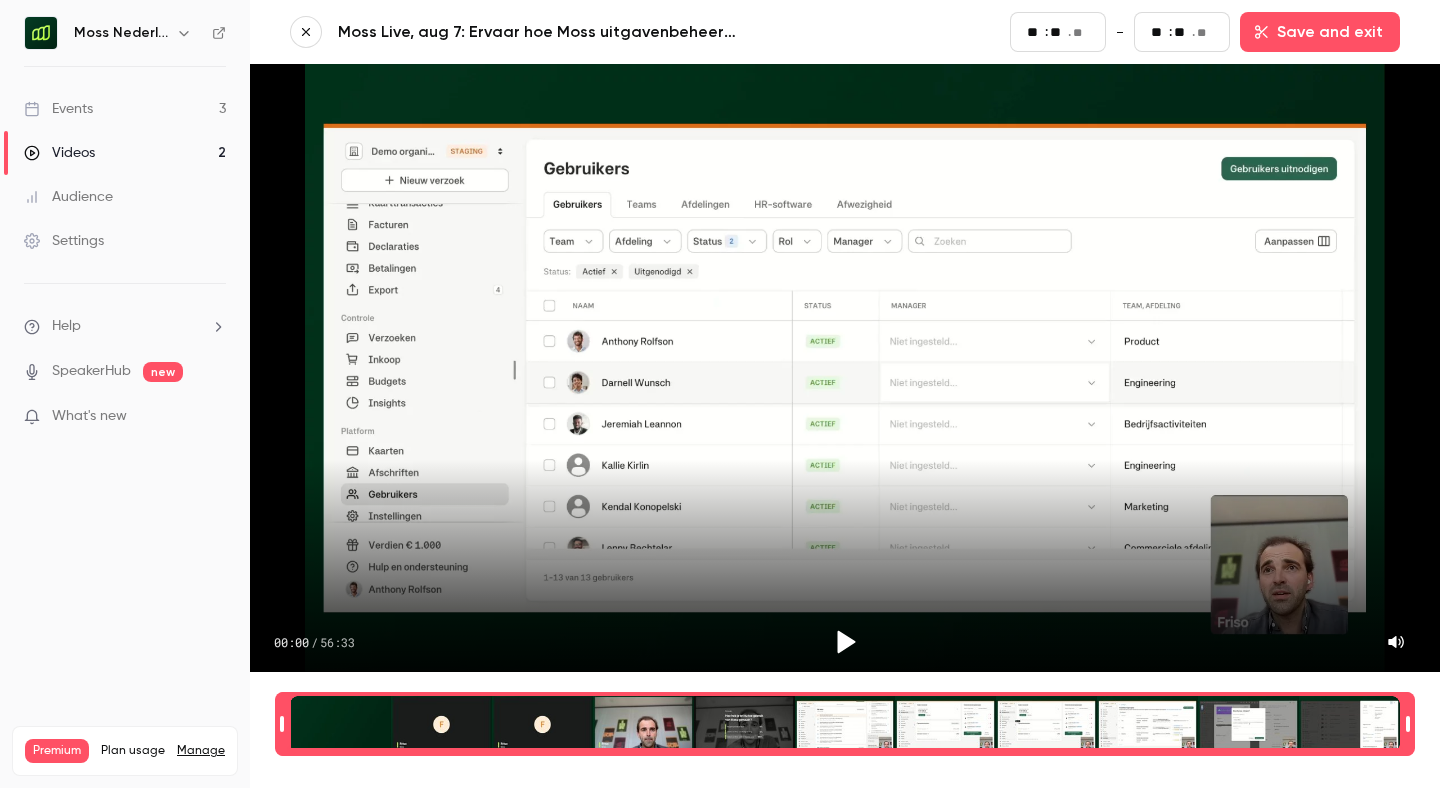 click 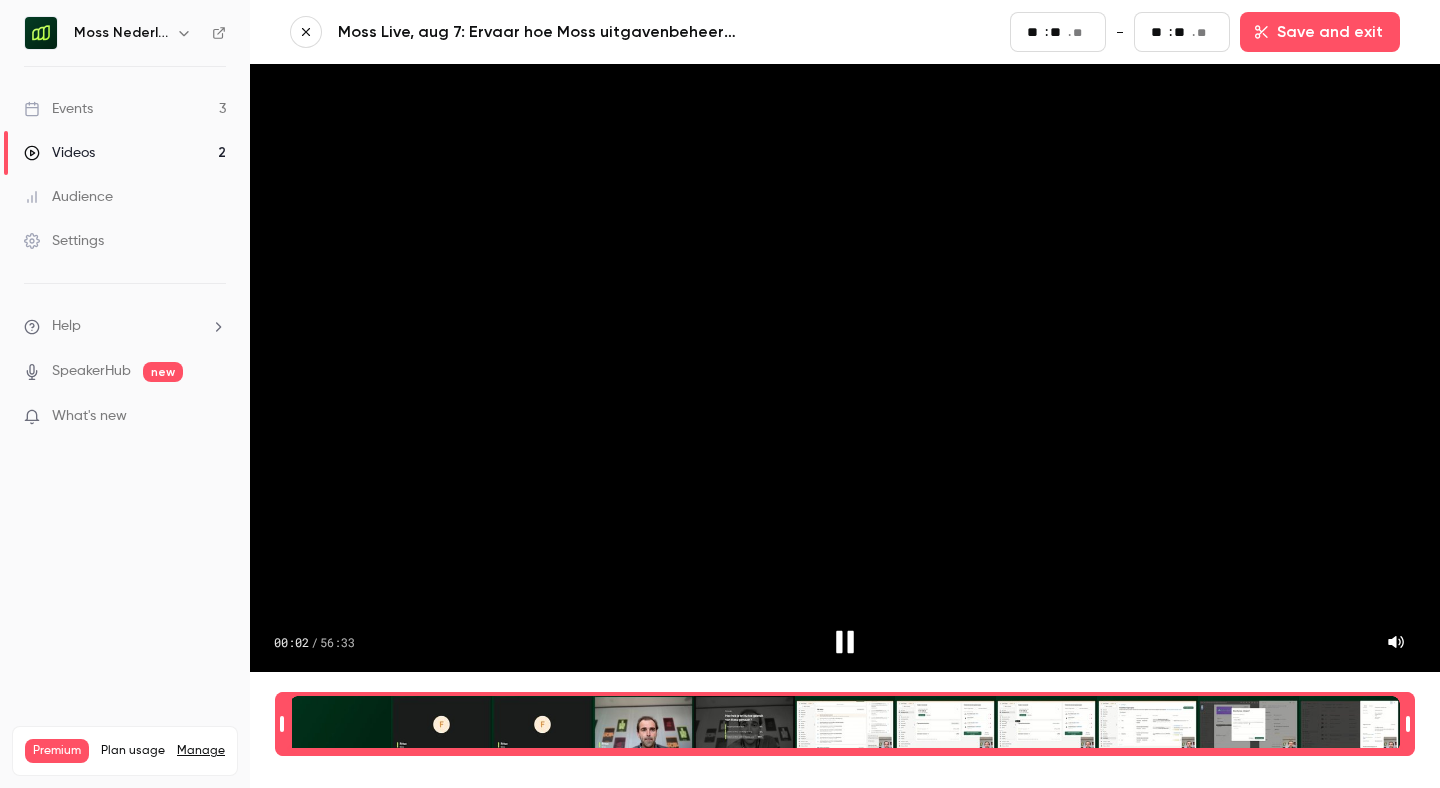 click at bounding box center (845, 724) 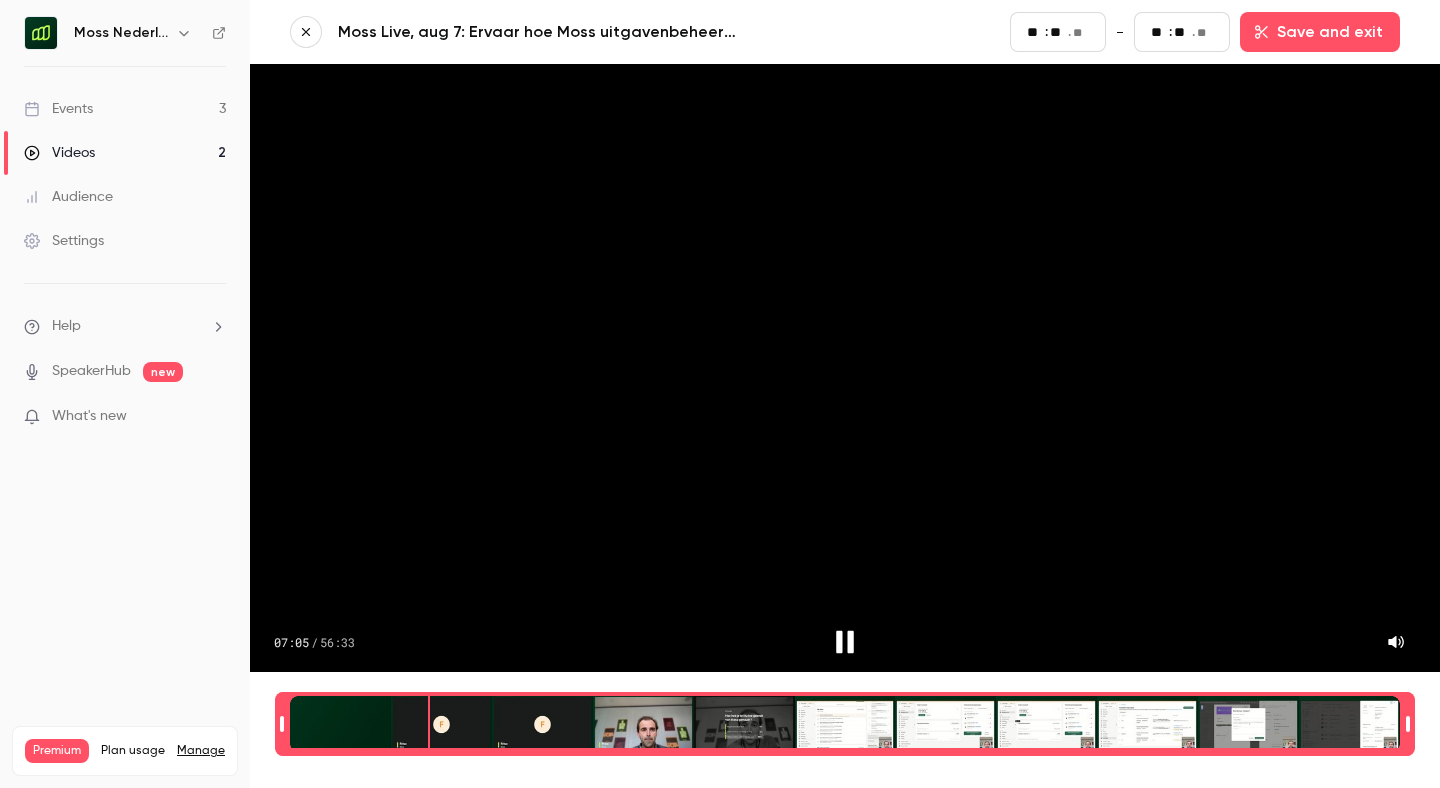 click at bounding box center [845, 724] 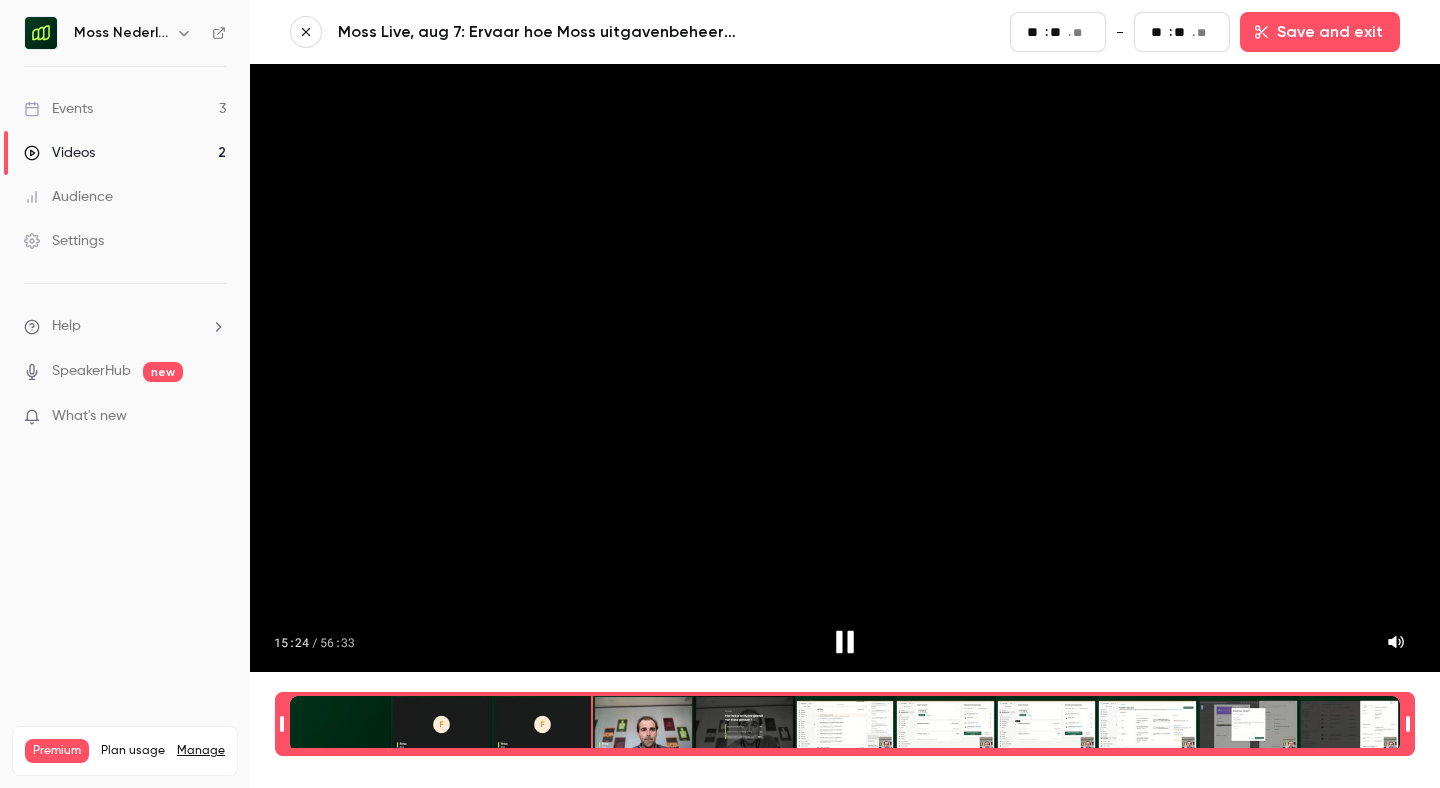 click at bounding box center (845, 724) 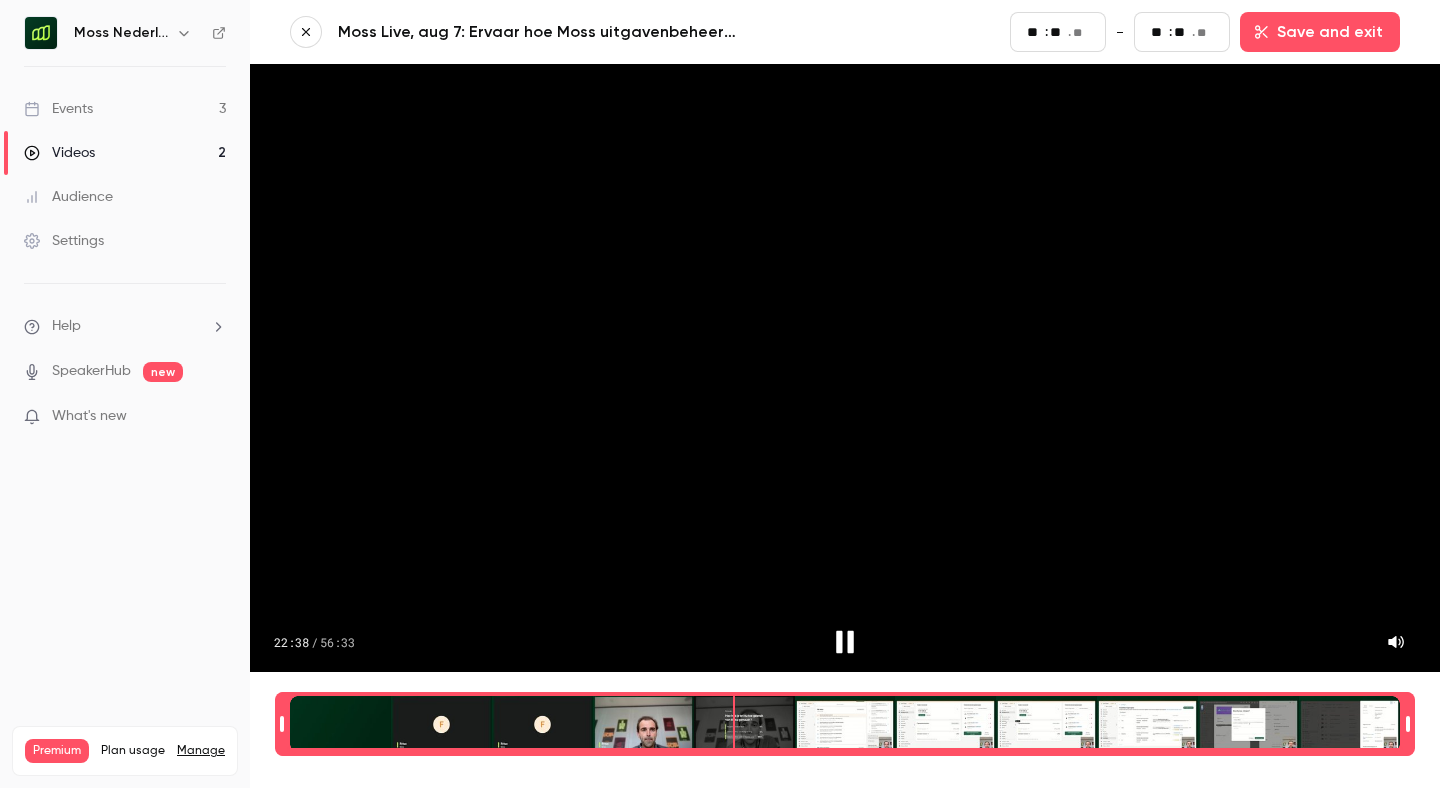 click at bounding box center [845, 724] 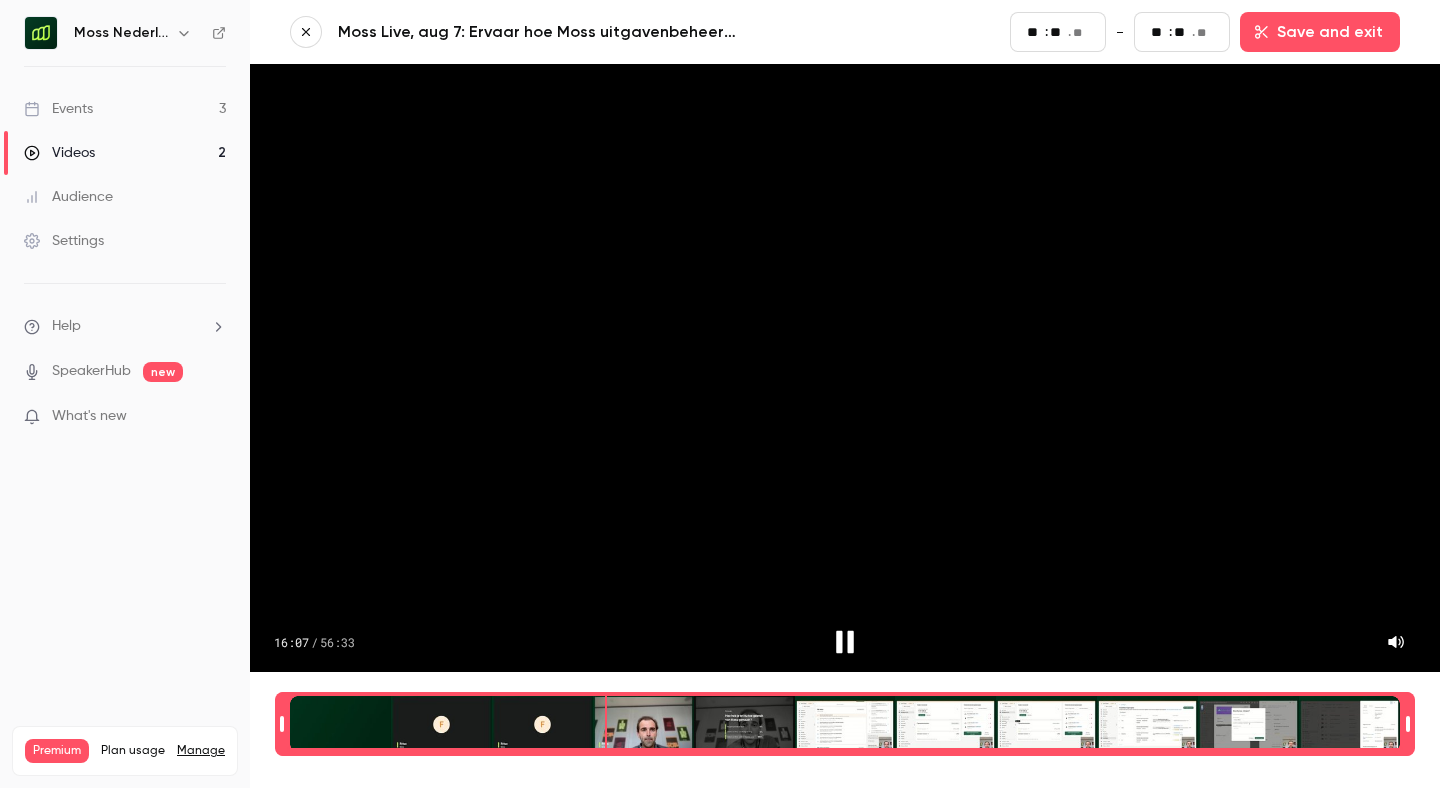 click at bounding box center [845, 724] 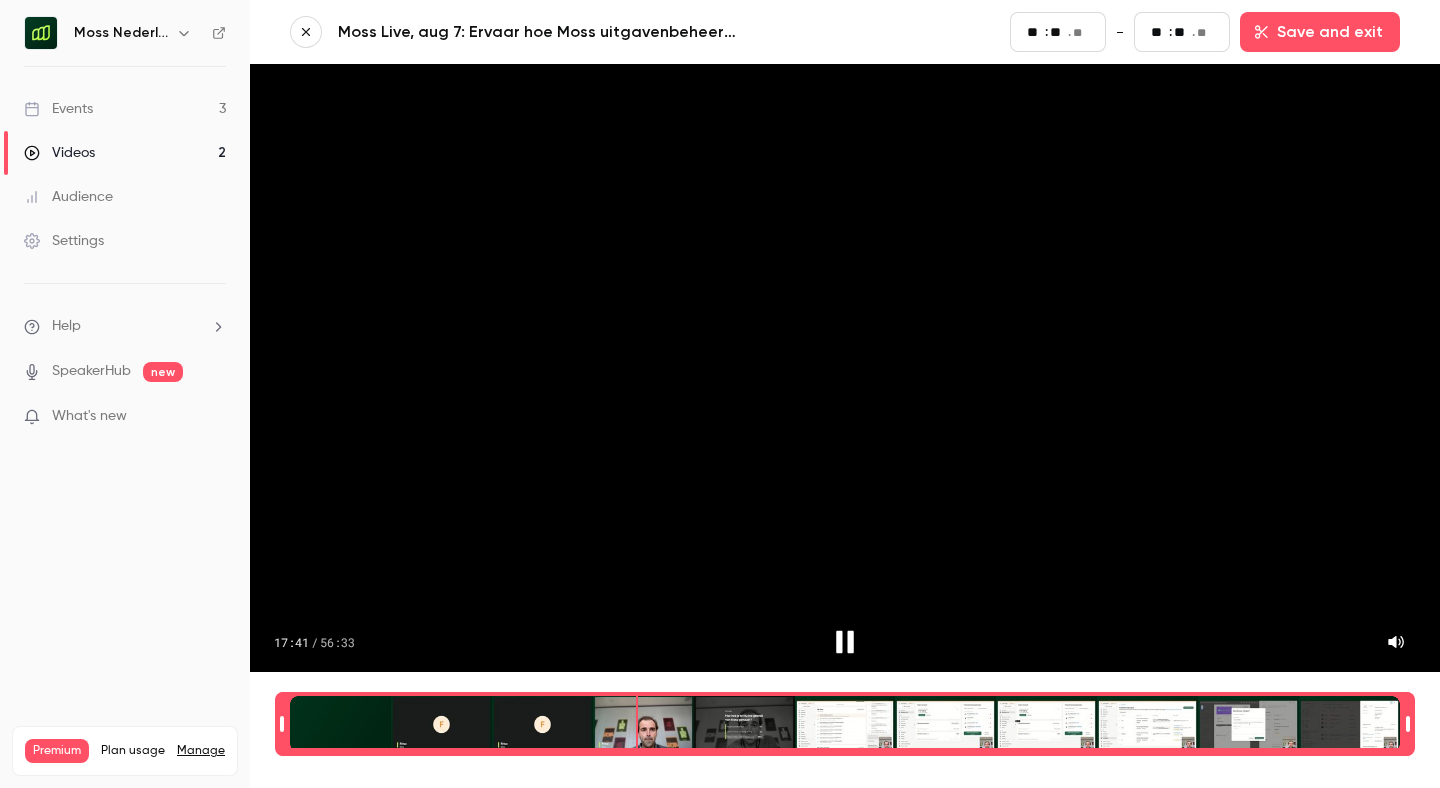 click at bounding box center [845, 724] 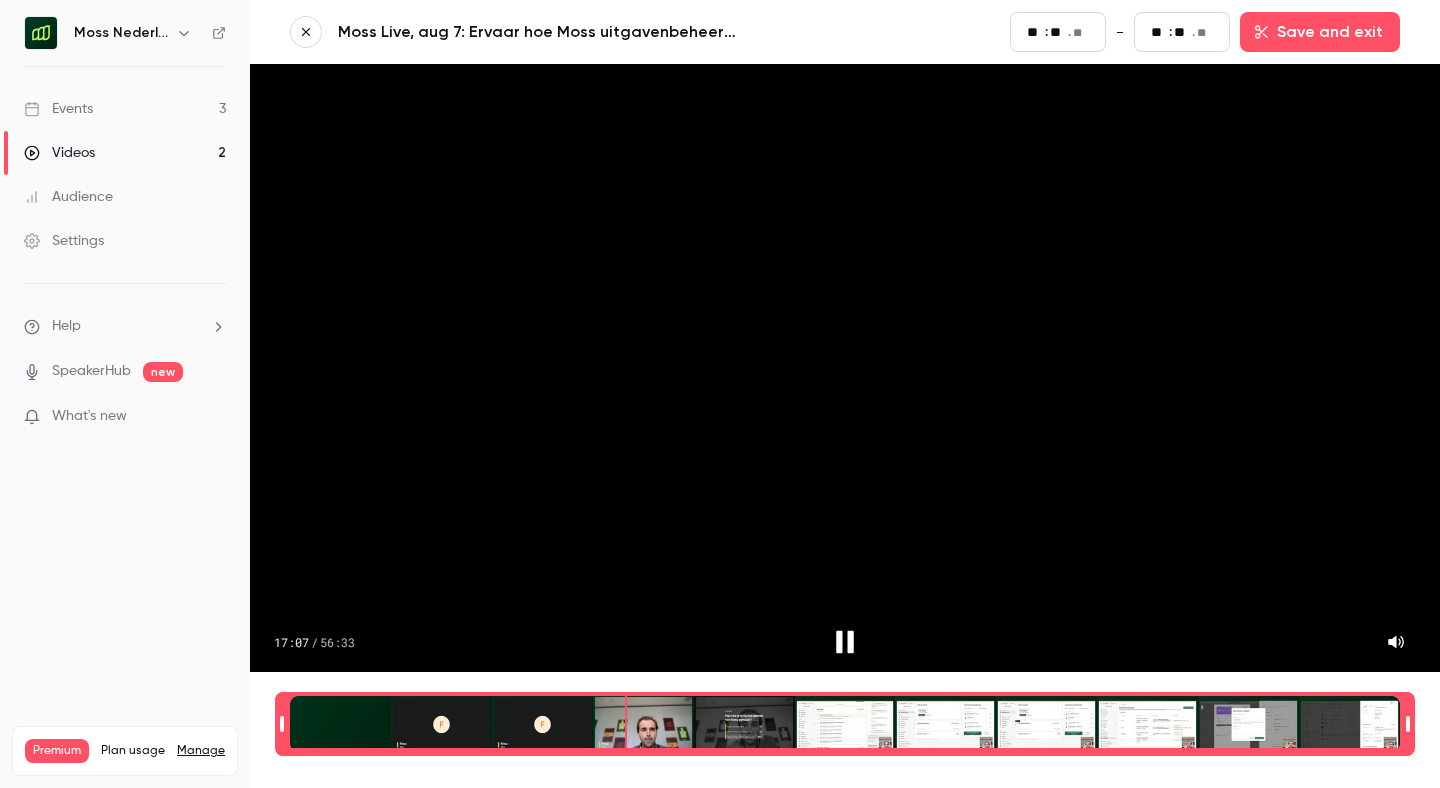 click at bounding box center [845, 724] 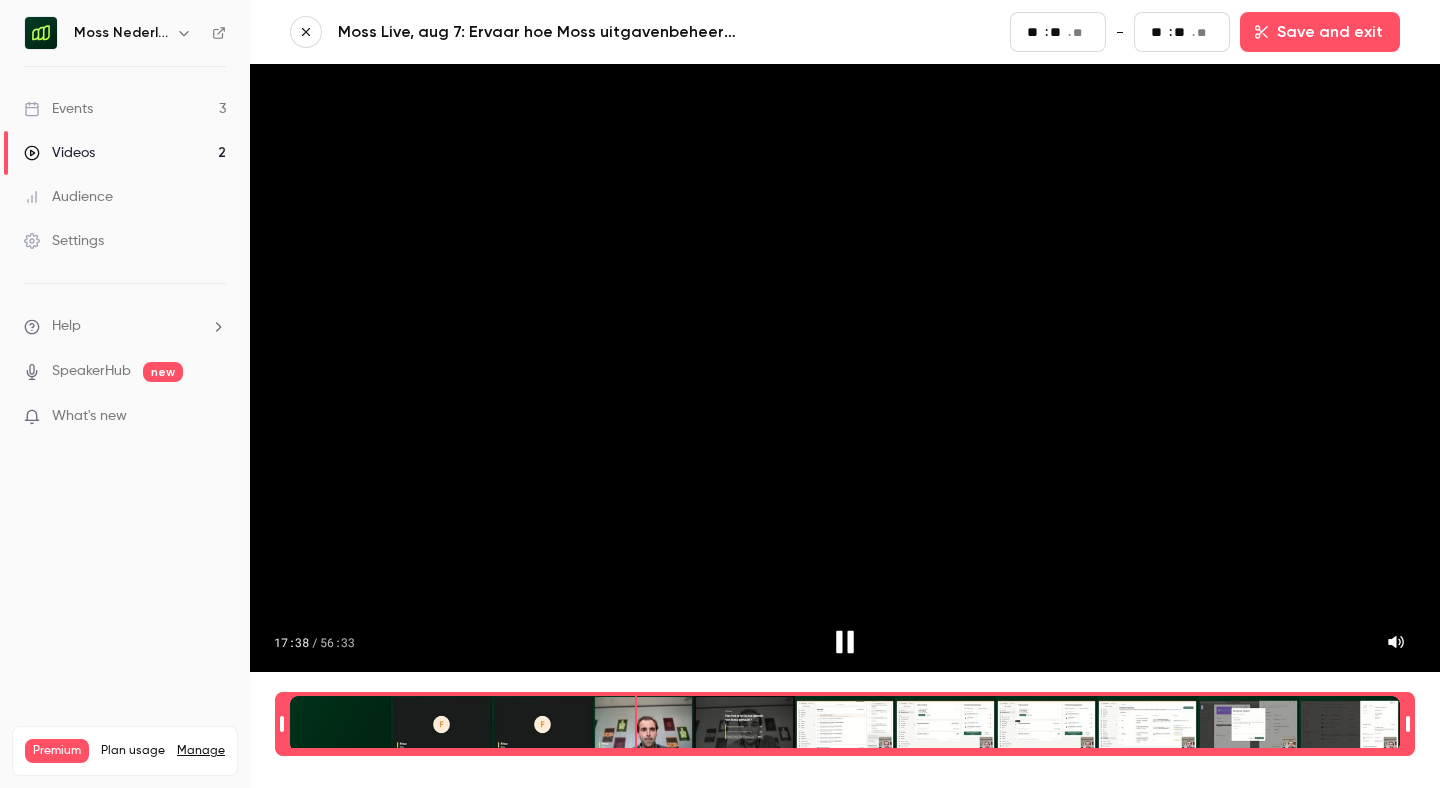 click at bounding box center (845, 724) 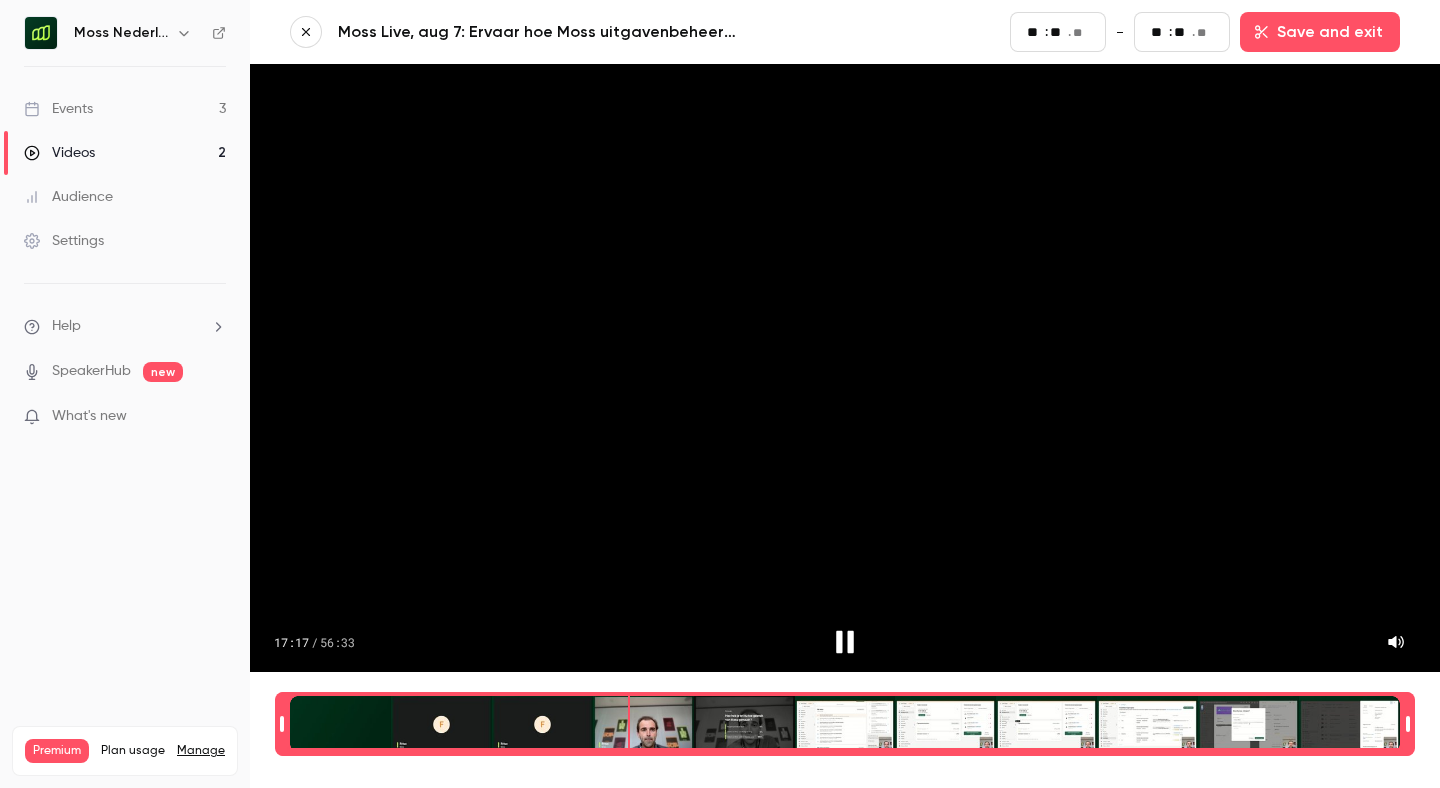 click at bounding box center (845, 724) 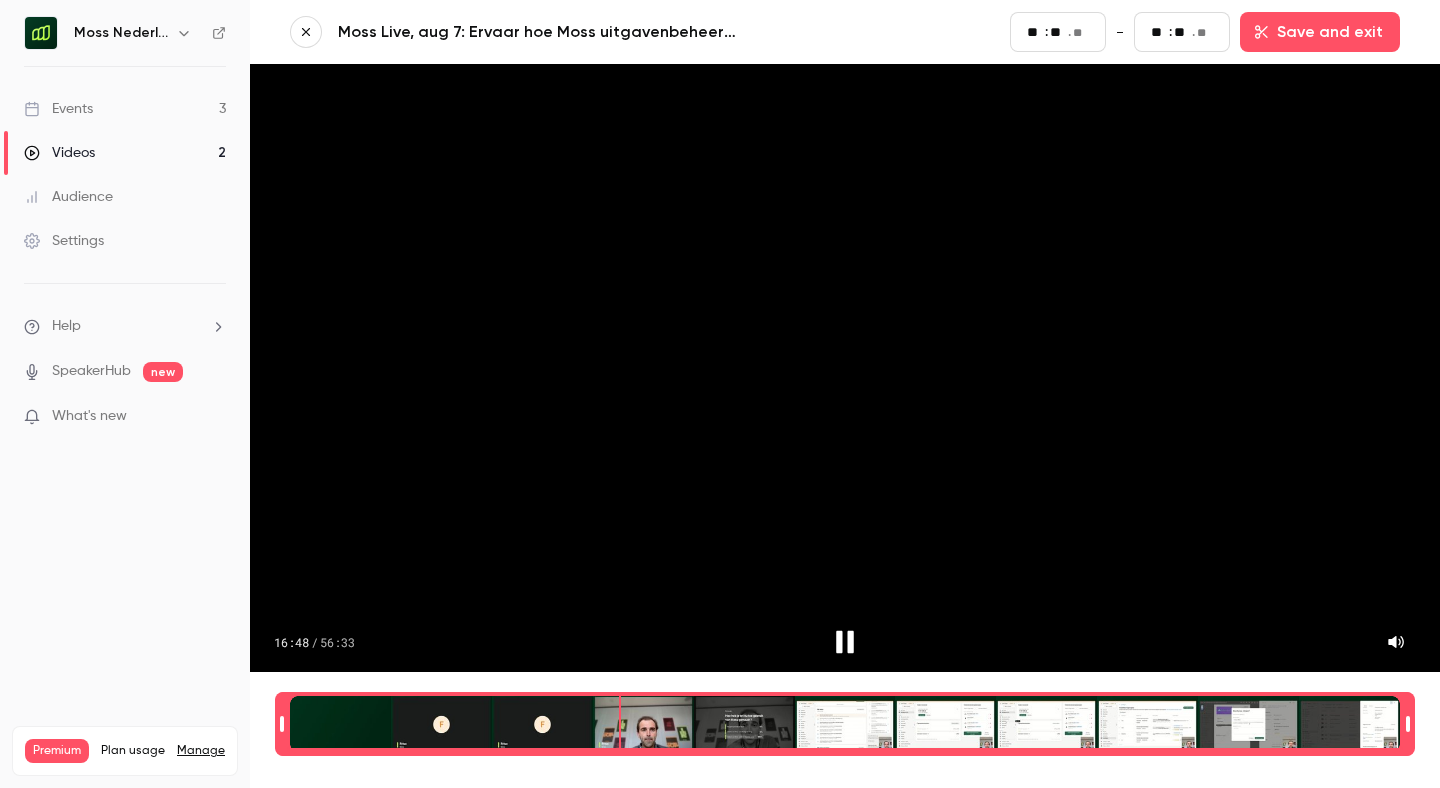 type on "****" 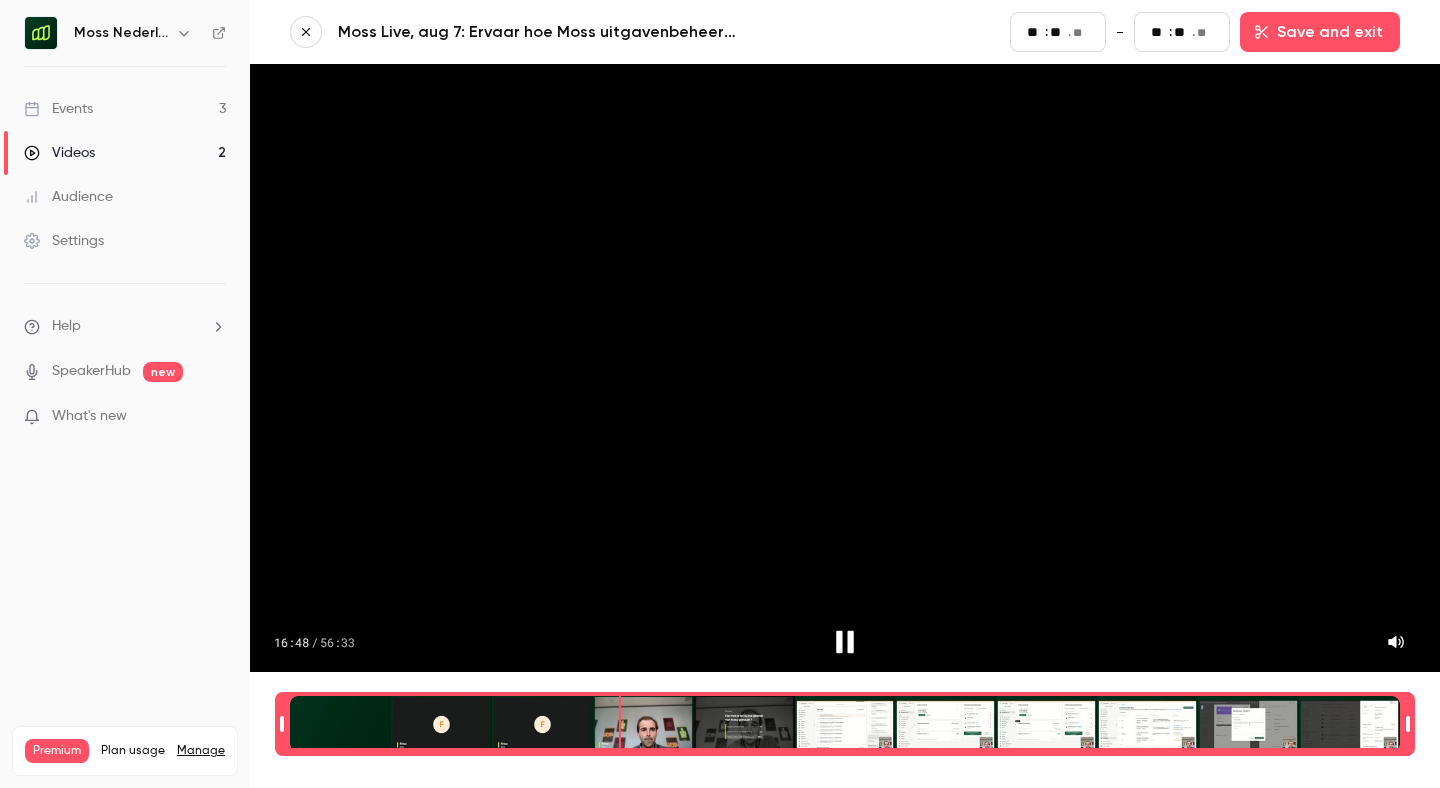 type on "**" 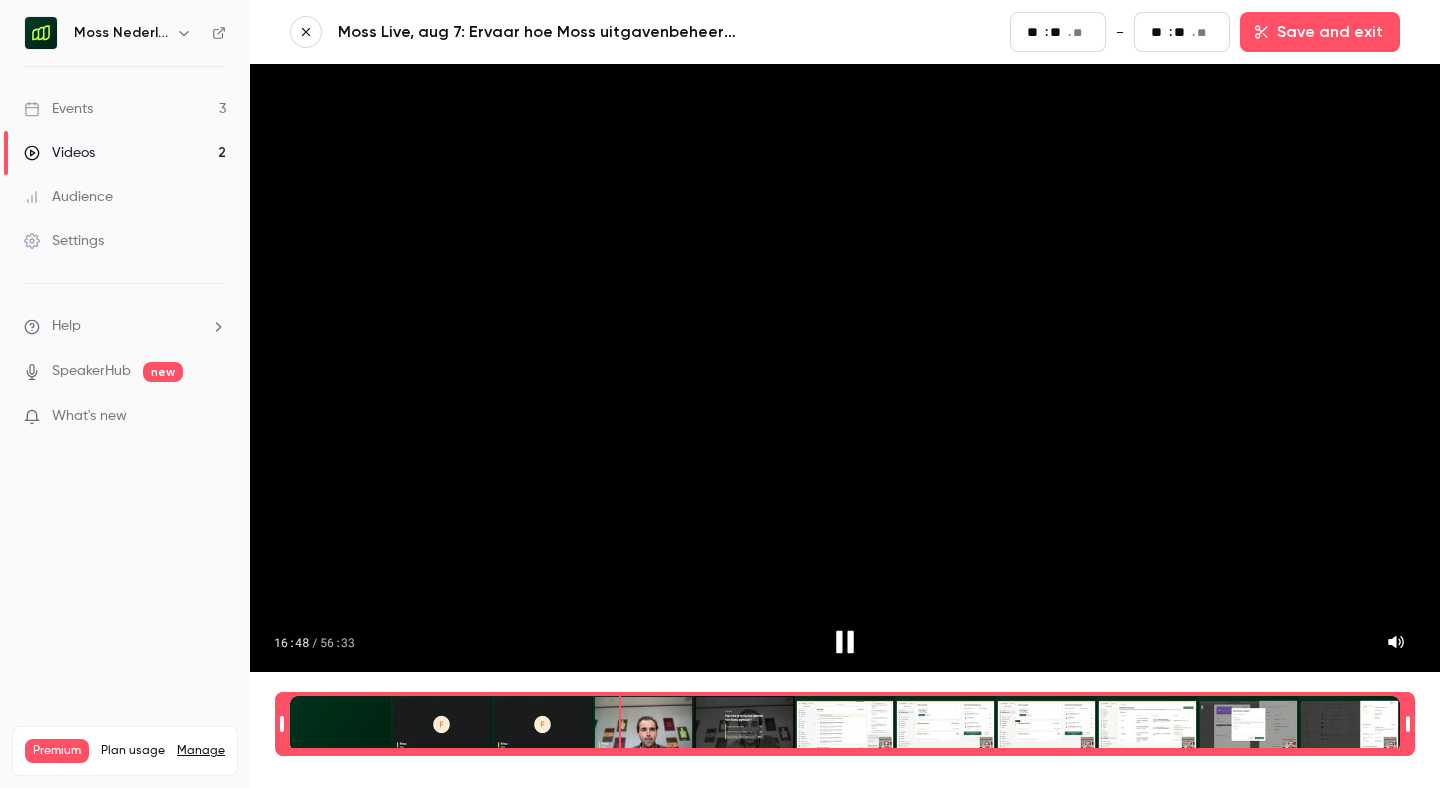 type on "**" 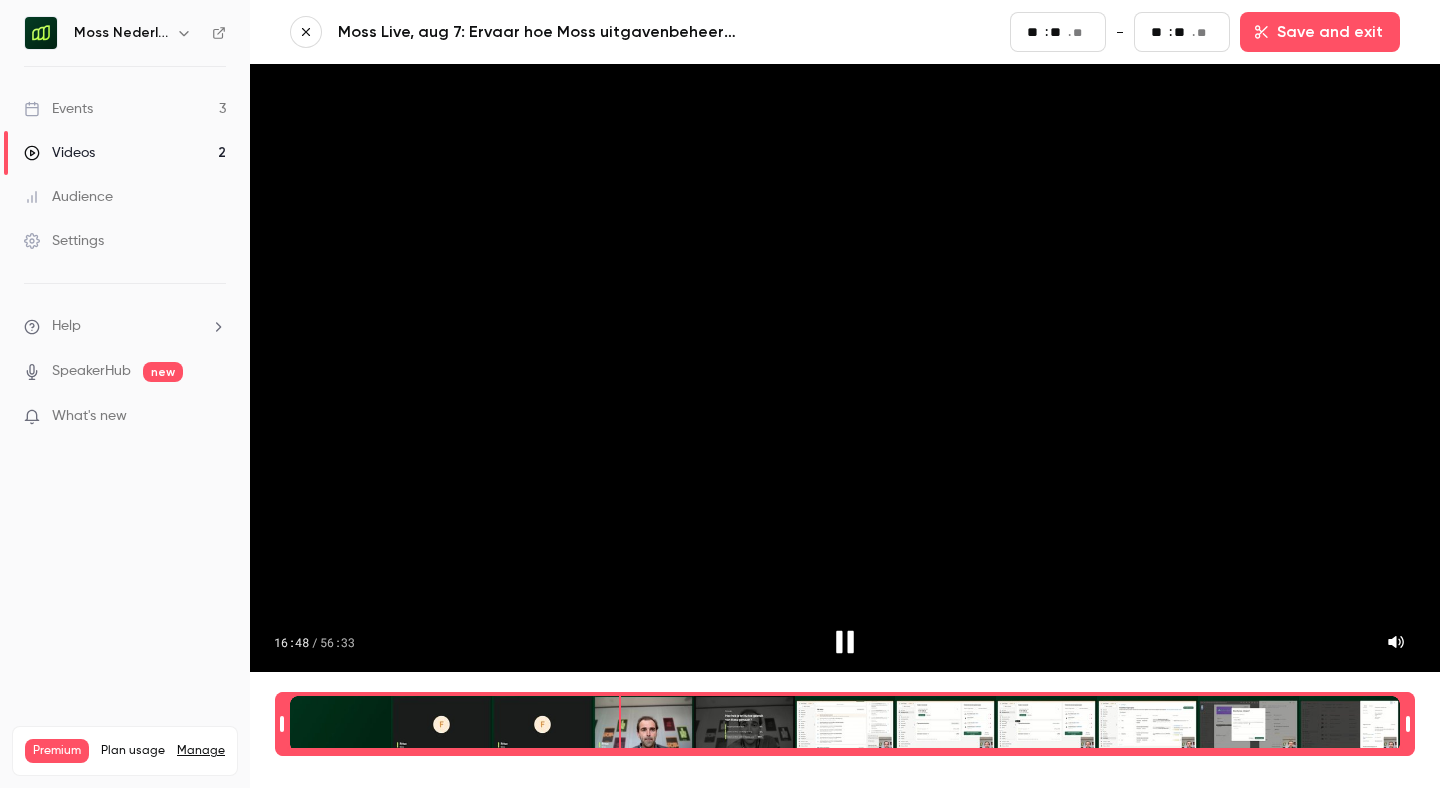 type on "**" 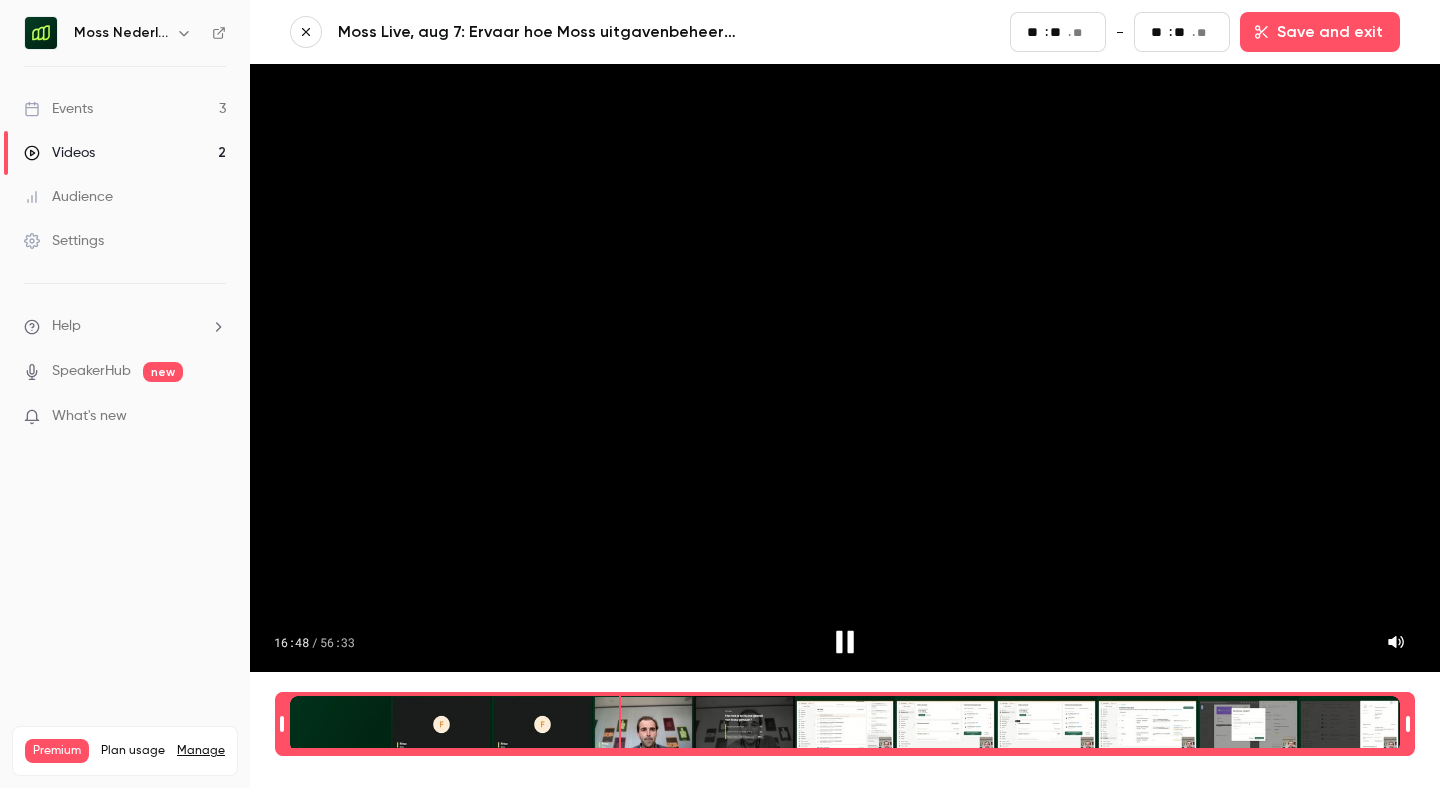type on "****" 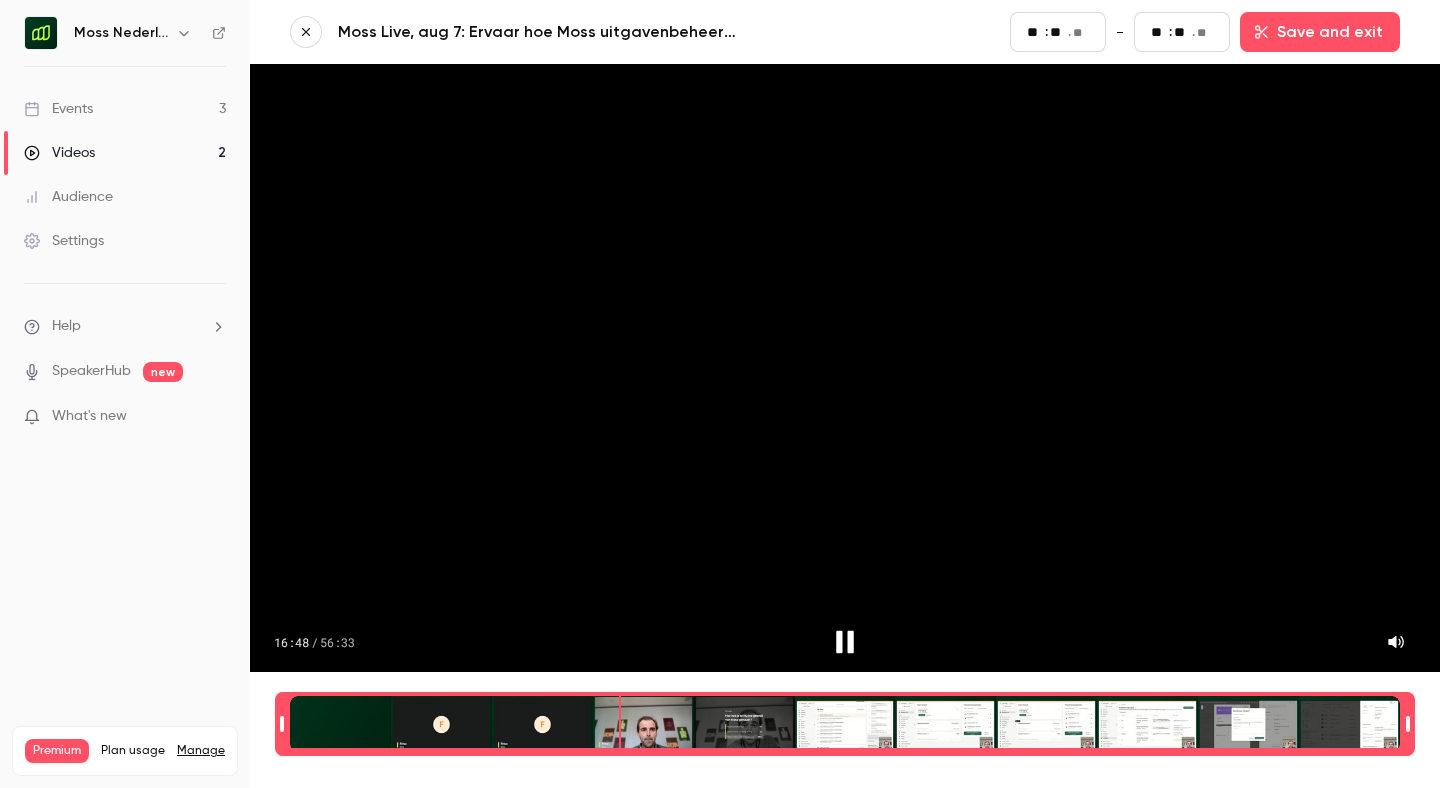 type on "**" 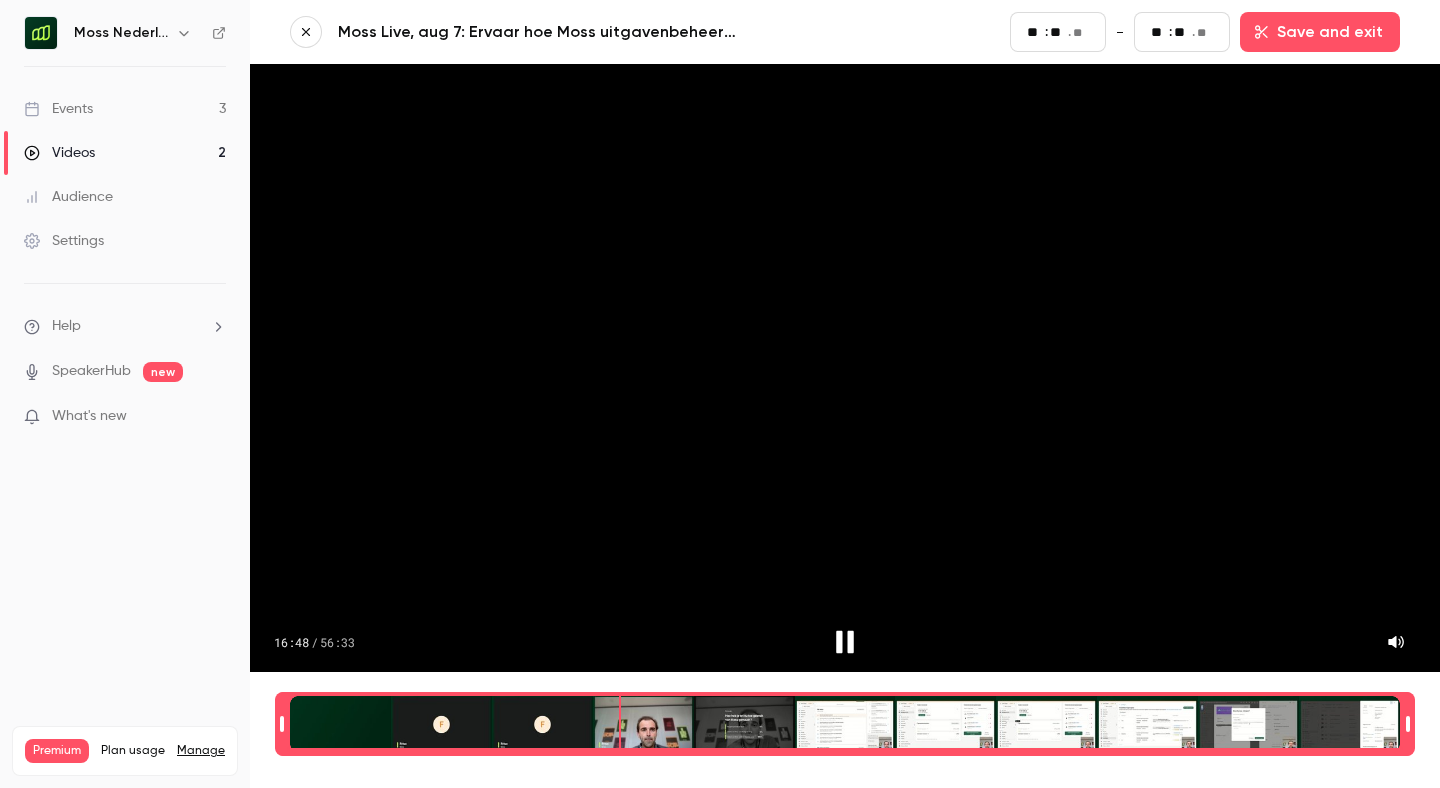 type on "**" 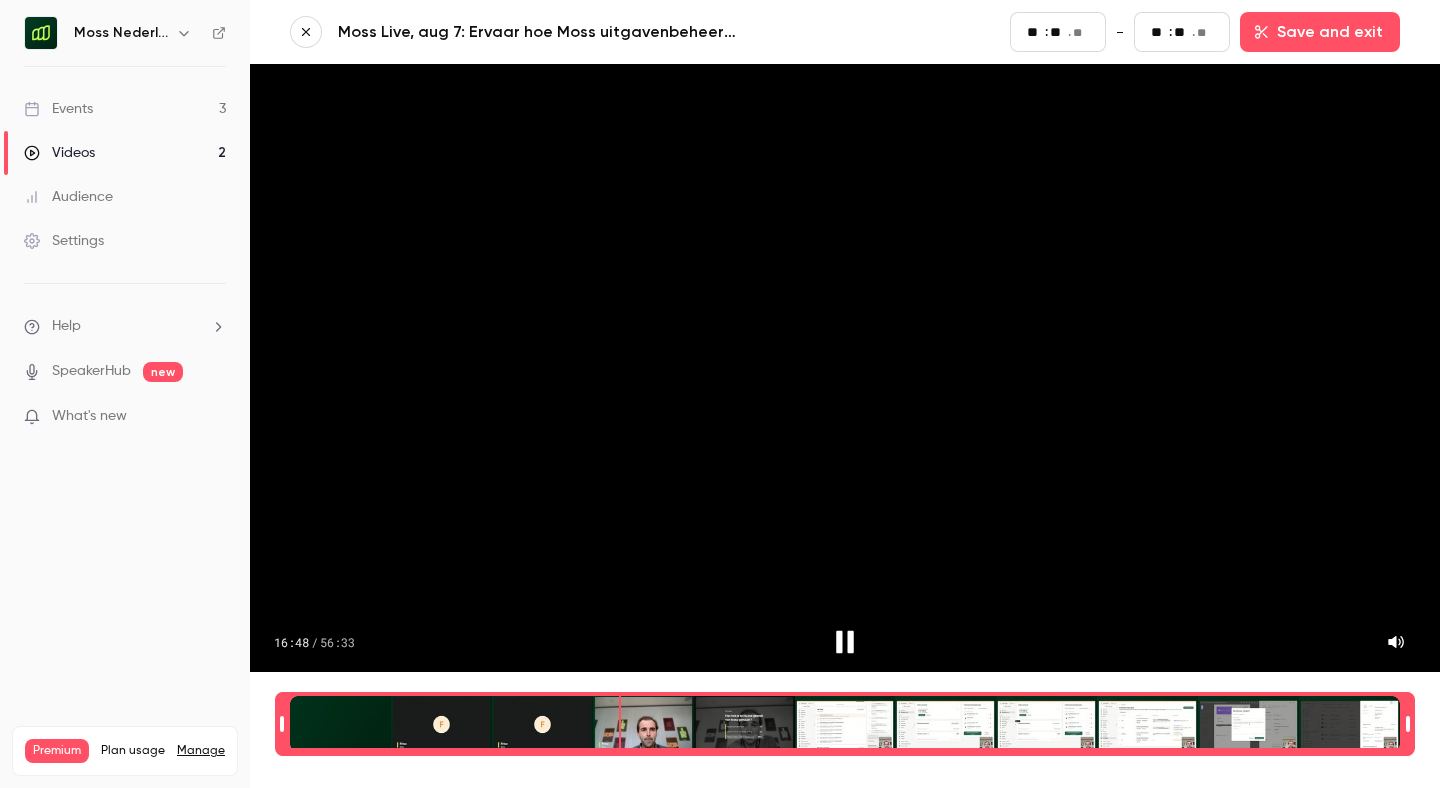 type on "****" 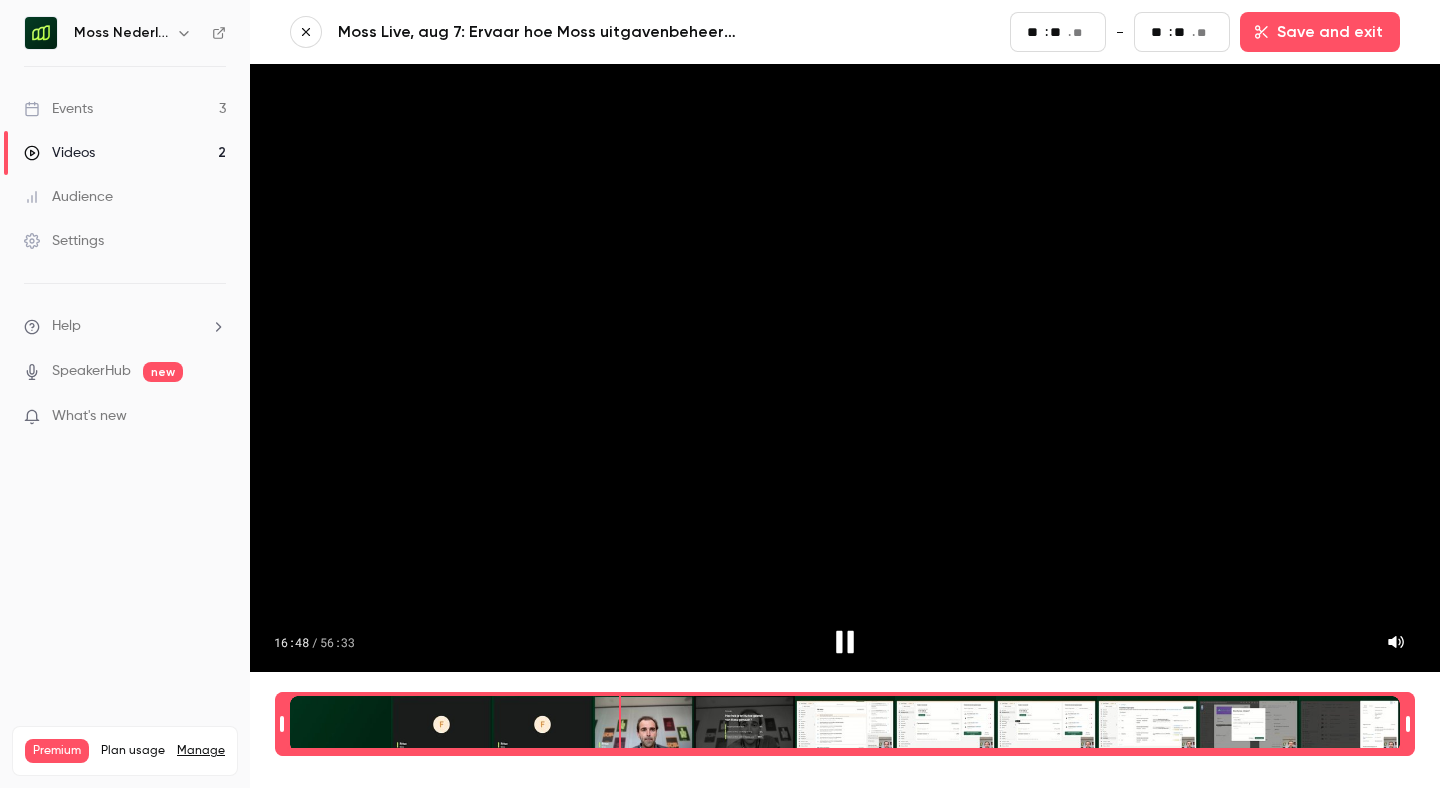type on "**" 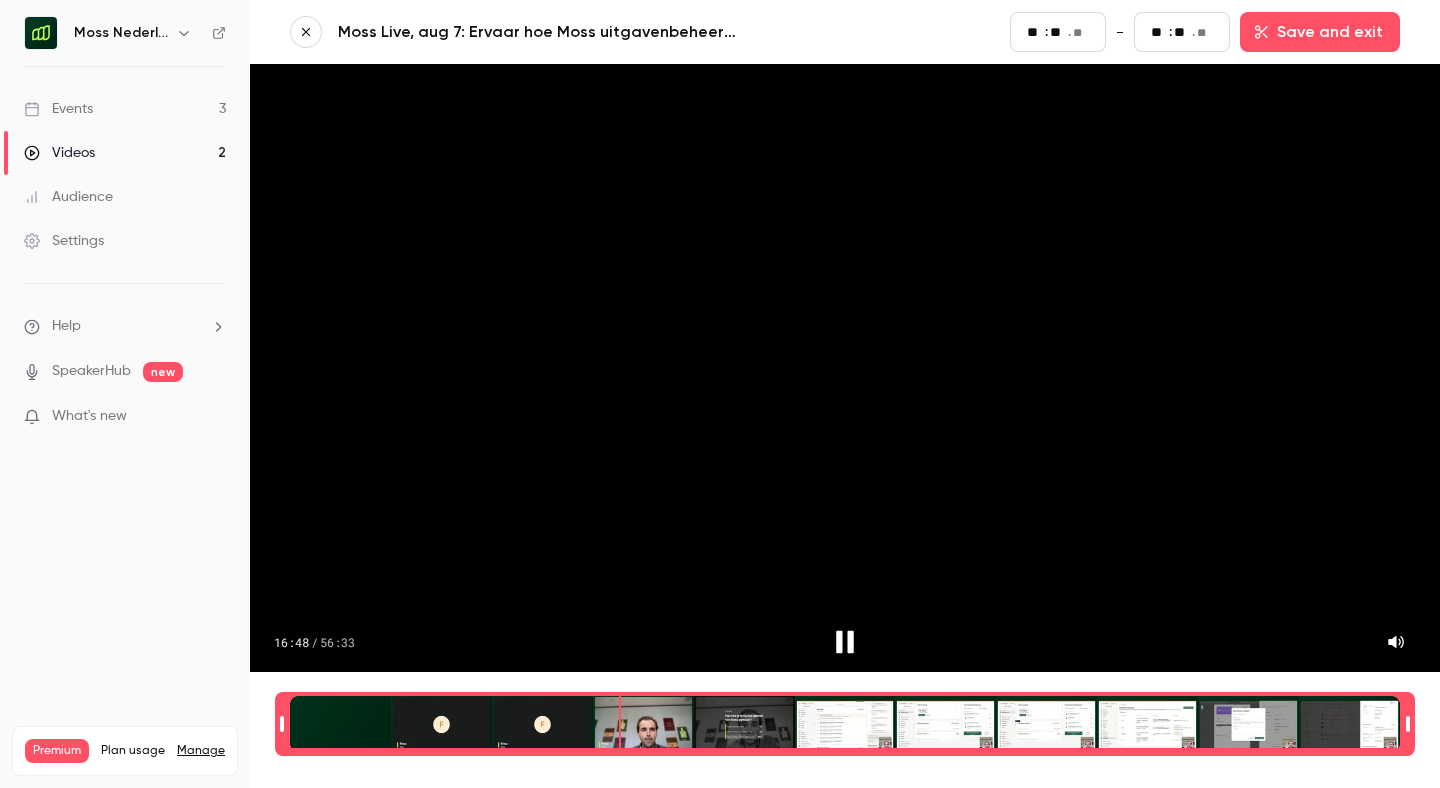 type on "**" 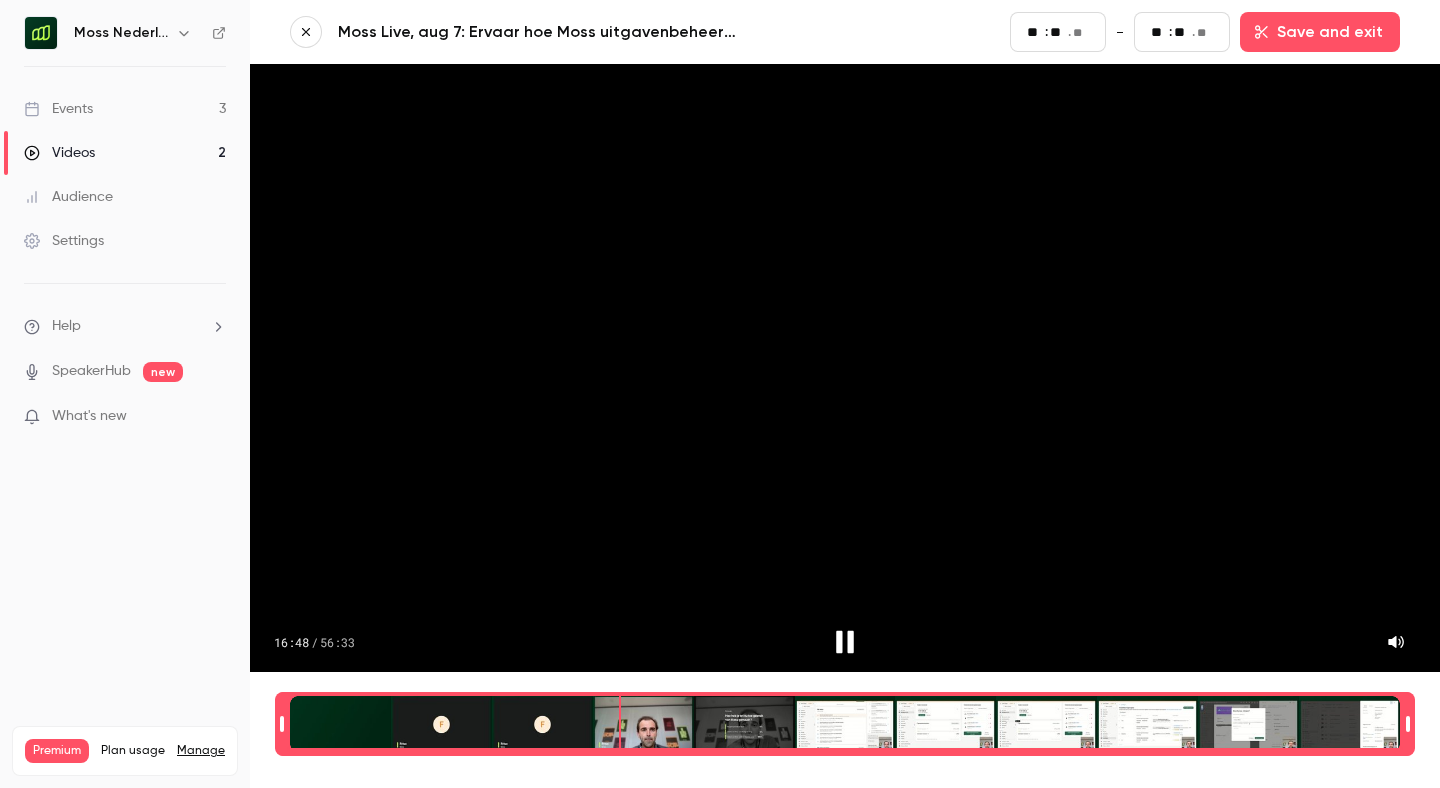 type on "****" 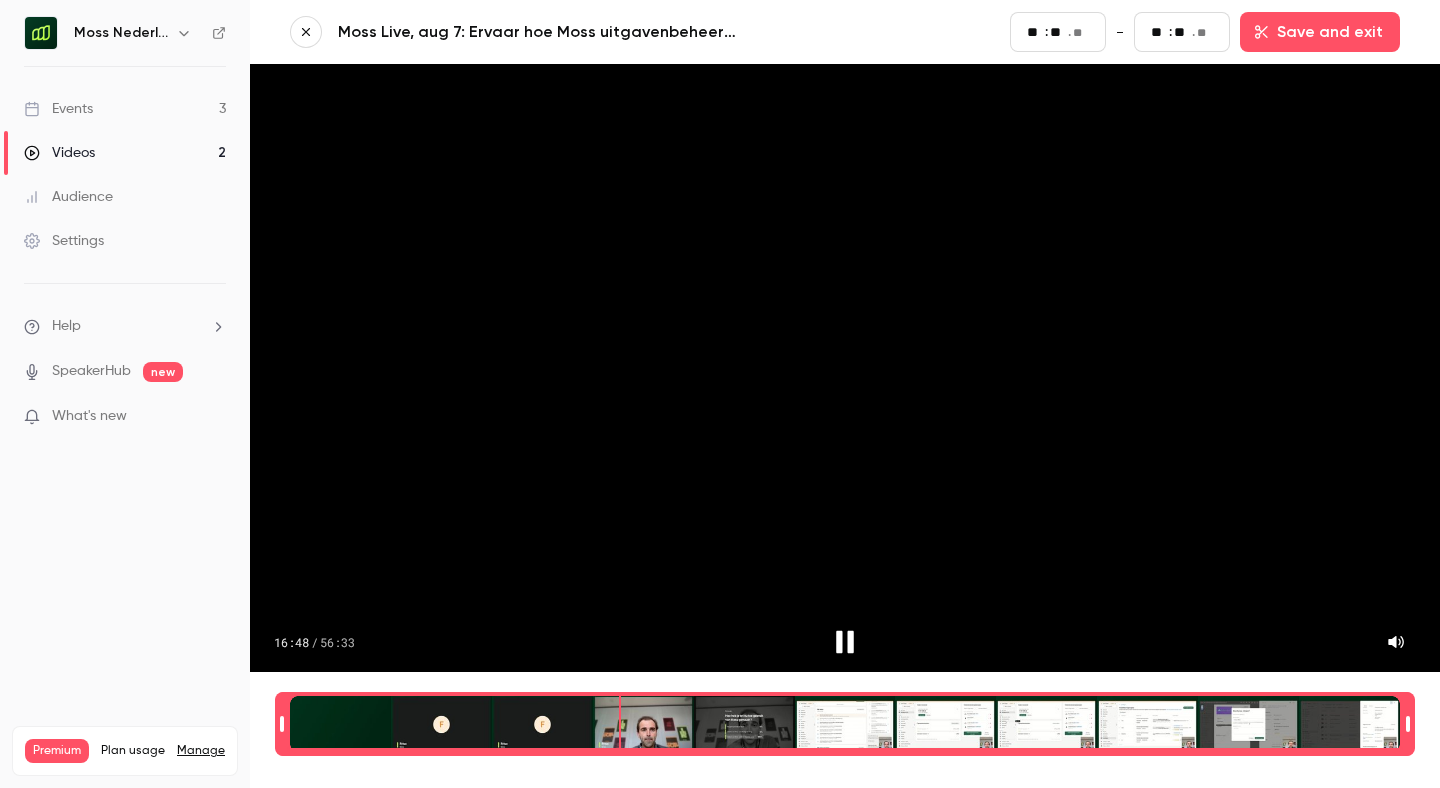 type on "**" 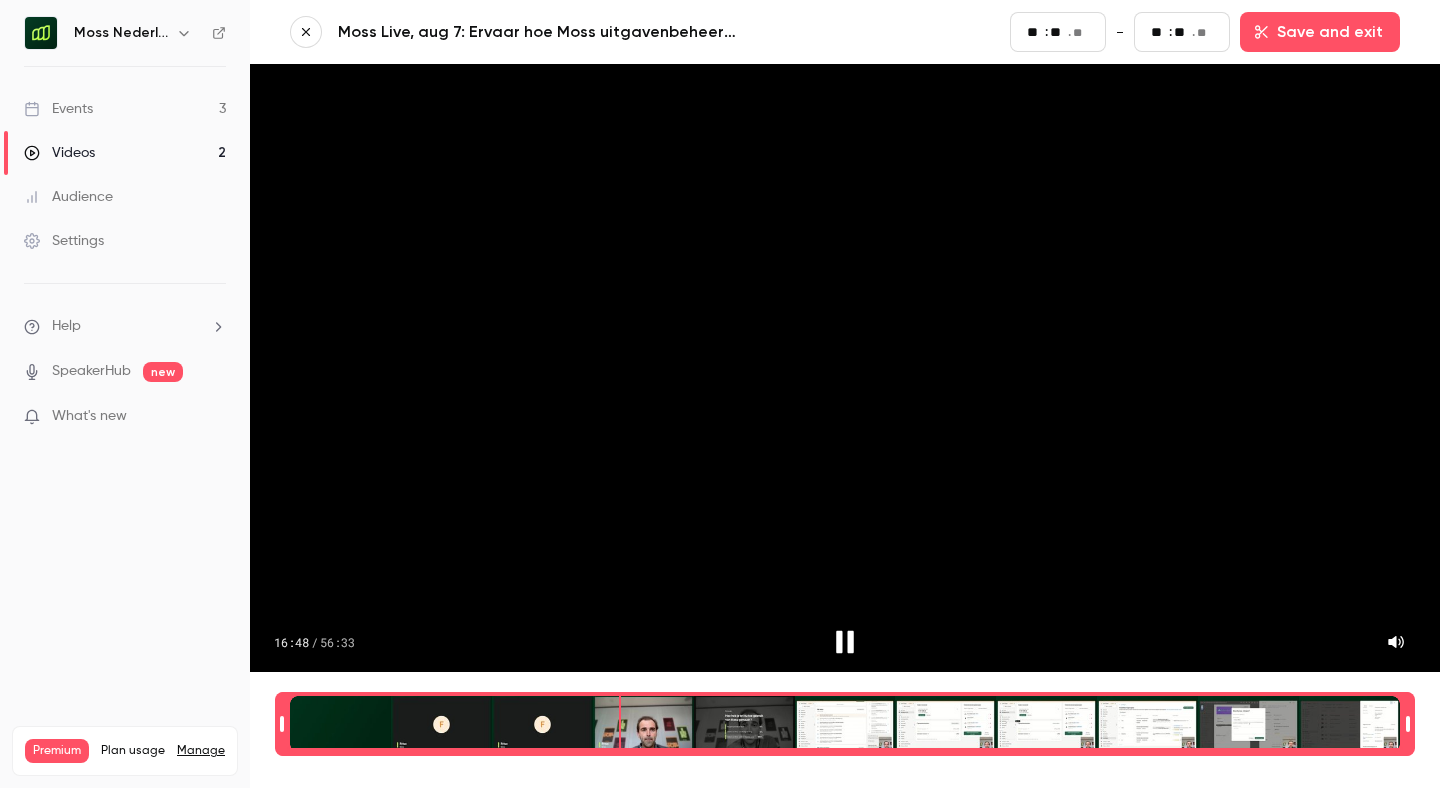 type on "**" 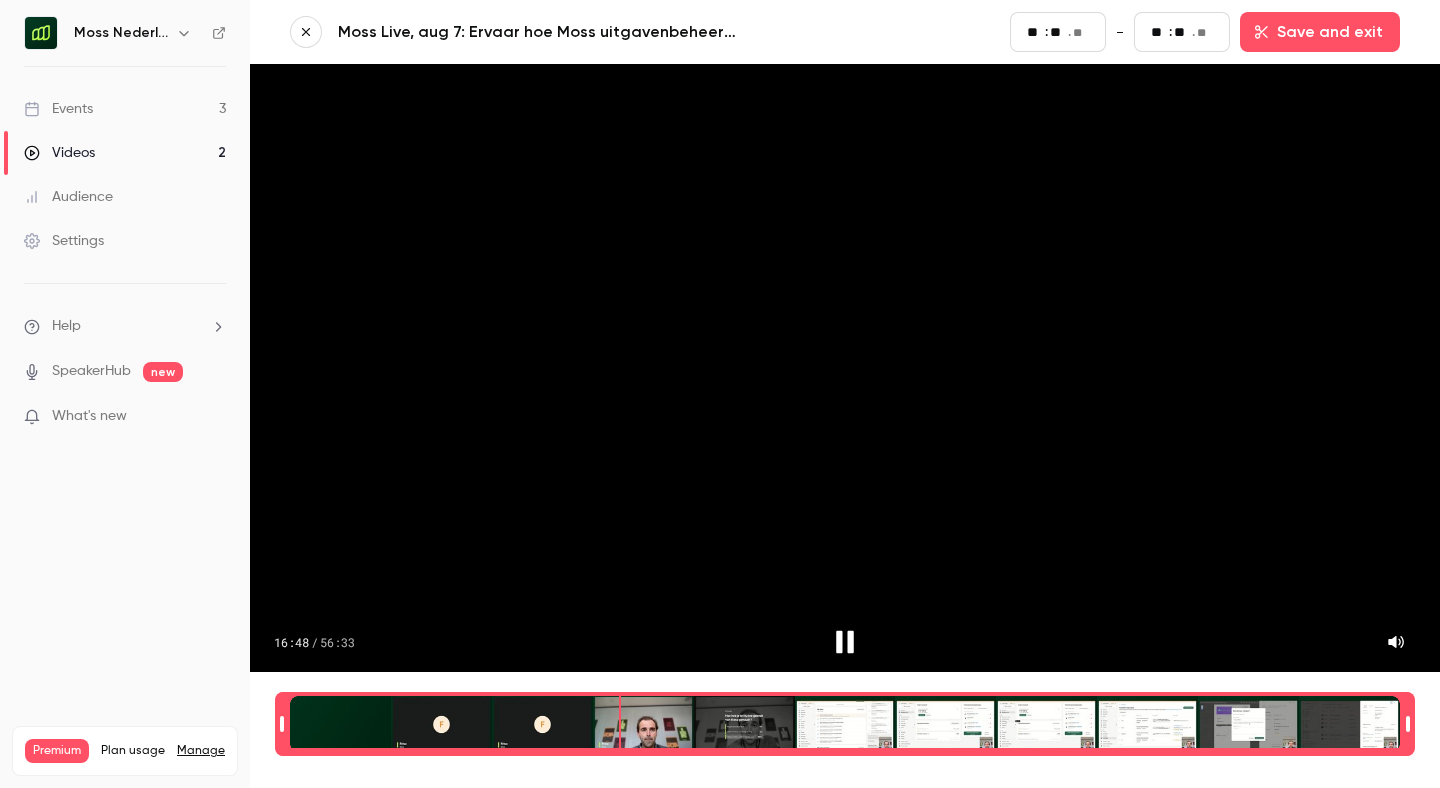 type on "**" 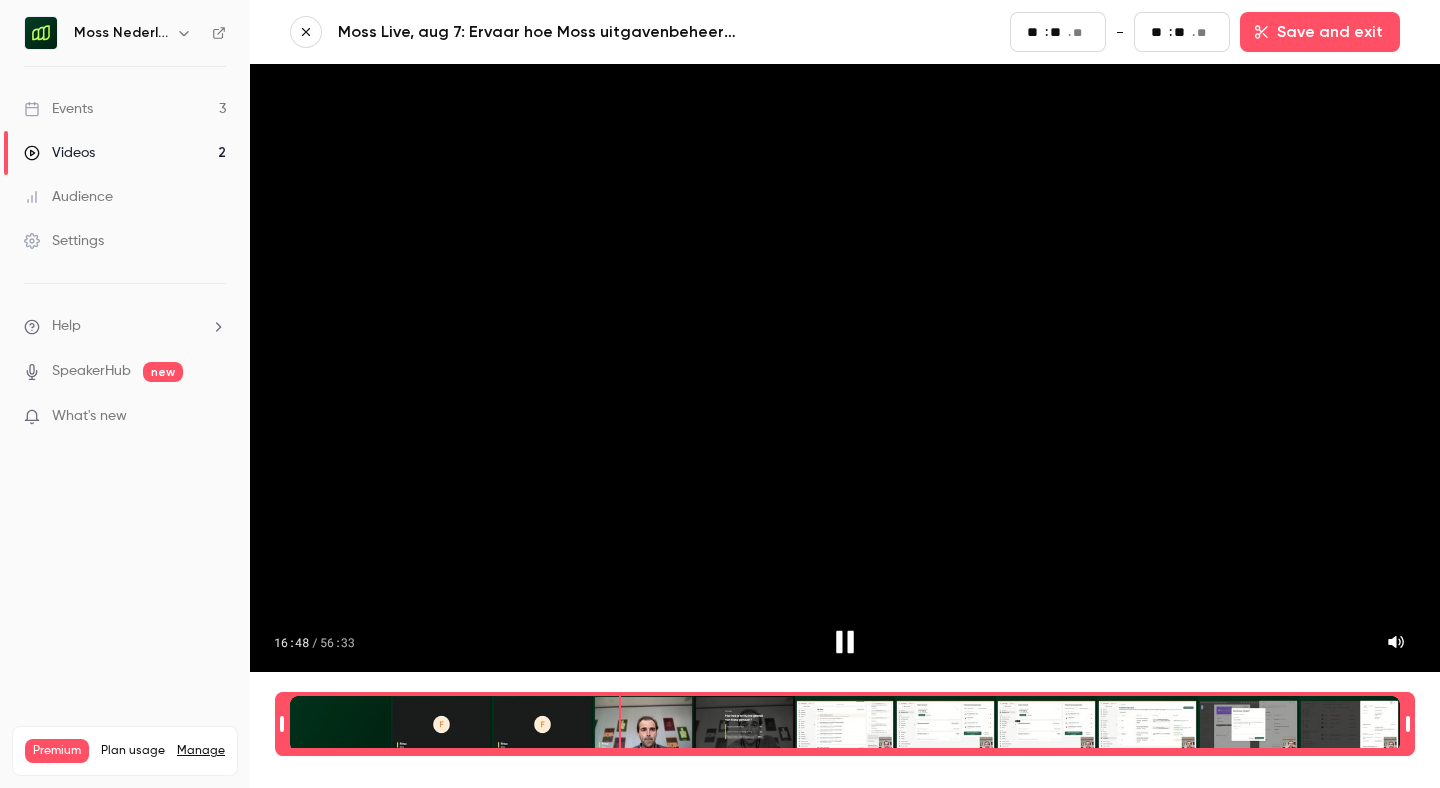 type on "**" 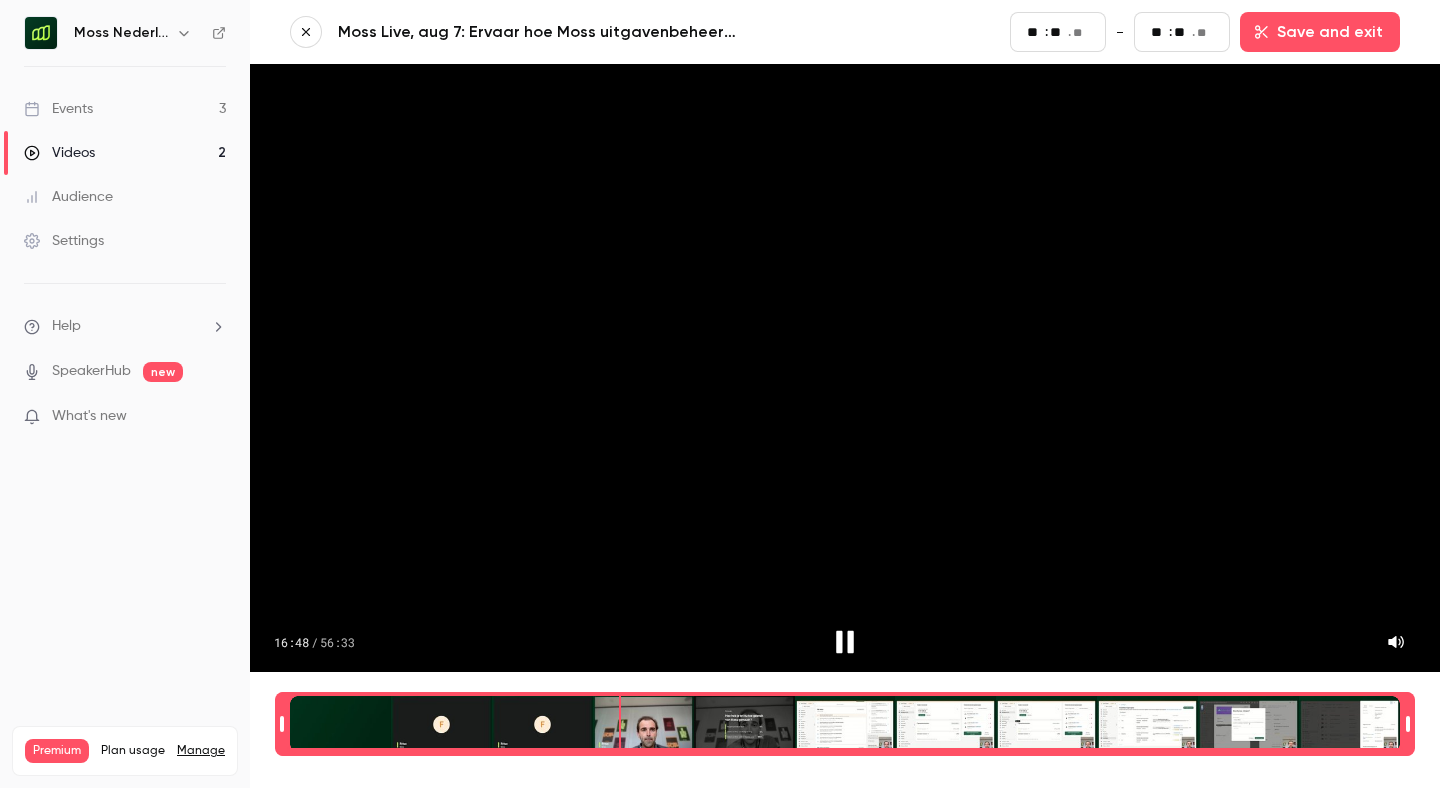 type on "****" 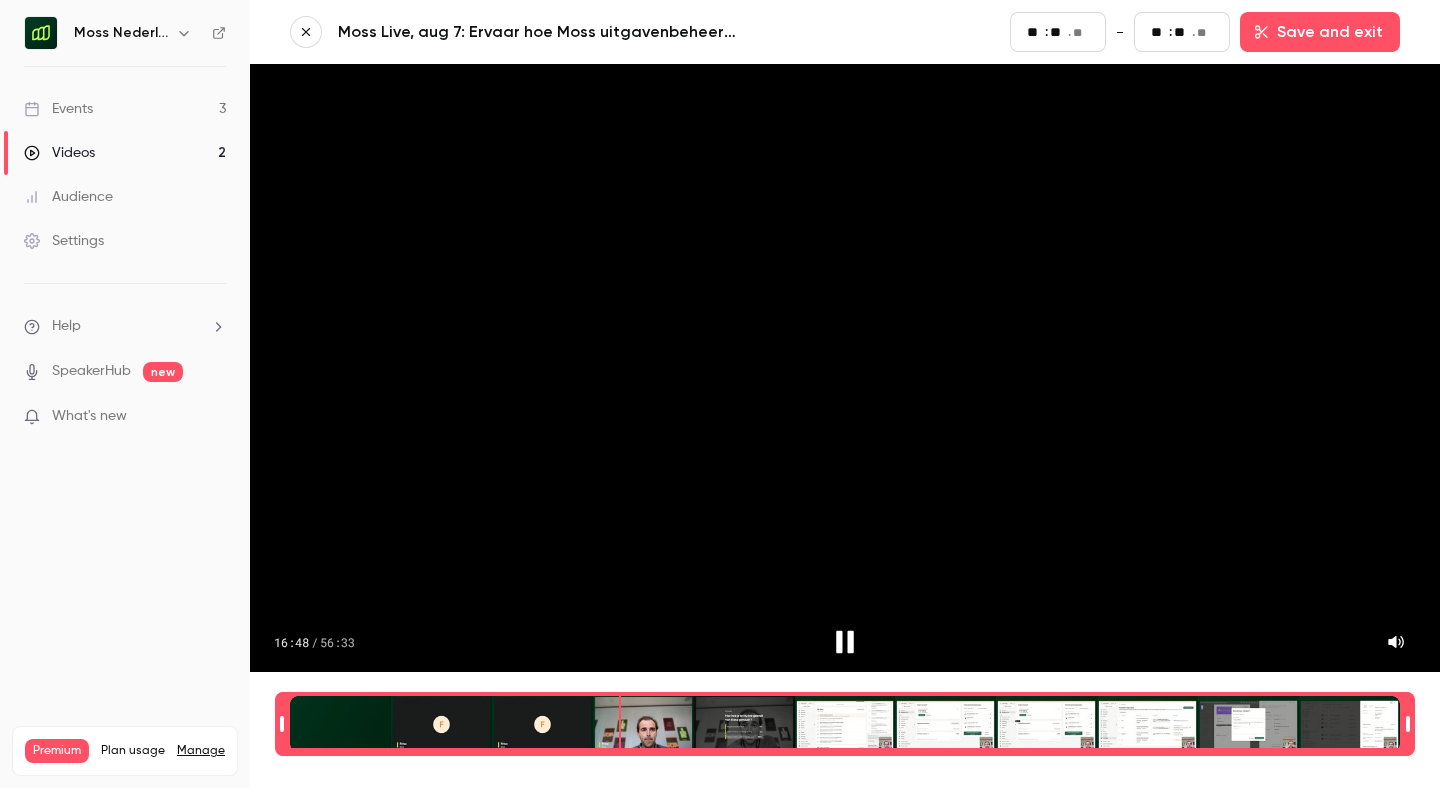 type on "**" 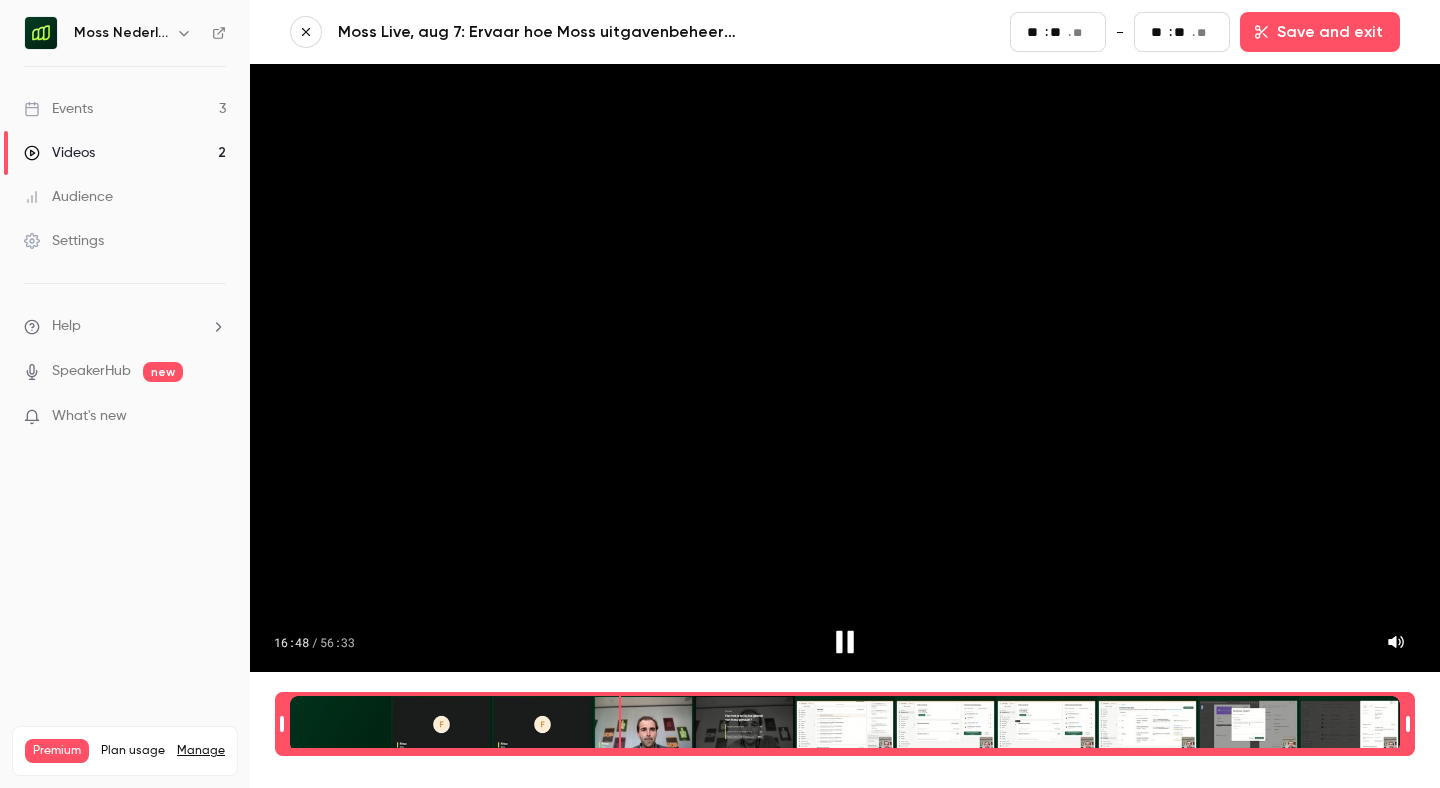 type on "**" 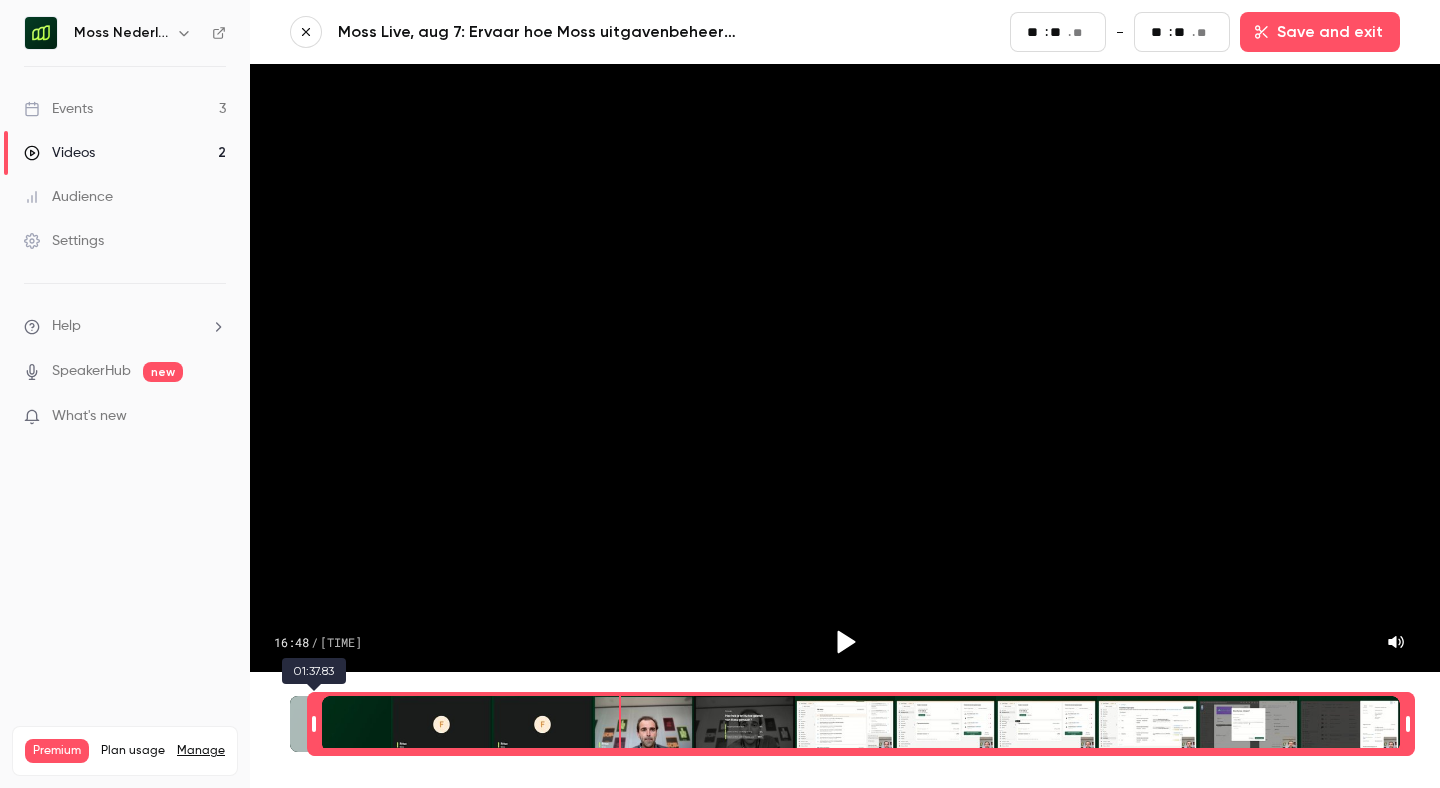 type on "**" 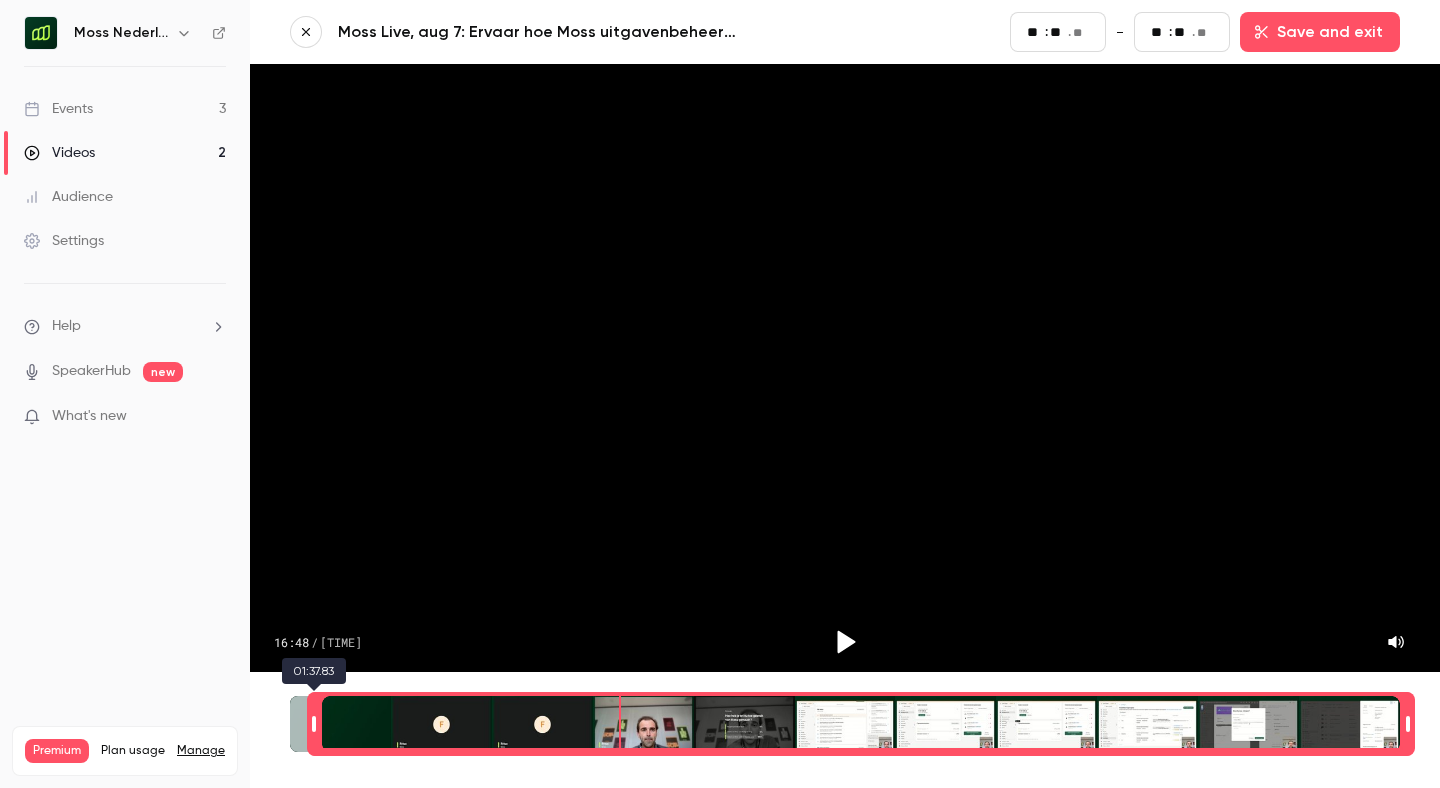 type on "**" 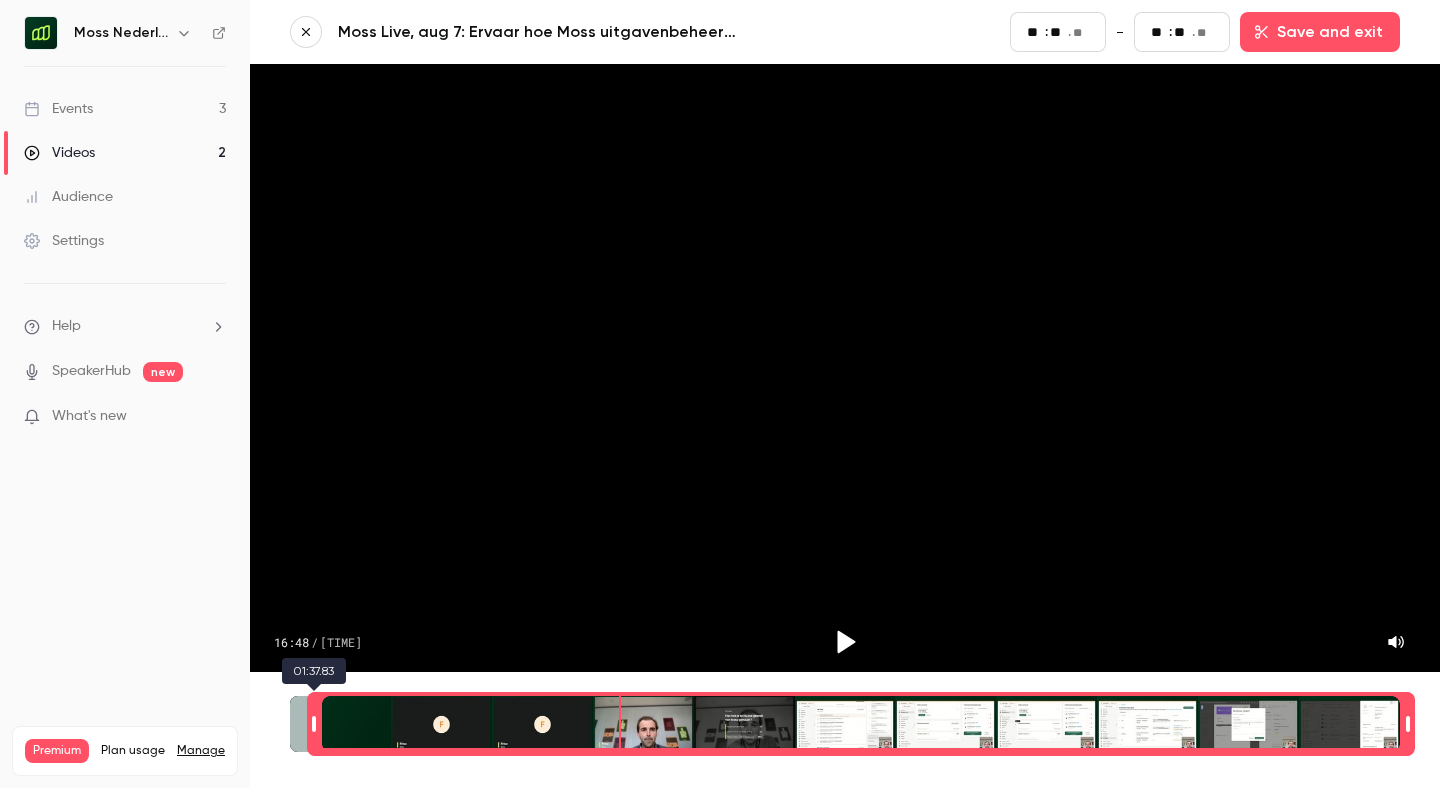 type on "**" 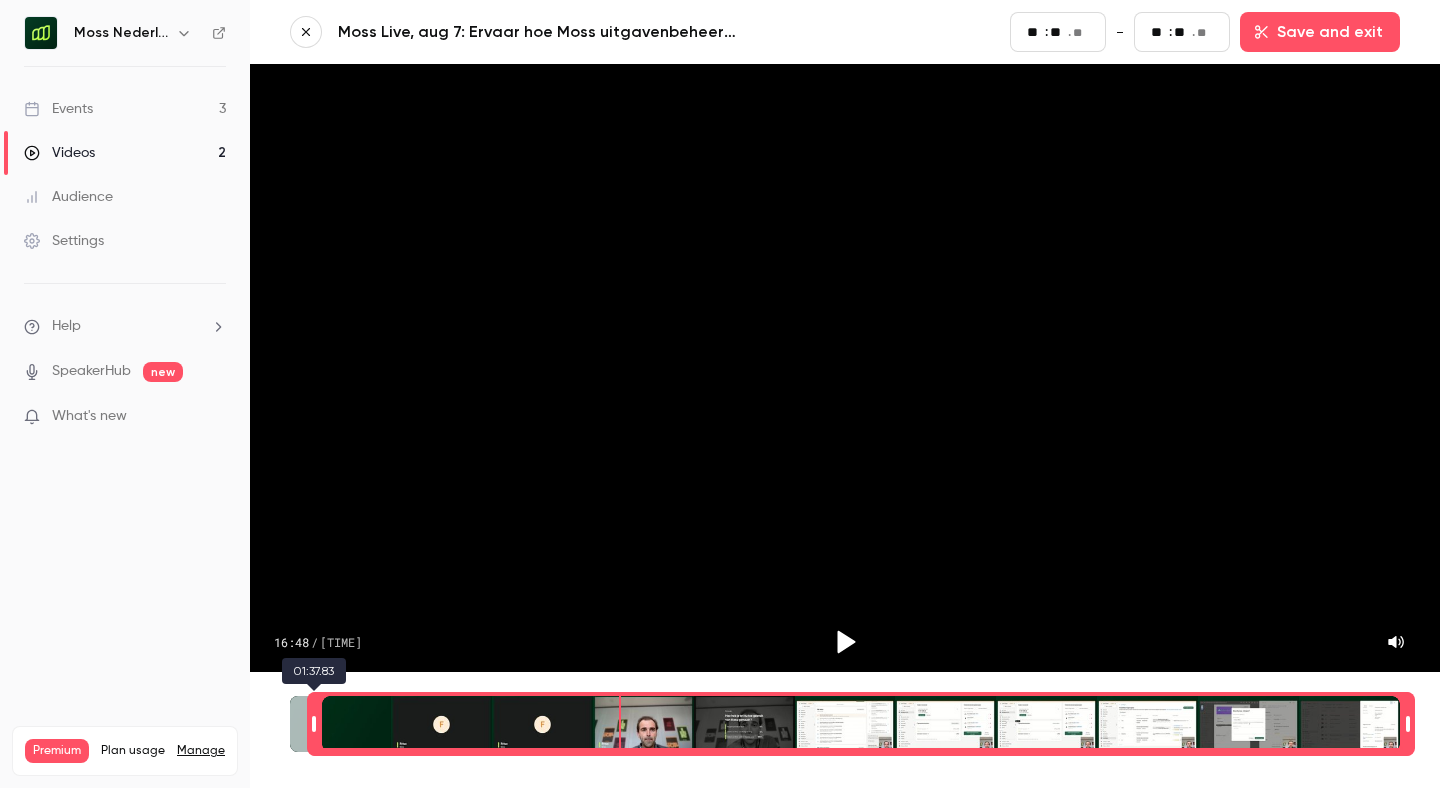 type on "**" 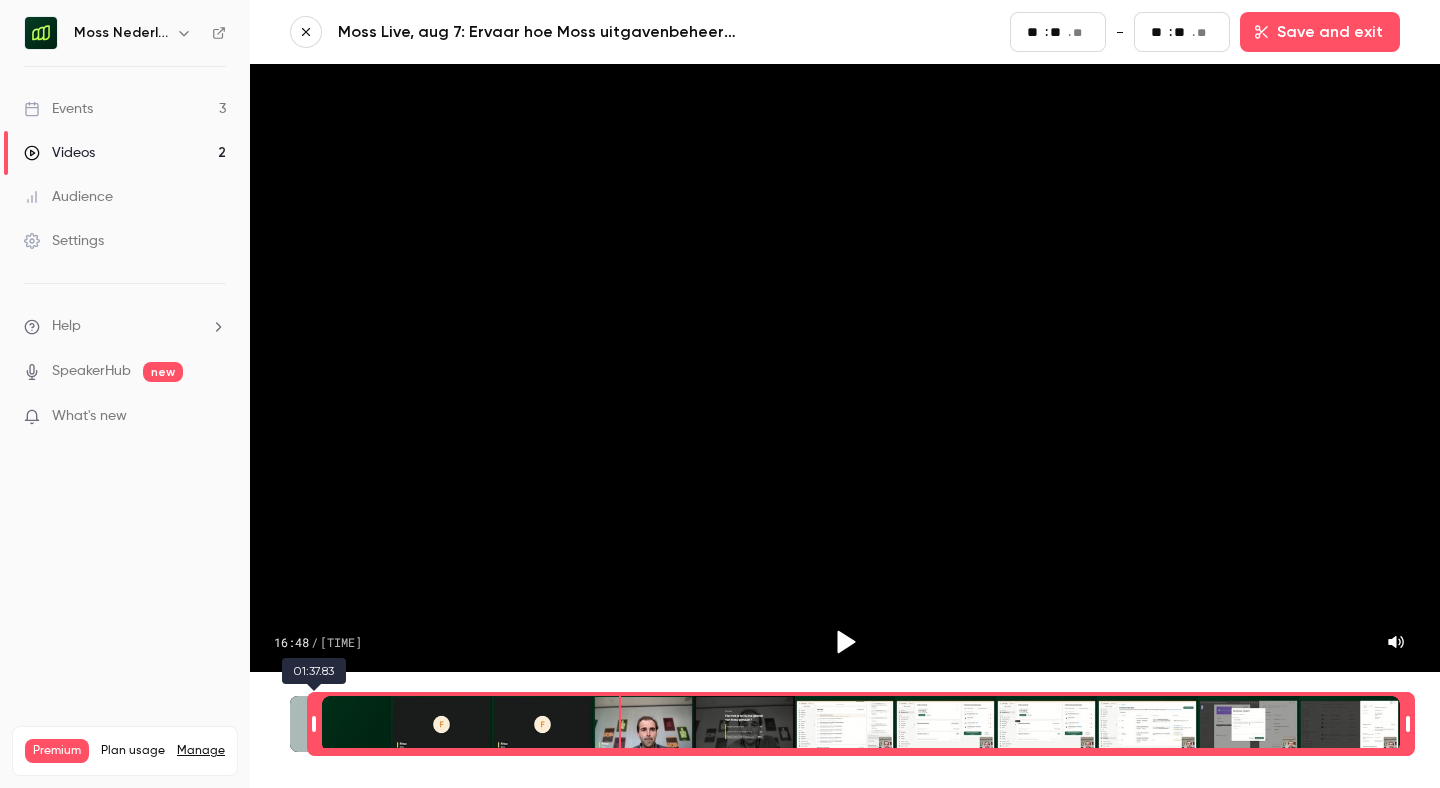 type on "**" 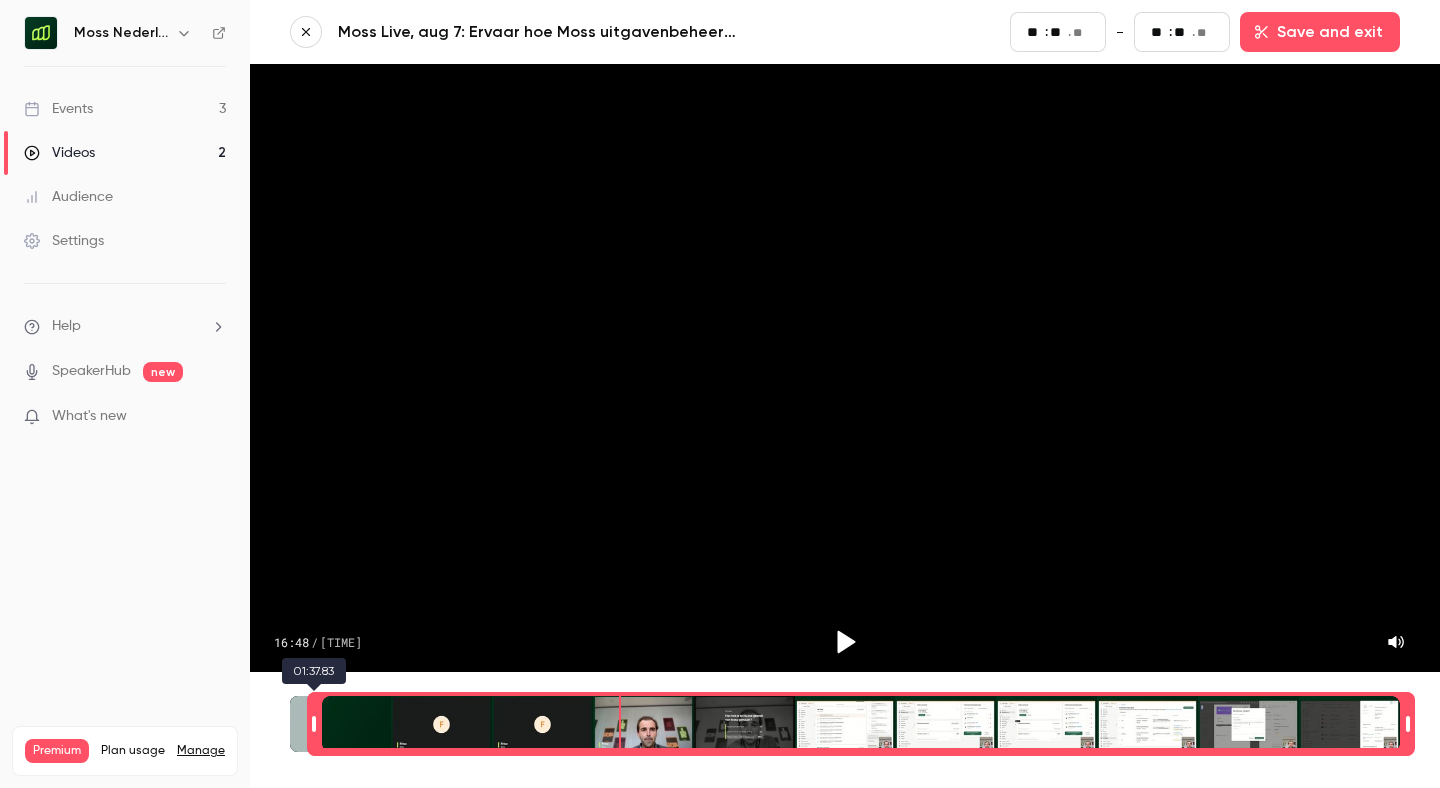 type on "**" 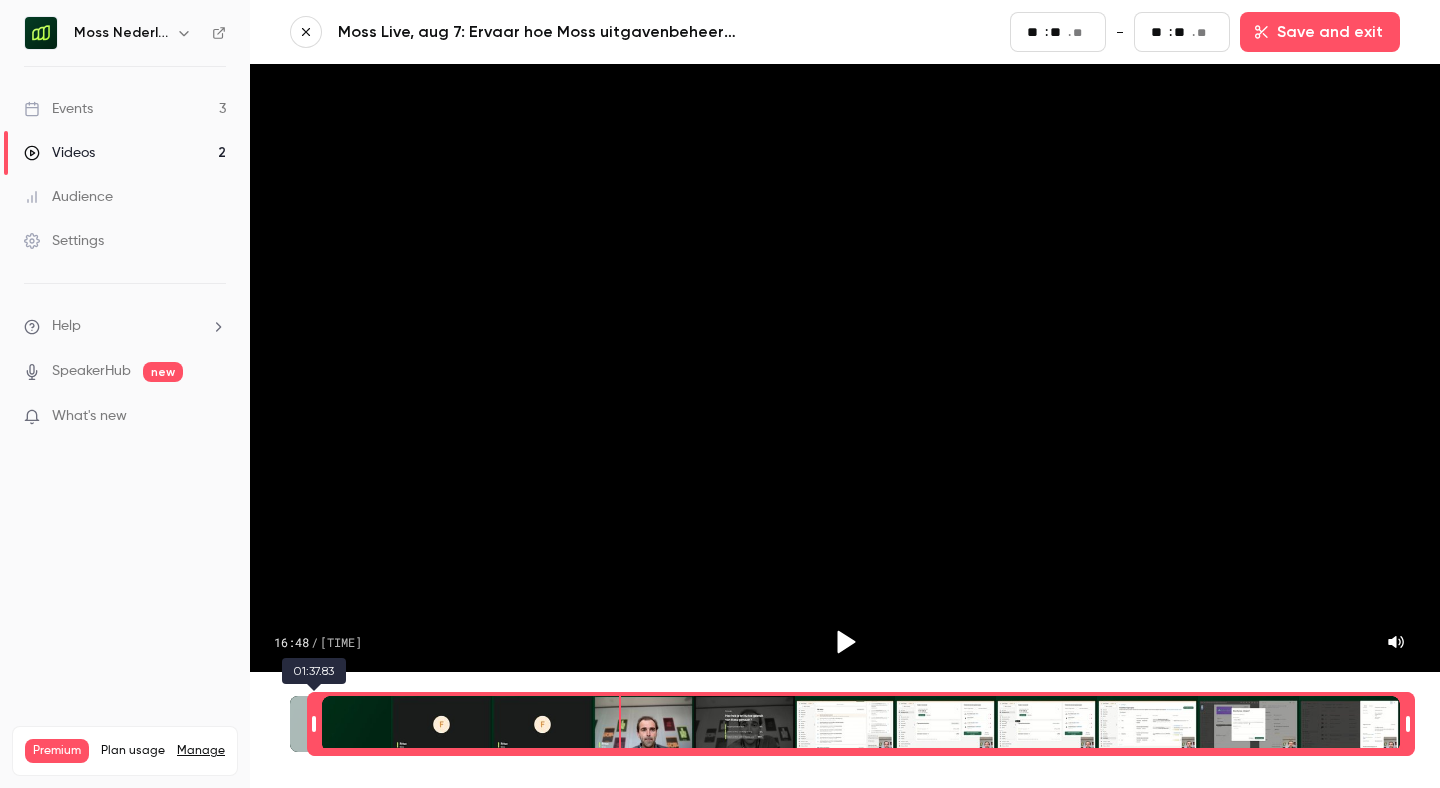 type on "****" 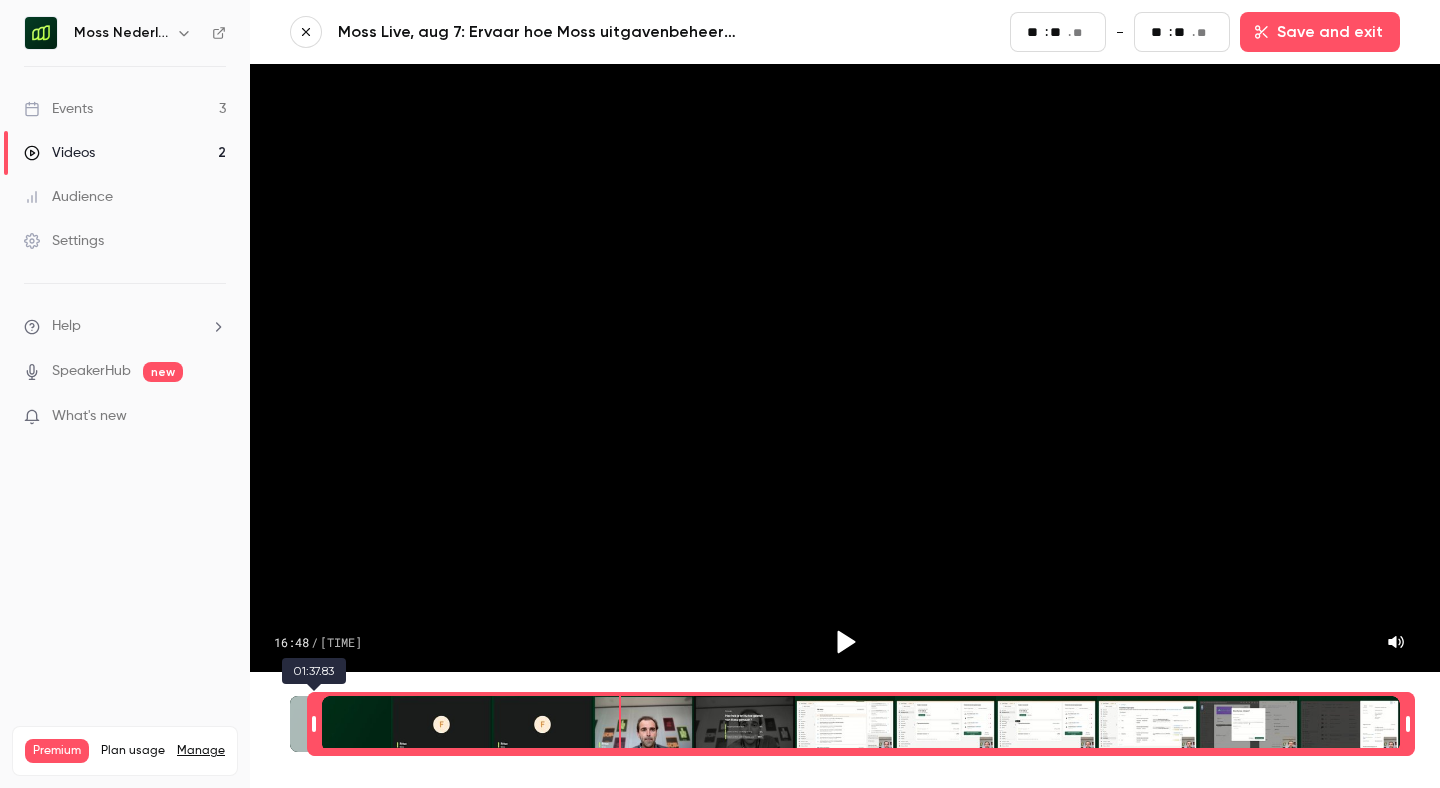 type on "**" 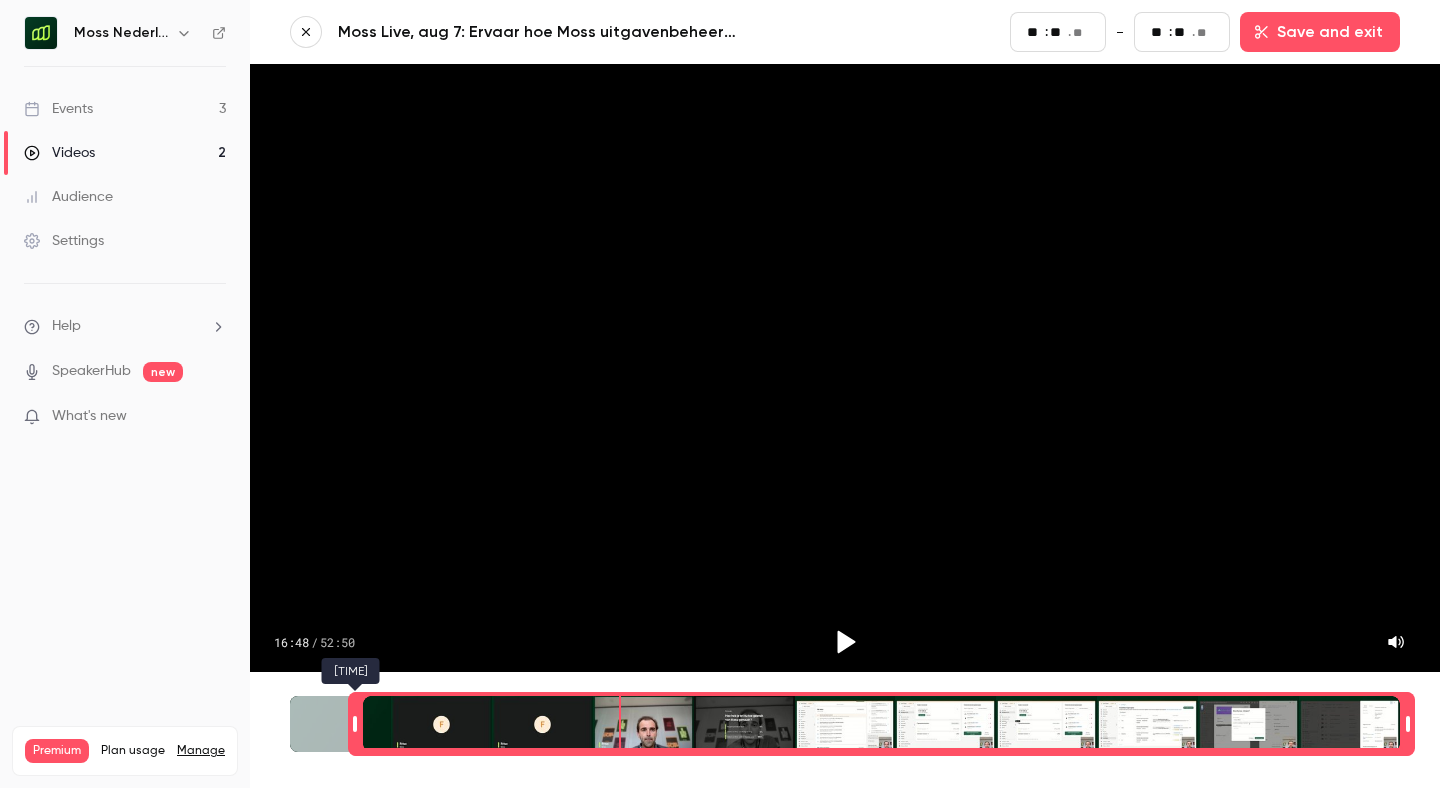 type on "**" 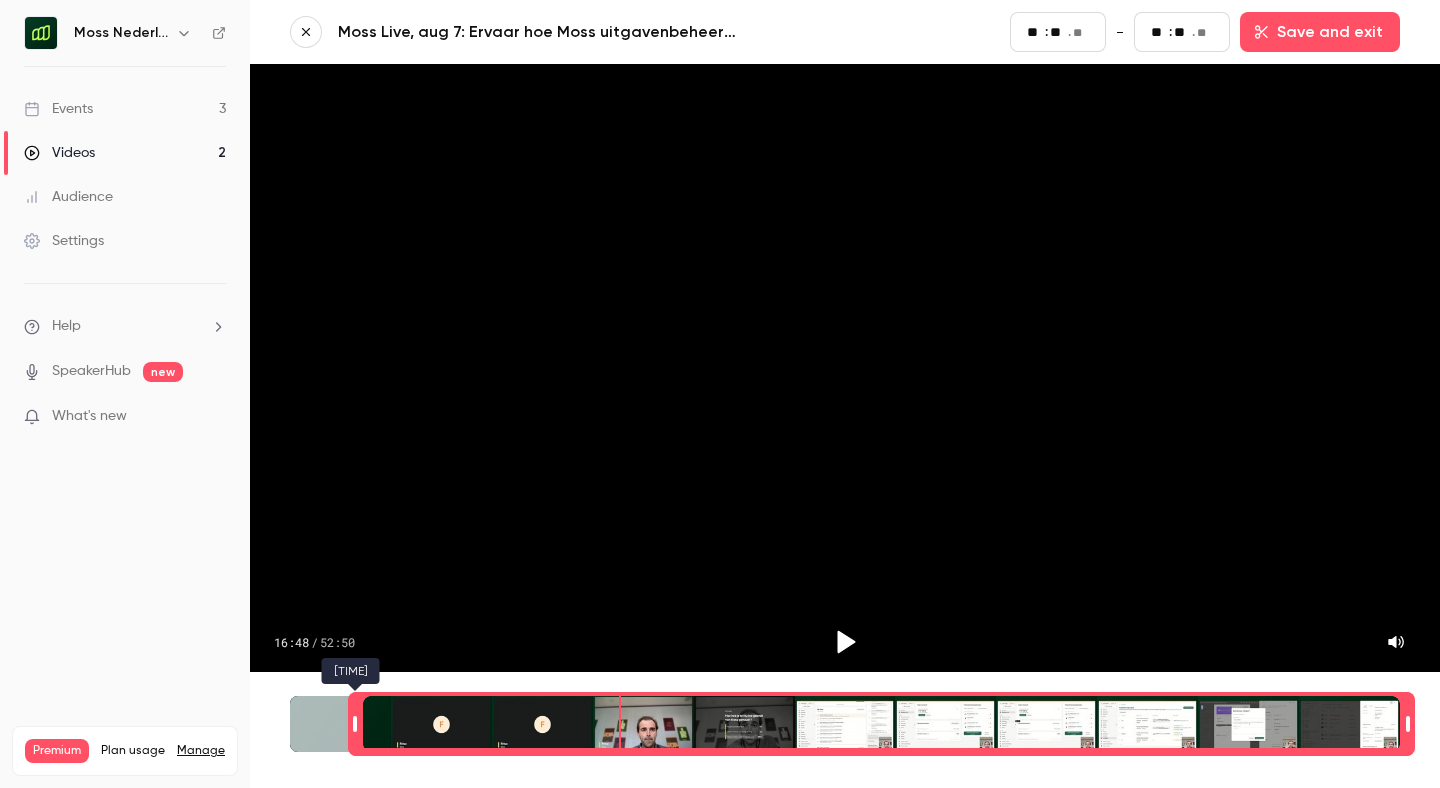type on "****" 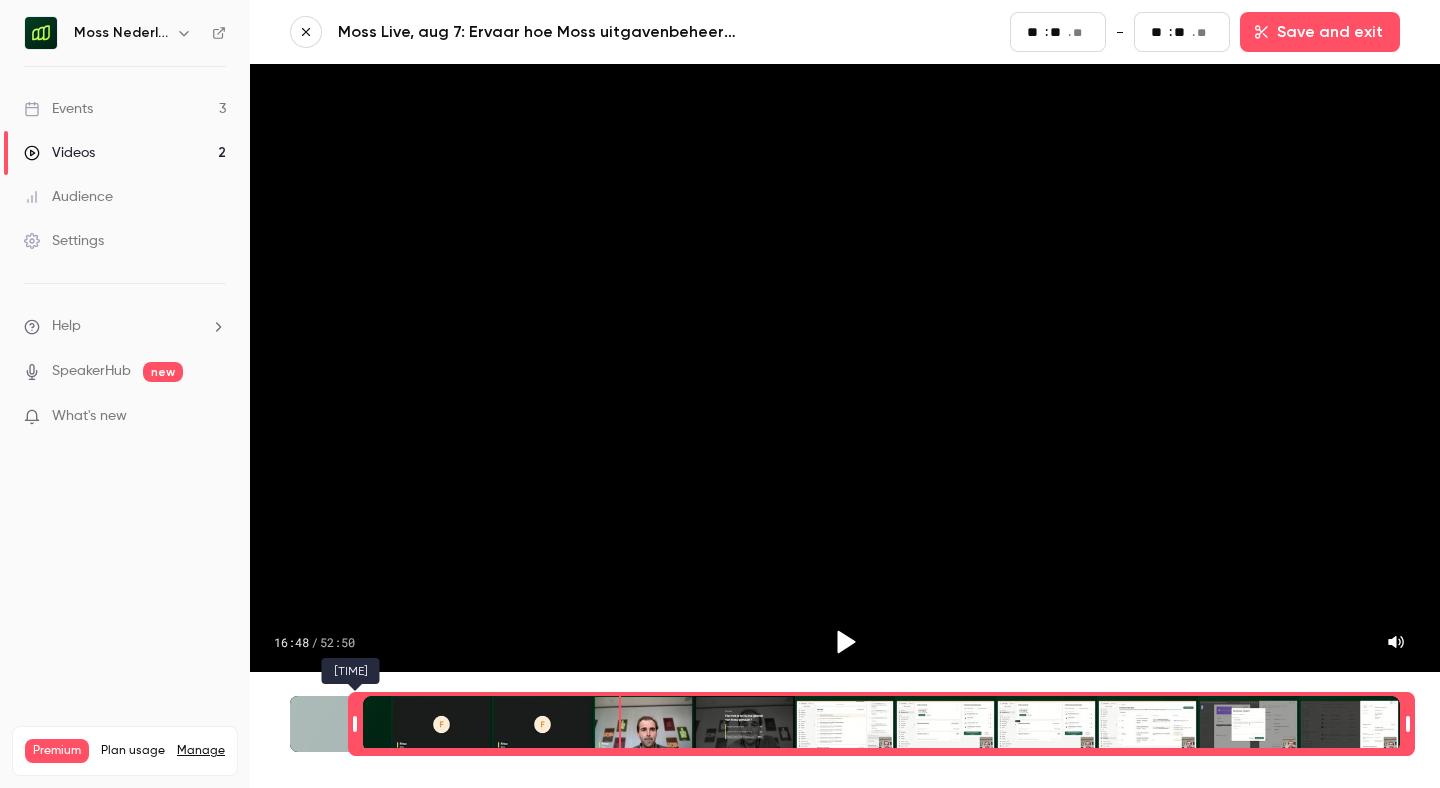 type on "**" 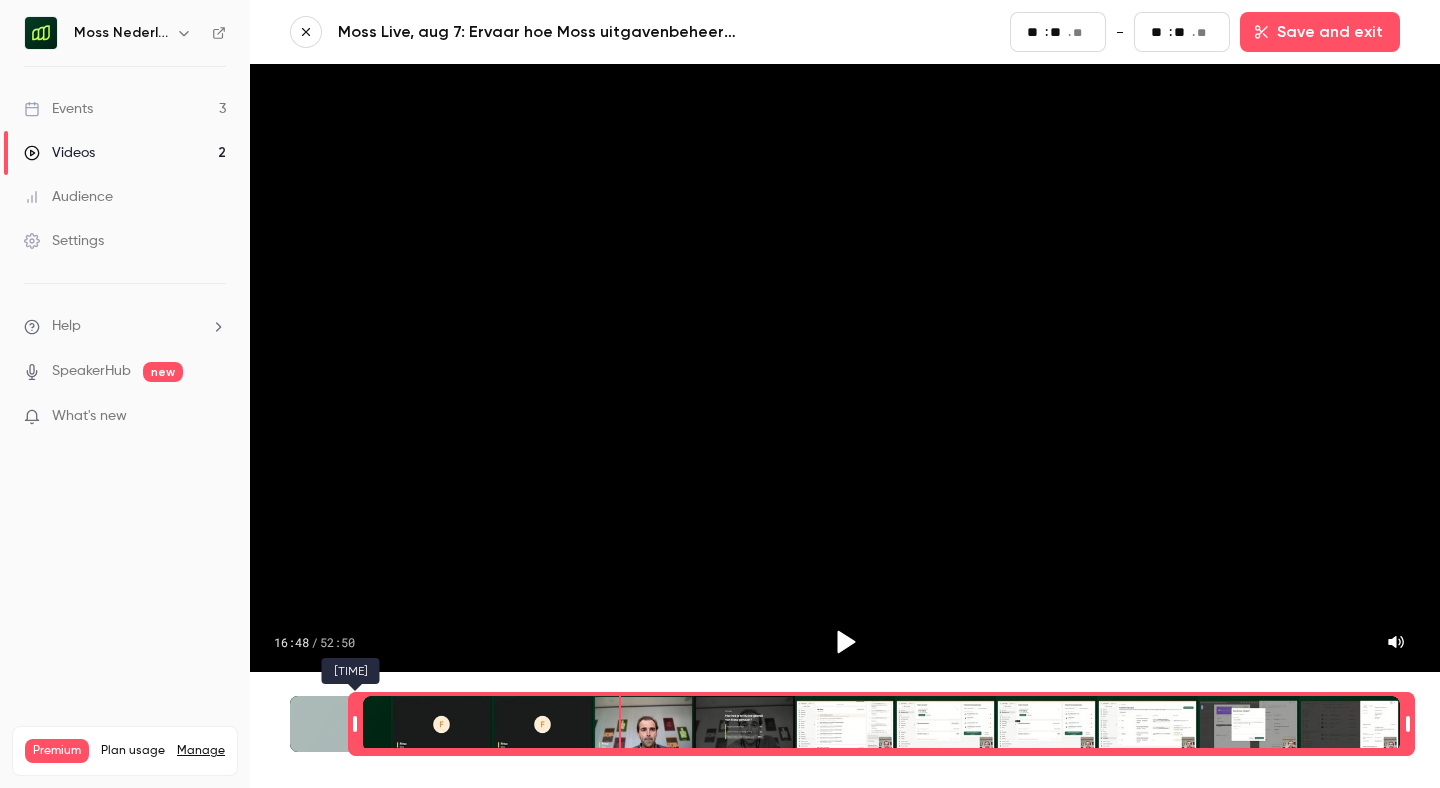type on "**" 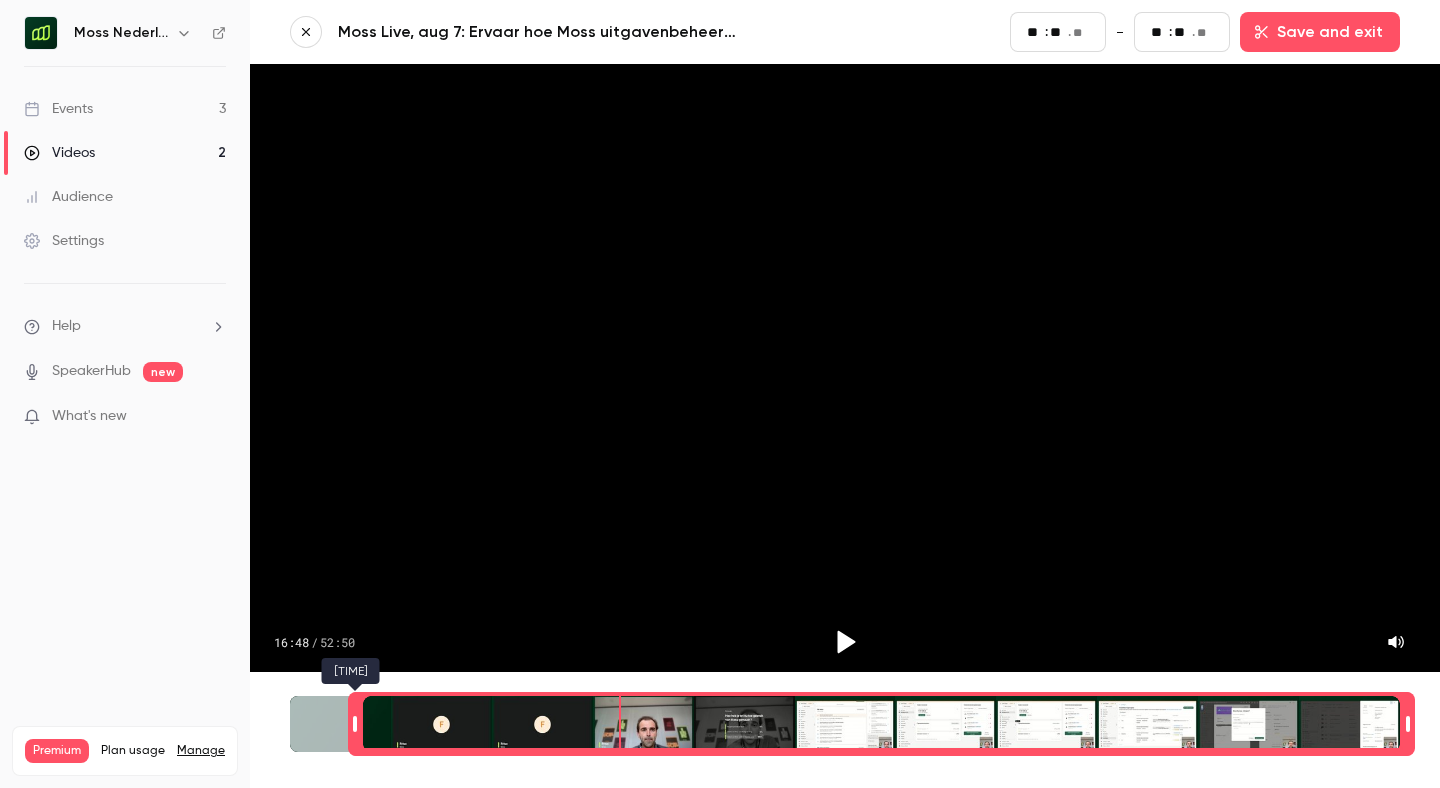 type on "****" 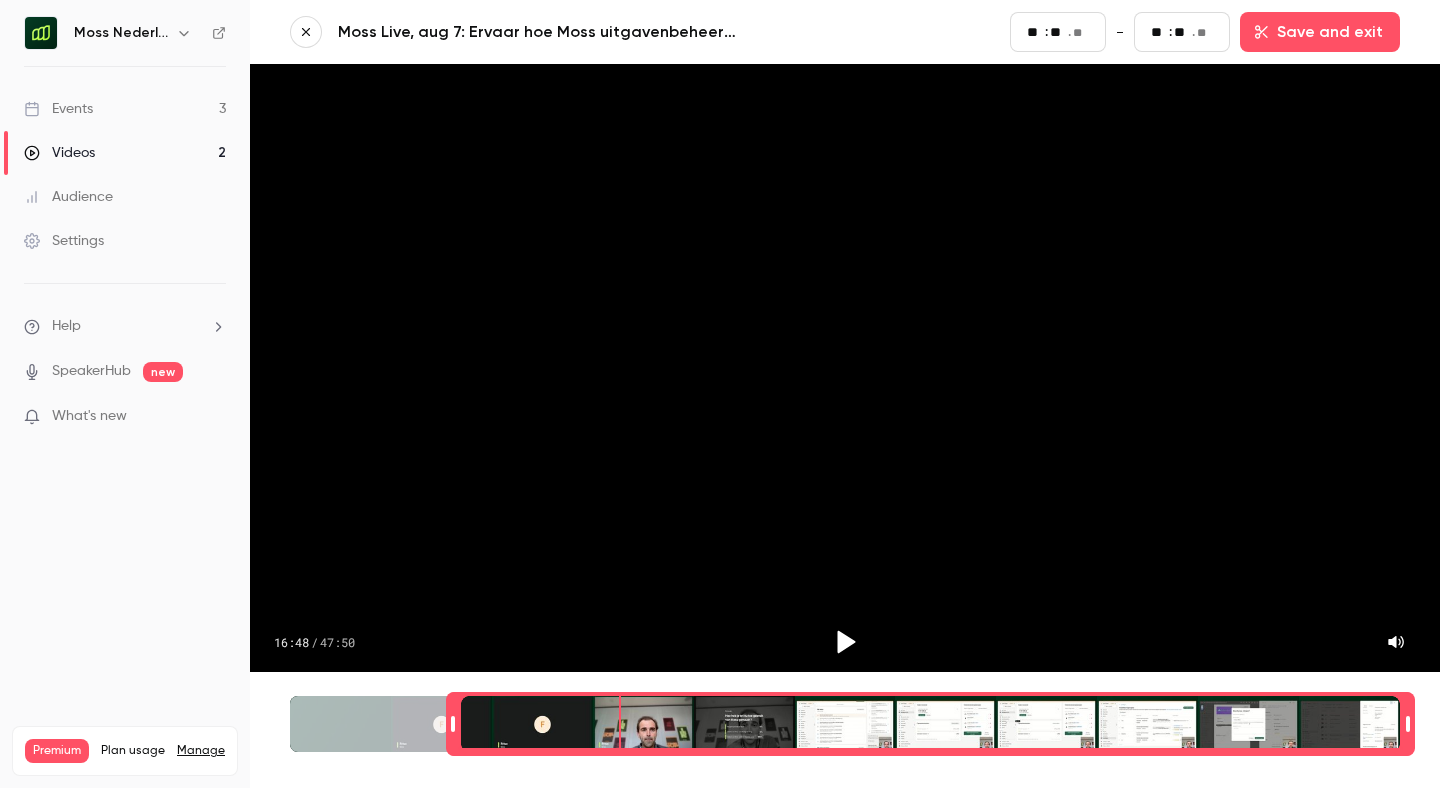 type on "**" 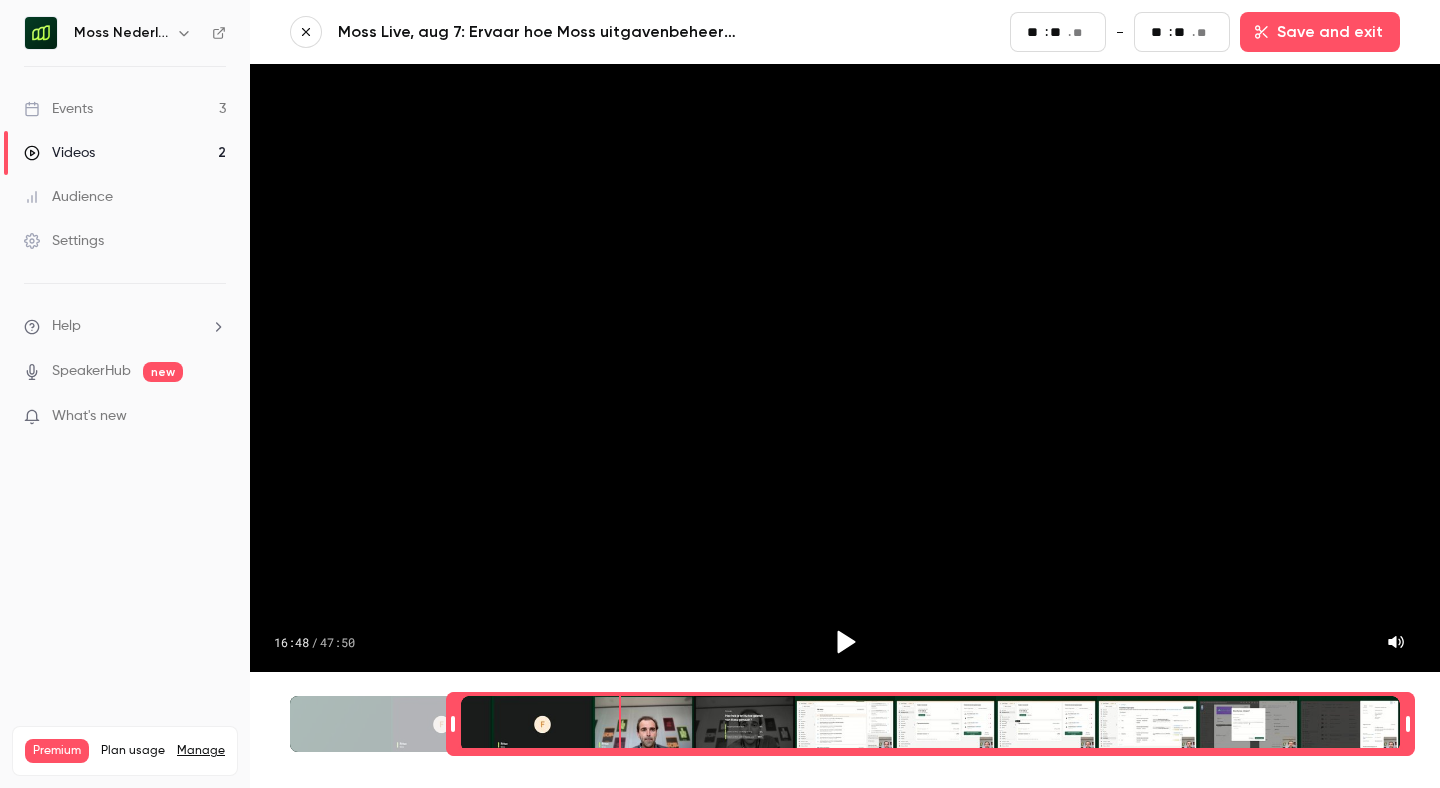 type on "**" 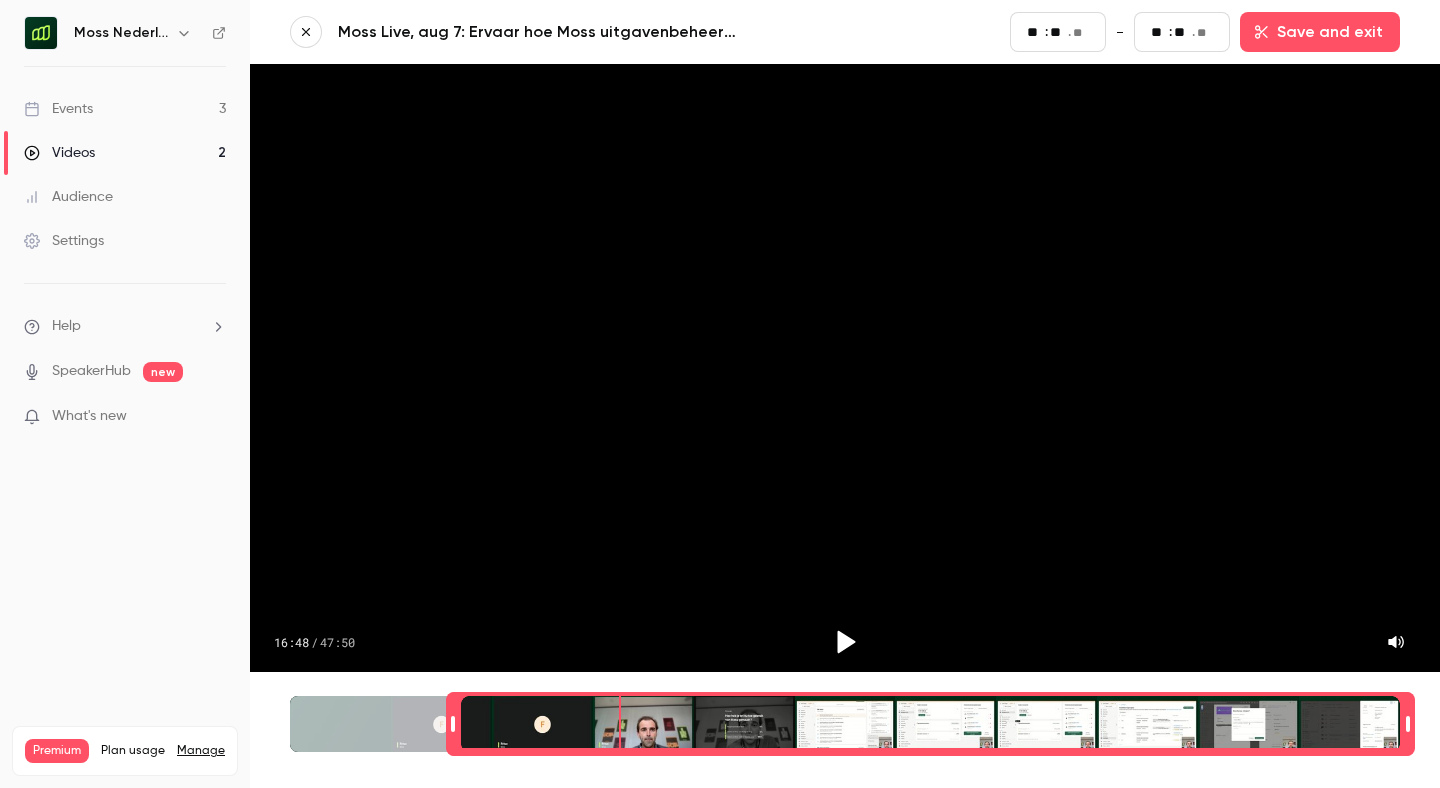 type on "****" 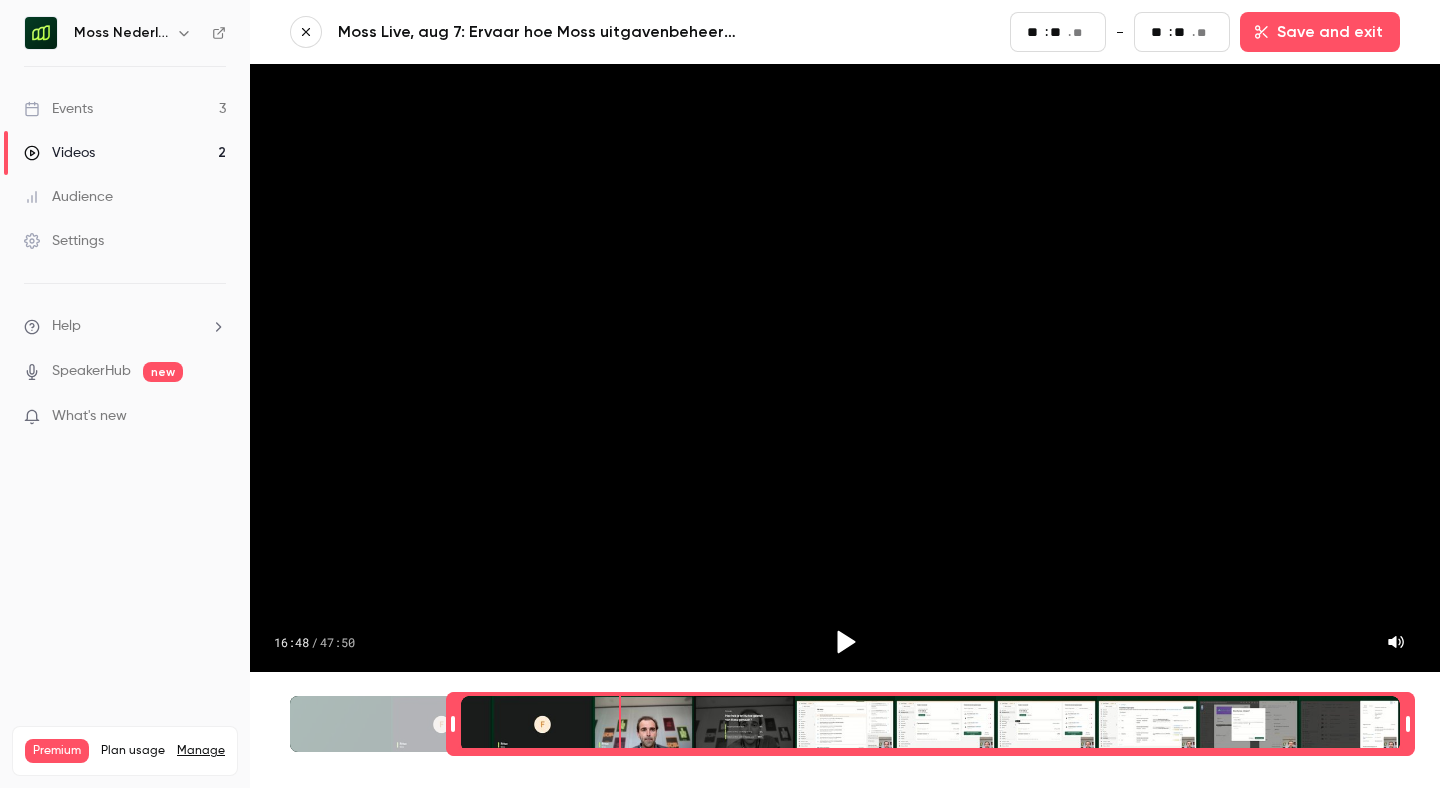 type on "**" 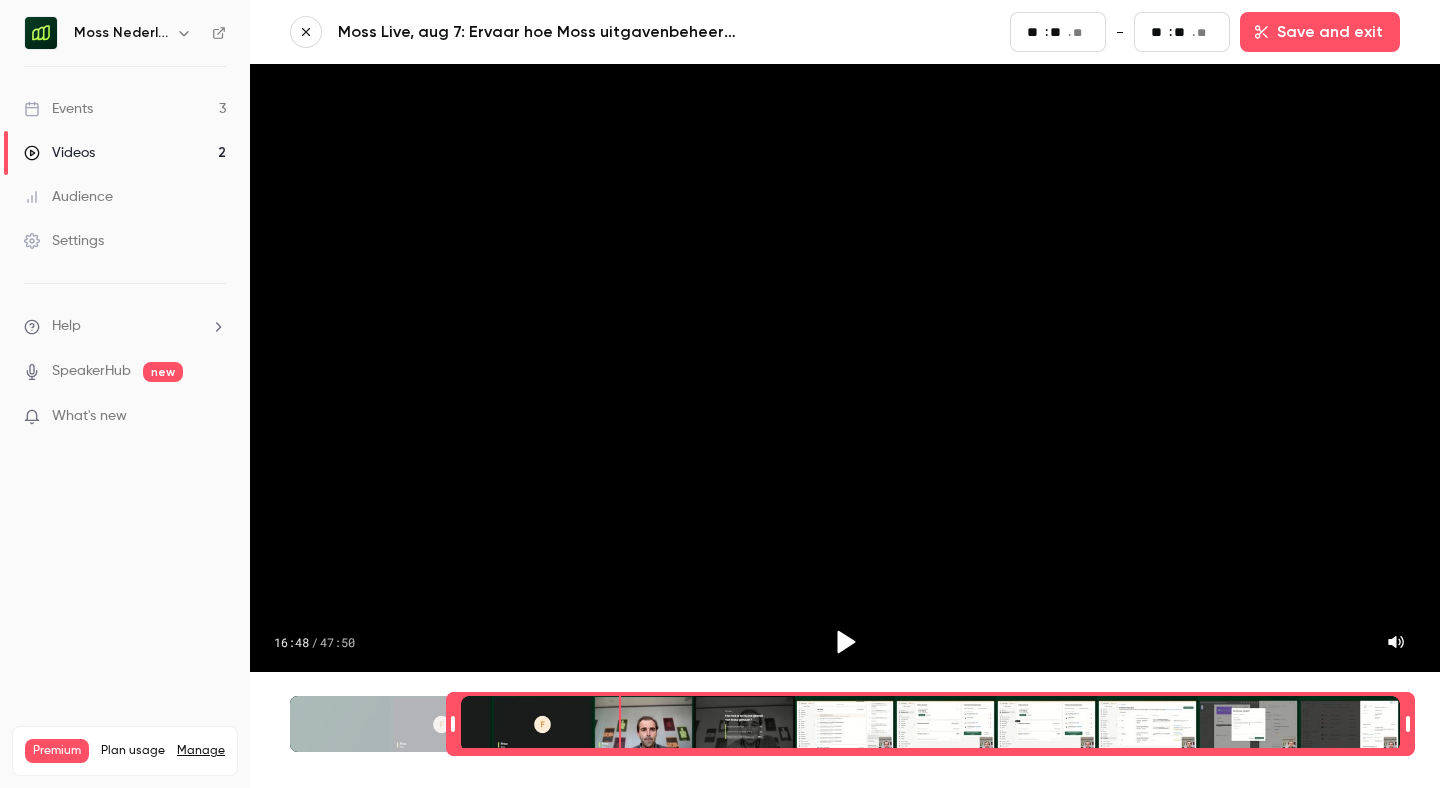 type on "****" 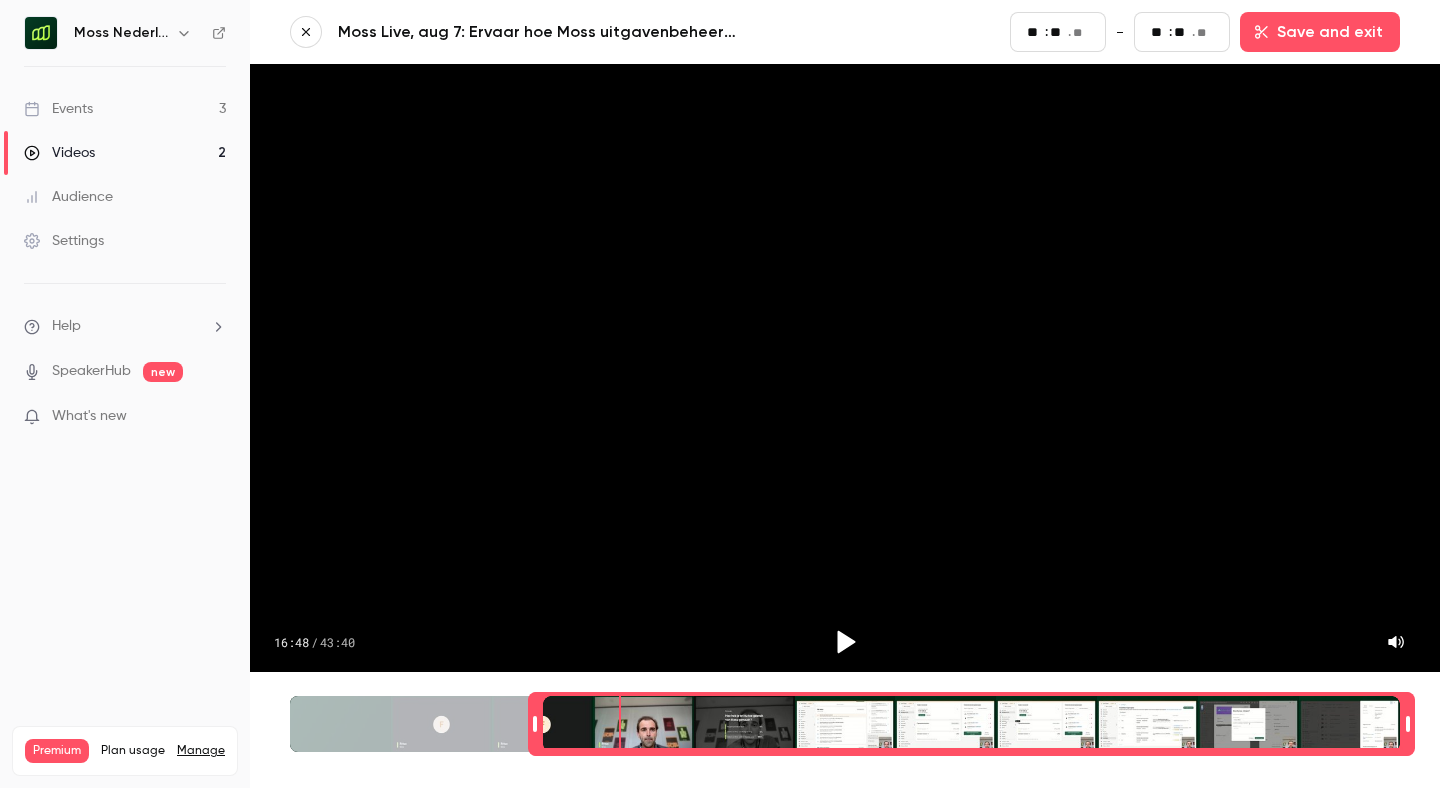 type on "**" 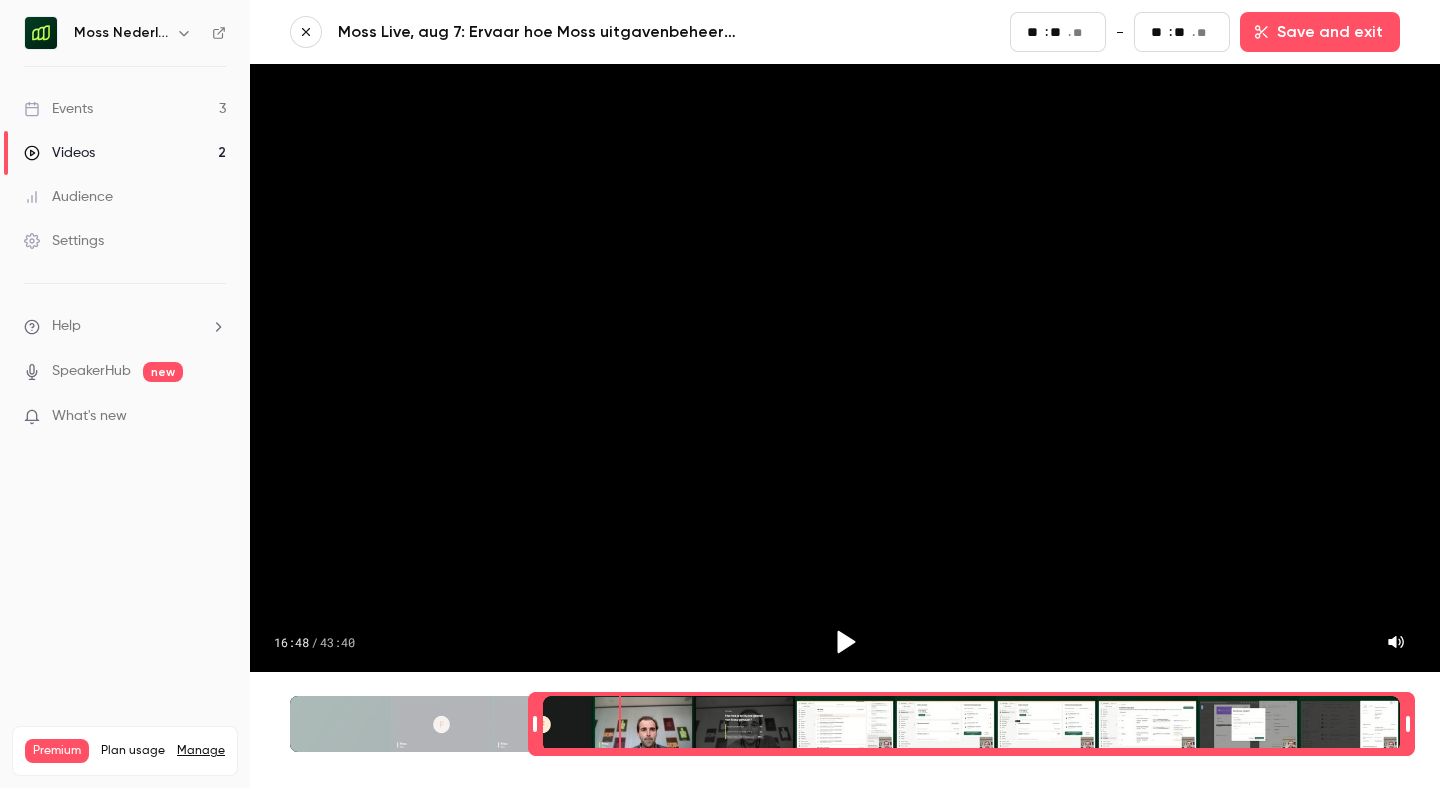 type on "**" 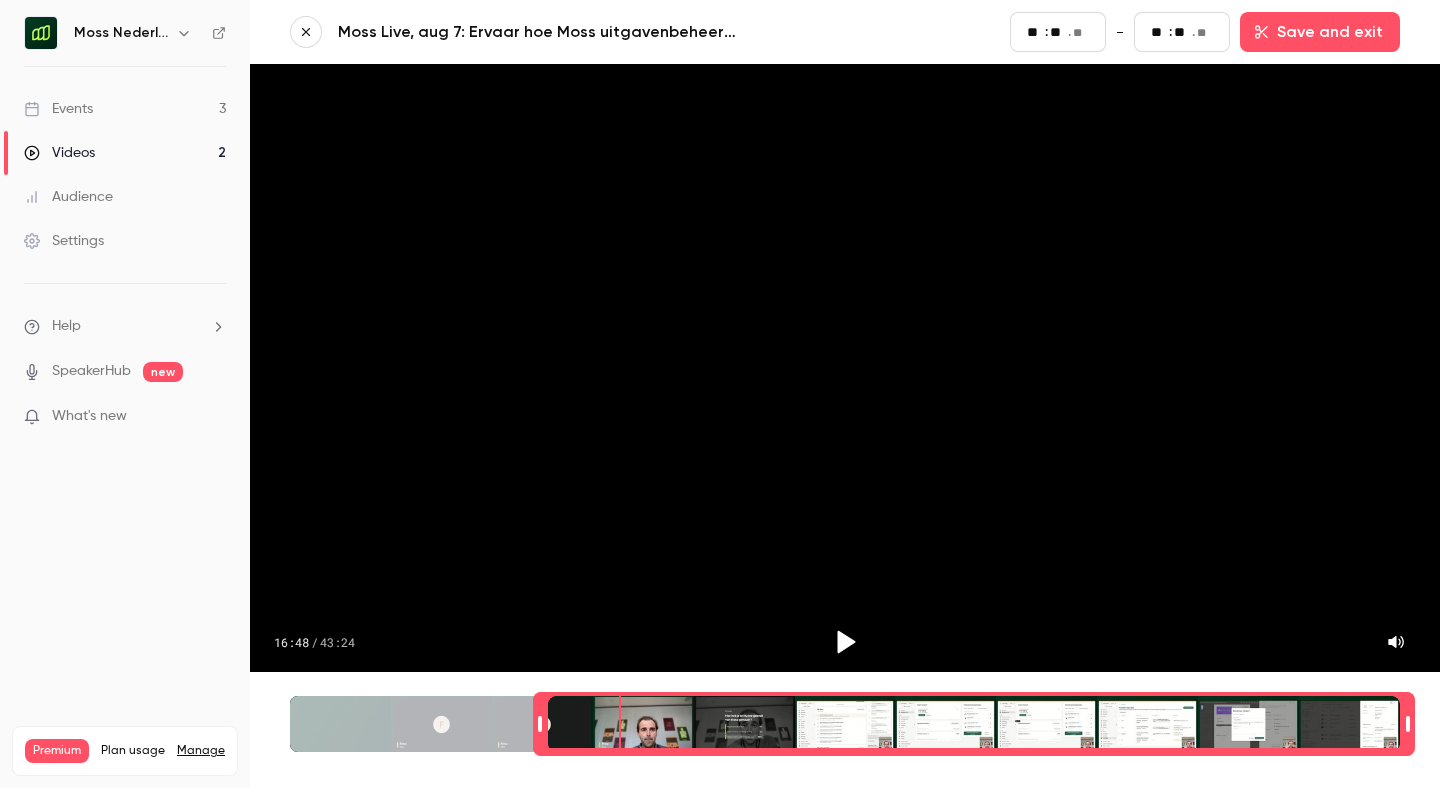type on "***" 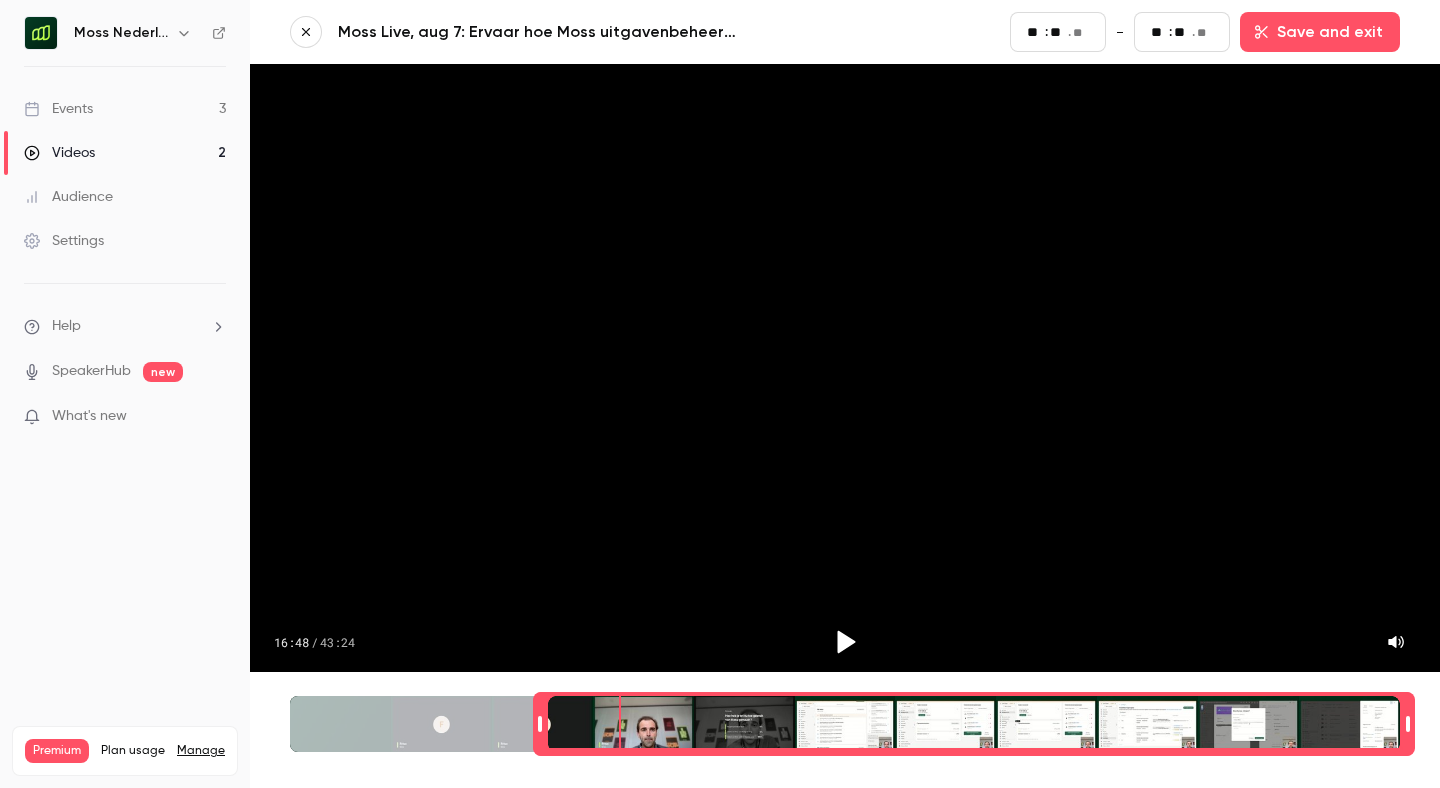 type on "**" 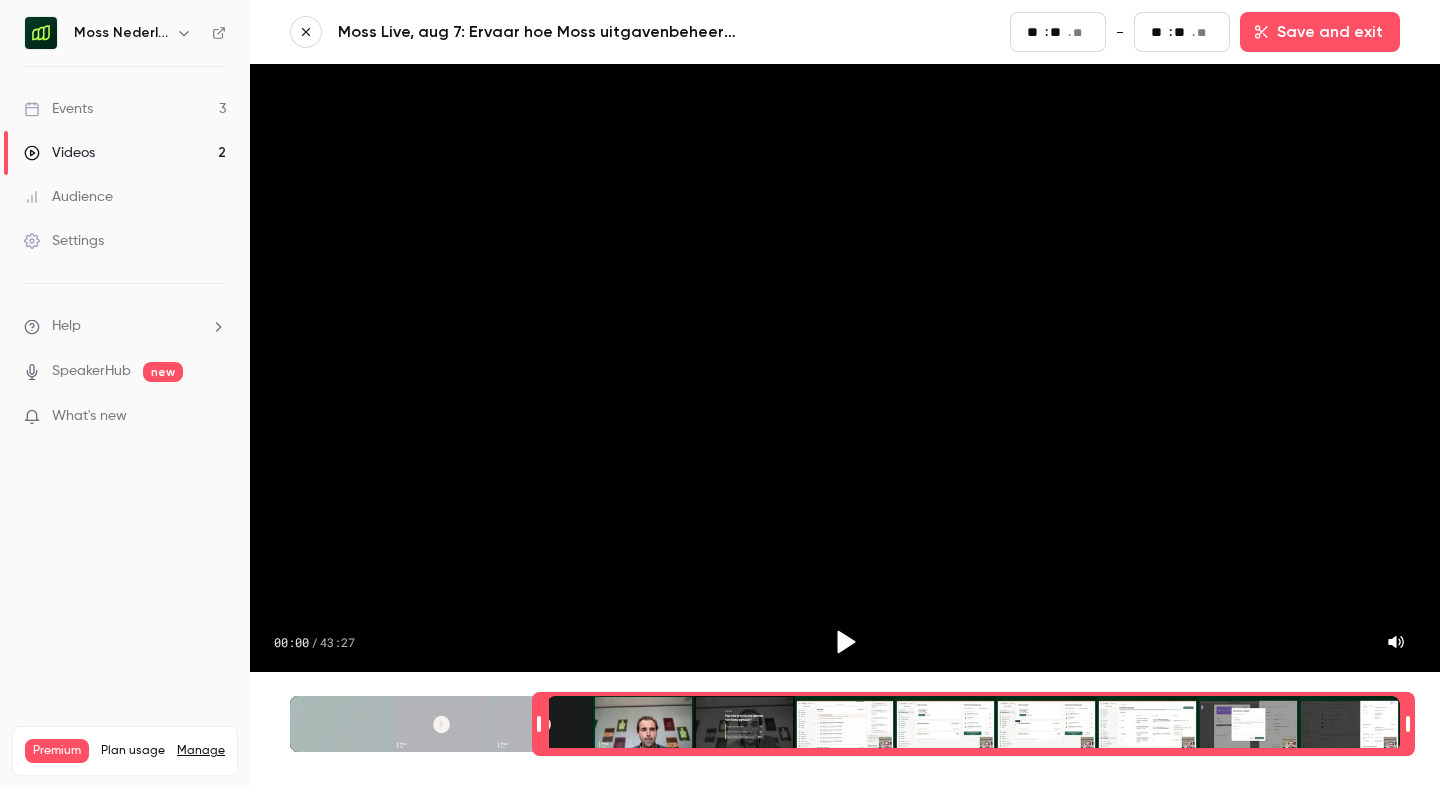 type on "**" 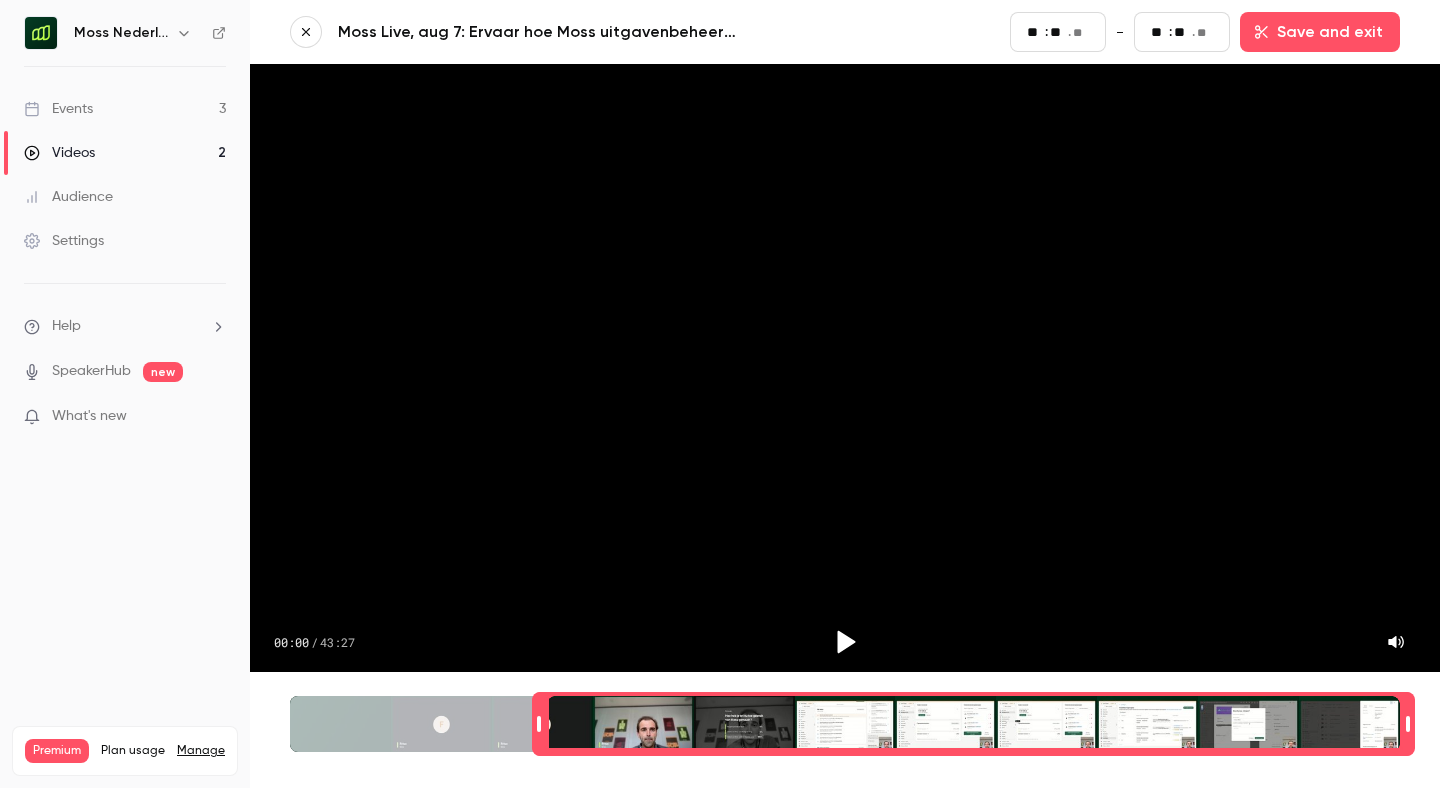 type on "**" 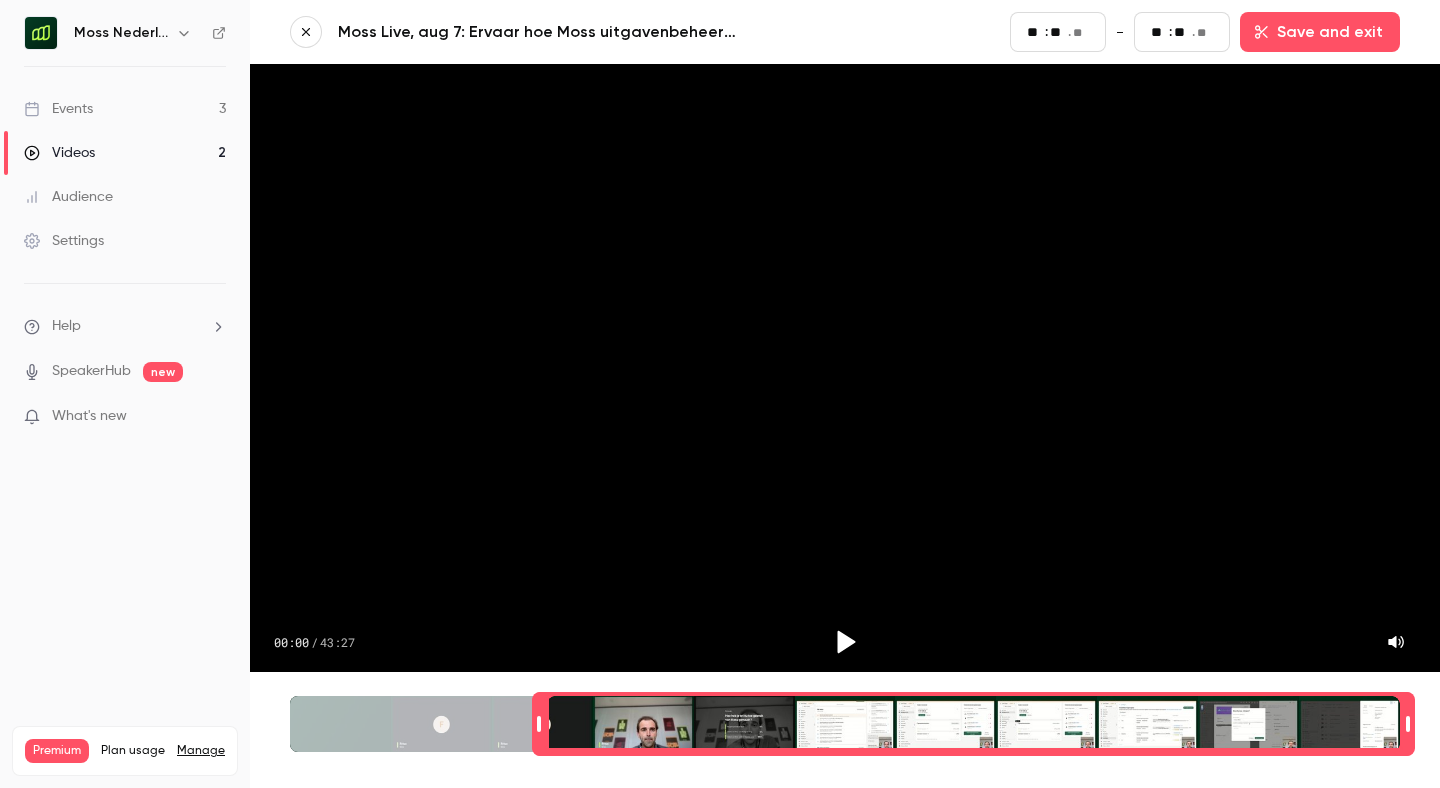 type on "**" 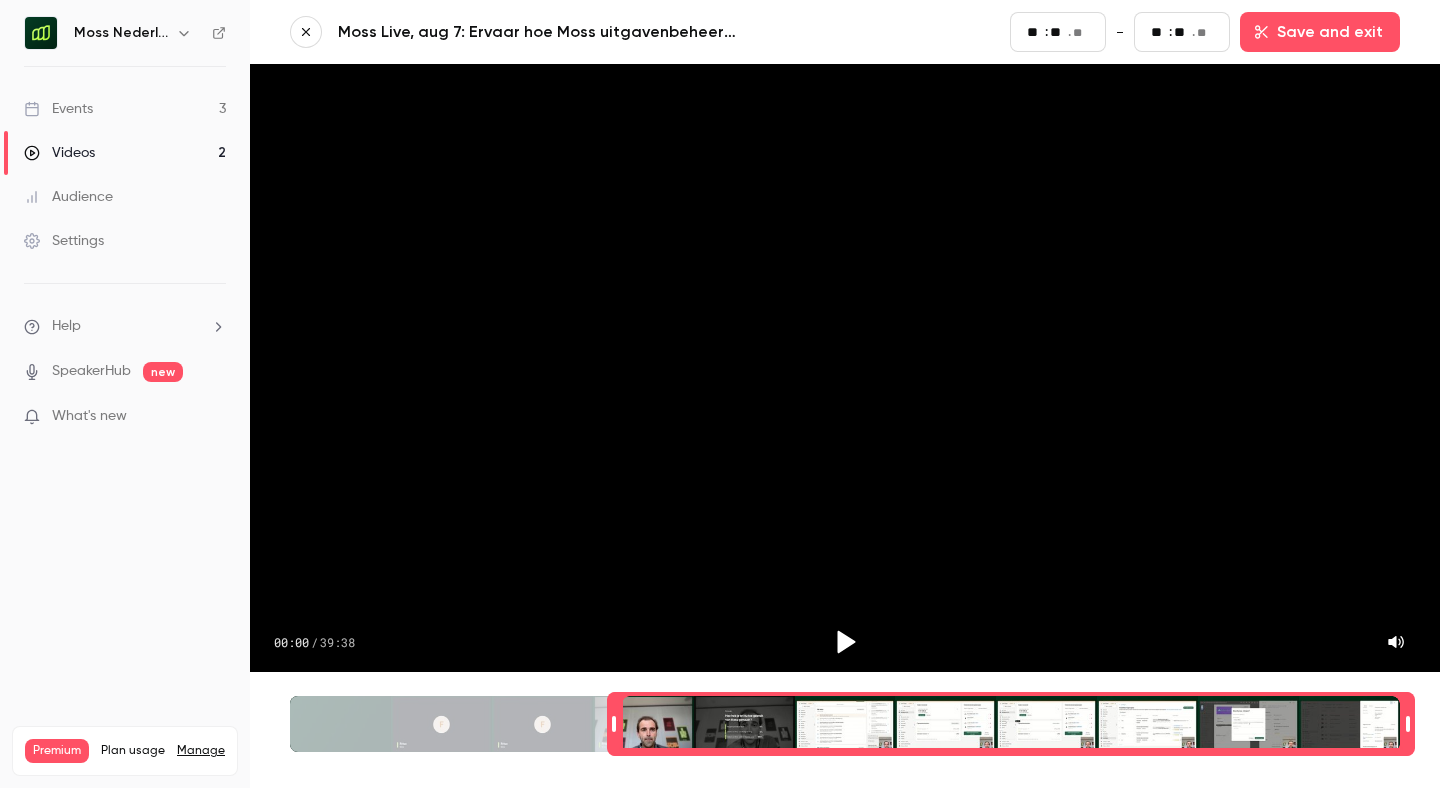 drag, startPoint x: 285, startPoint y: 724, endPoint x: 617, endPoint y: 757, distance: 333.63602 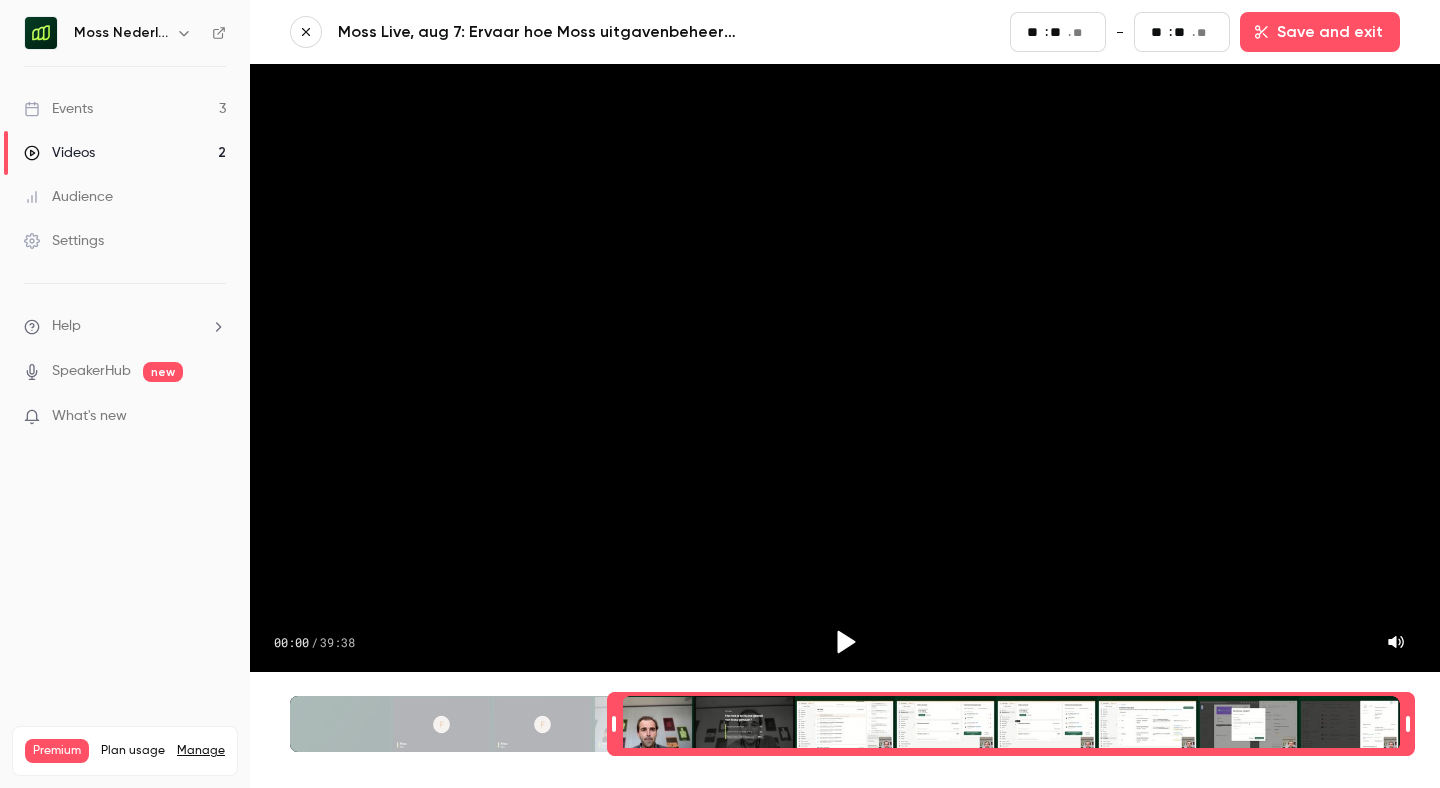 click at bounding box center [1011, 724] 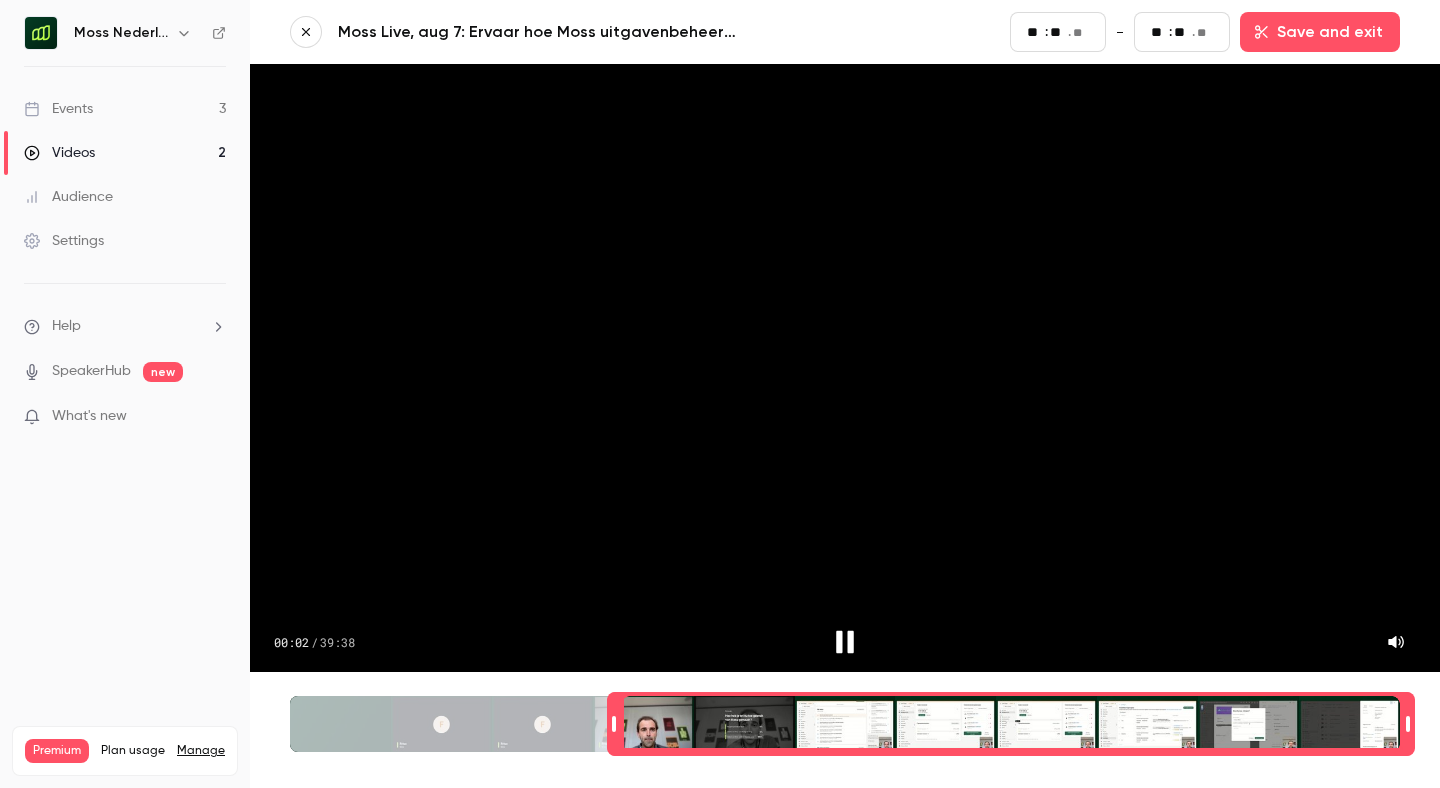 click at bounding box center [1011, 724] 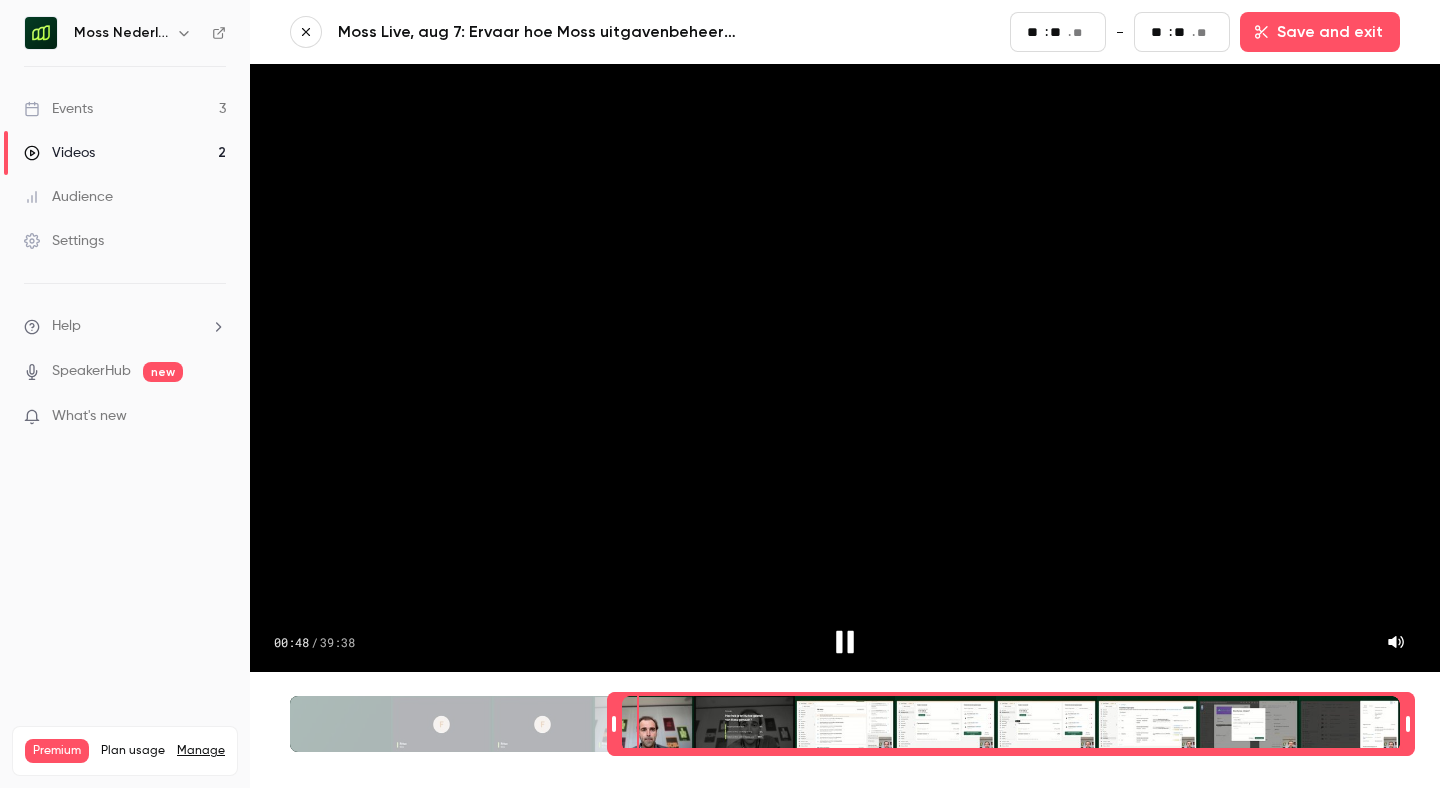 click at bounding box center (1011, 724) 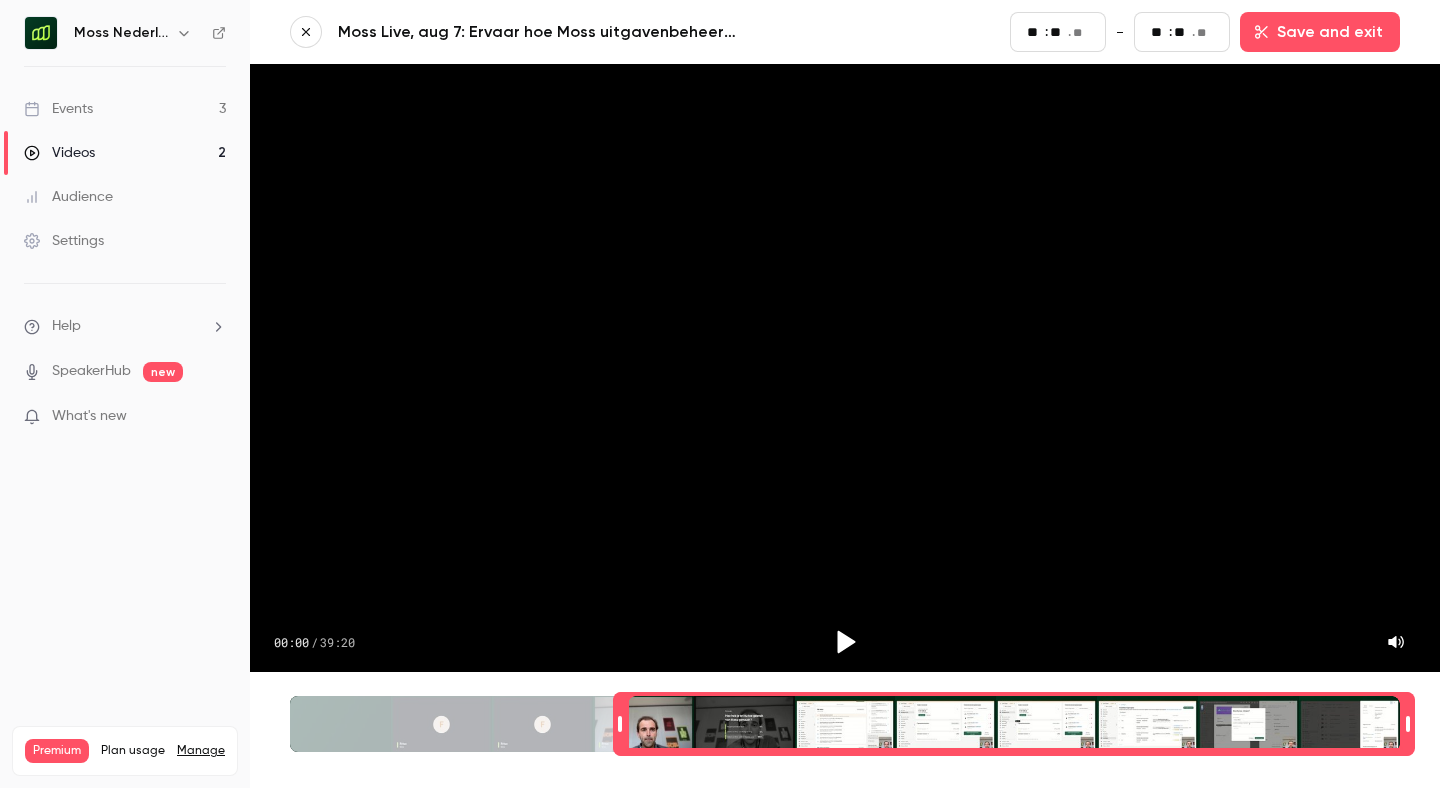 click at bounding box center [620, 724] 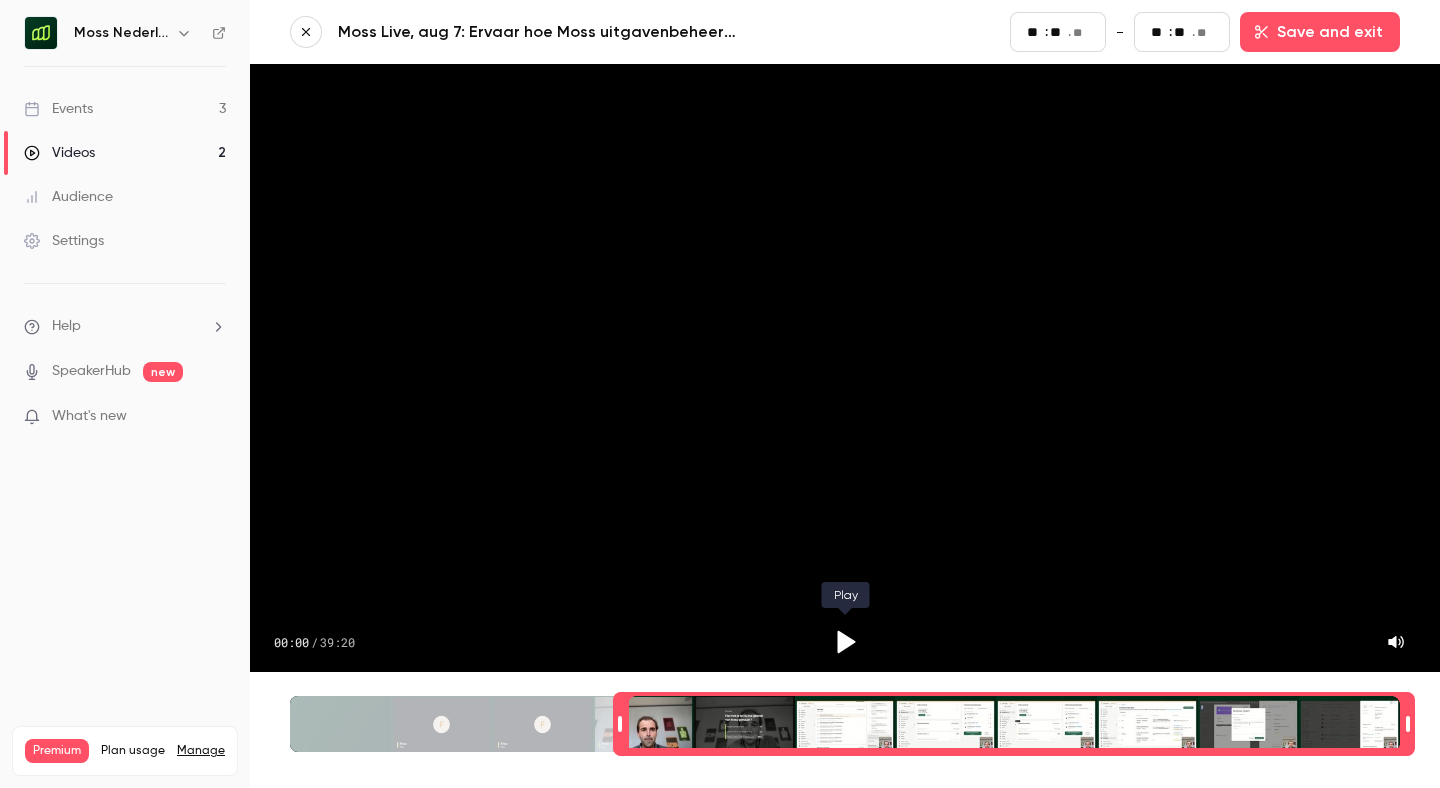 click 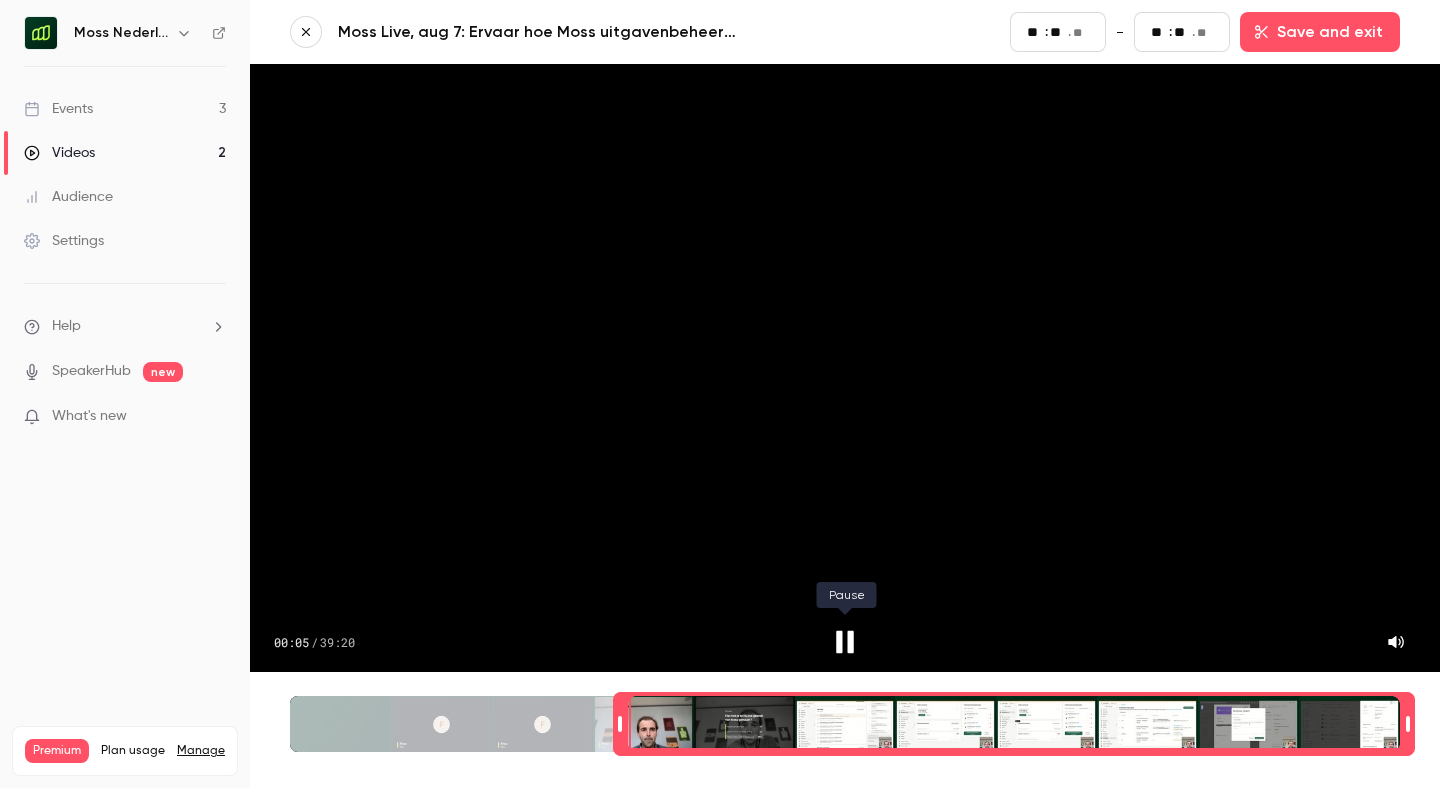 click 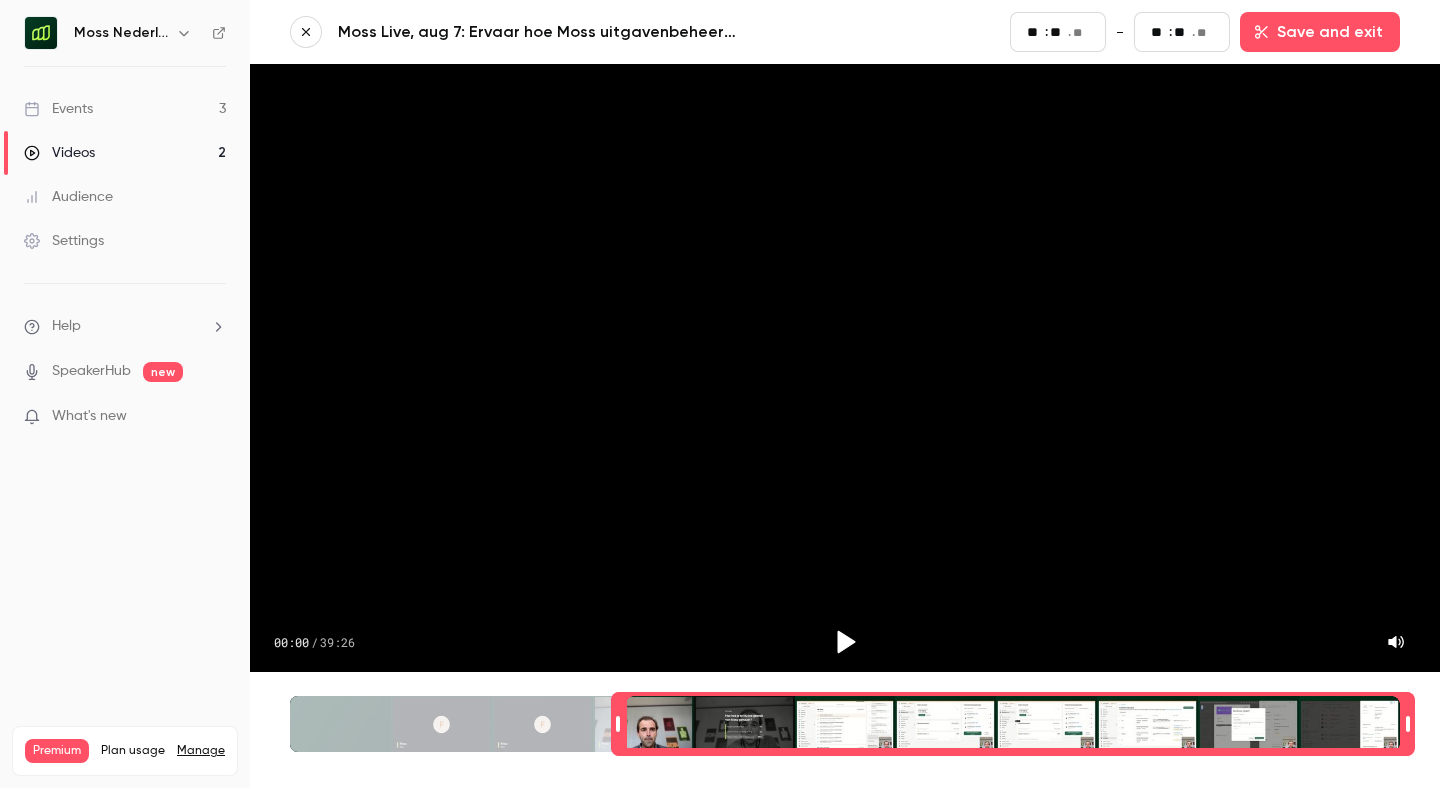 click at bounding box center (618, 724) 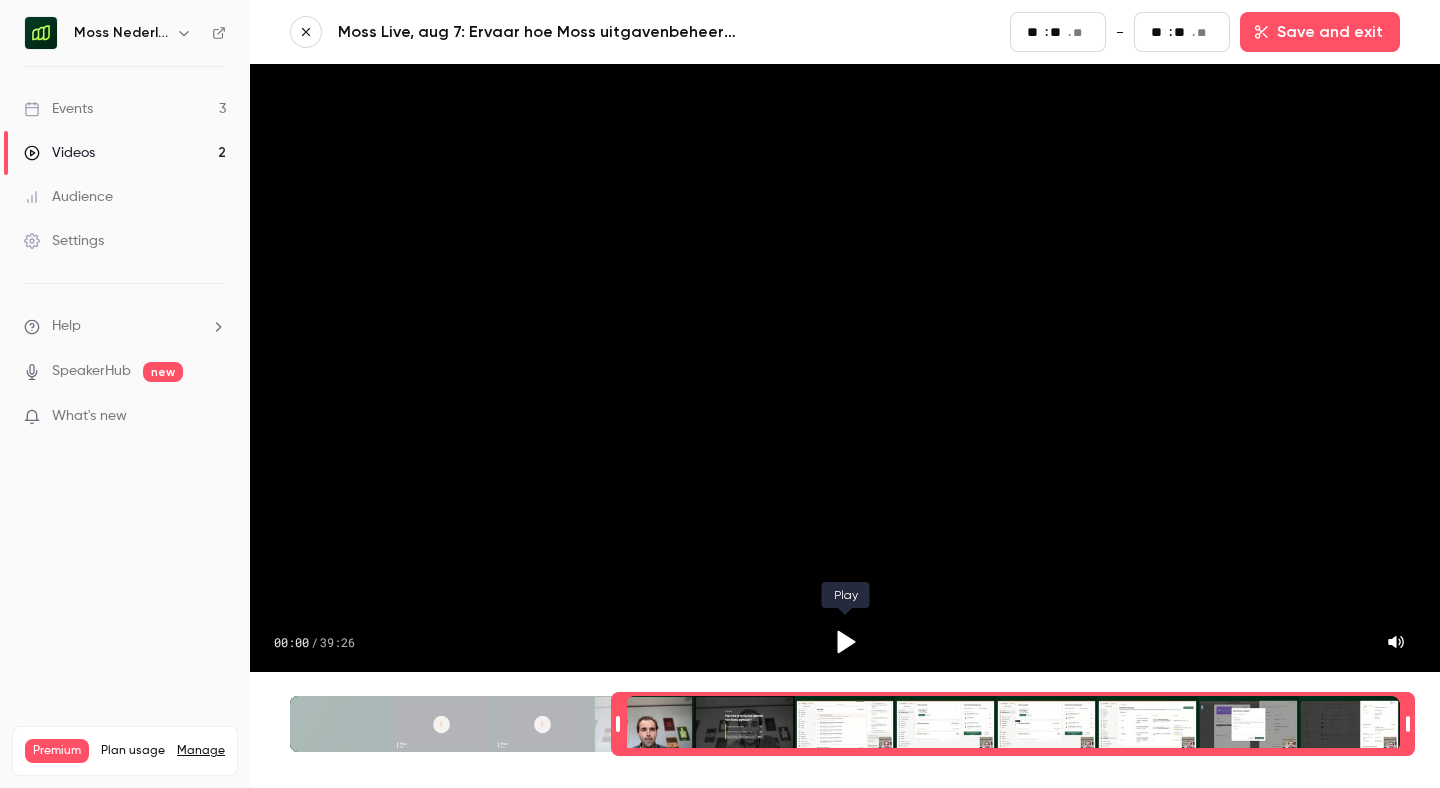 click 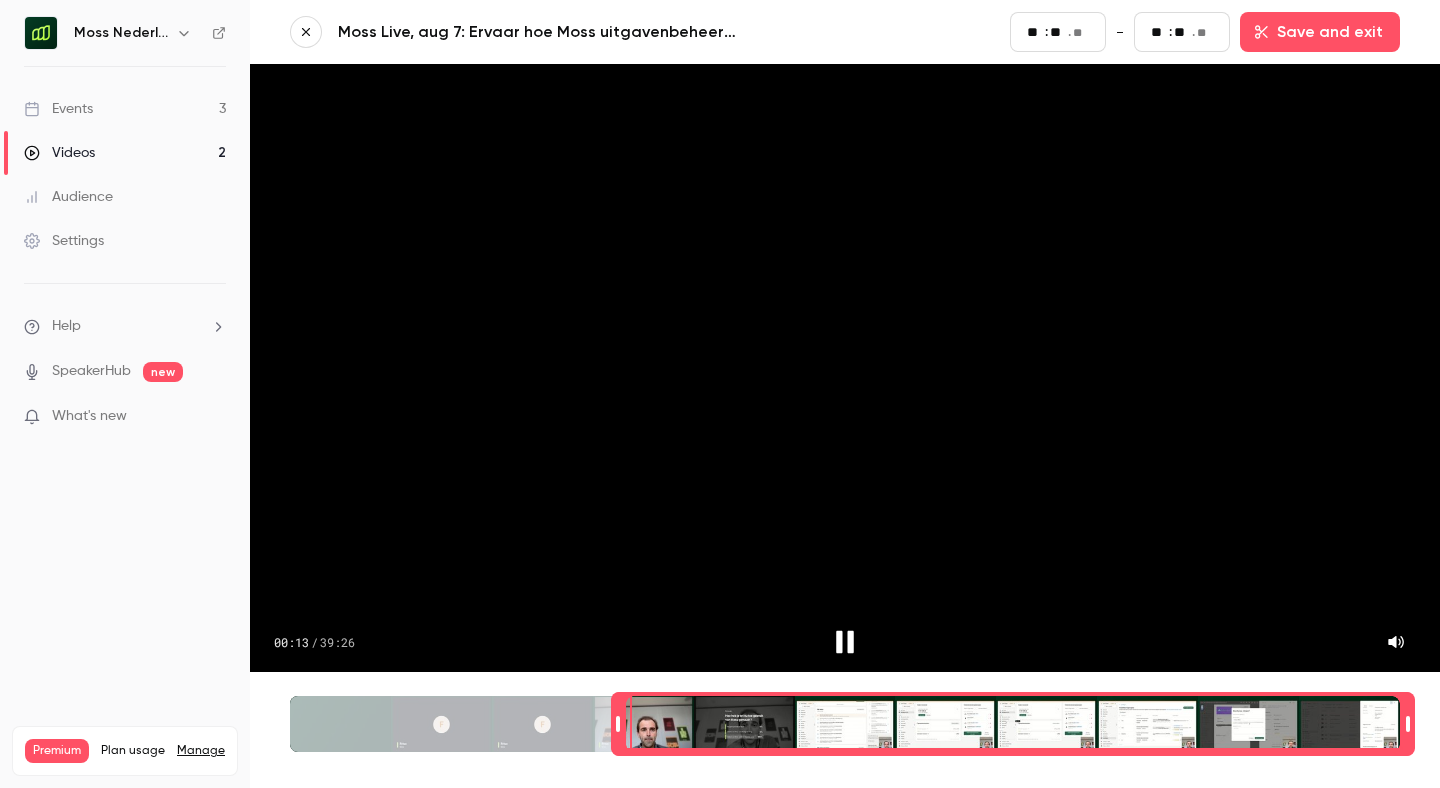 click at bounding box center (1013, 724) 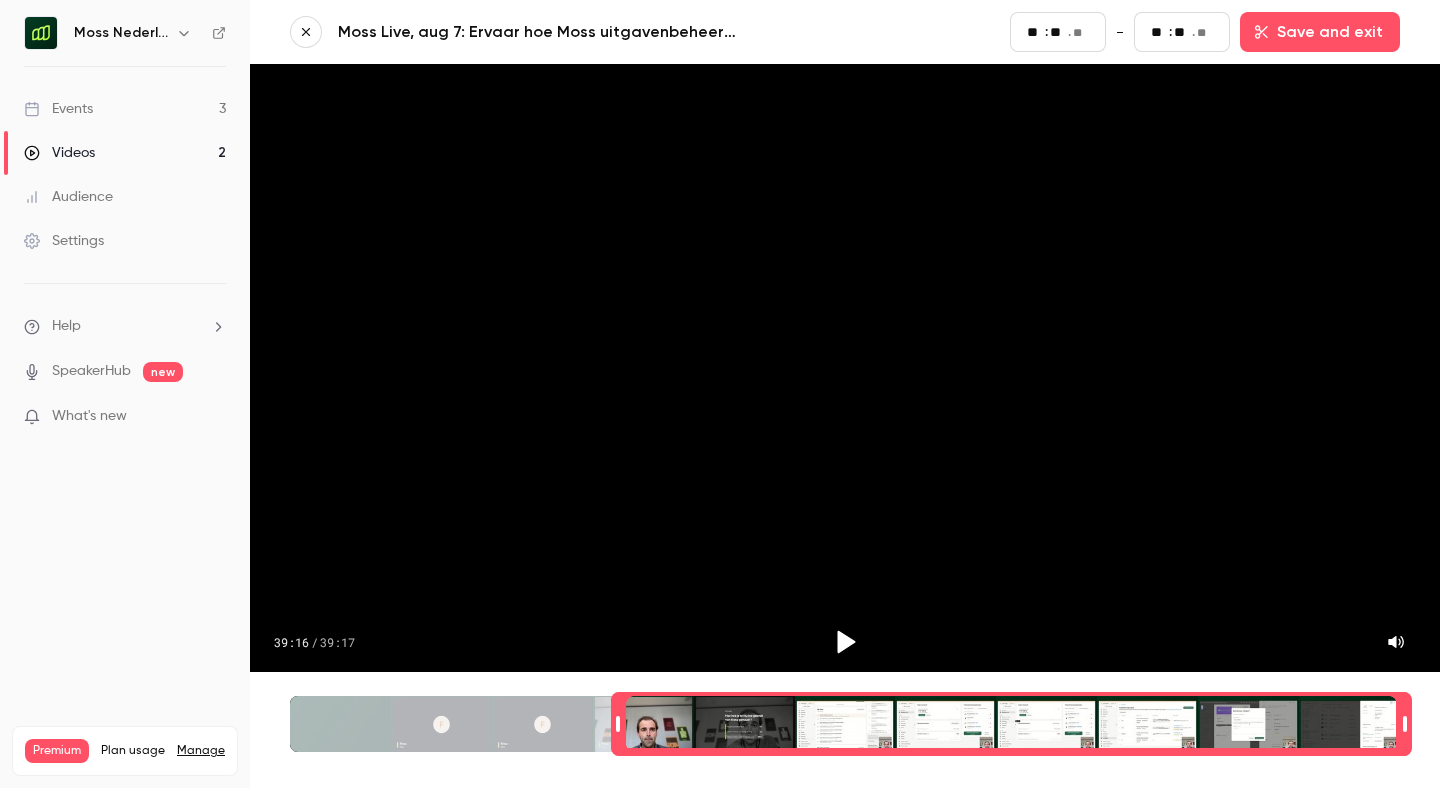 click at bounding box center (1405, 724) 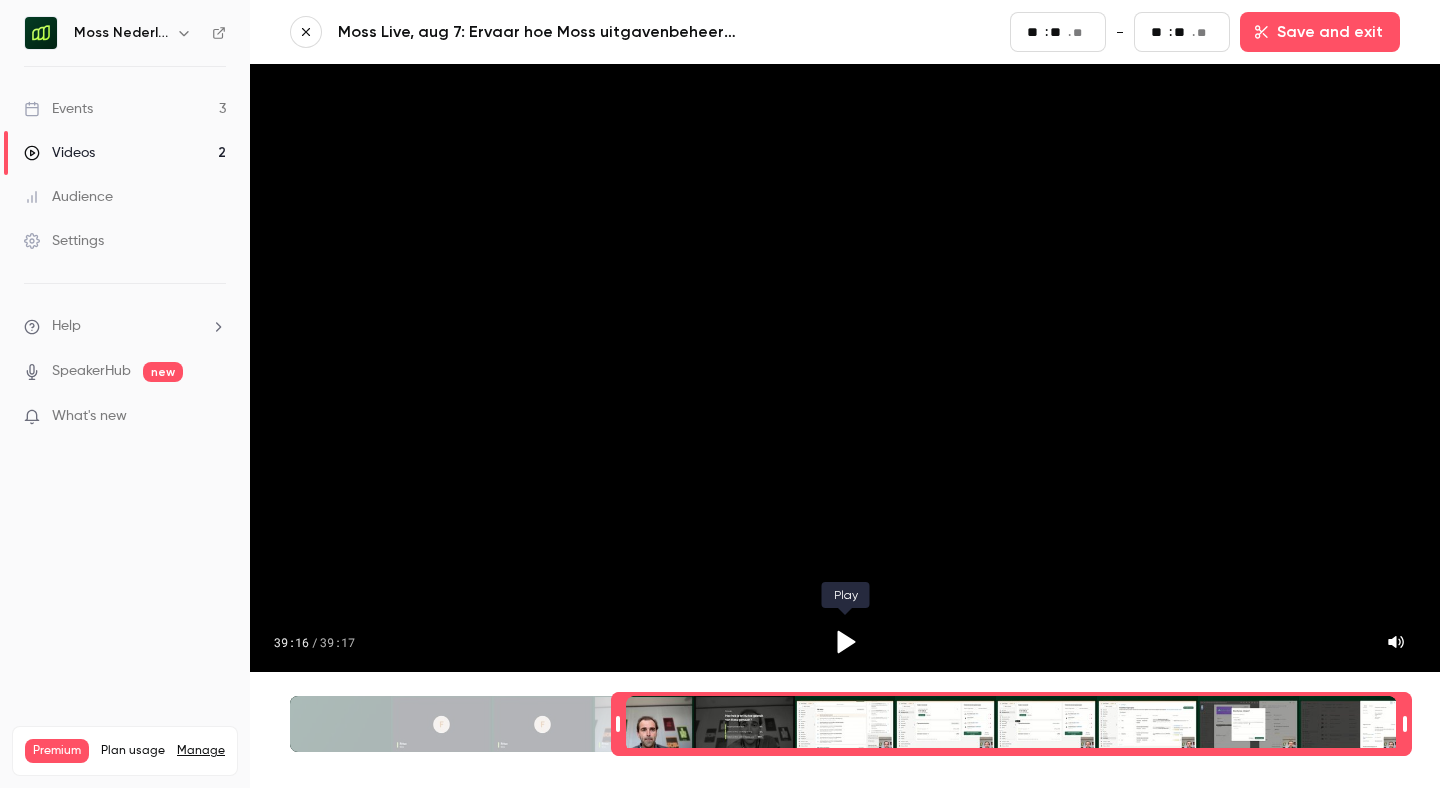 click 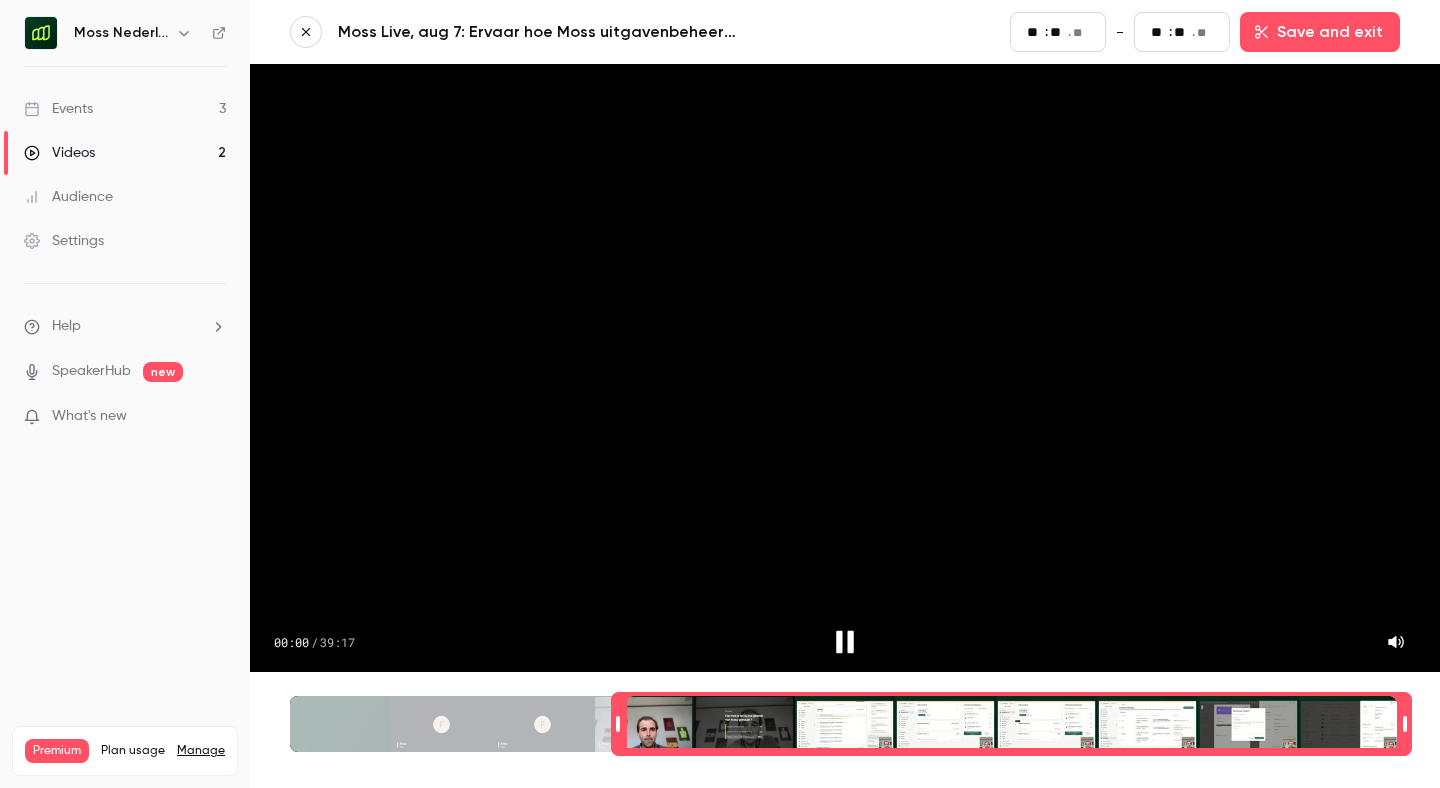 click at bounding box center [1011, 724] 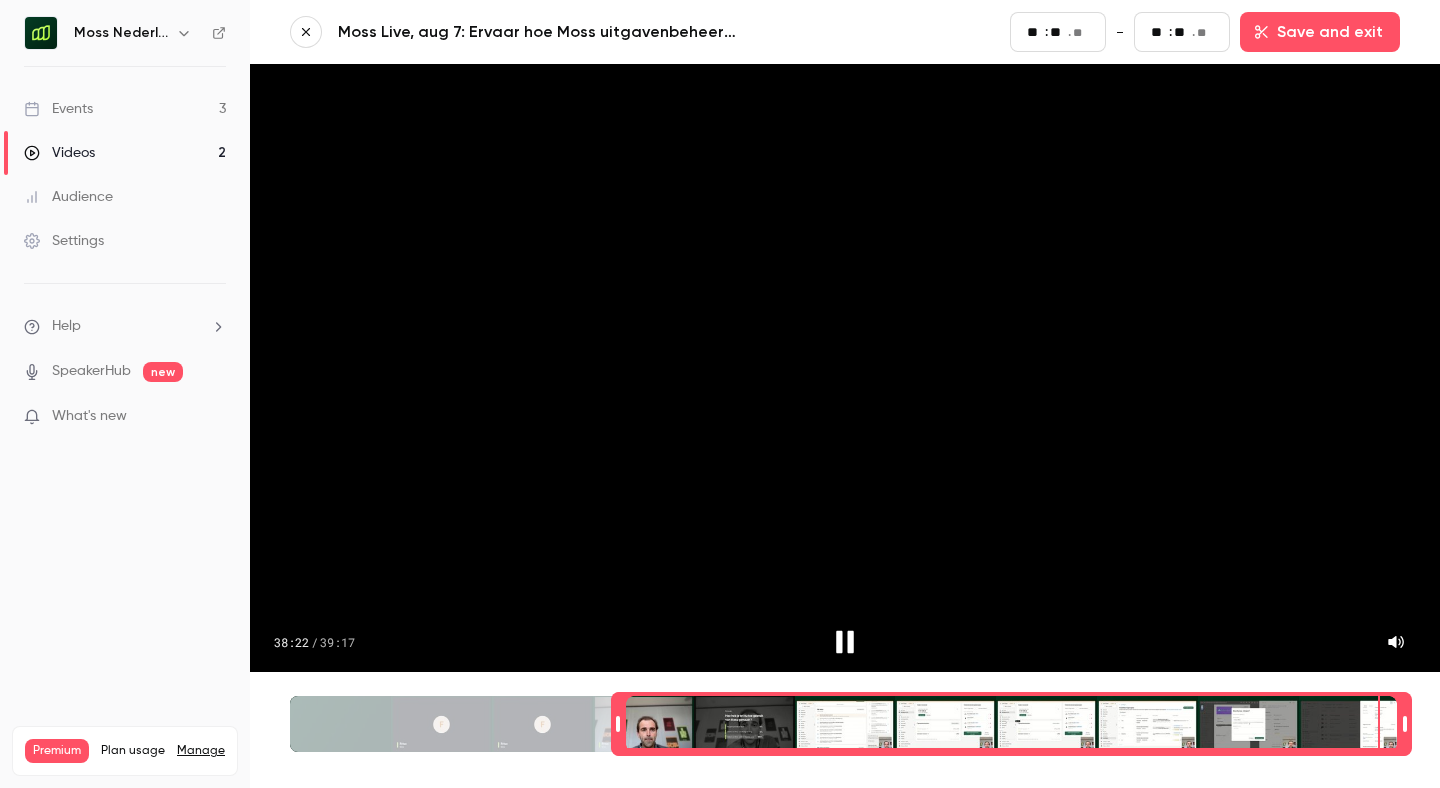 click at bounding box center [1011, 724] 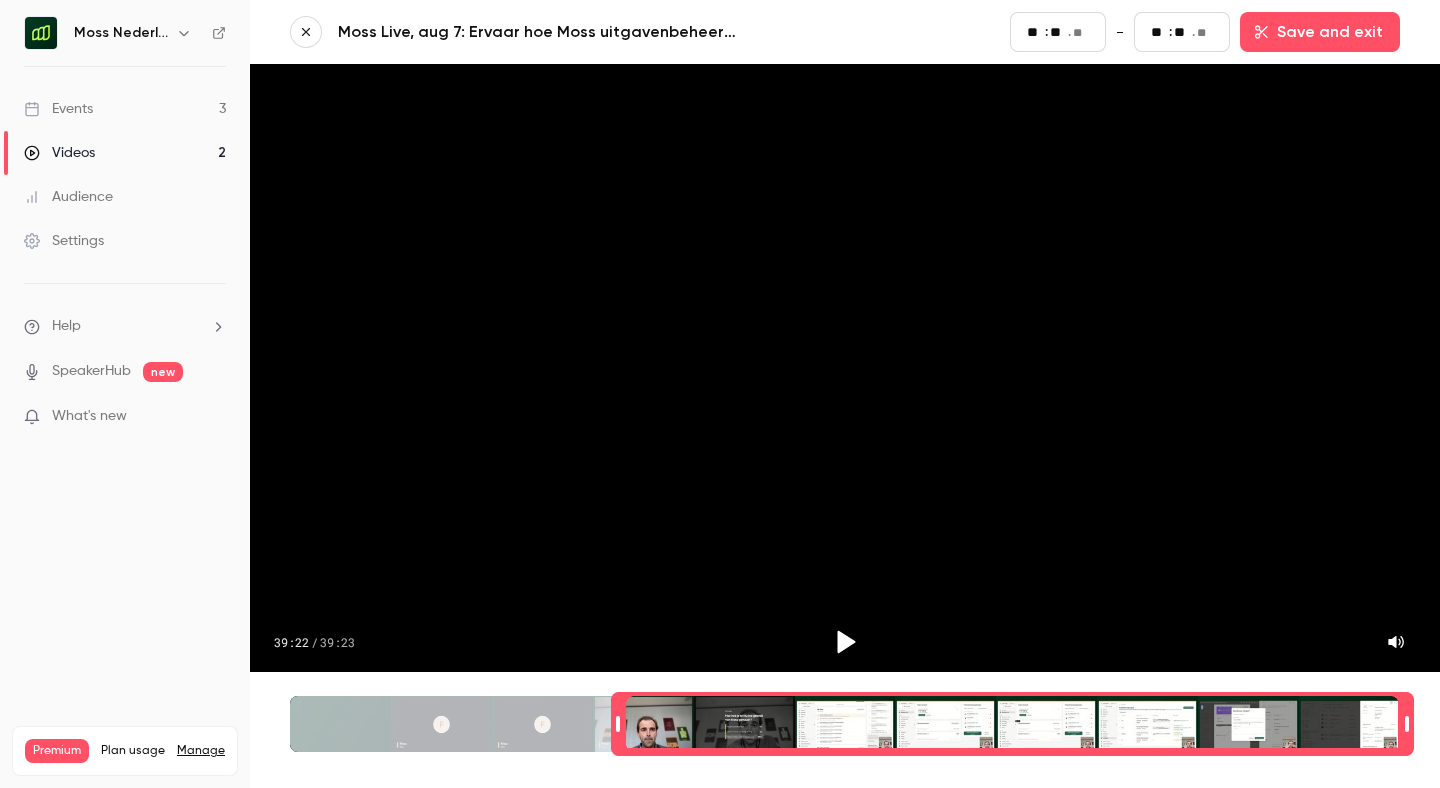 click 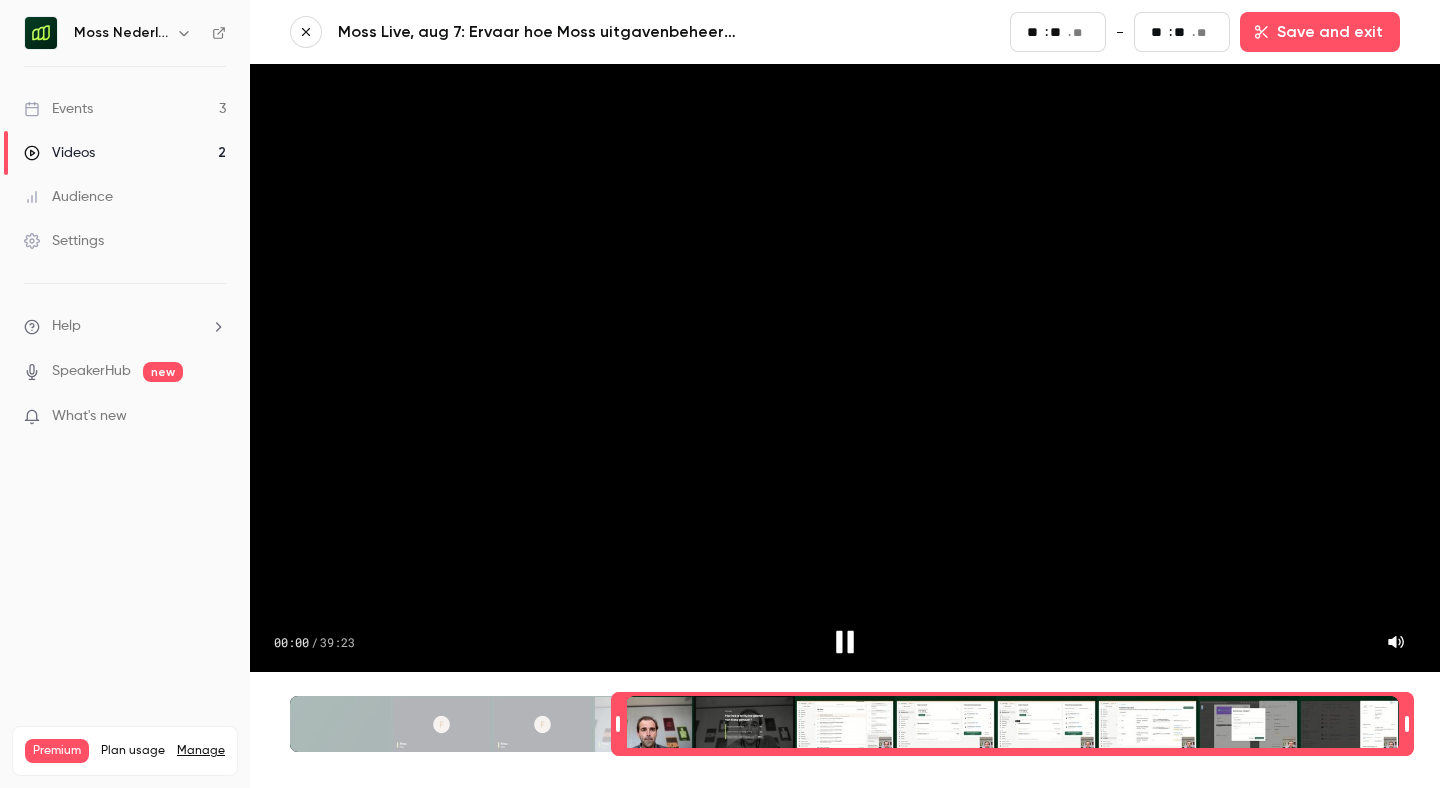 click at bounding box center [1012, 724] 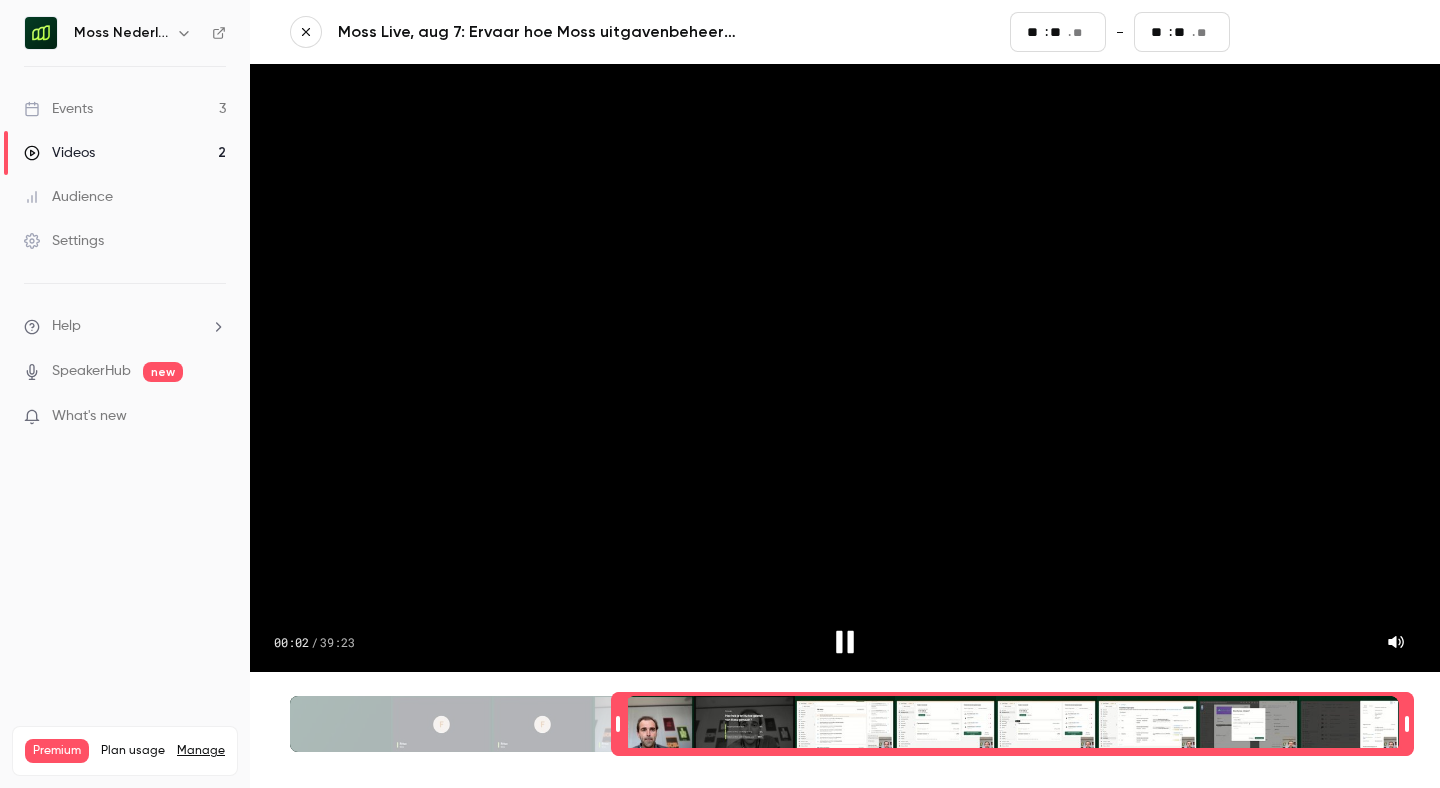 click on "Save and exit" at bounding box center [1320, 32] 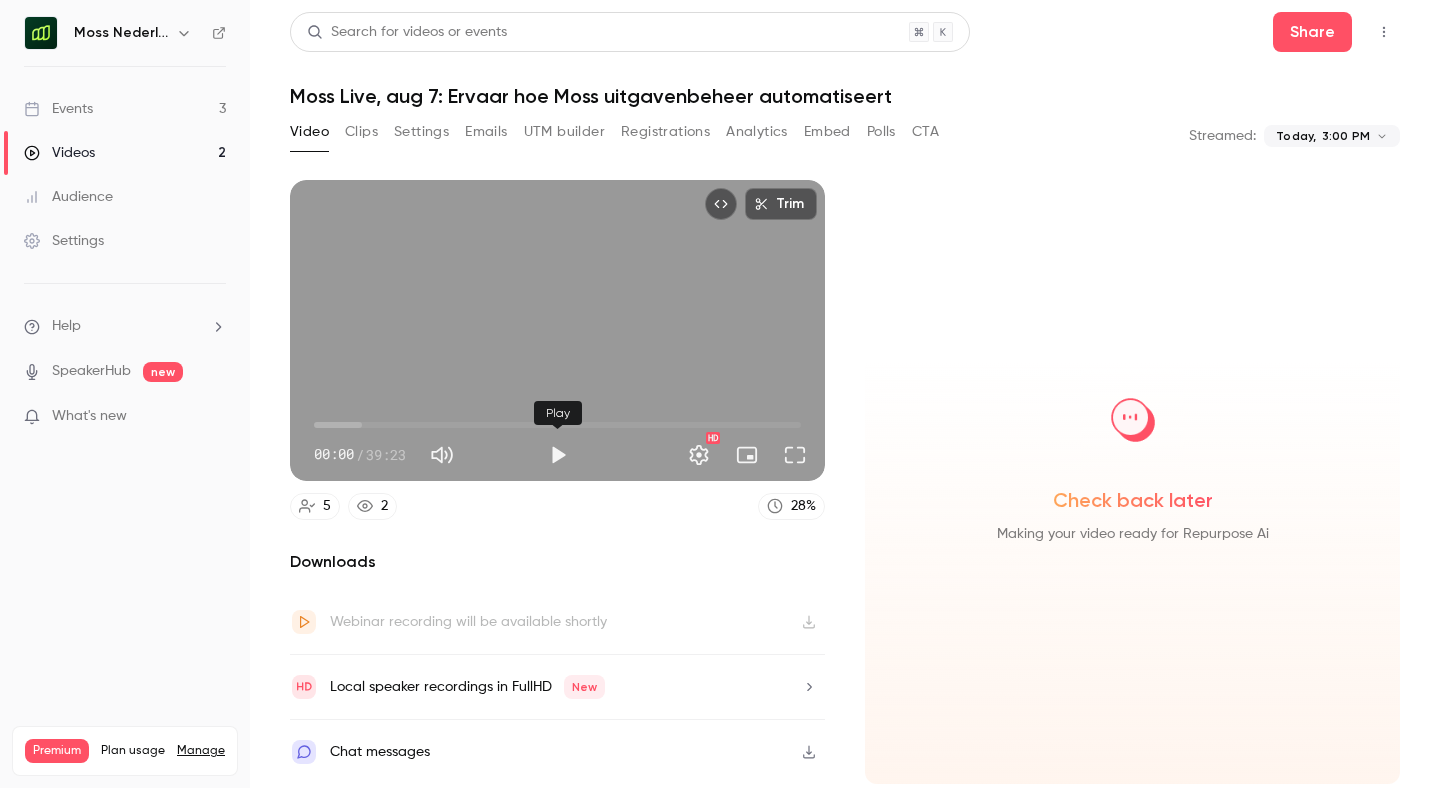 click at bounding box center [558, 455] 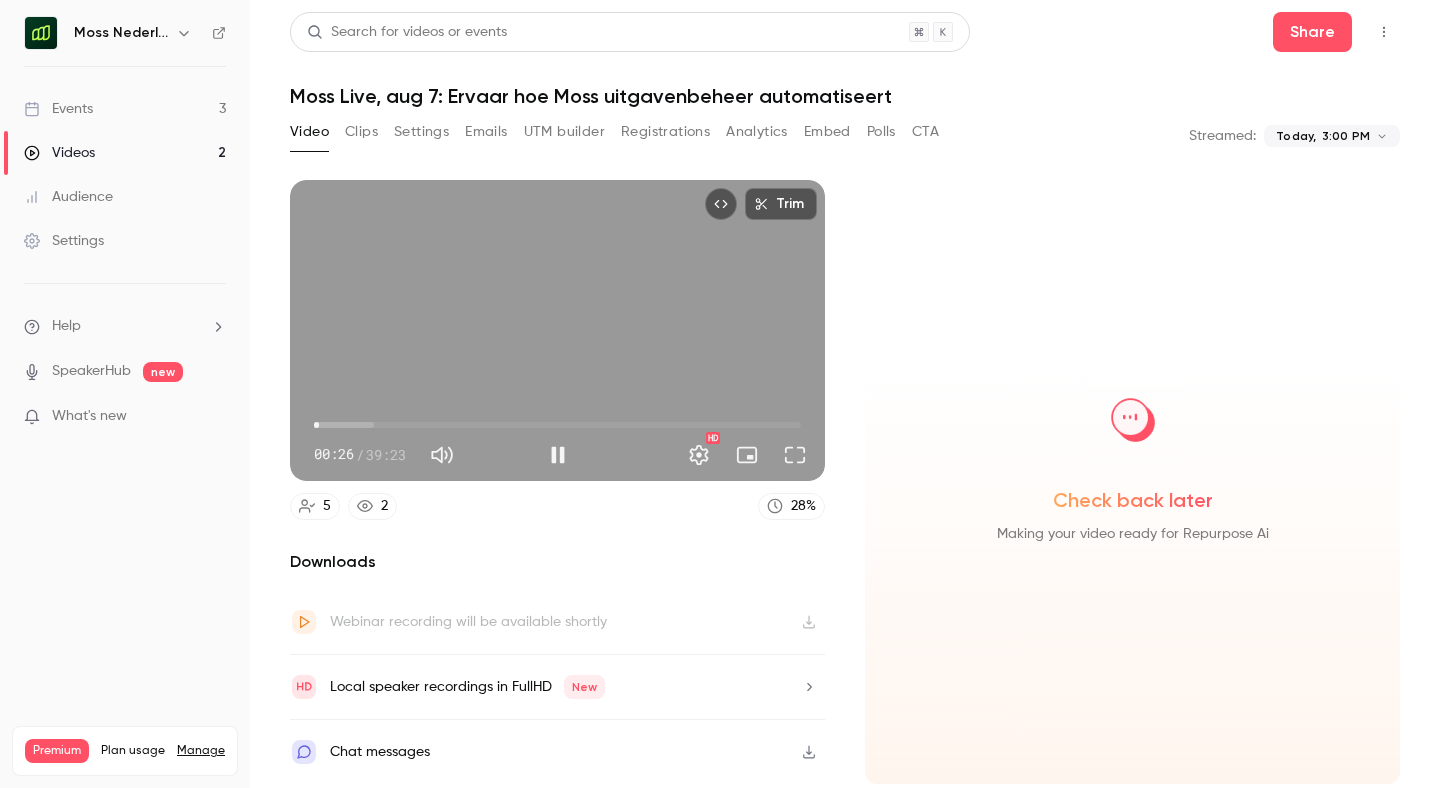 click on "Trim" at bounding box center [781, 204] 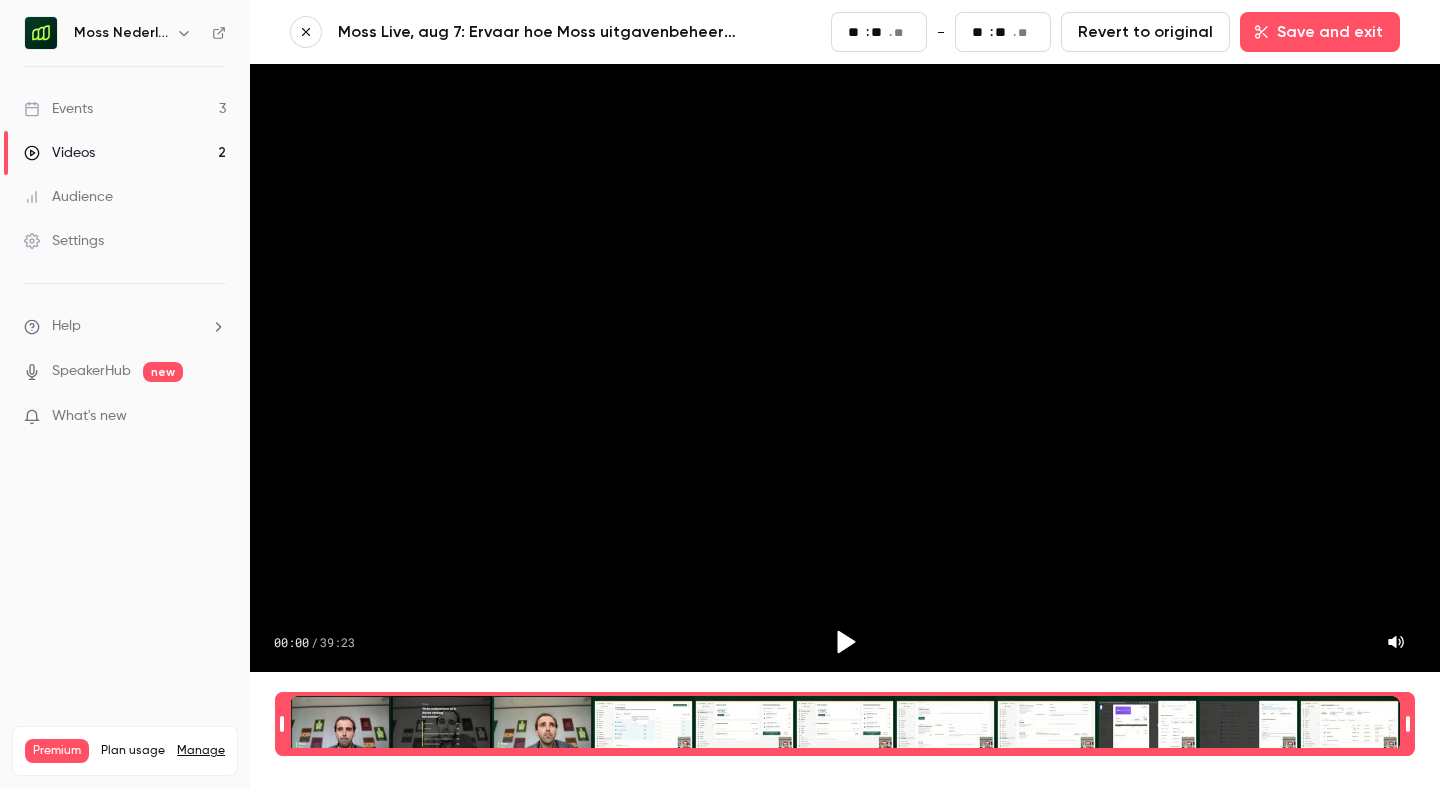 scroll, scrollTop: 20, scrollLeft: 0, axis: vertical 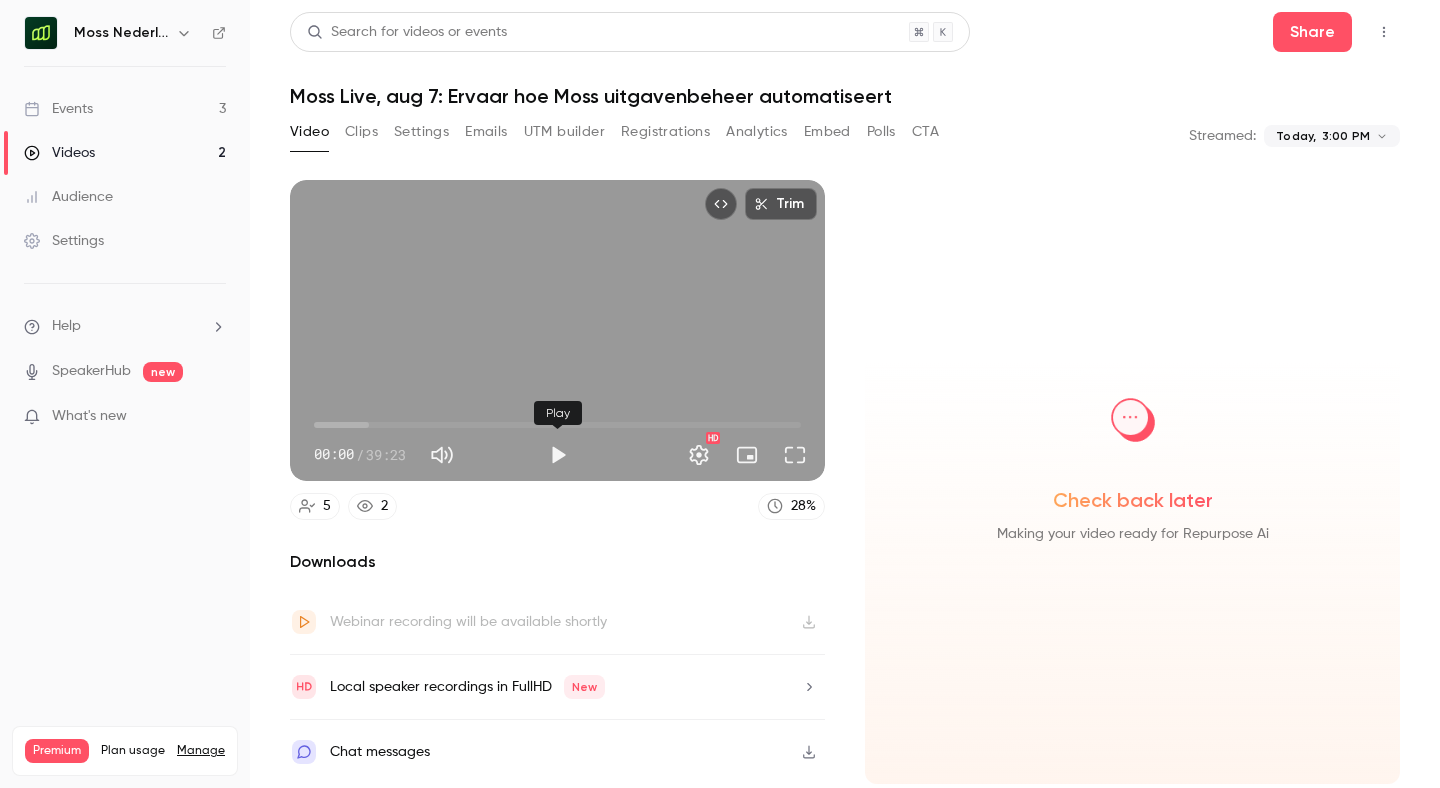 click at bounding box center [558, 455] 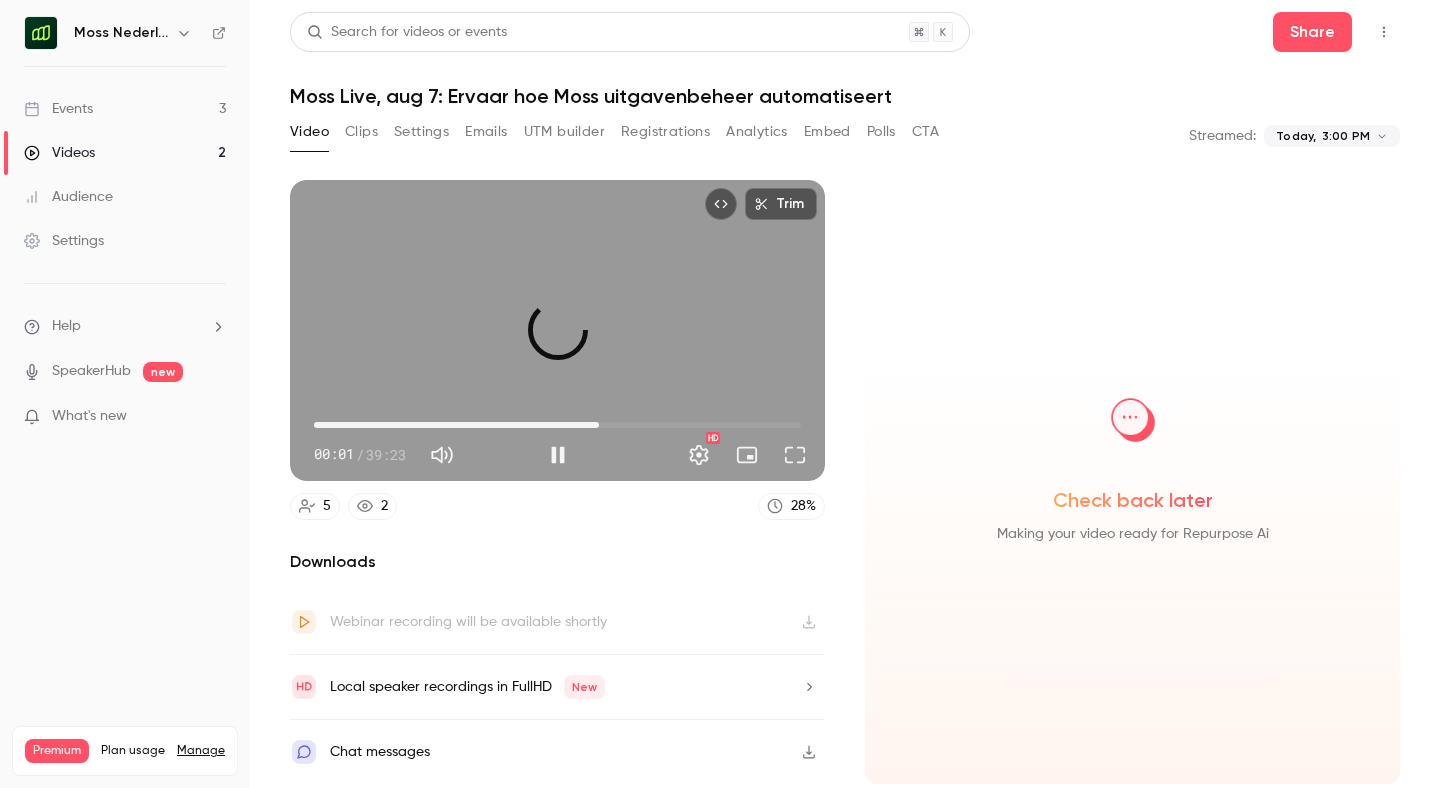 click on "23:03" at bounding box center (557, 425) 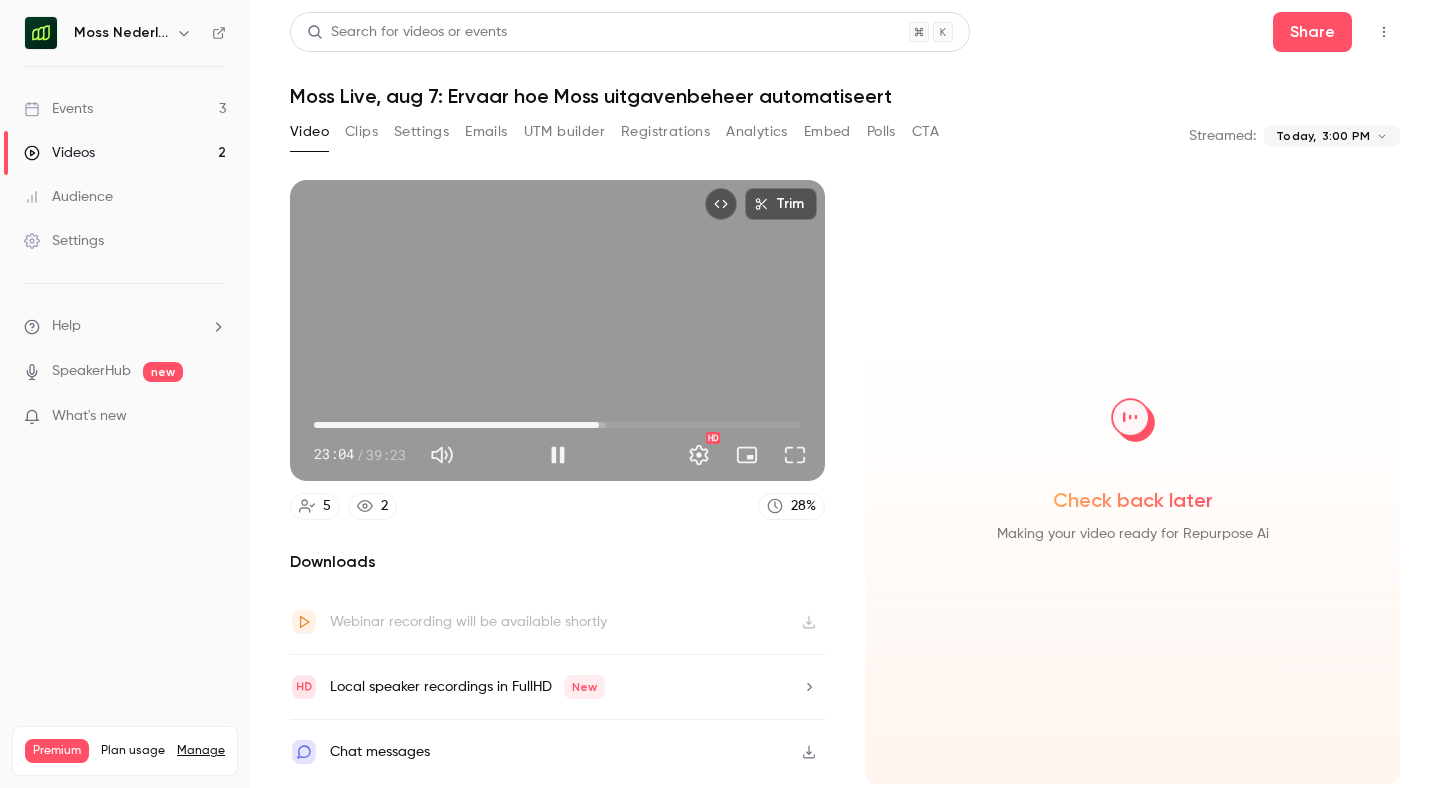 click on "23:04" at bounding box center (557, 425) 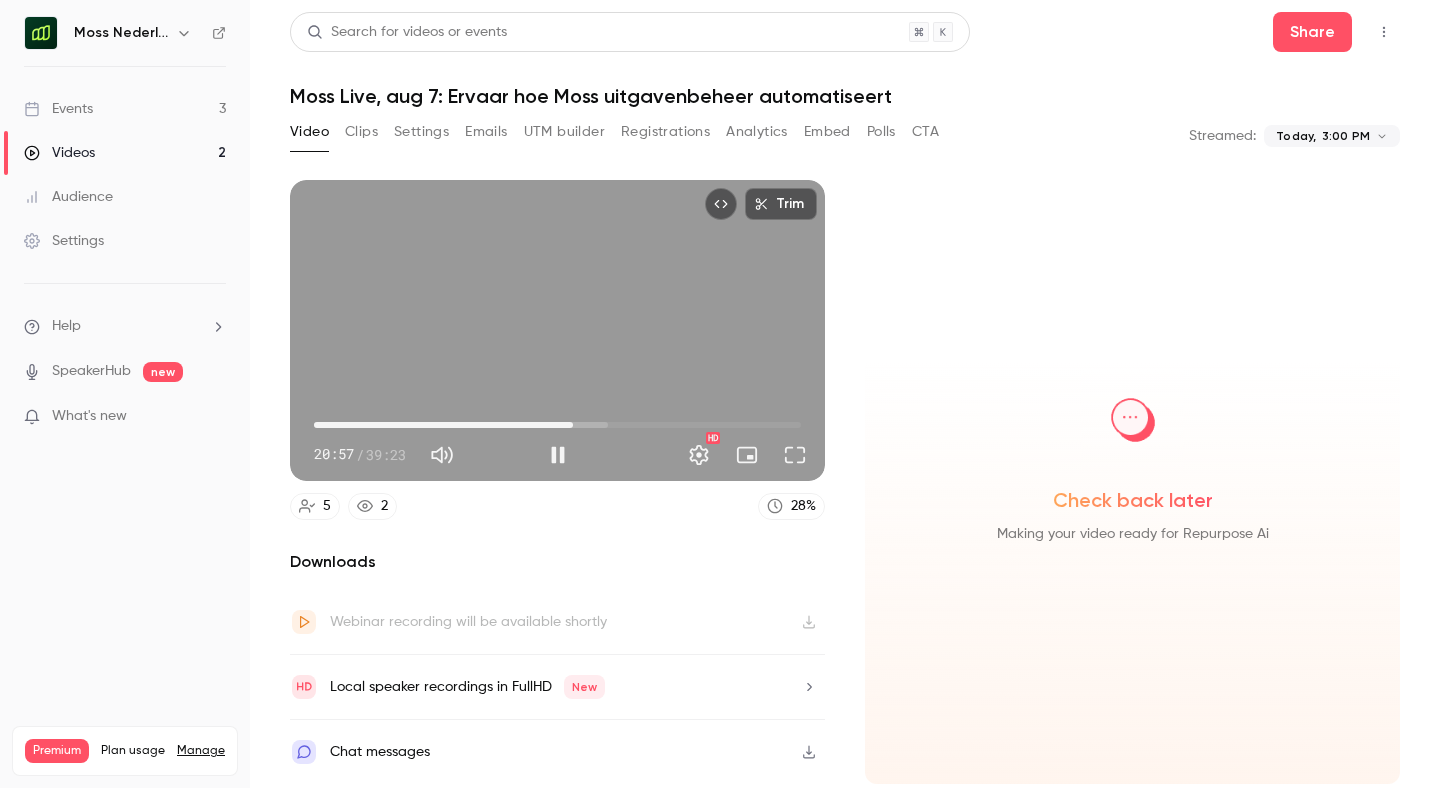 click on "20:57" at bounding box center [557, 425] 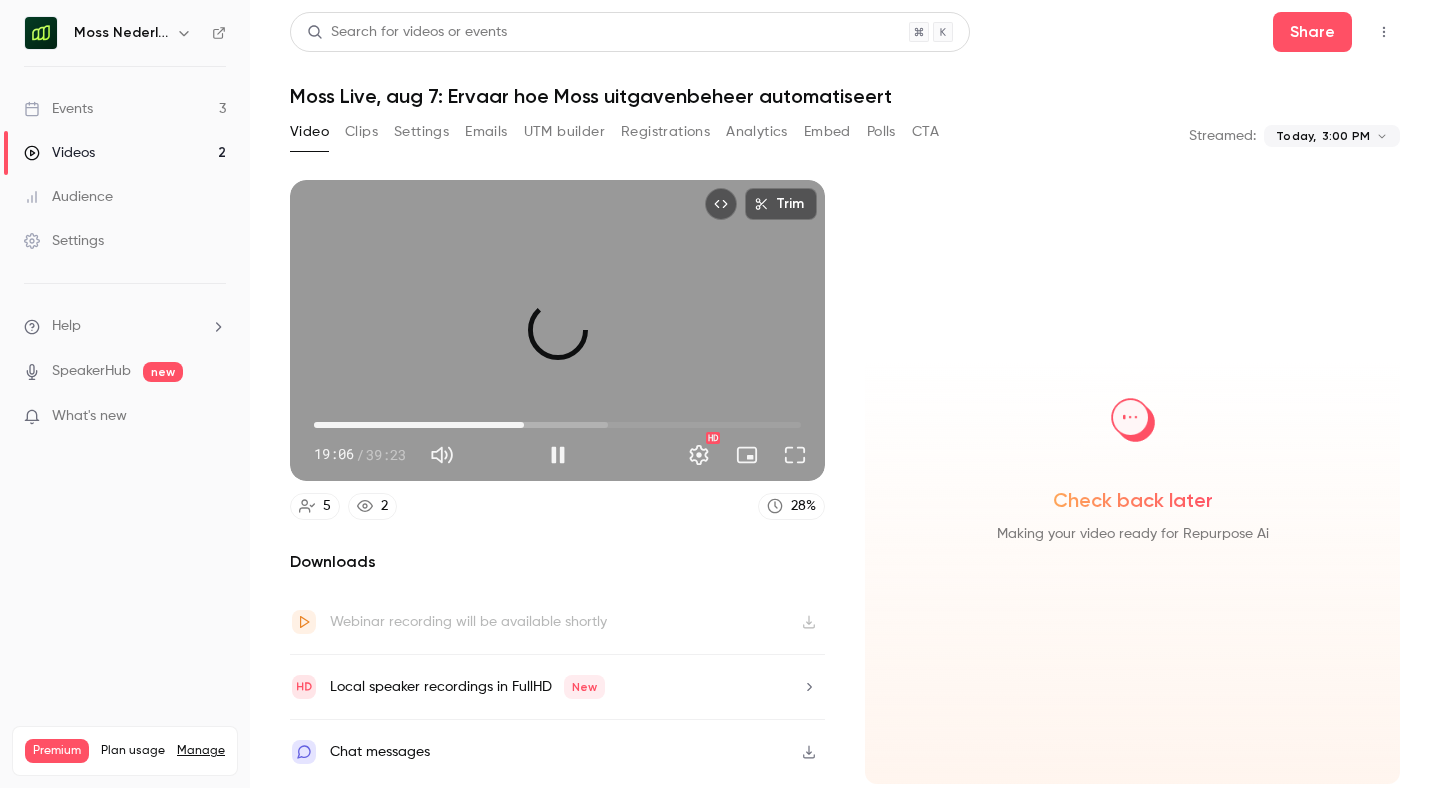 click on "16:59" at bounding box center (557, 425) 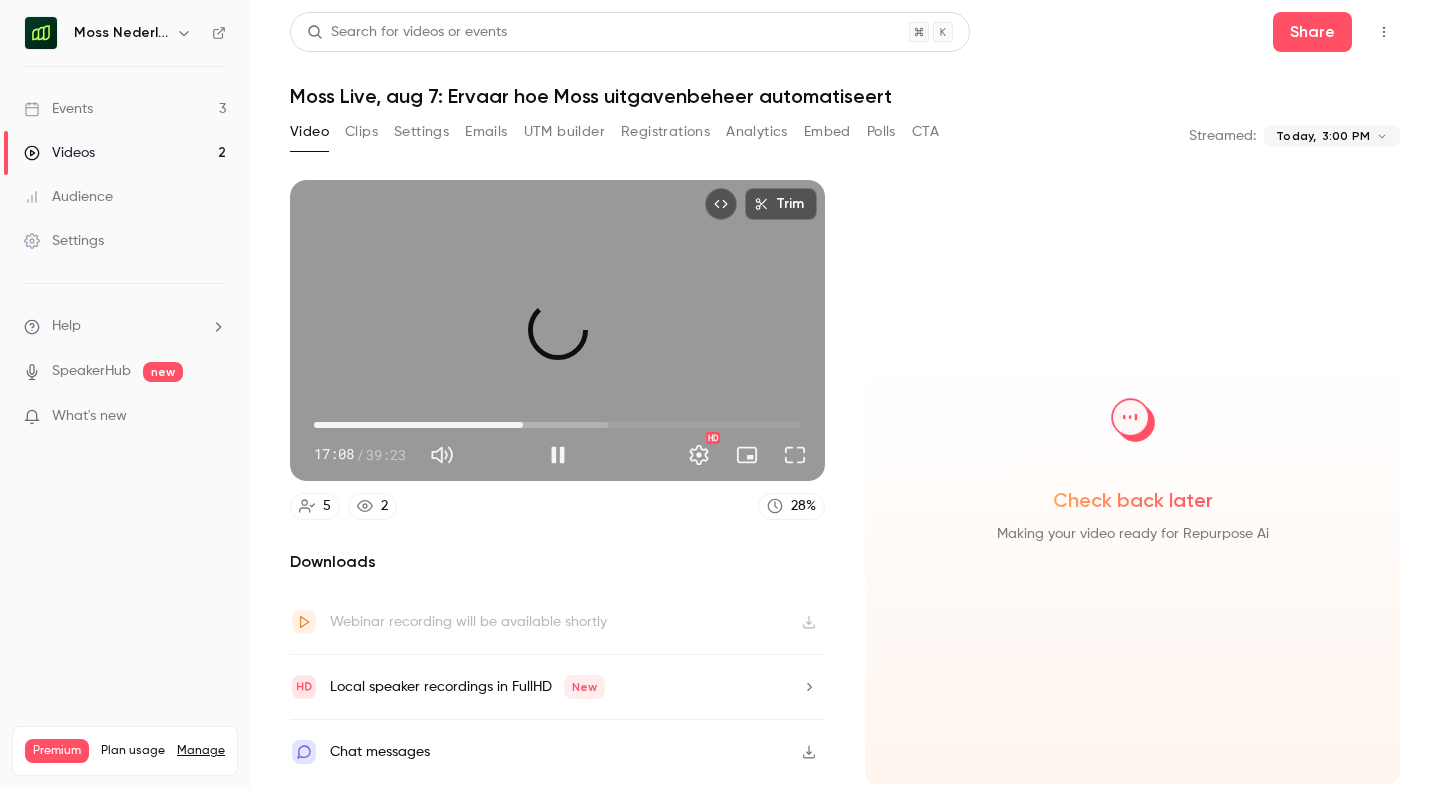 click on "16:54" at bounding box center [523, 425] 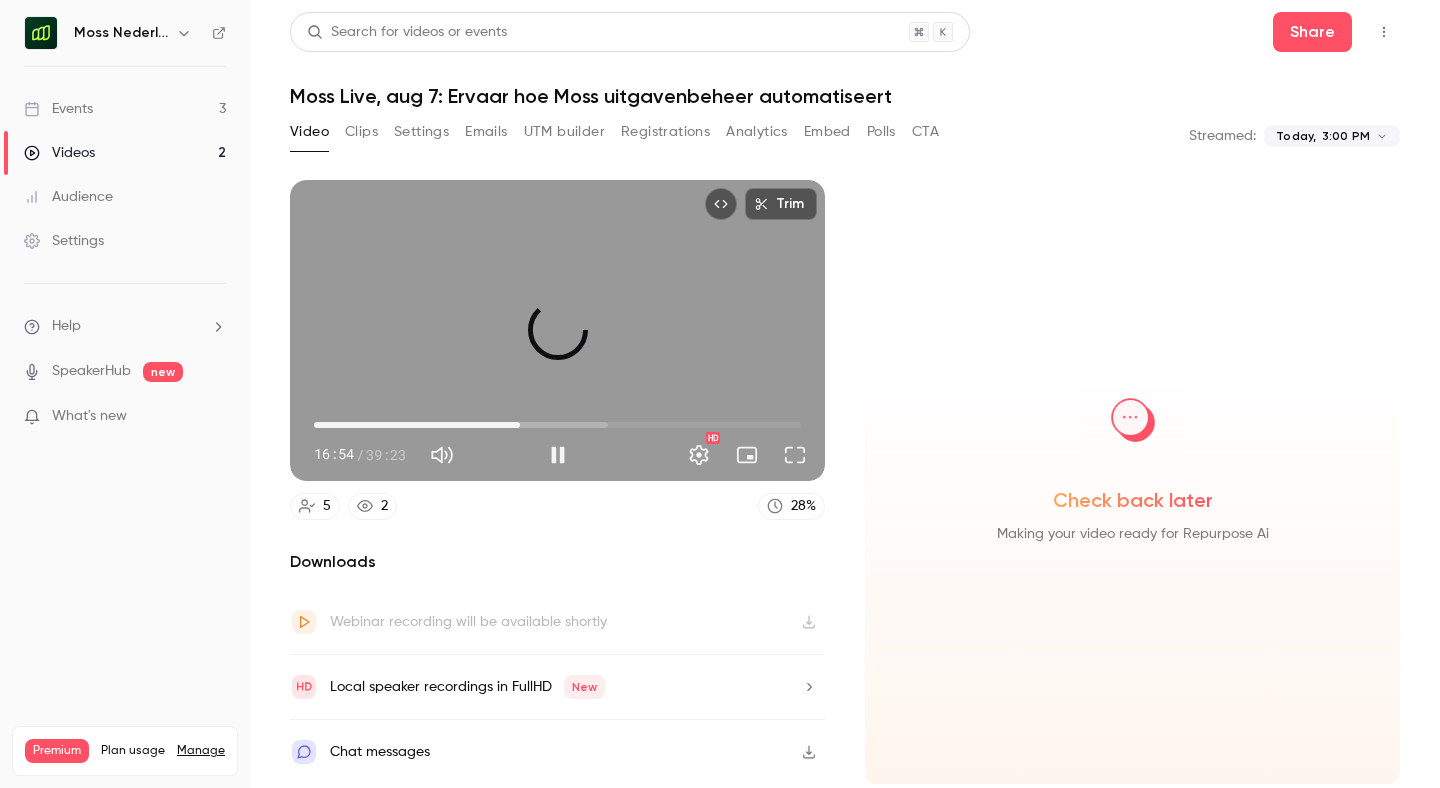 click on "16:39" at bounding box center [520, 425] 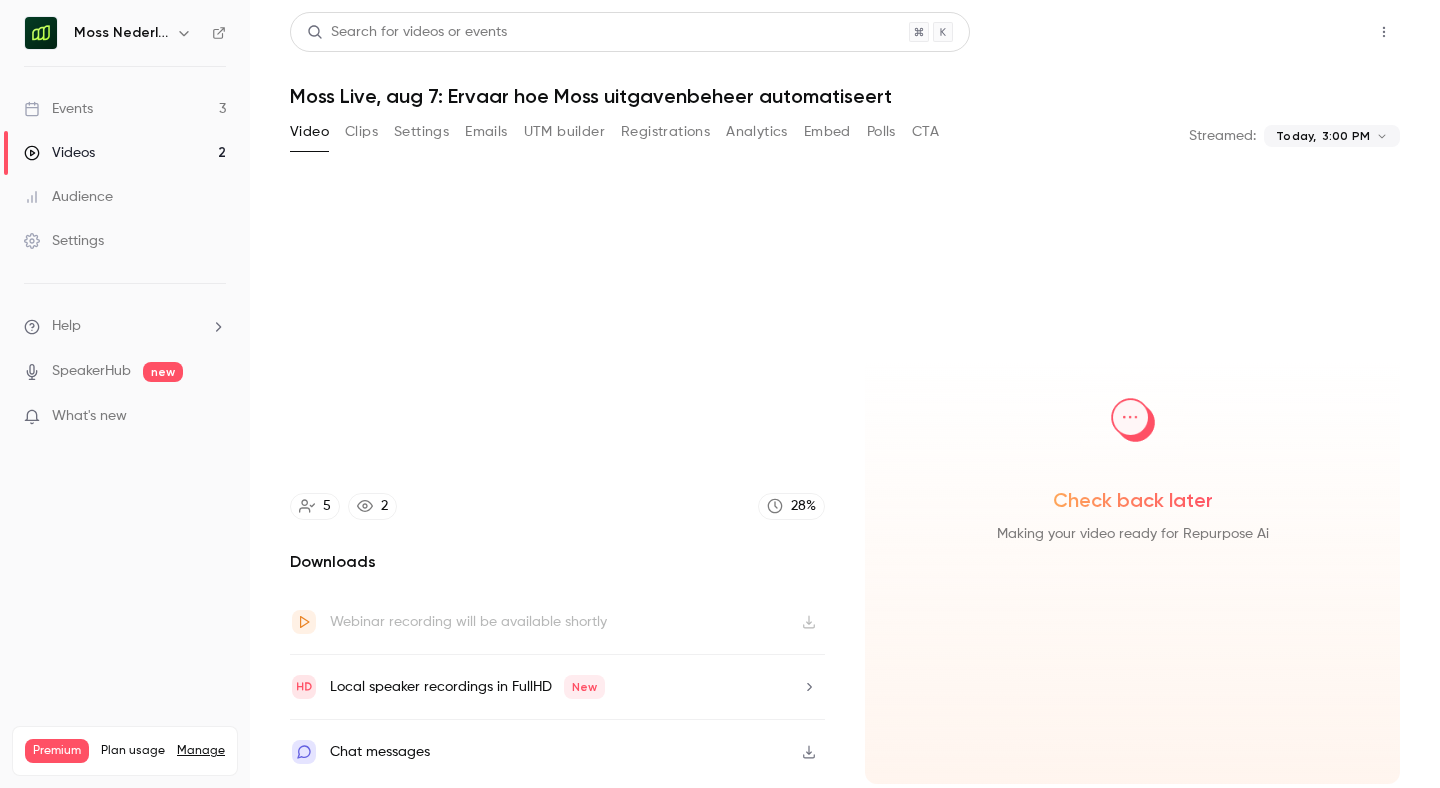 click on "Share" at bounding box center (1312, 32) 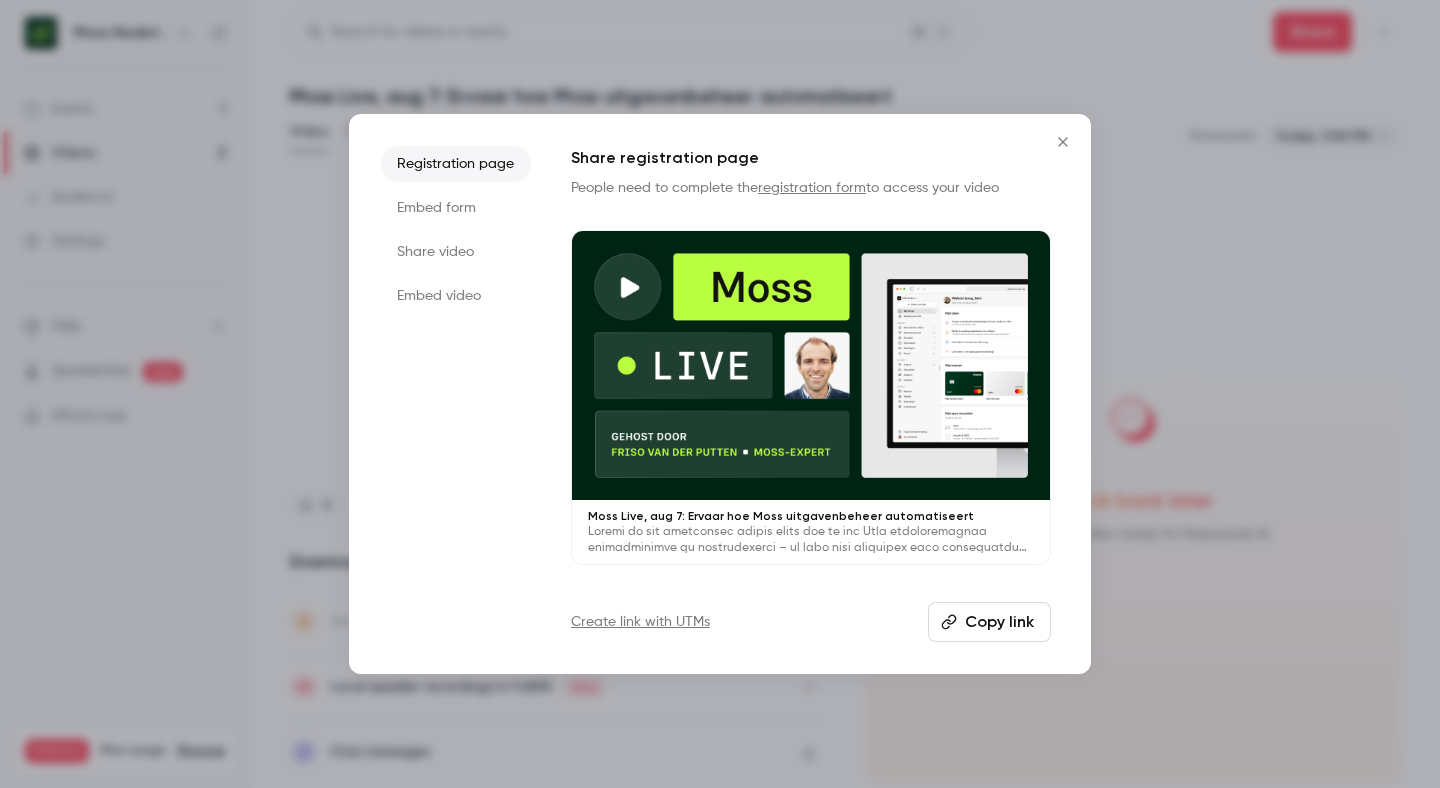 click on "Copy link" at bounding box center [989, 622] 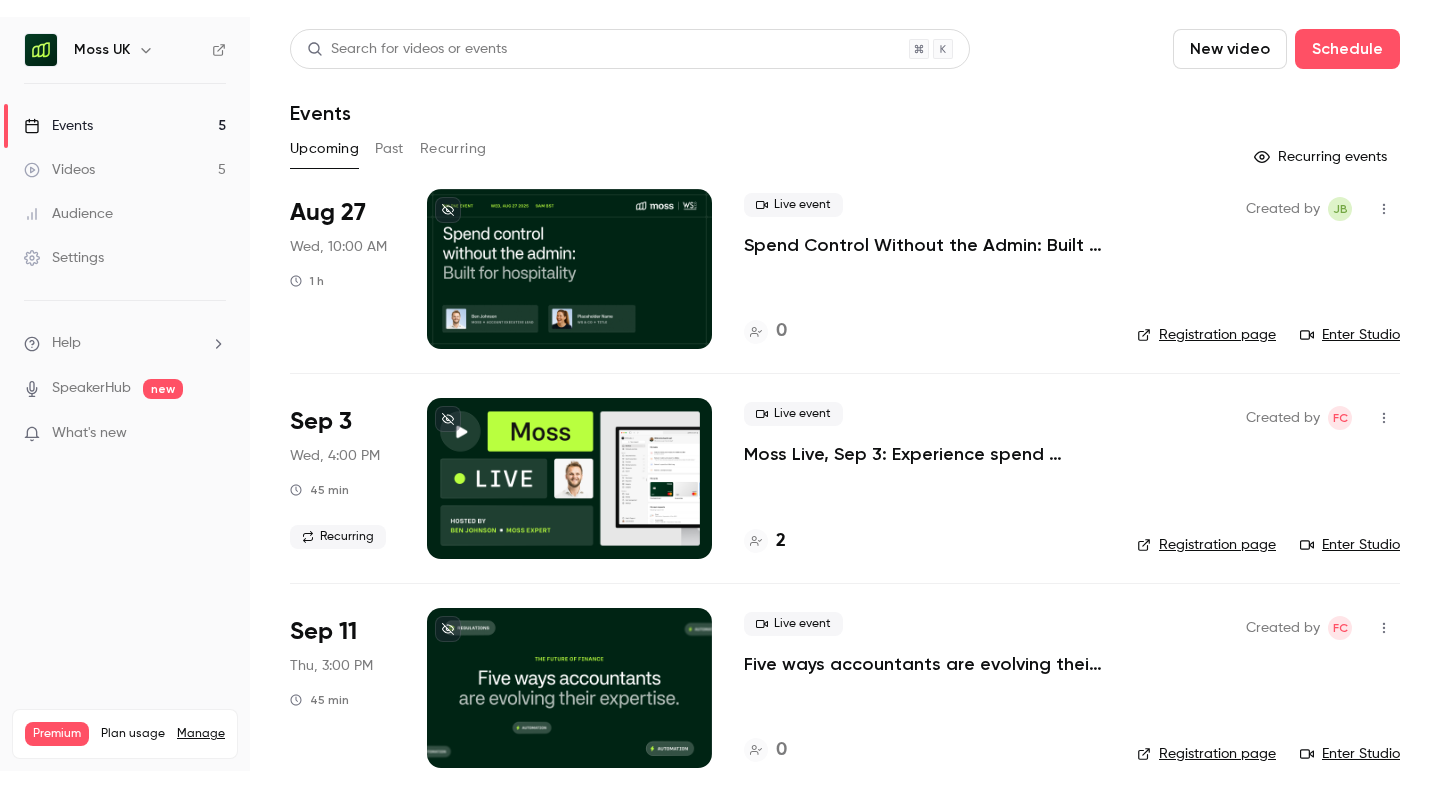 scroll, scrollTop: 0, scrollLeft: 0, axis: both 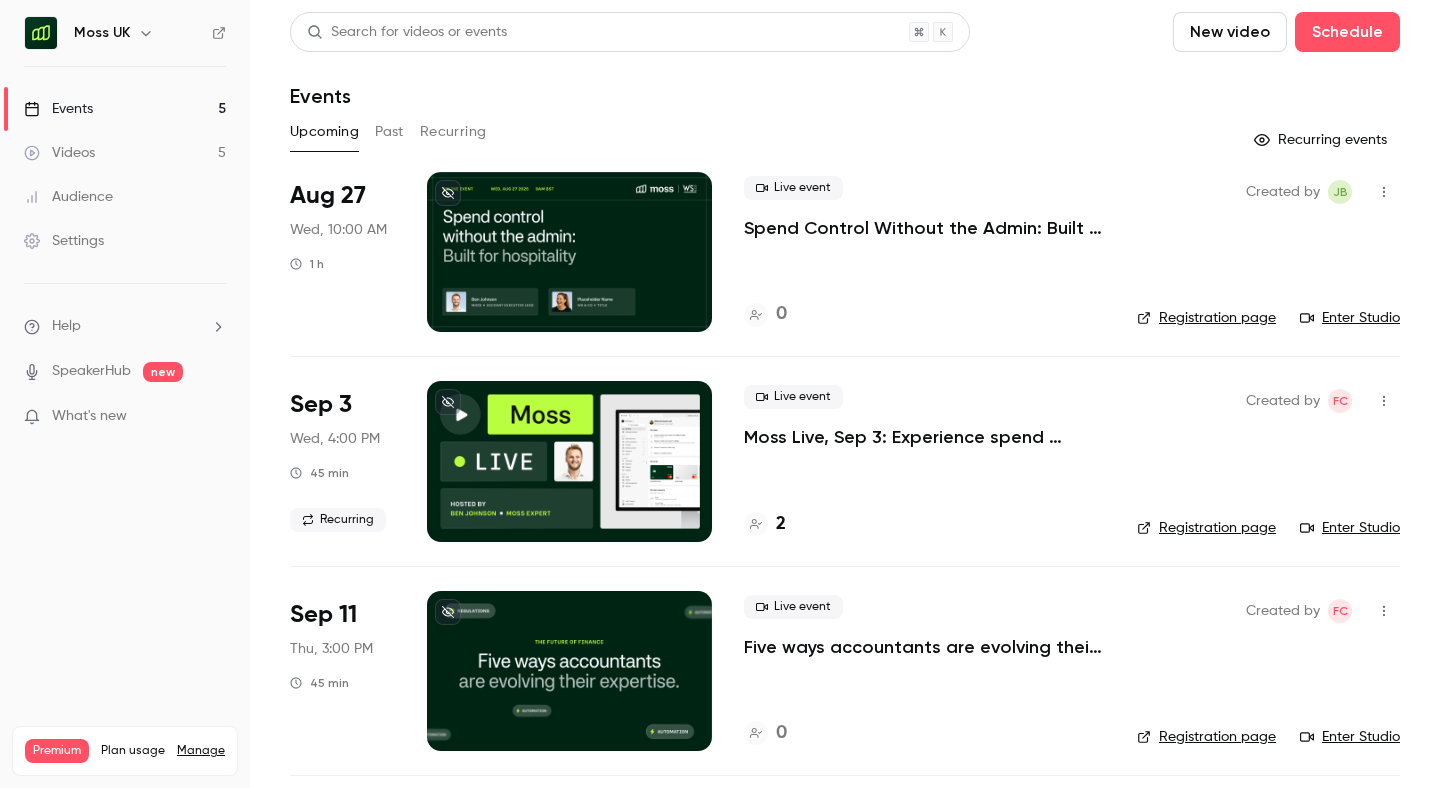 click 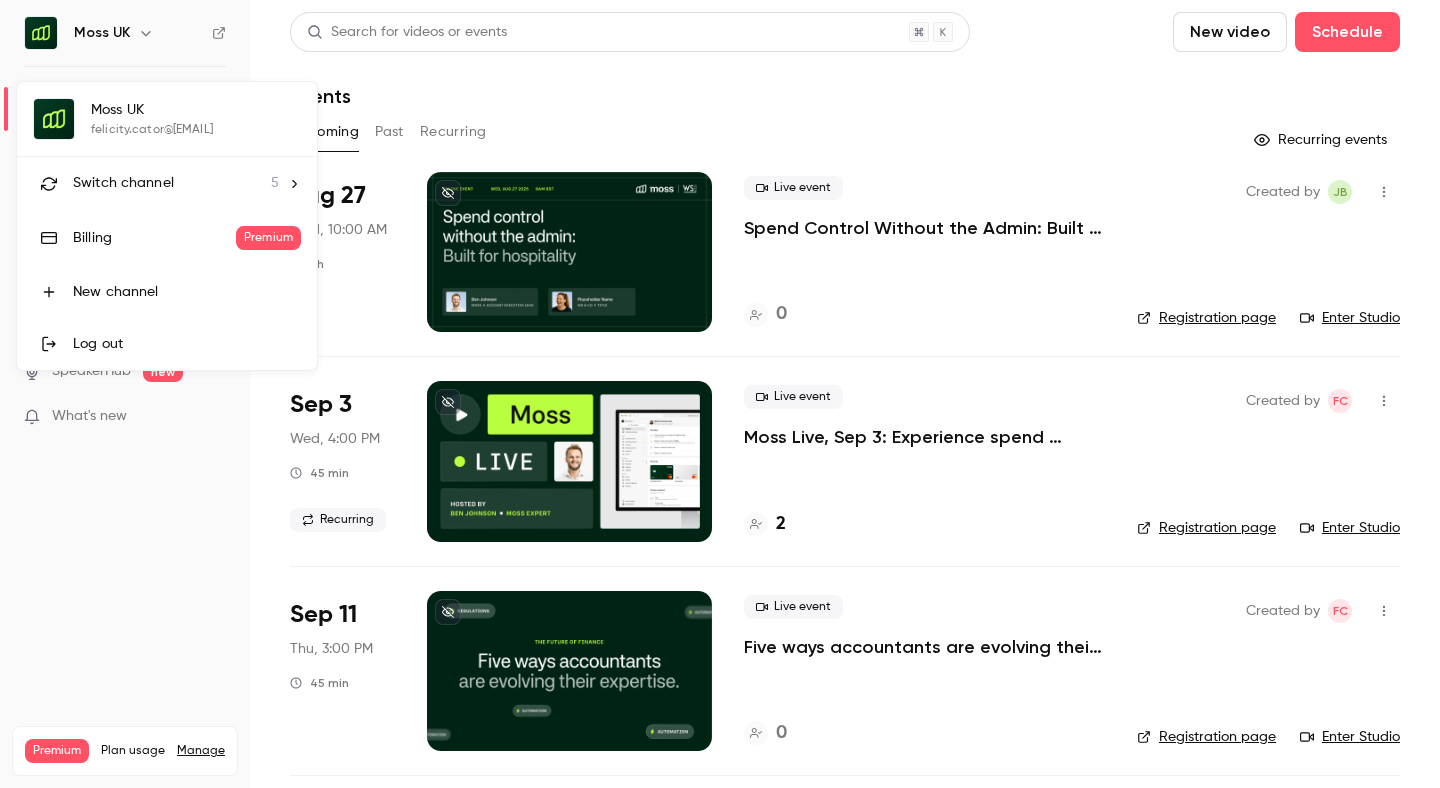 click on "Switch channel 5" at bounding box center (167, 183) 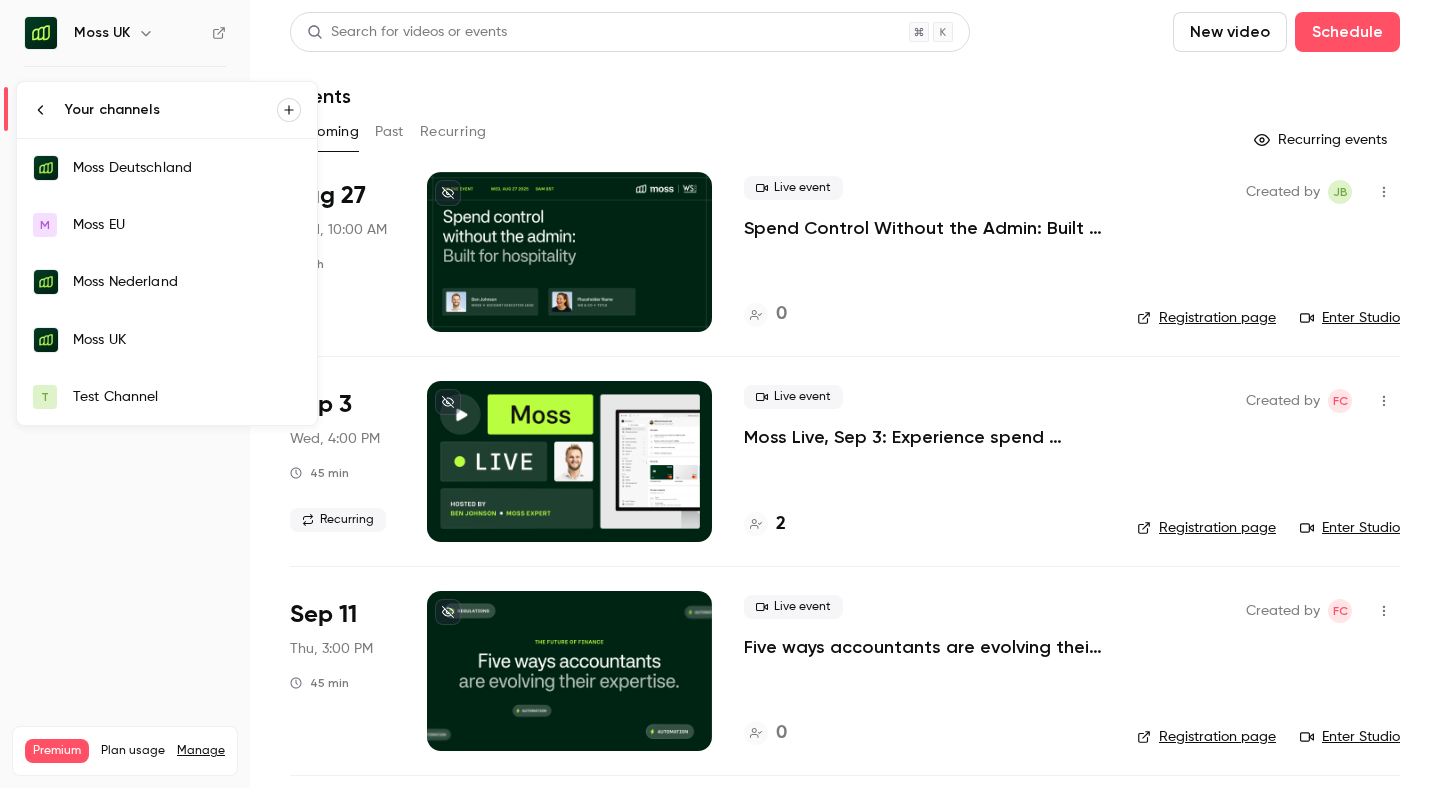 click on "Moss Nederland" at bounding box center [187, 282] 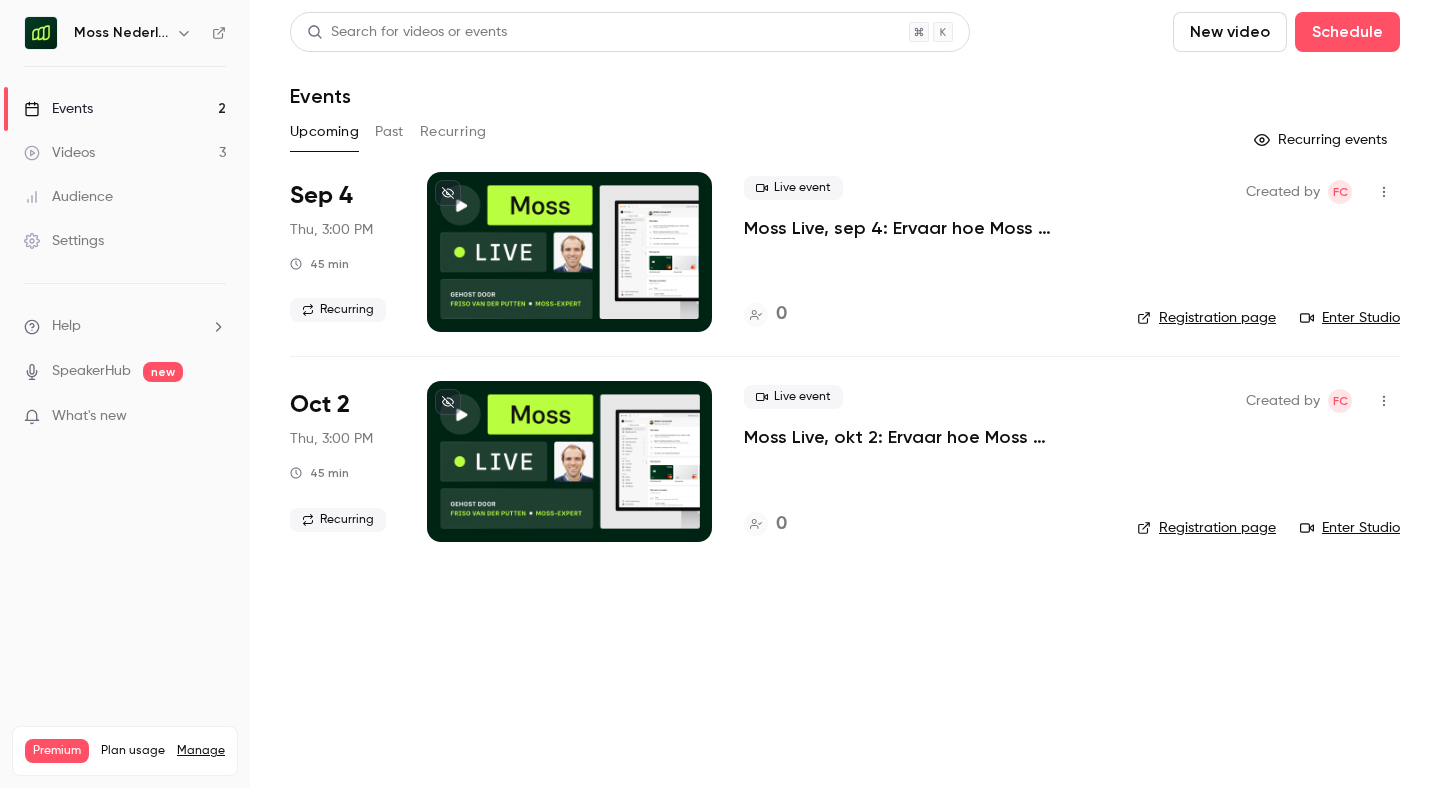 click on "Past" at bounding box center (389, 132) 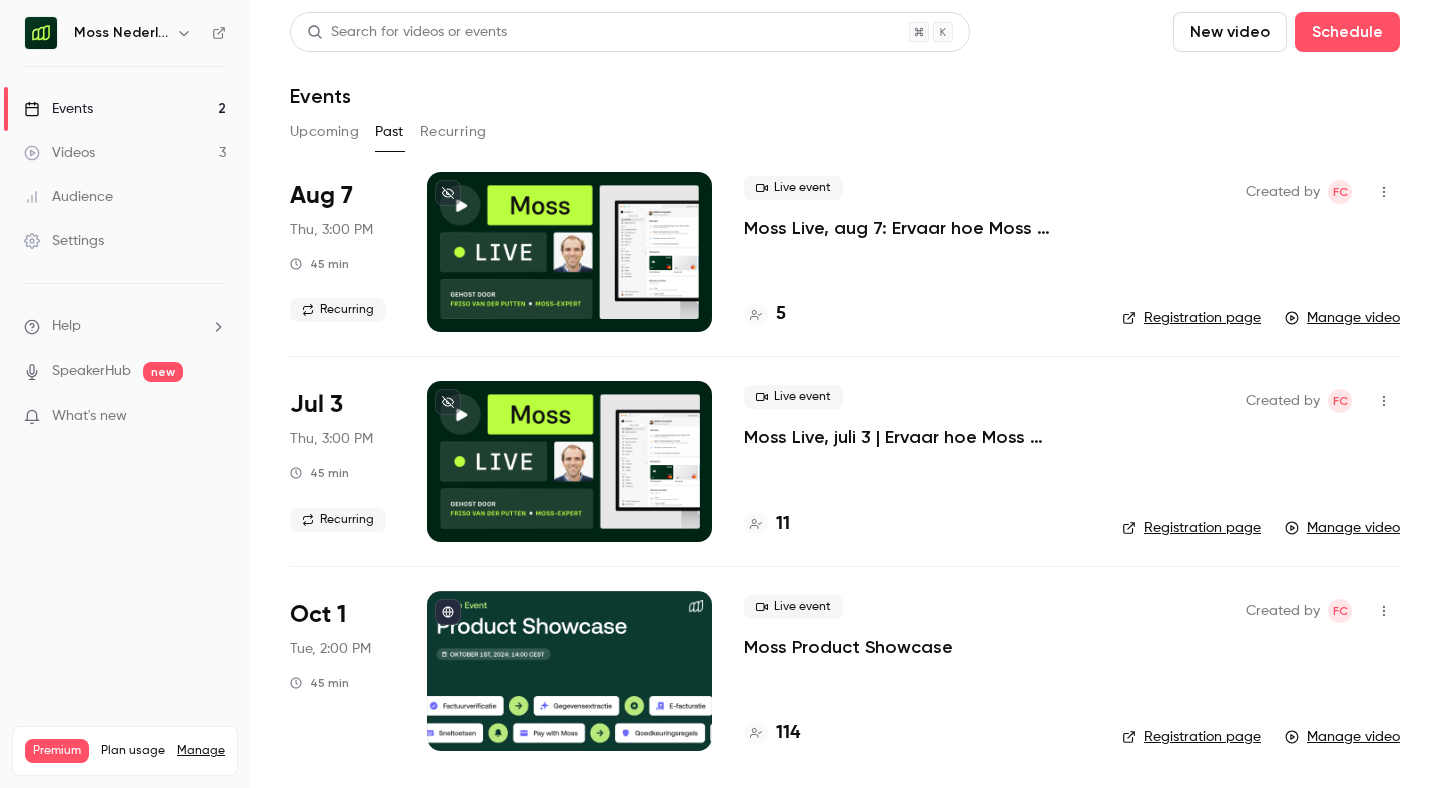 click on "Manage video" at bounding box center [1342, 318] 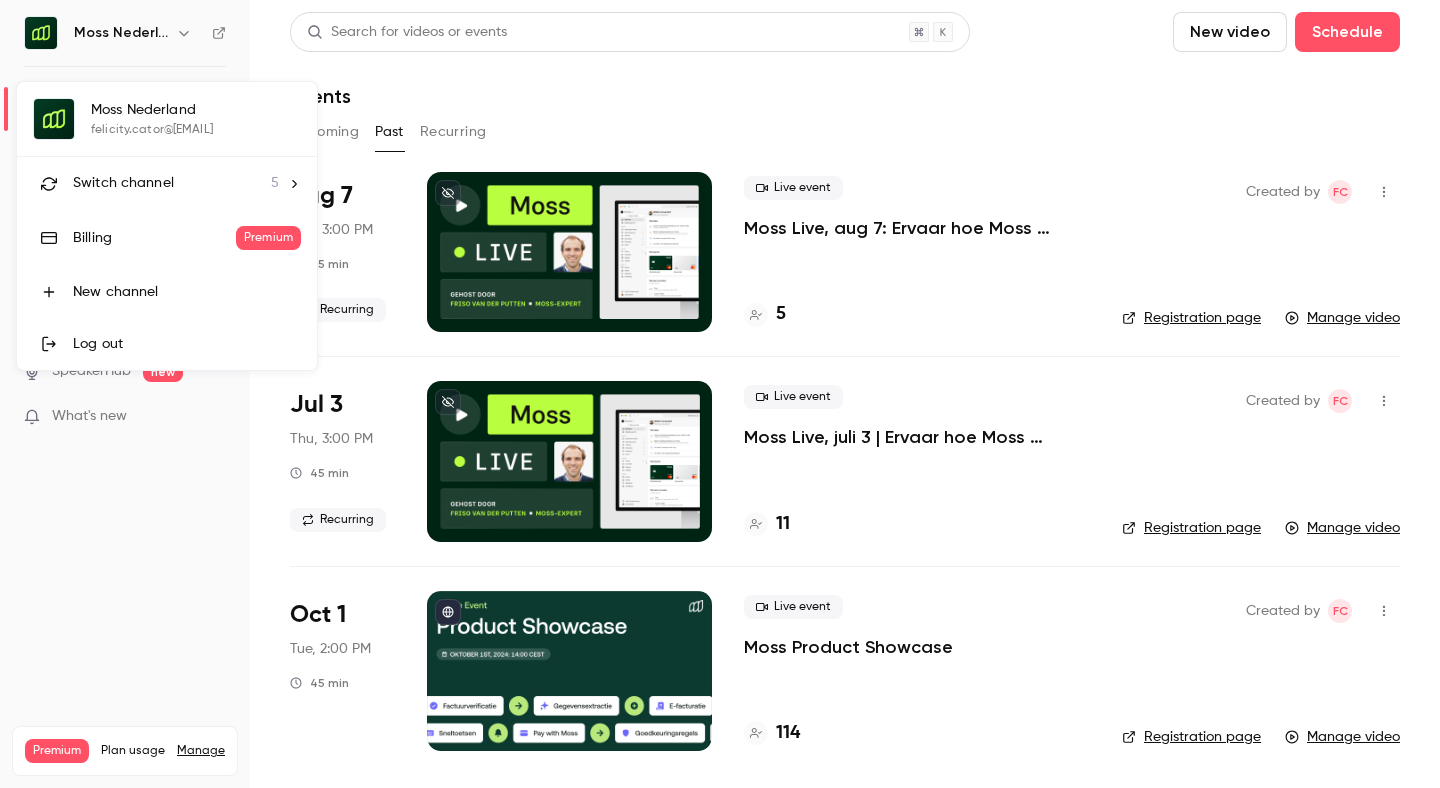click on "Switch channel" at bounding box center [123, 183] 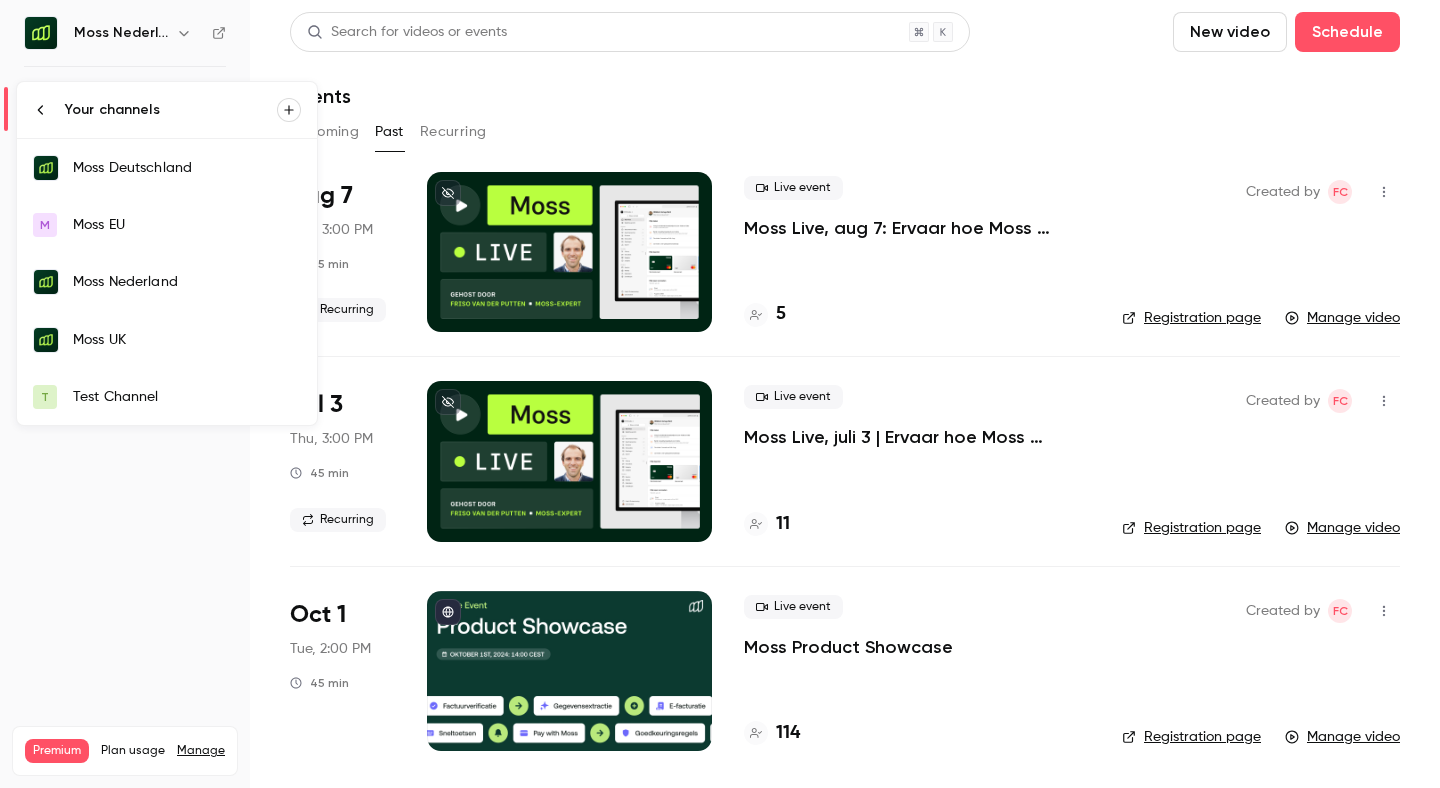 click on "Moss UK" at bounding box center (187, 340) 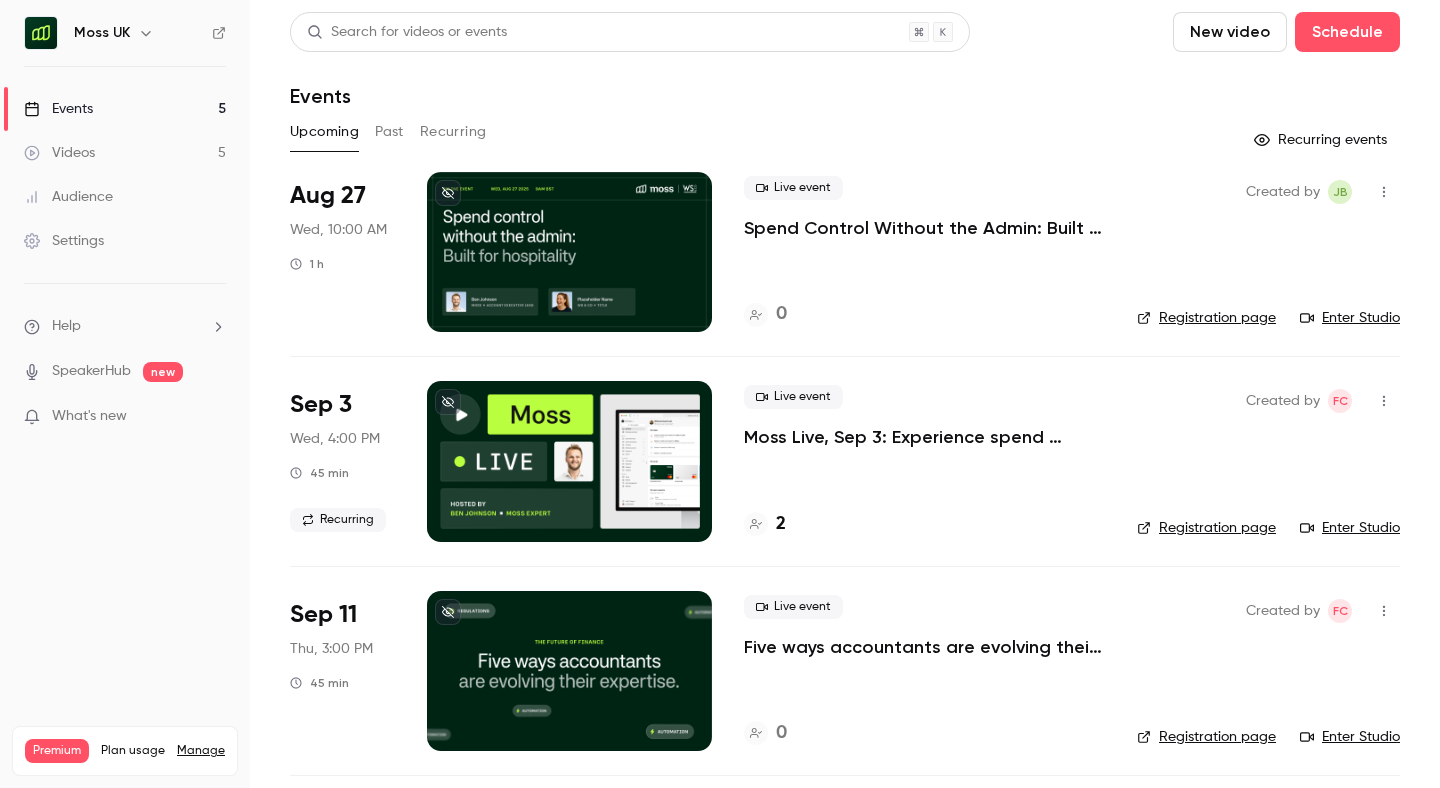 click on "Past" at bounding box center [389, 132] 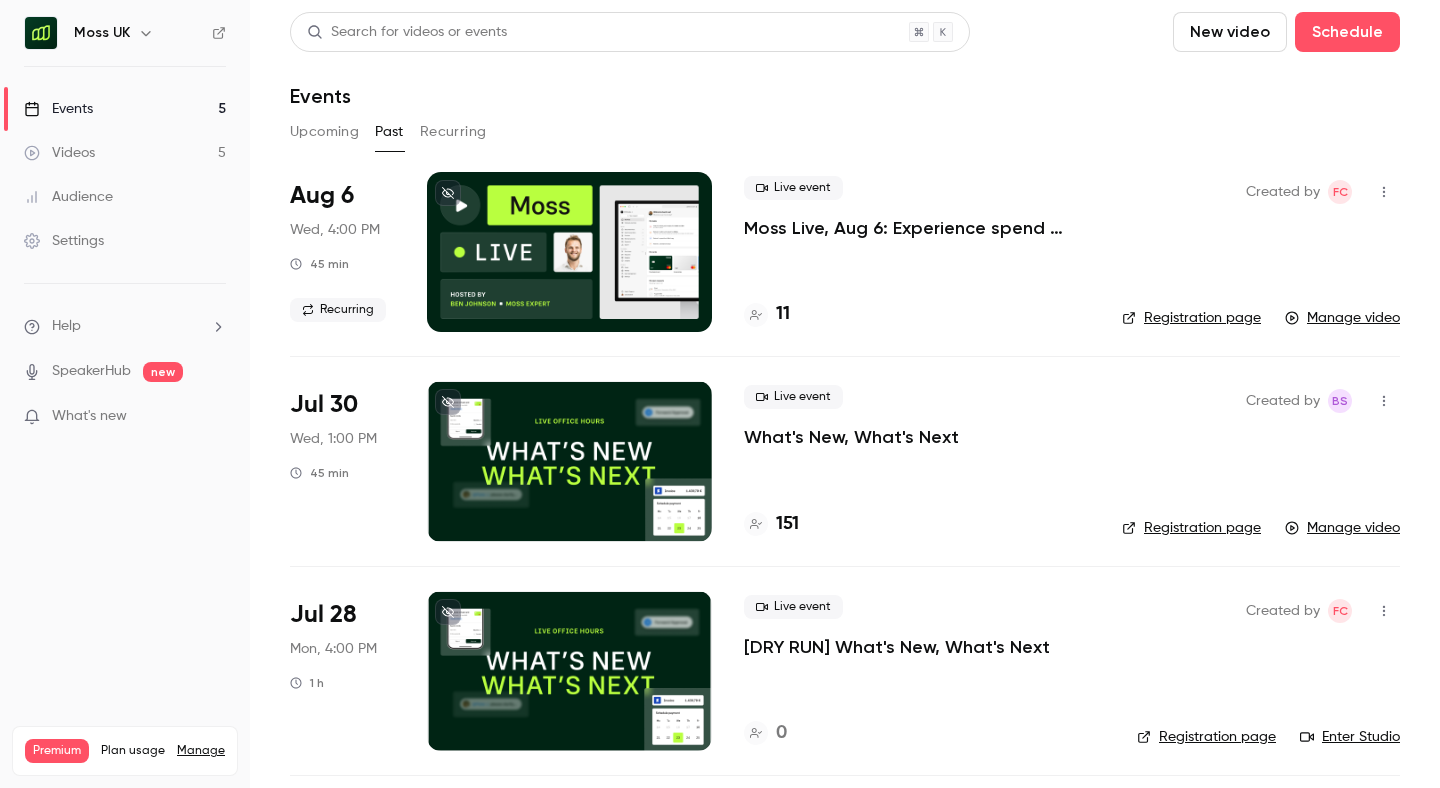 click on "Manage video" at bounding box center (1342, 318) 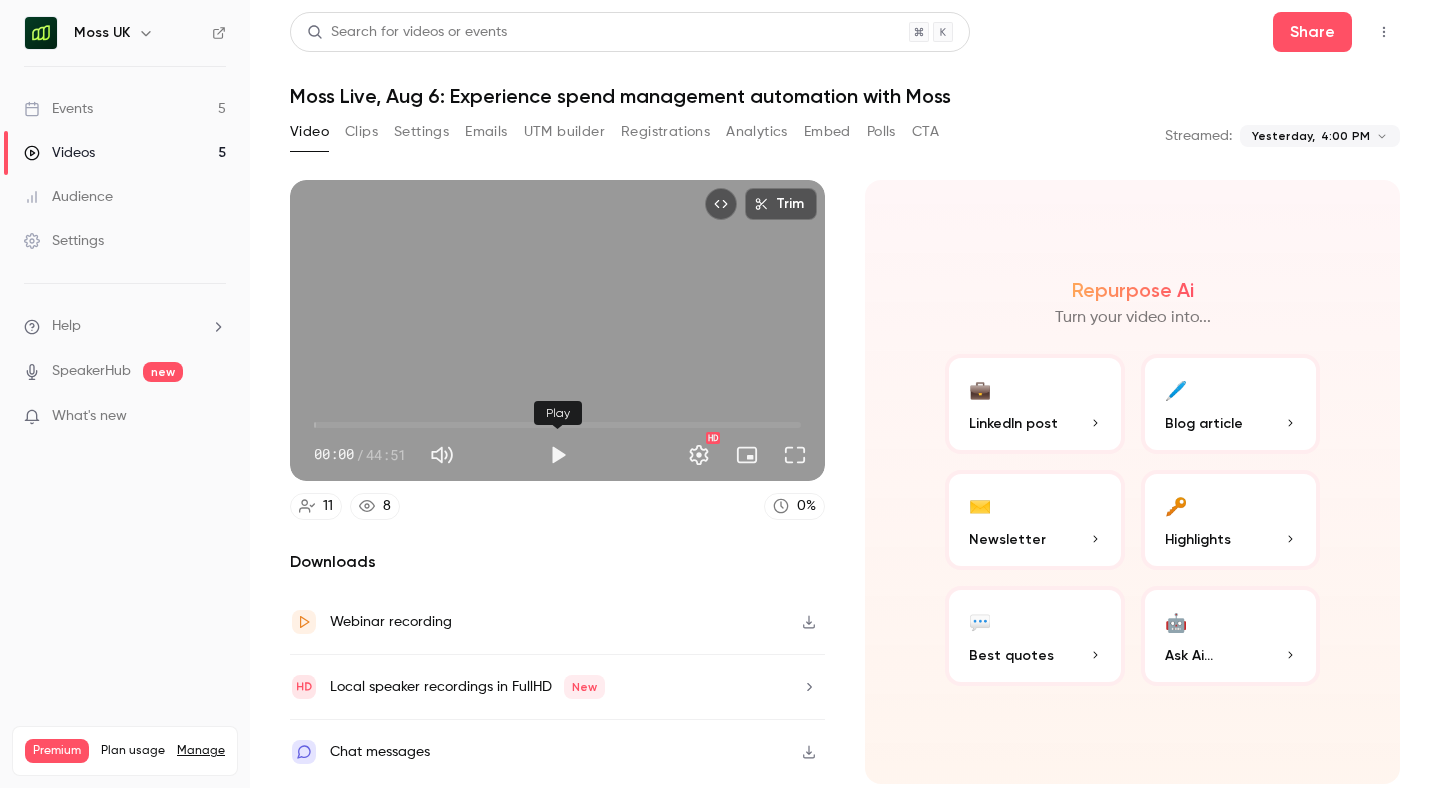 click at bounding box center (558, 455) 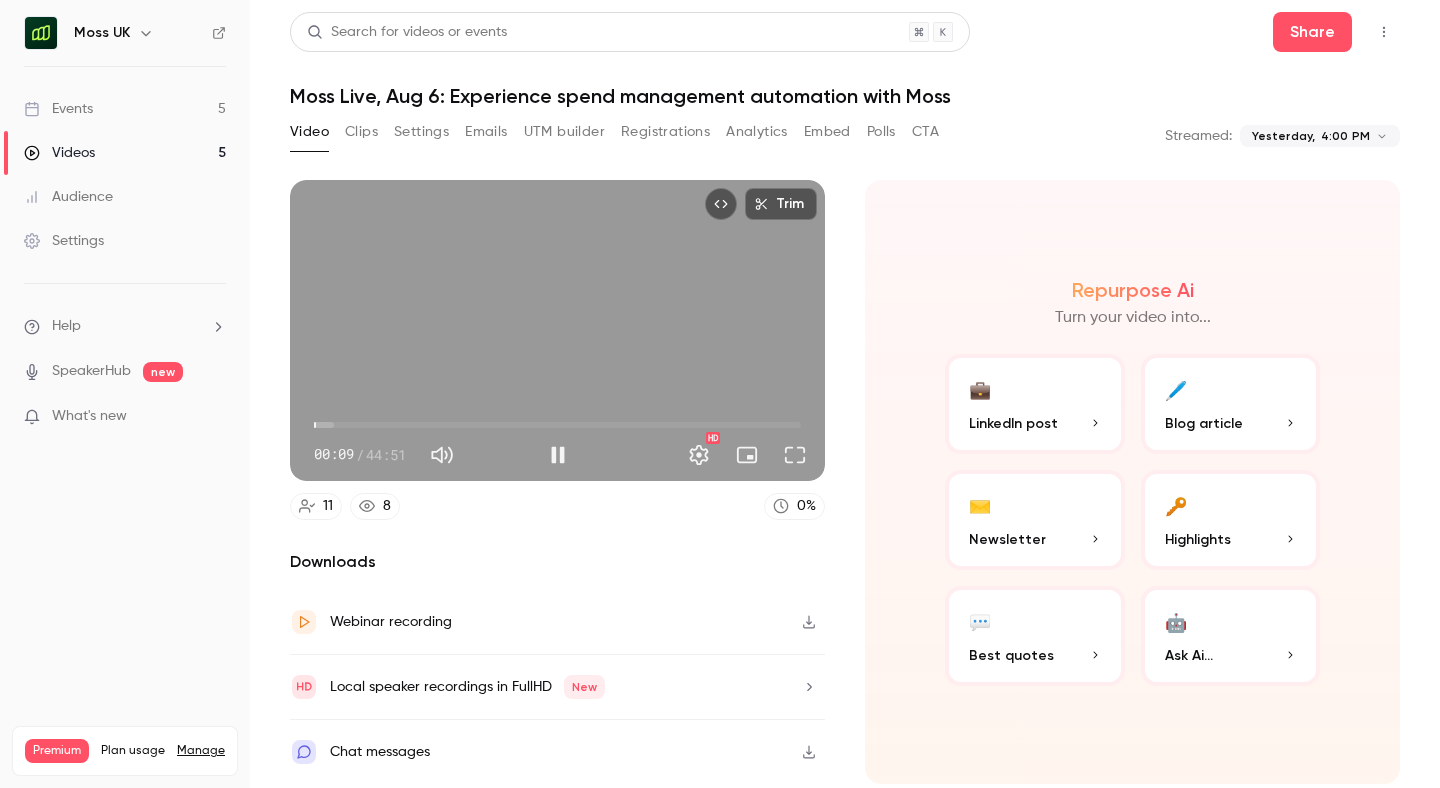 type on "***" 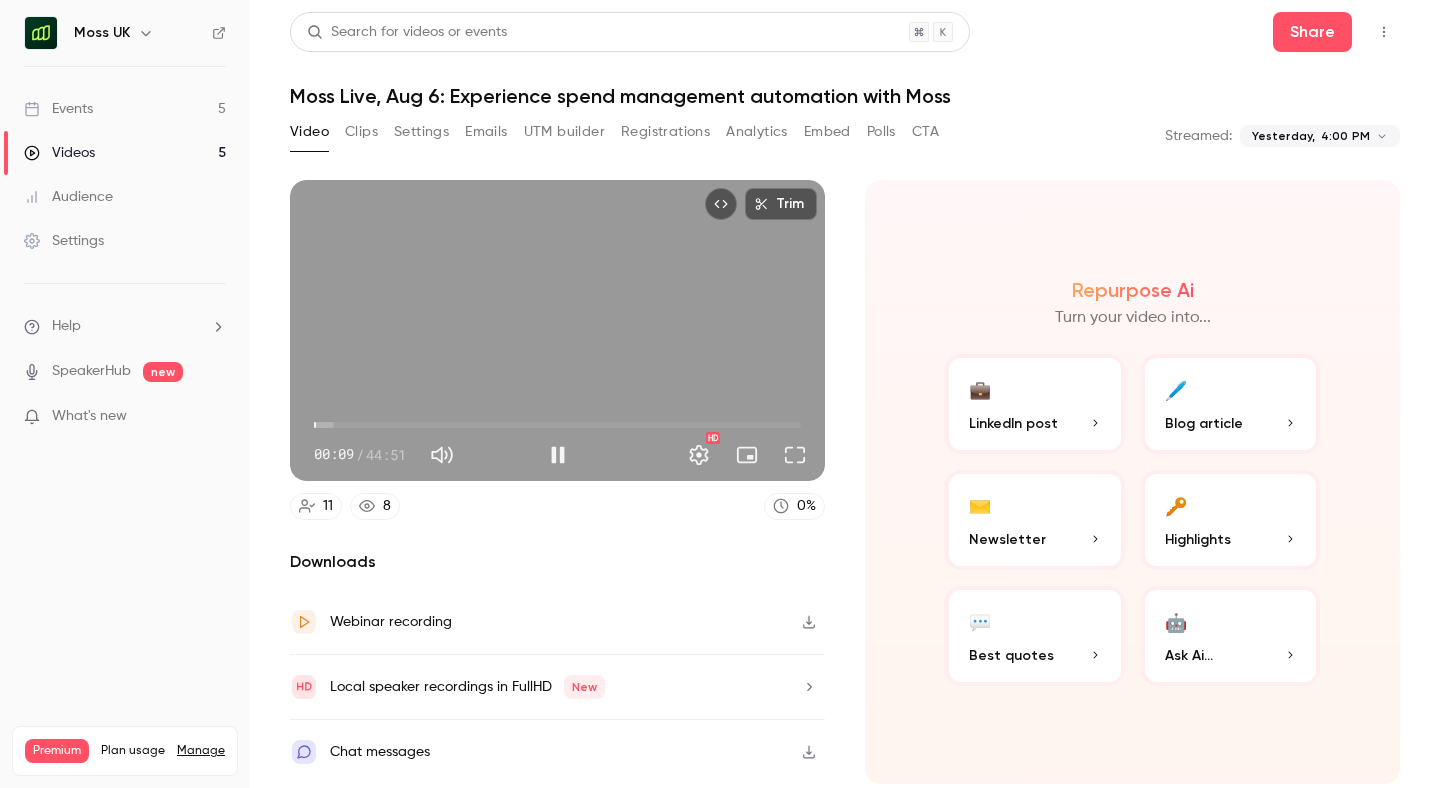 click on "Trim" at bounding box center (781, 204) 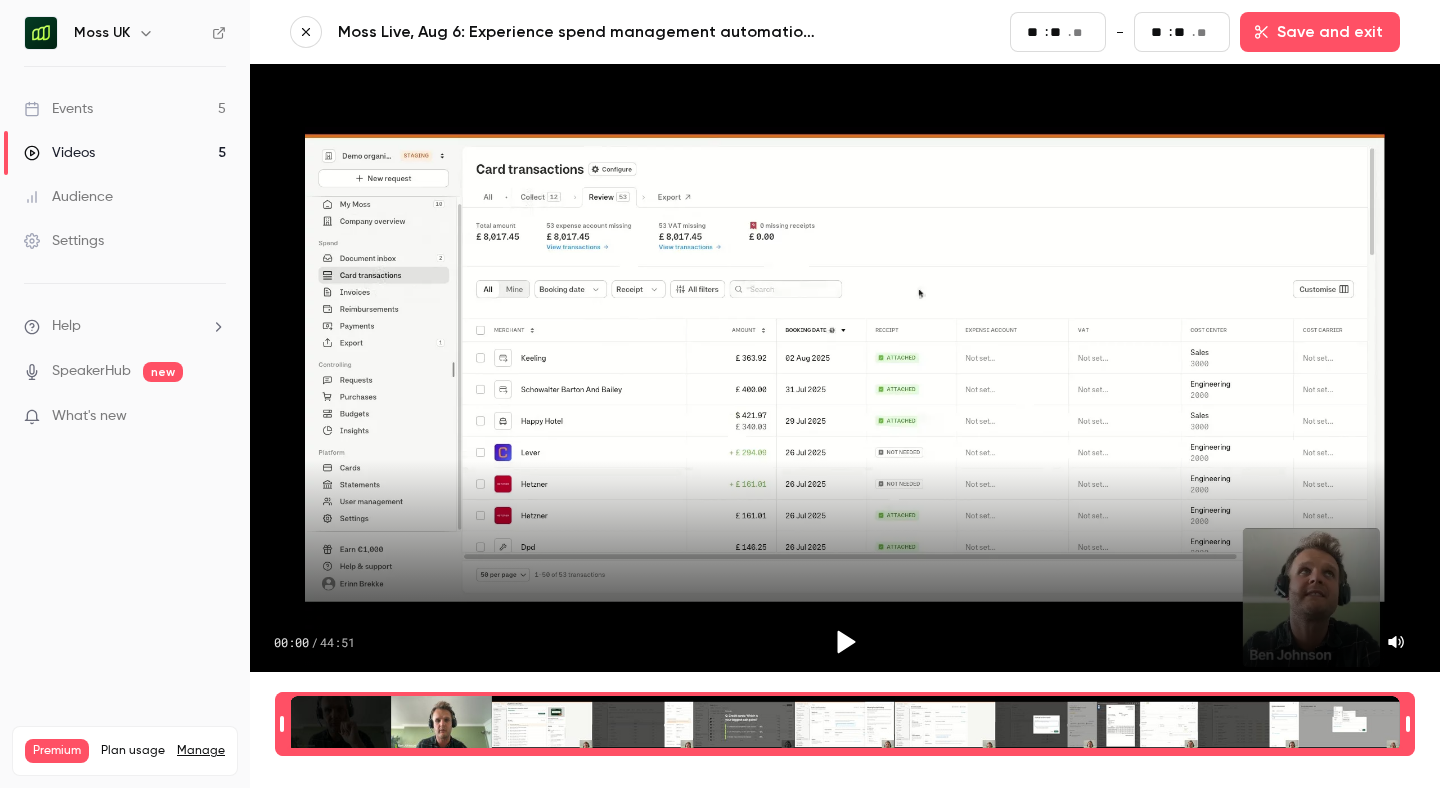 type on "**" 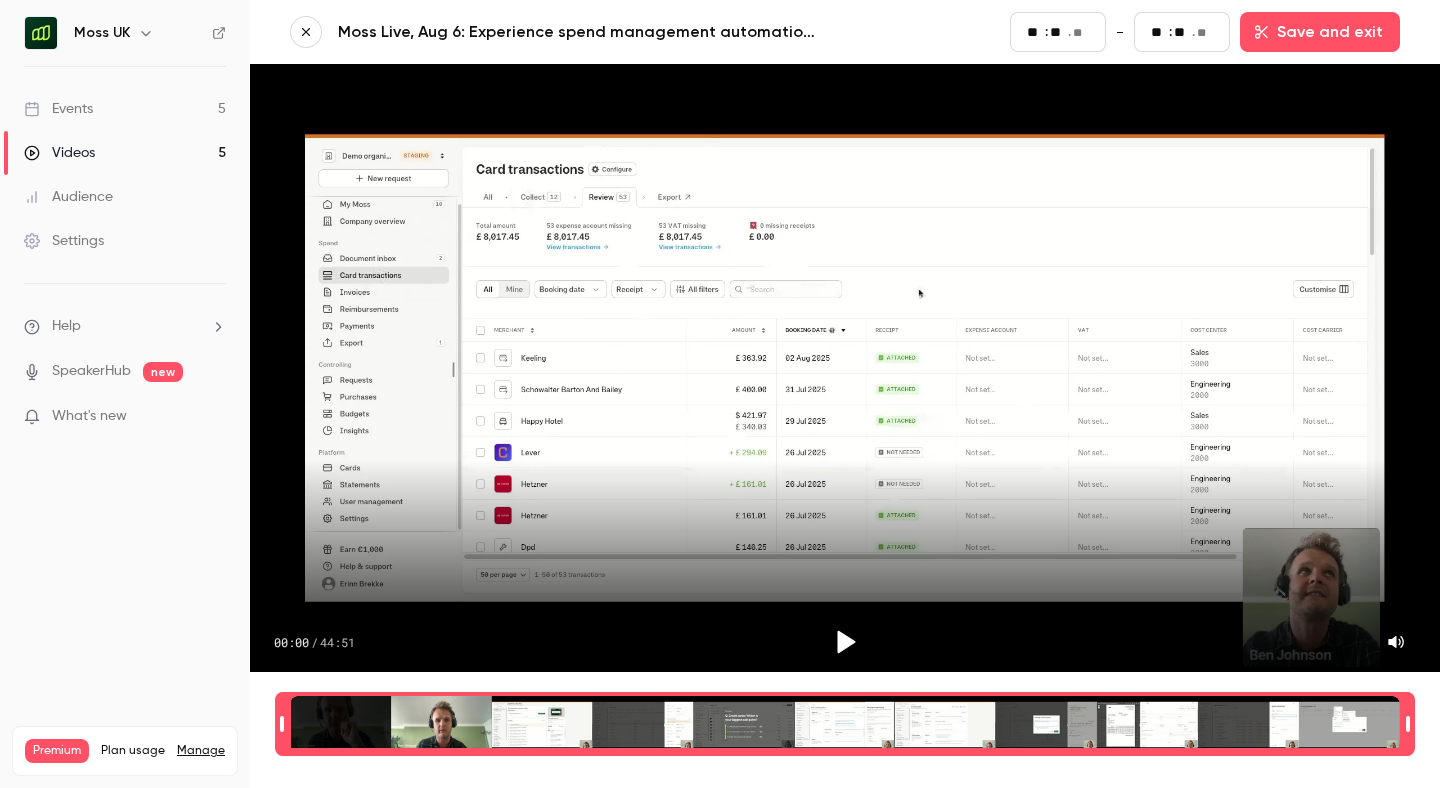 type on "**" 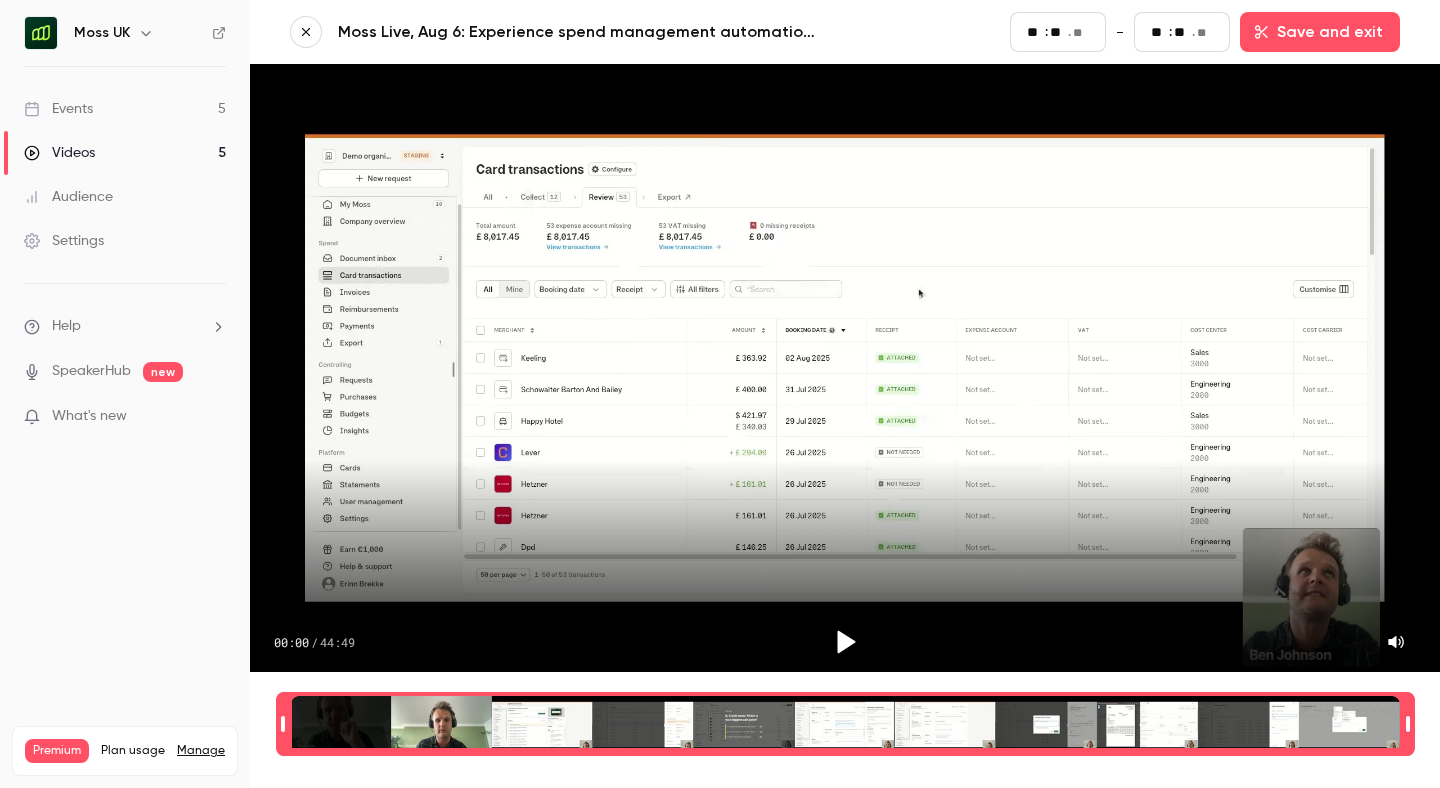 type on "*" 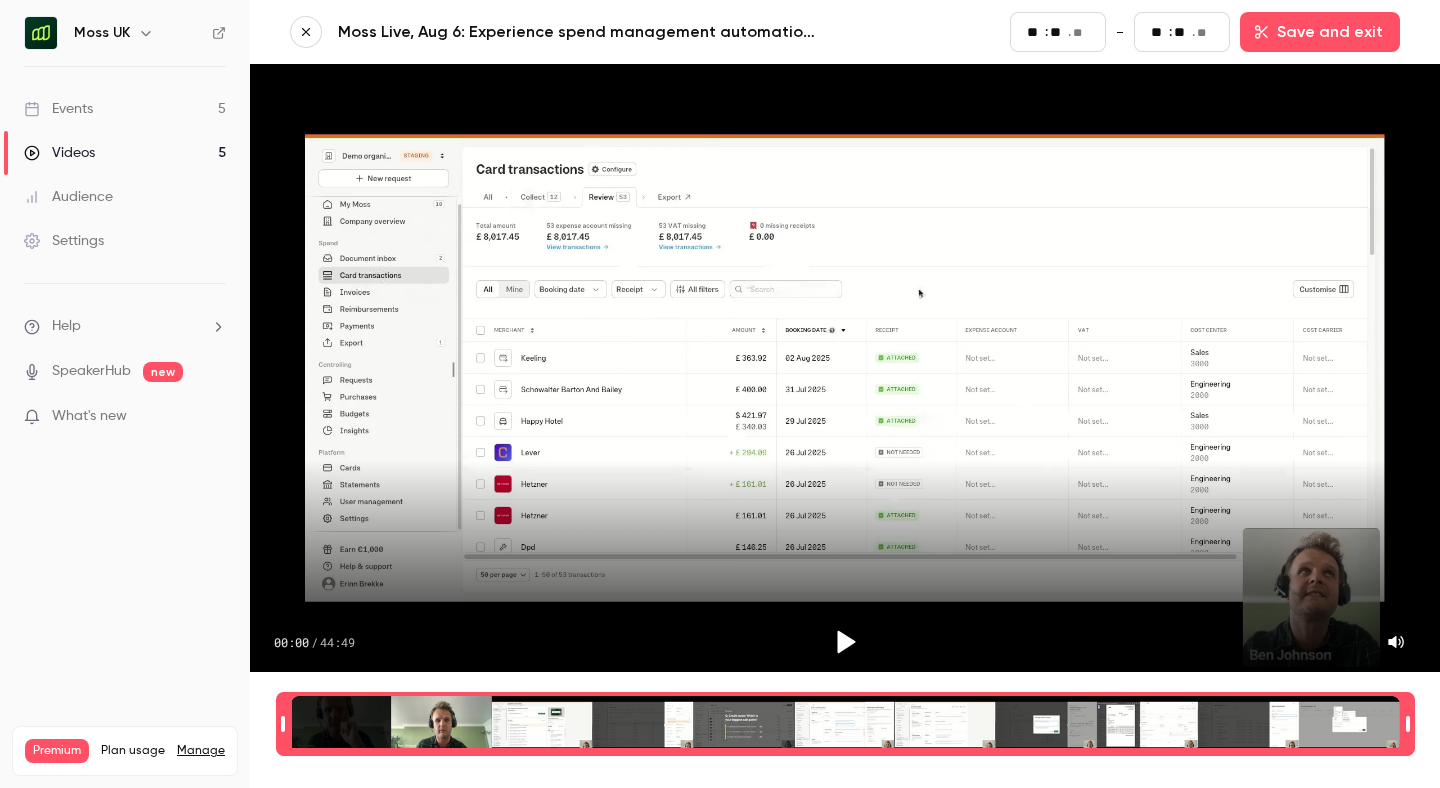 type on "**" 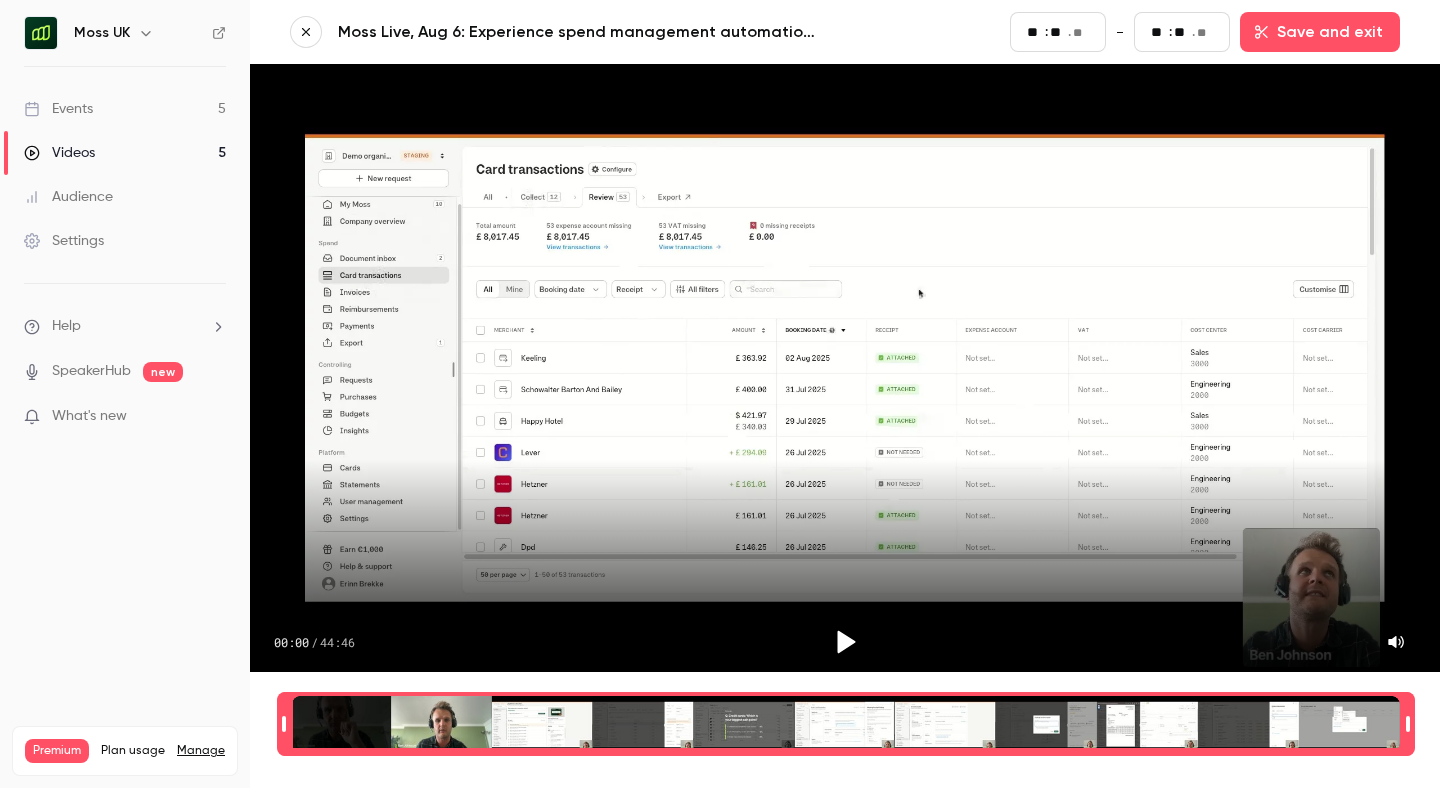 type on "**" 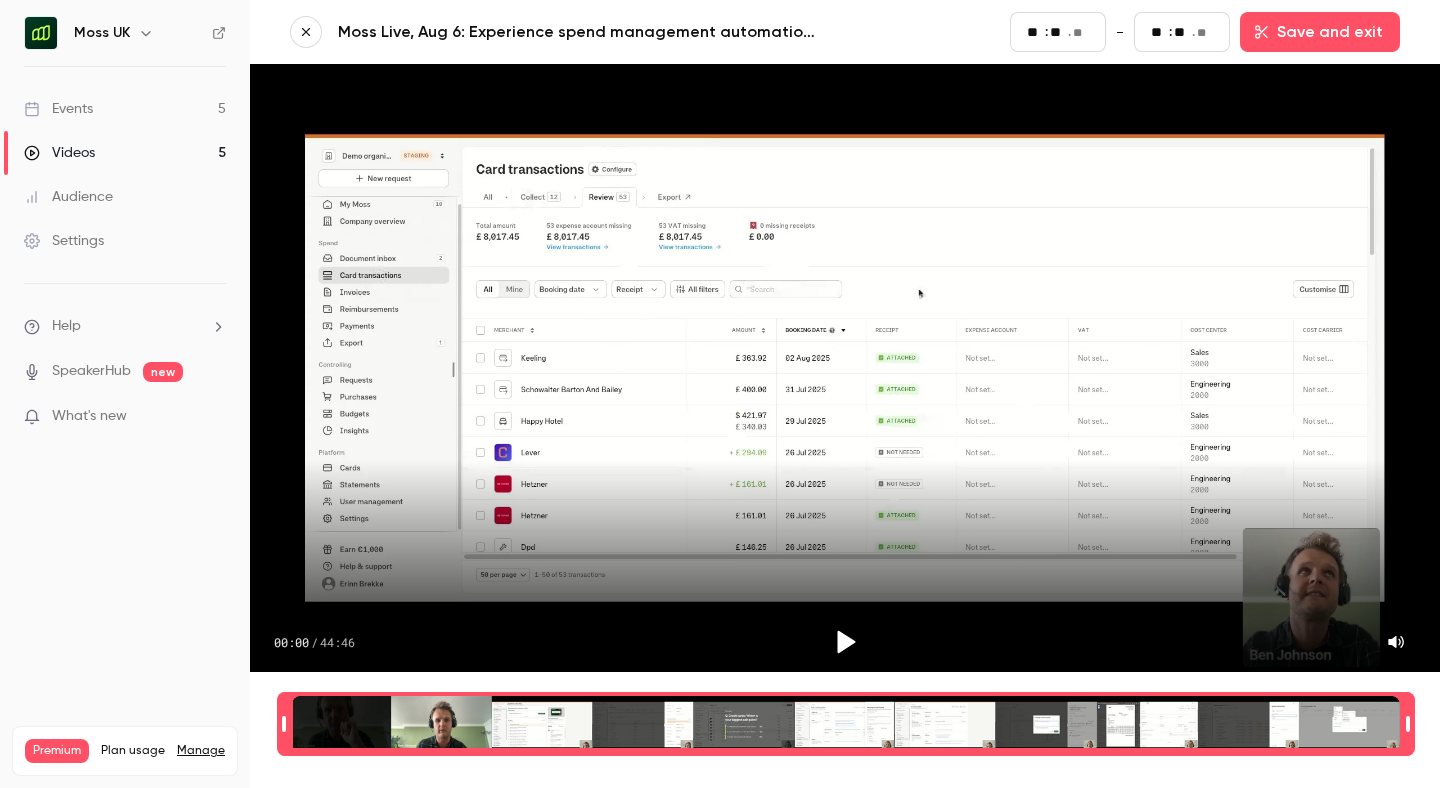 type on "**" 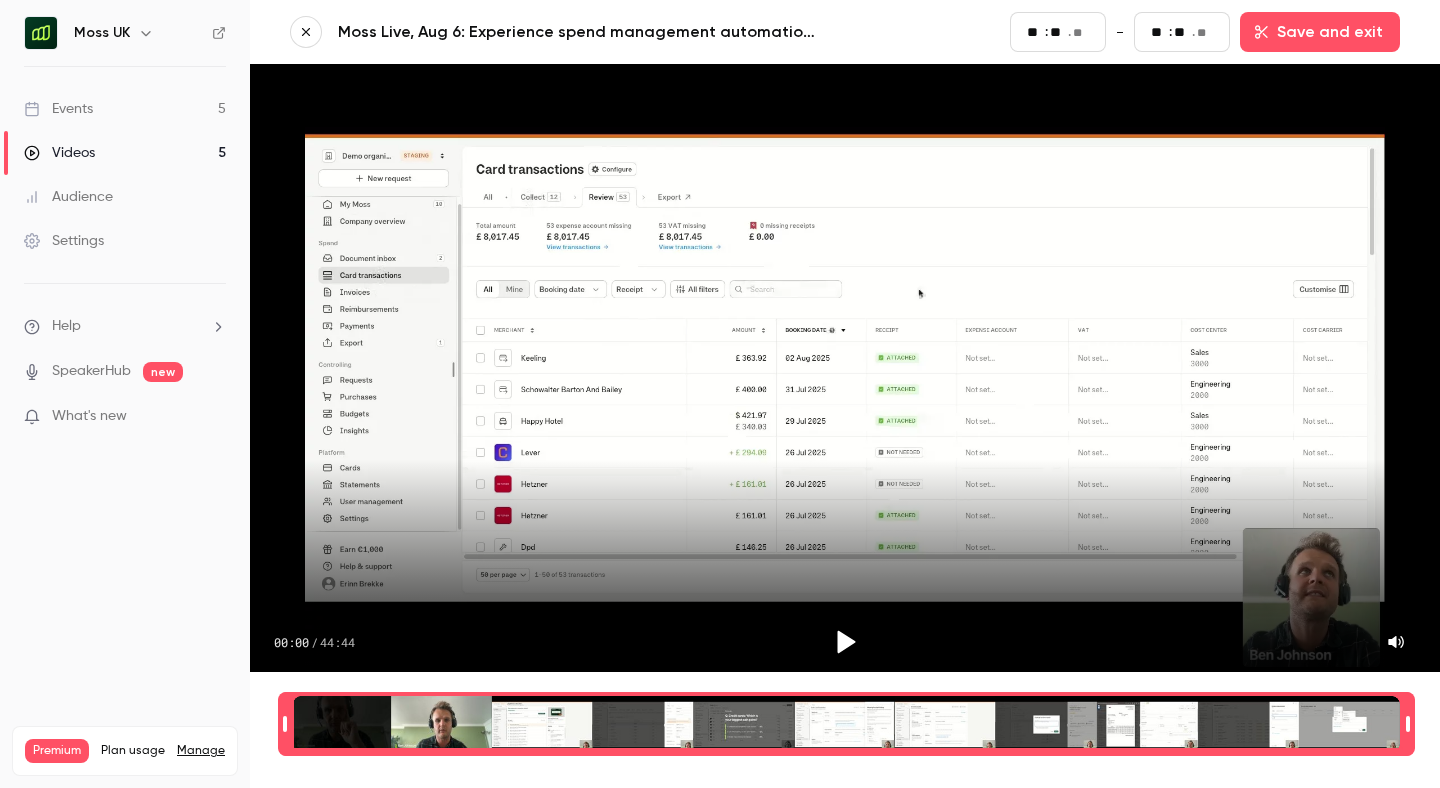 type on "*" 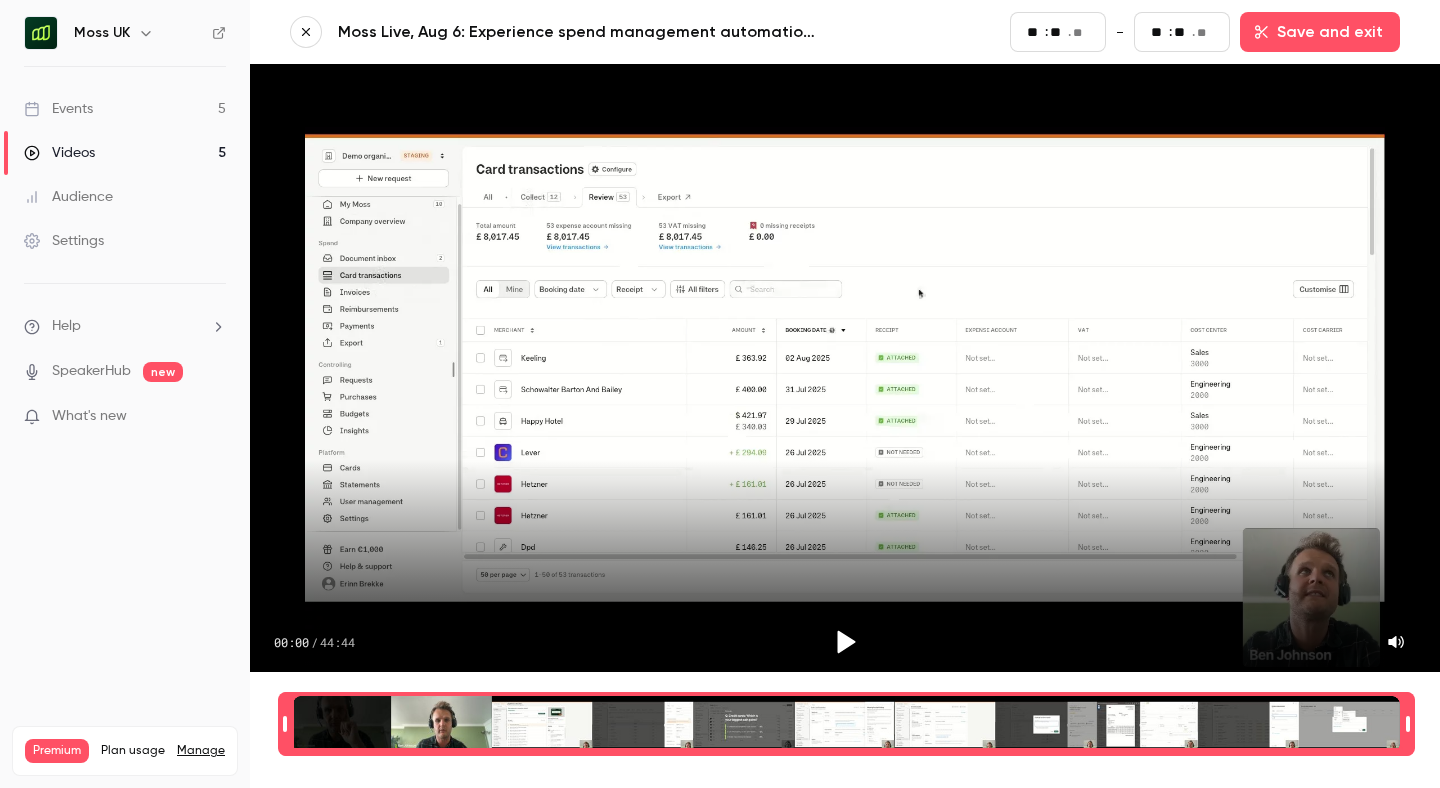 type on "**" 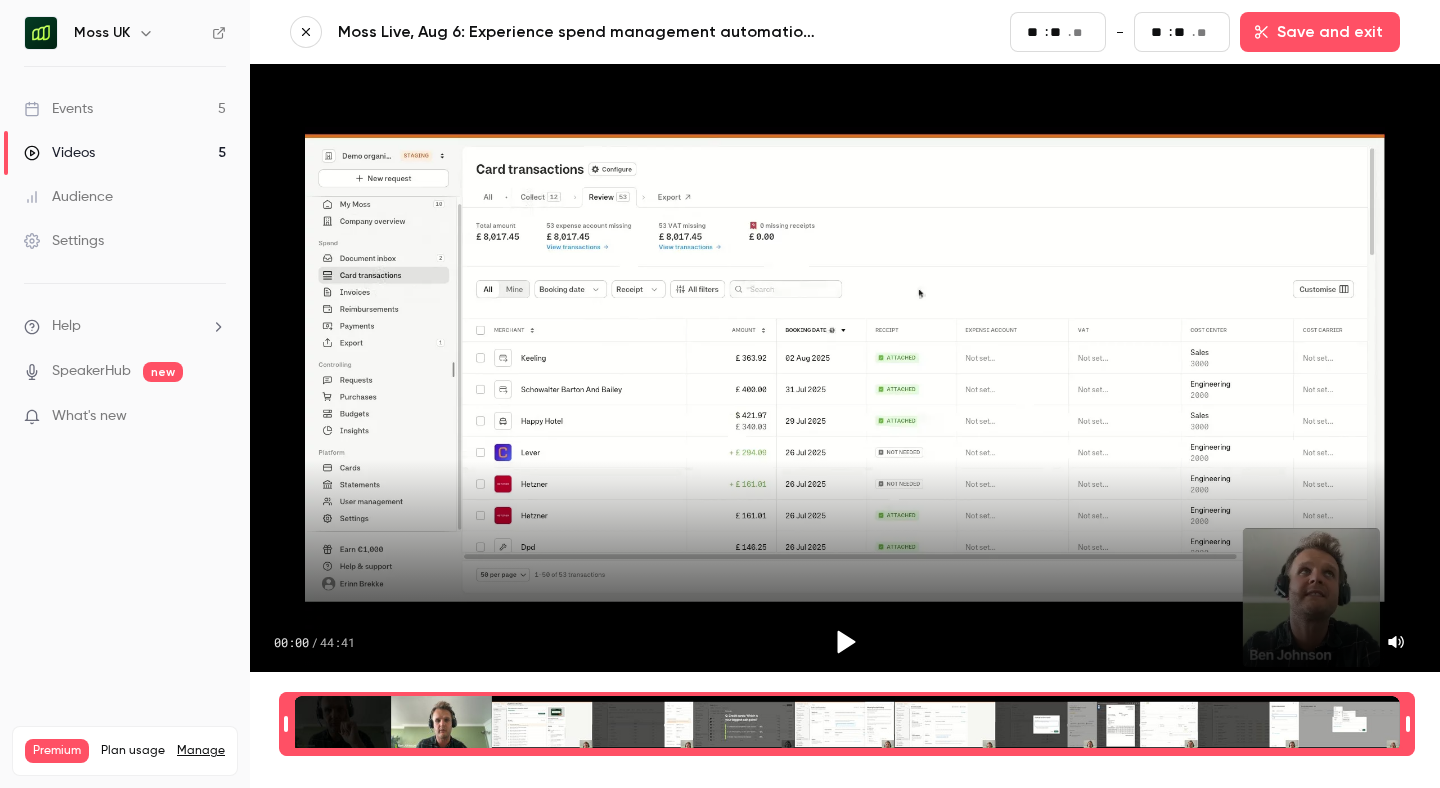 type on "**" 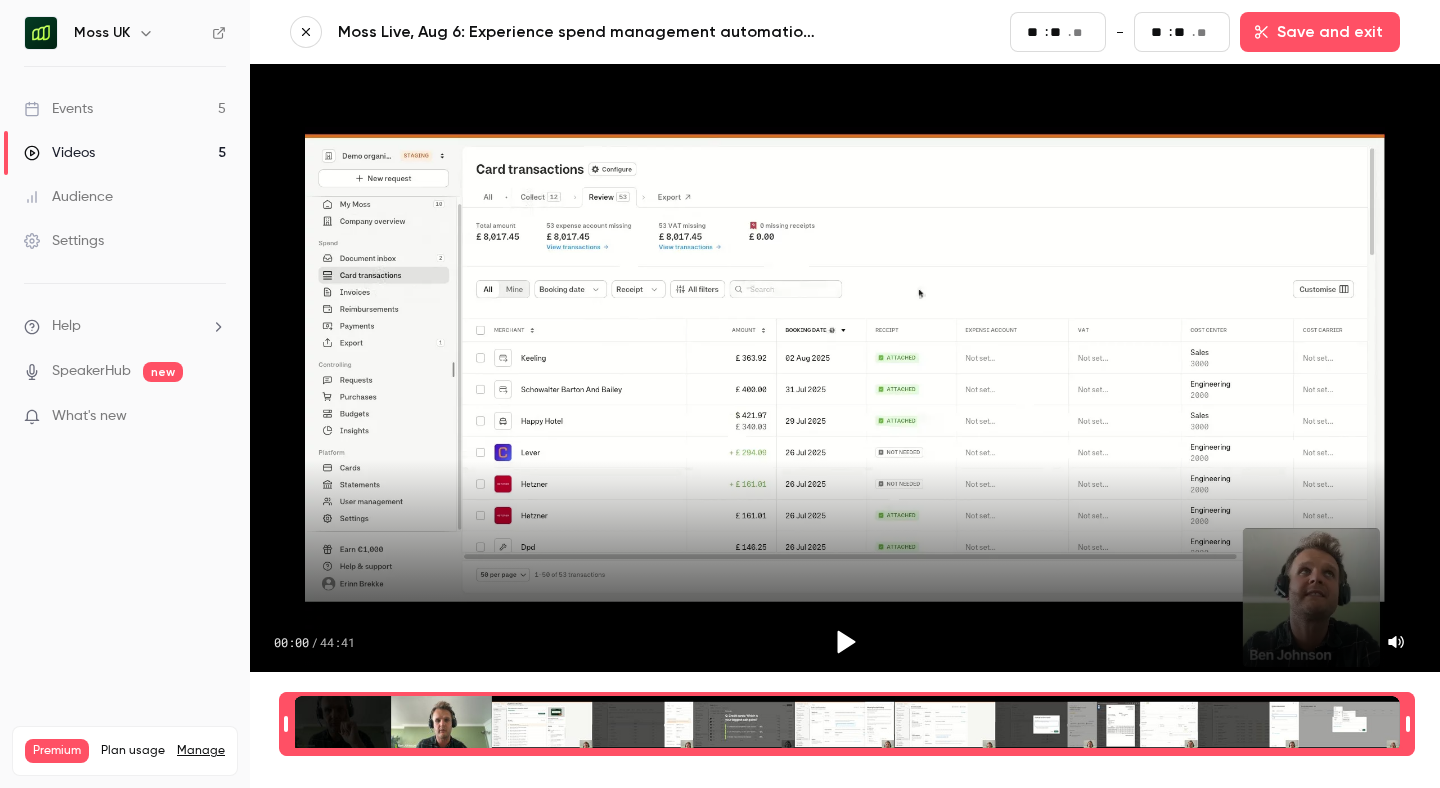 type on "**" 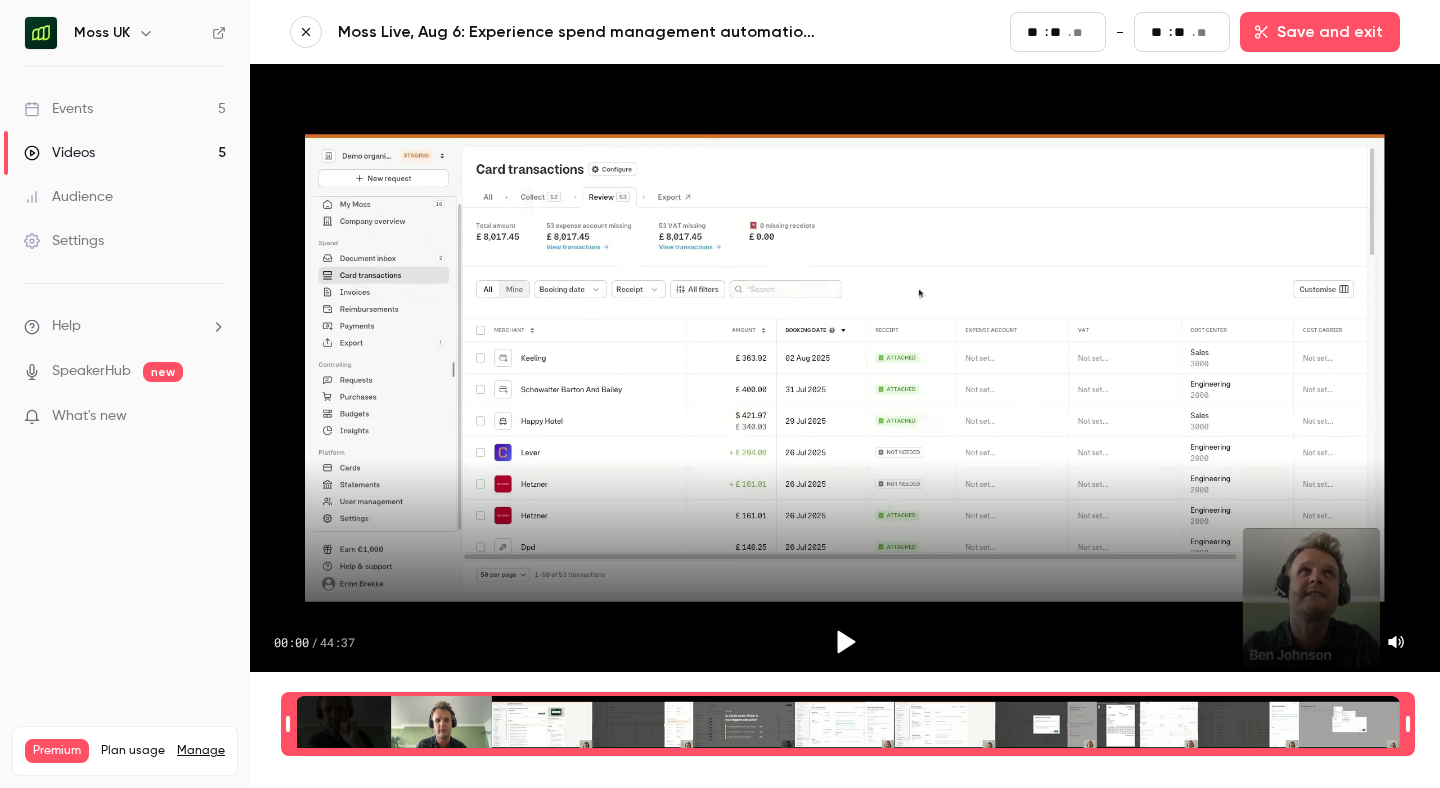 type on "**" 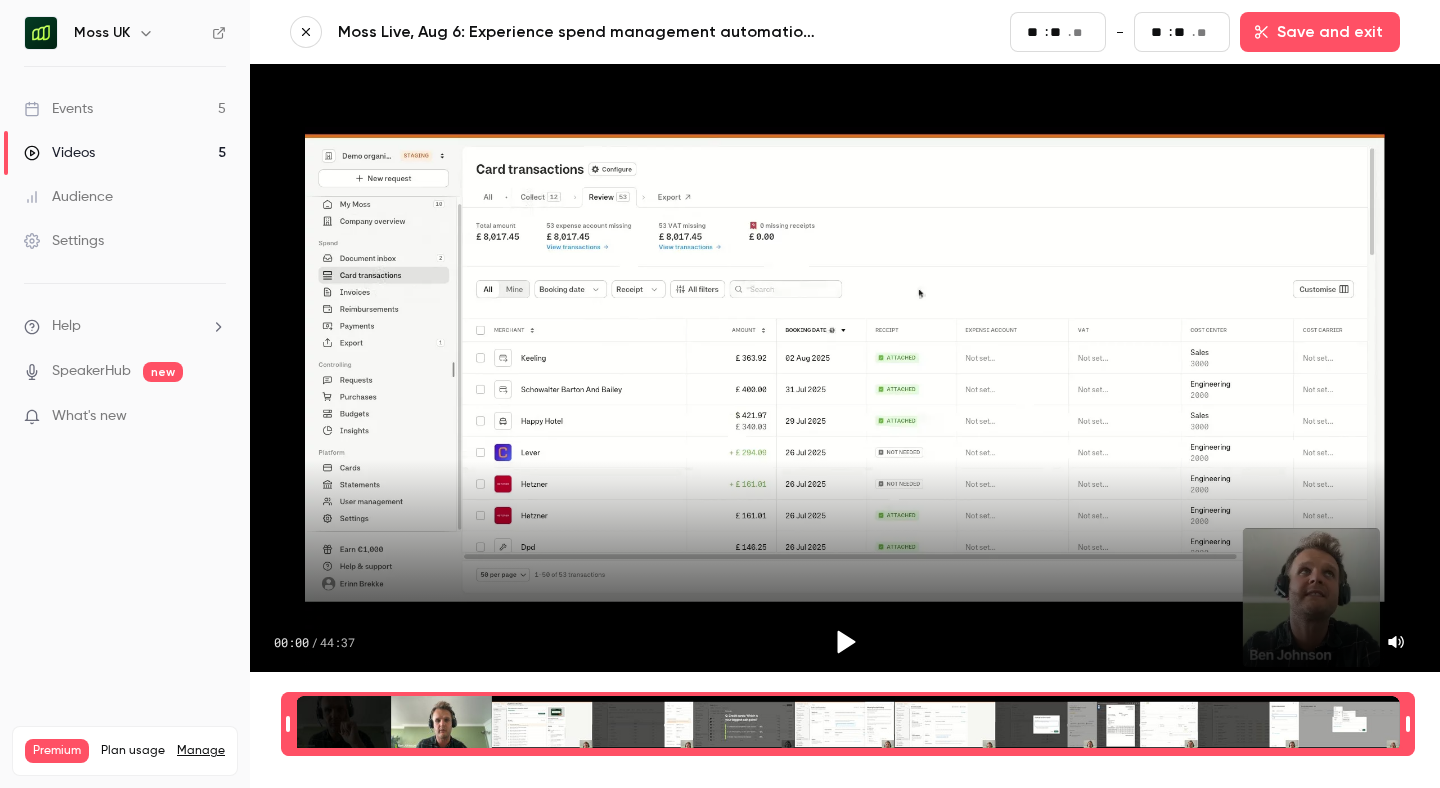 type on "**" 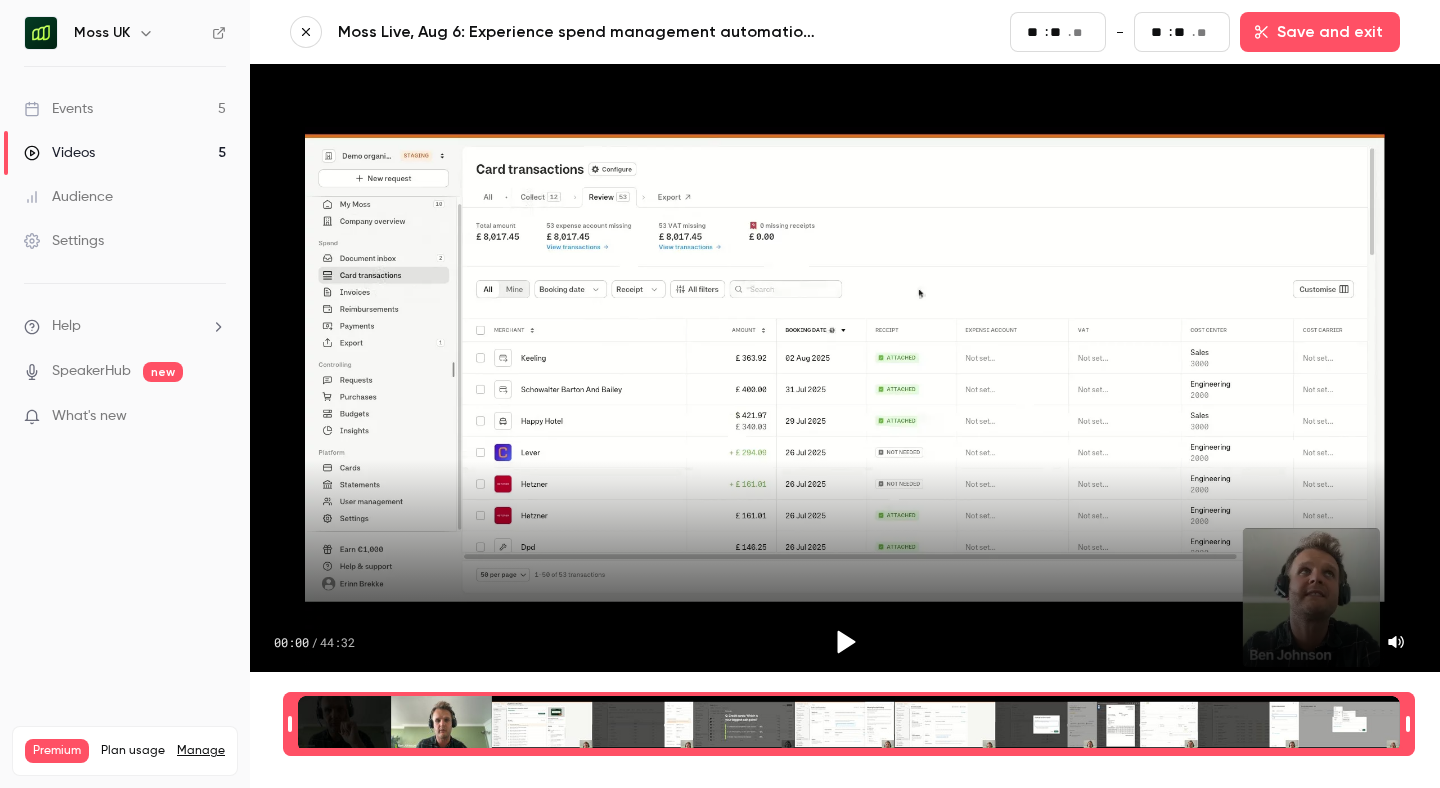 type on "**" 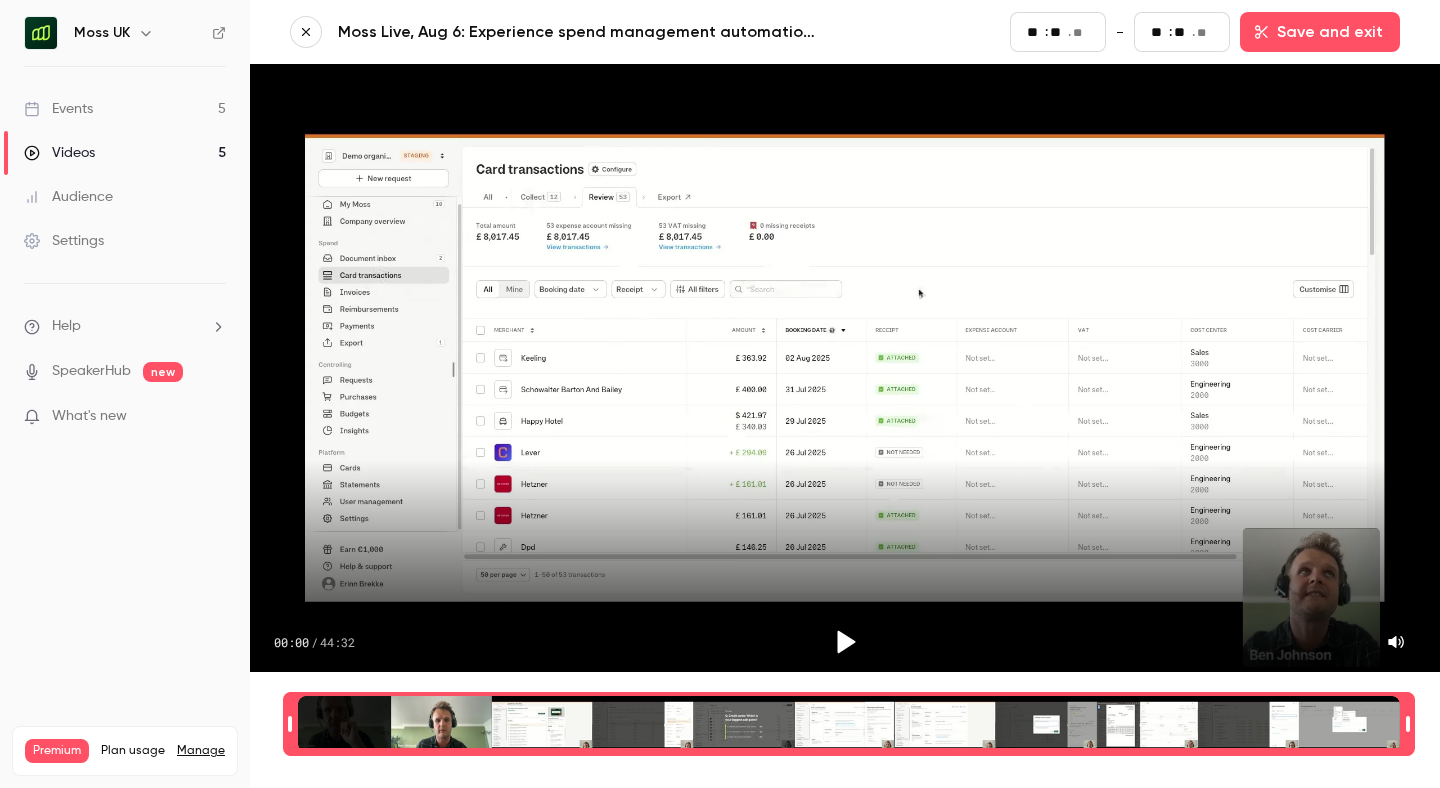 type on "**" 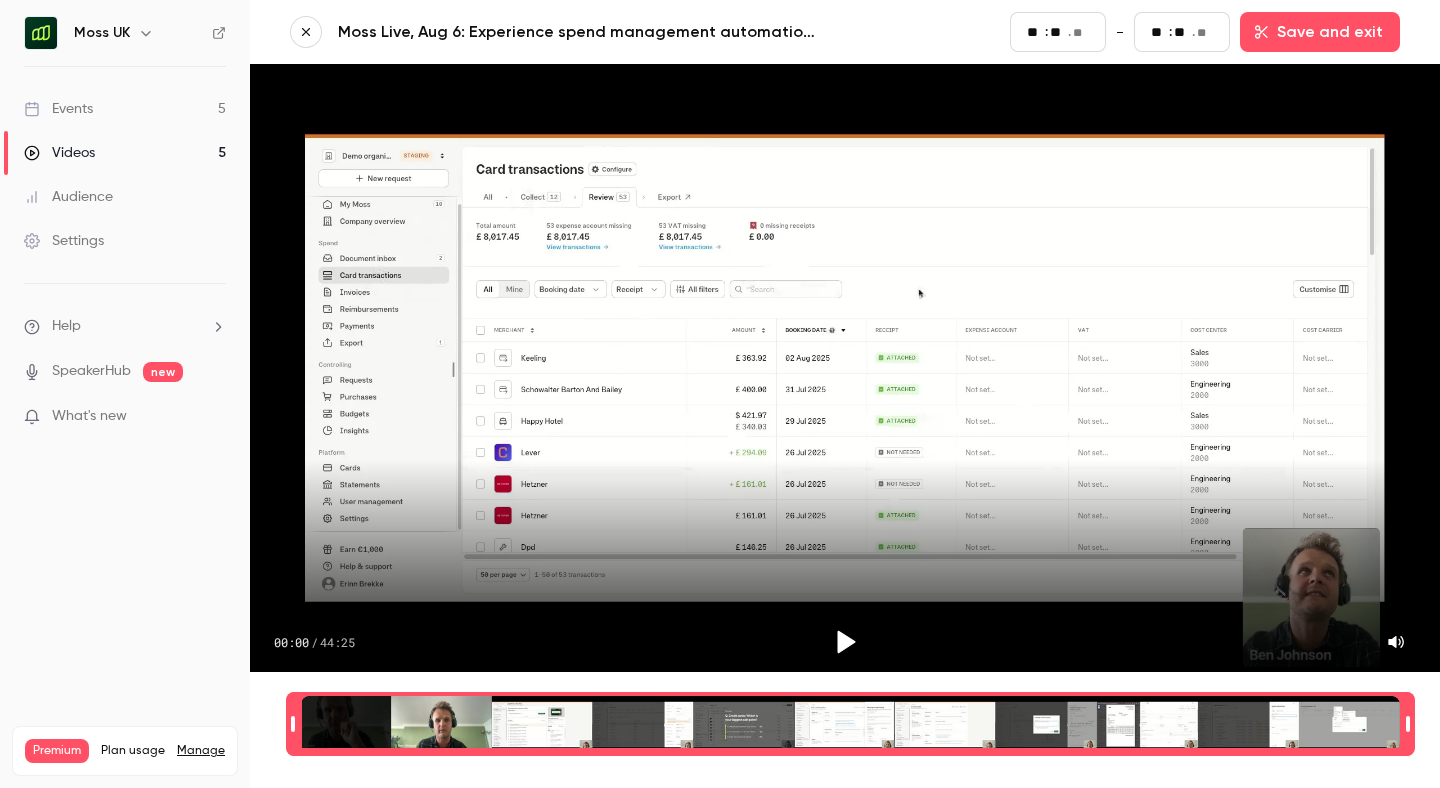 type on "**" 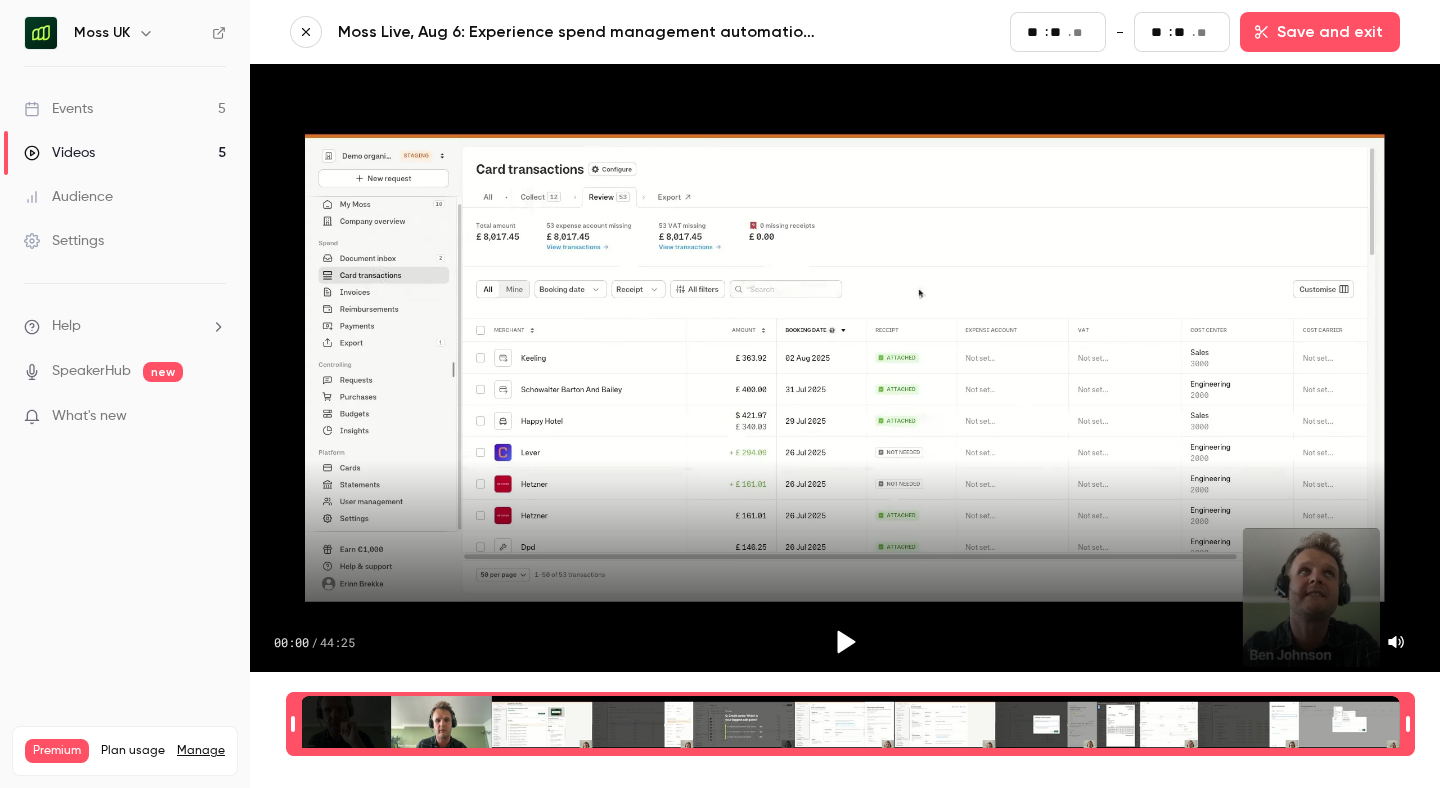 type on "**" 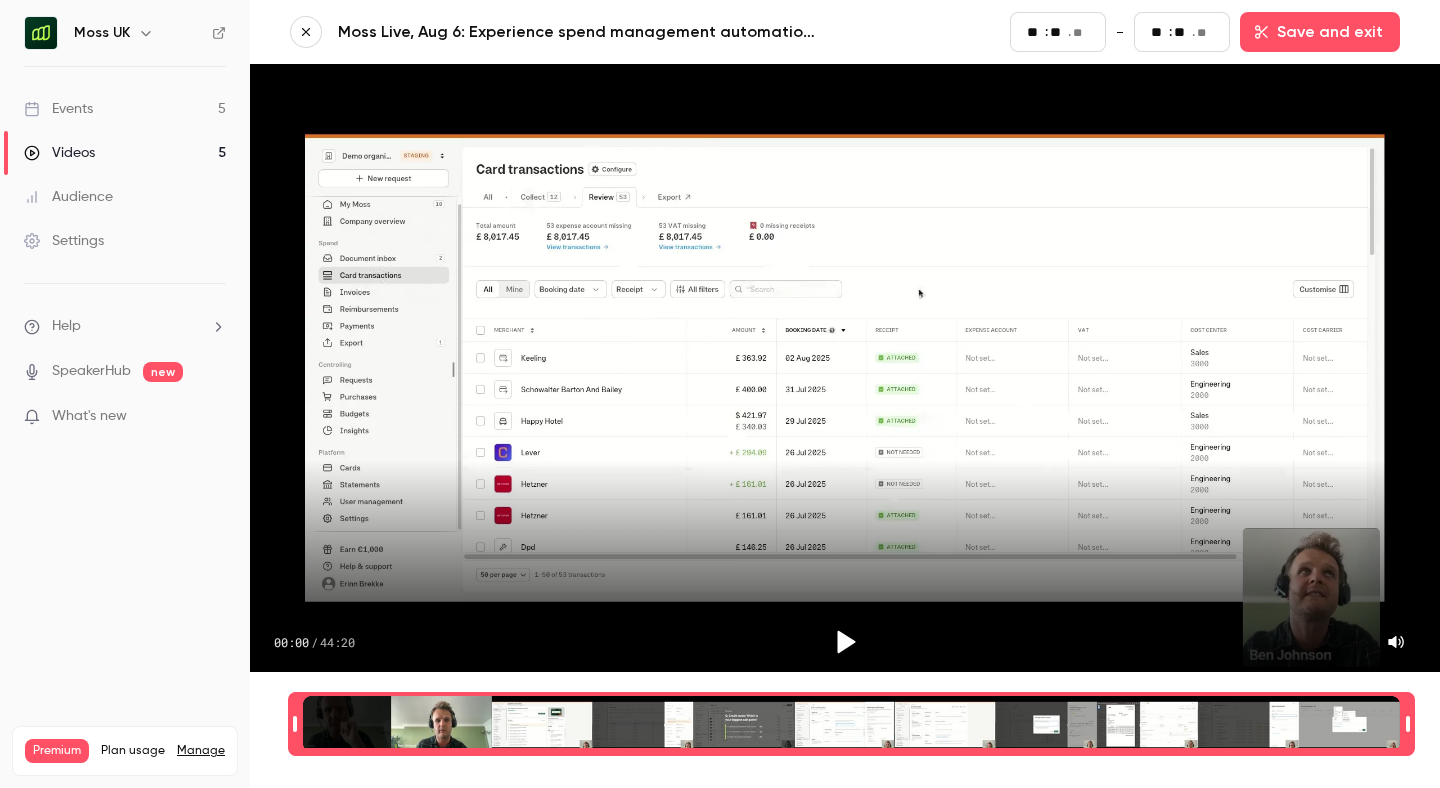 type on "**" 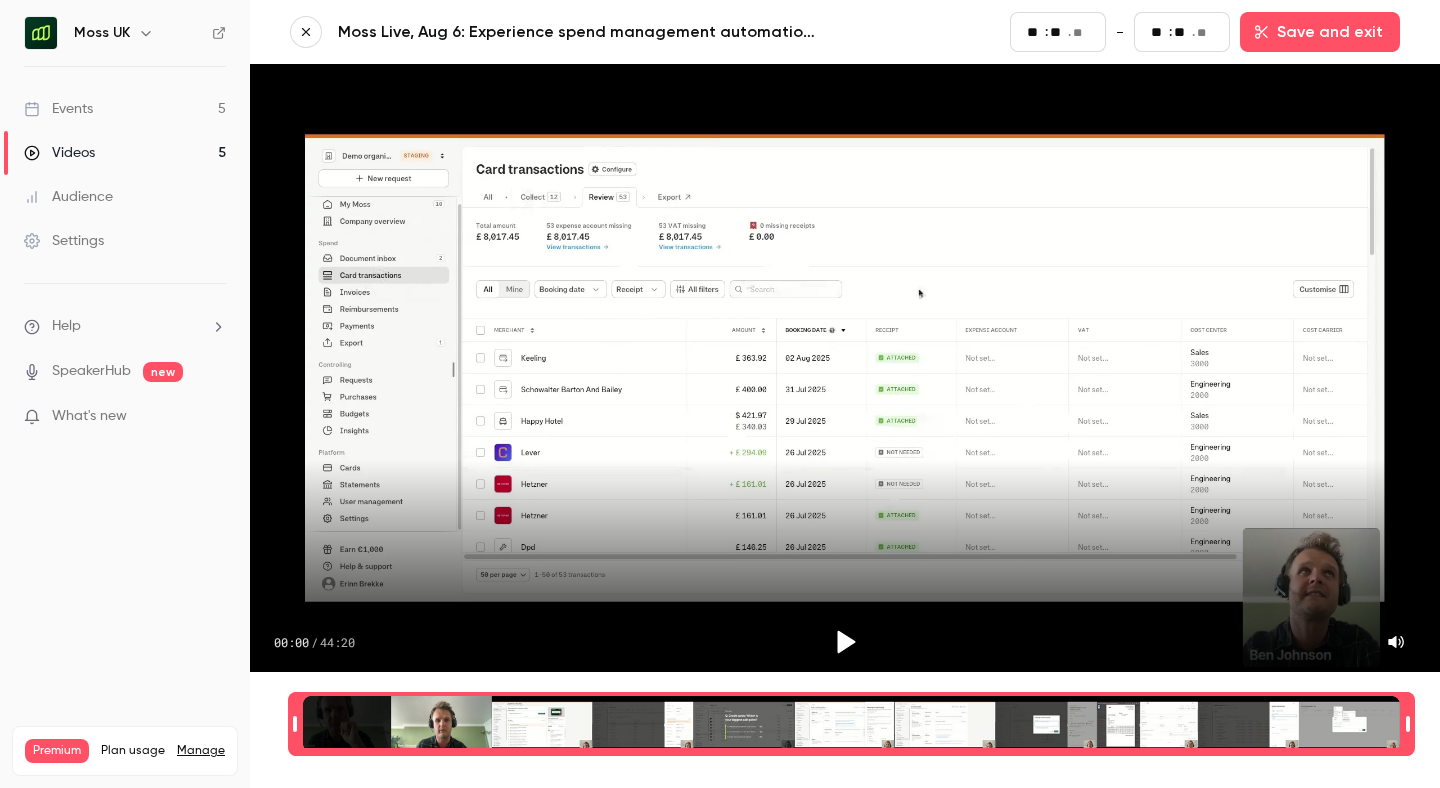 type on "**" 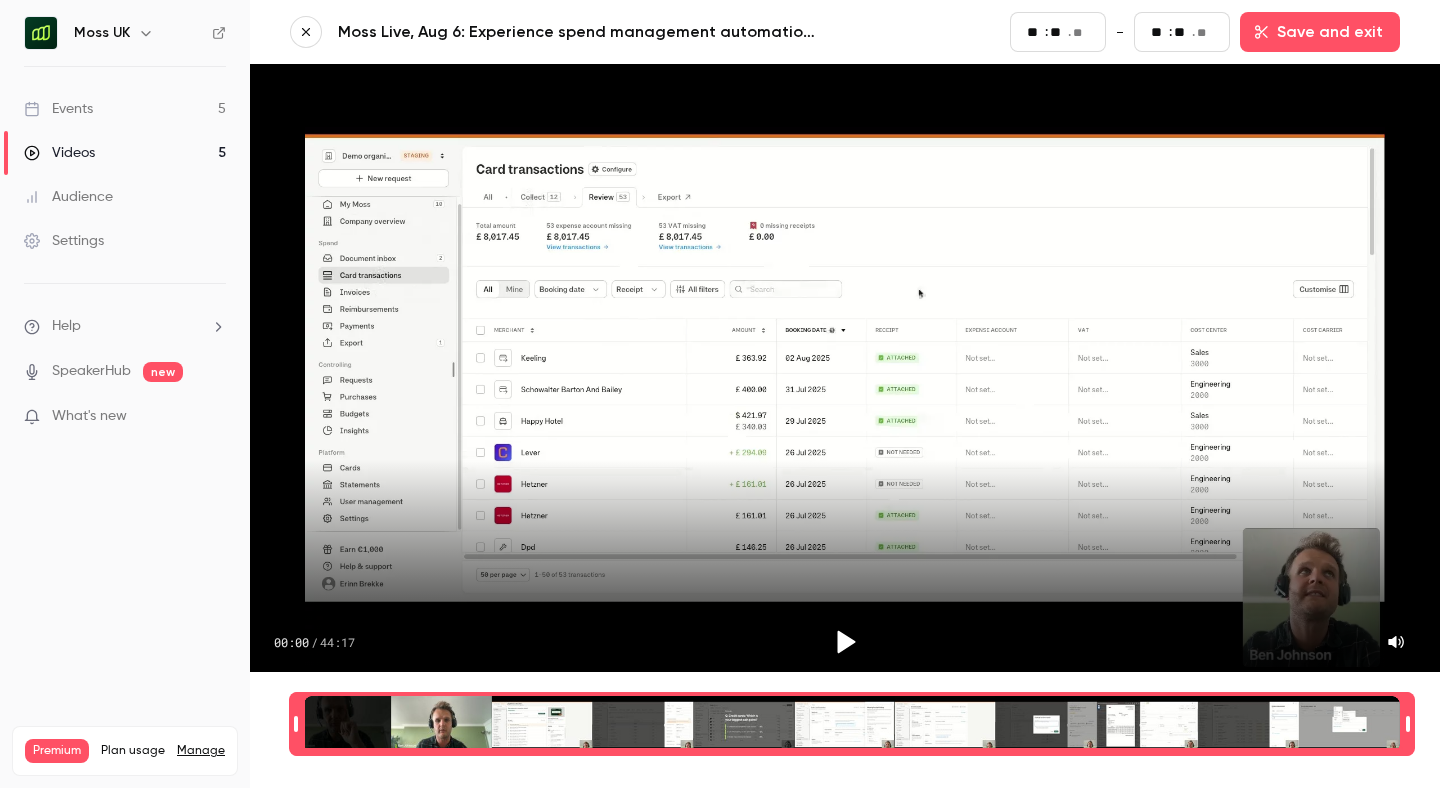 type on "**" 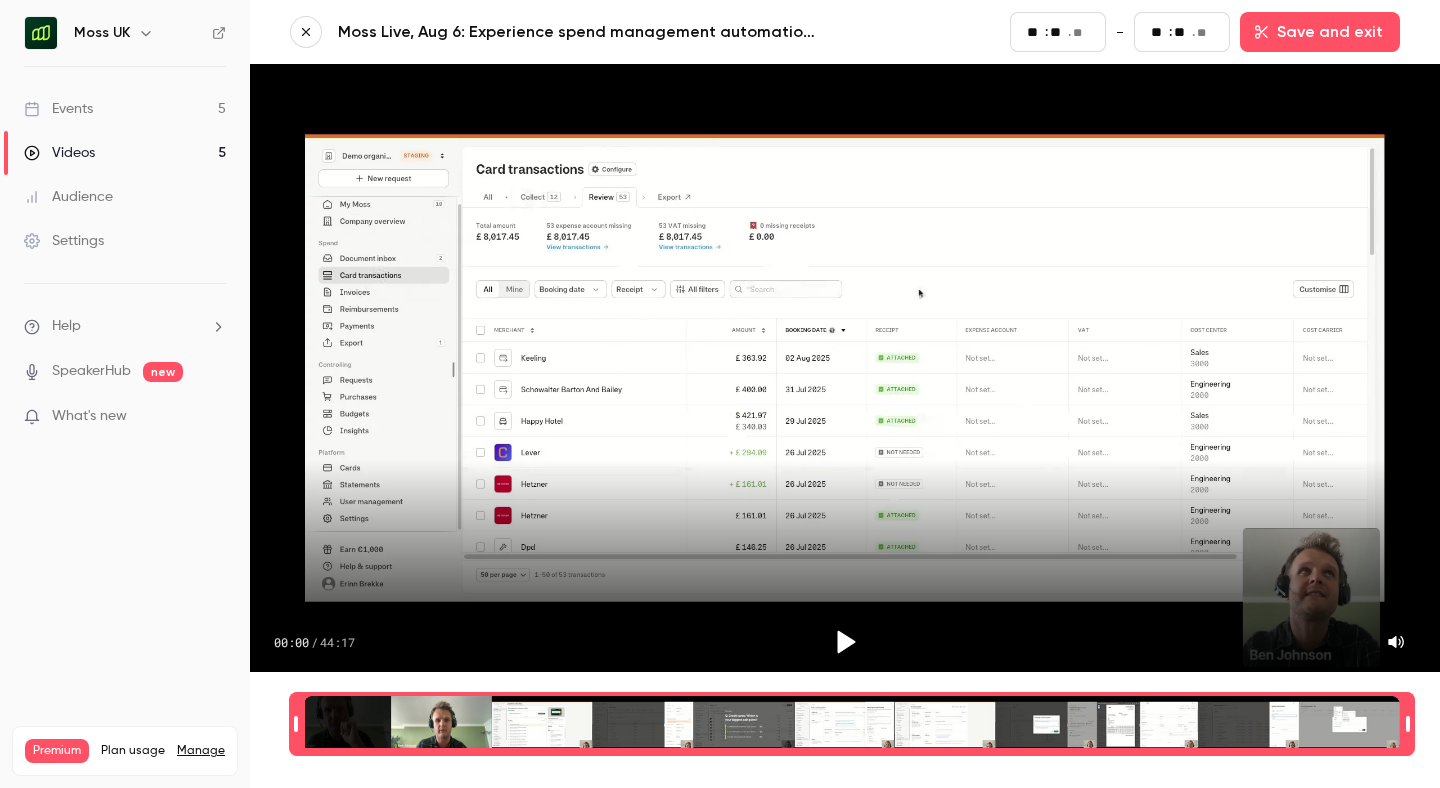 type on "**" 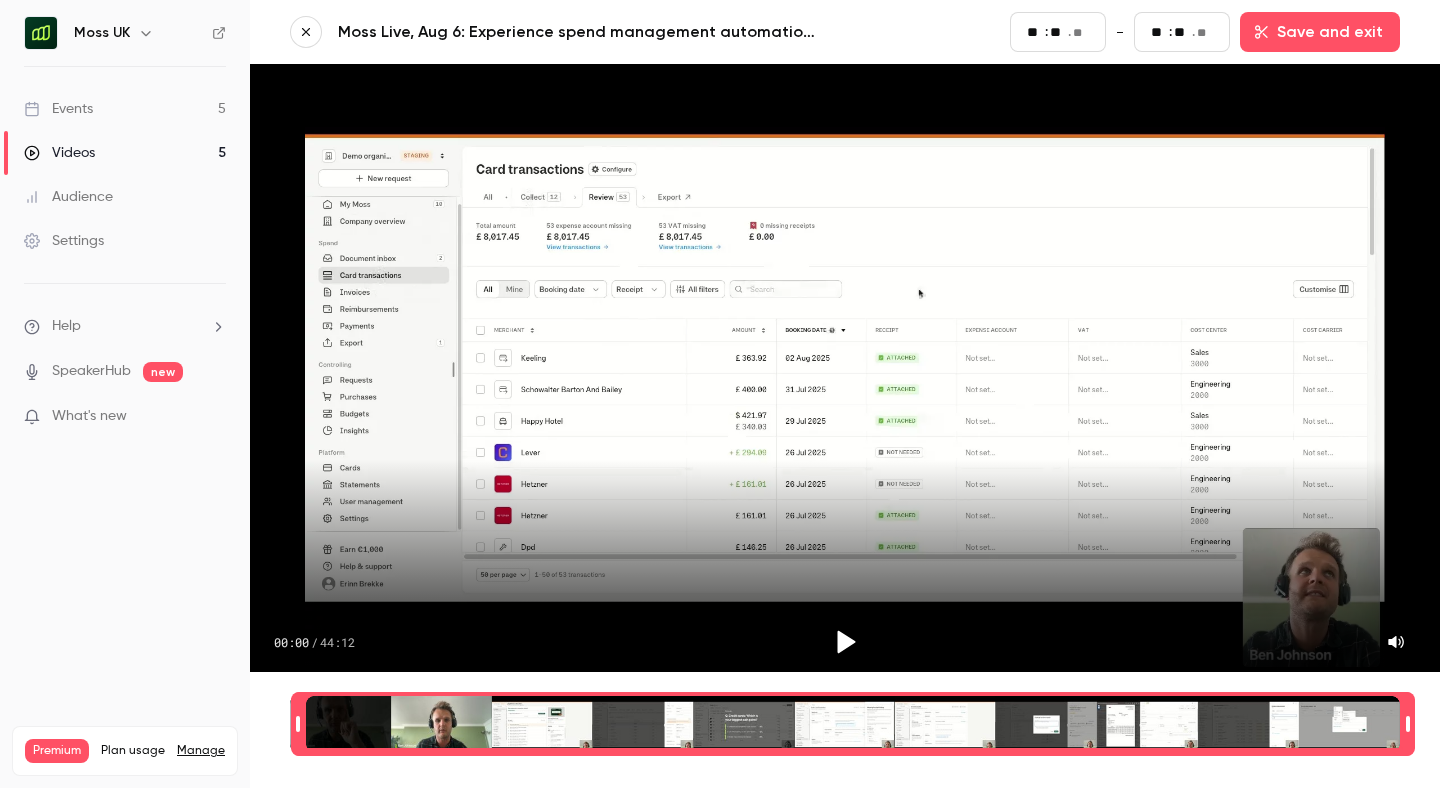 type on "**" 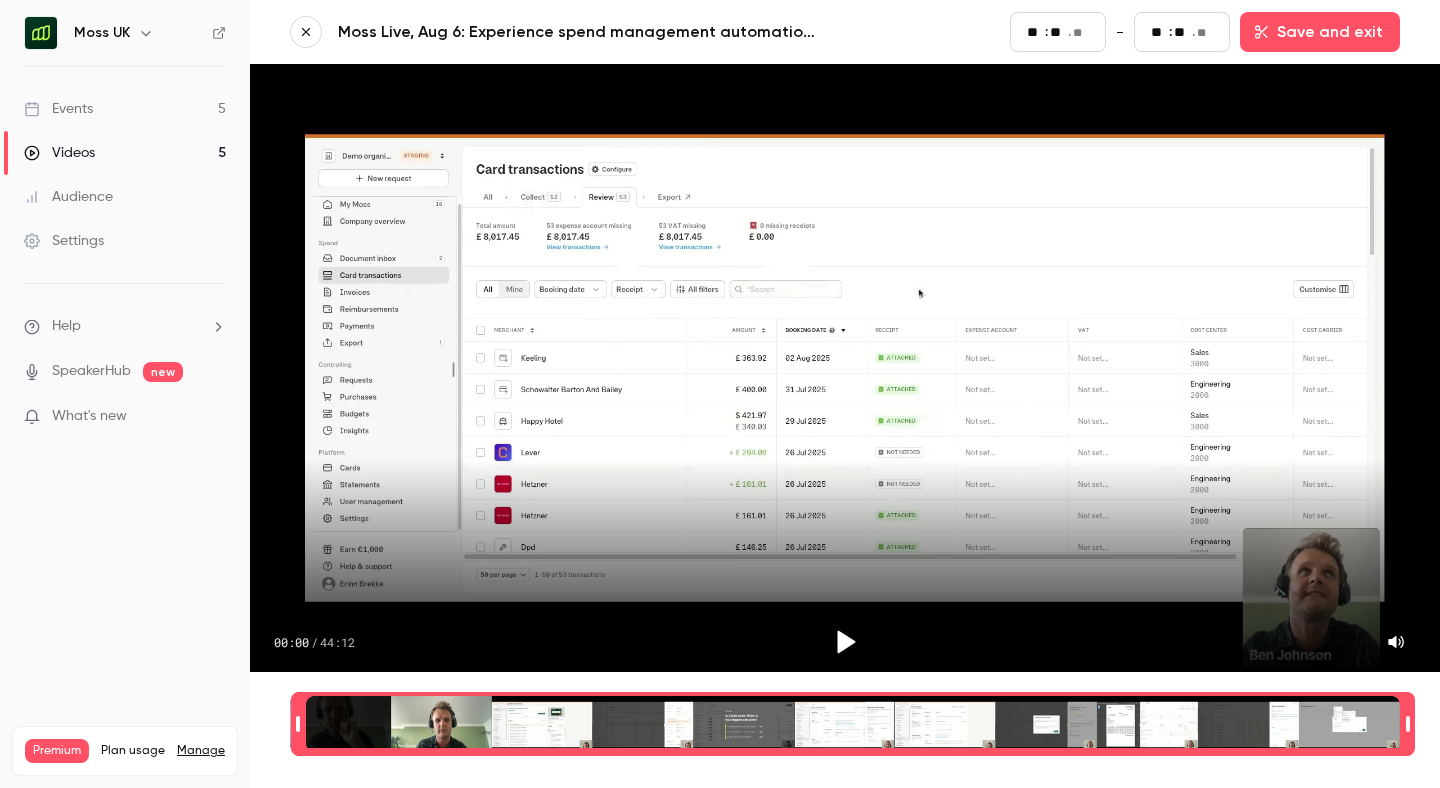 type on "**" 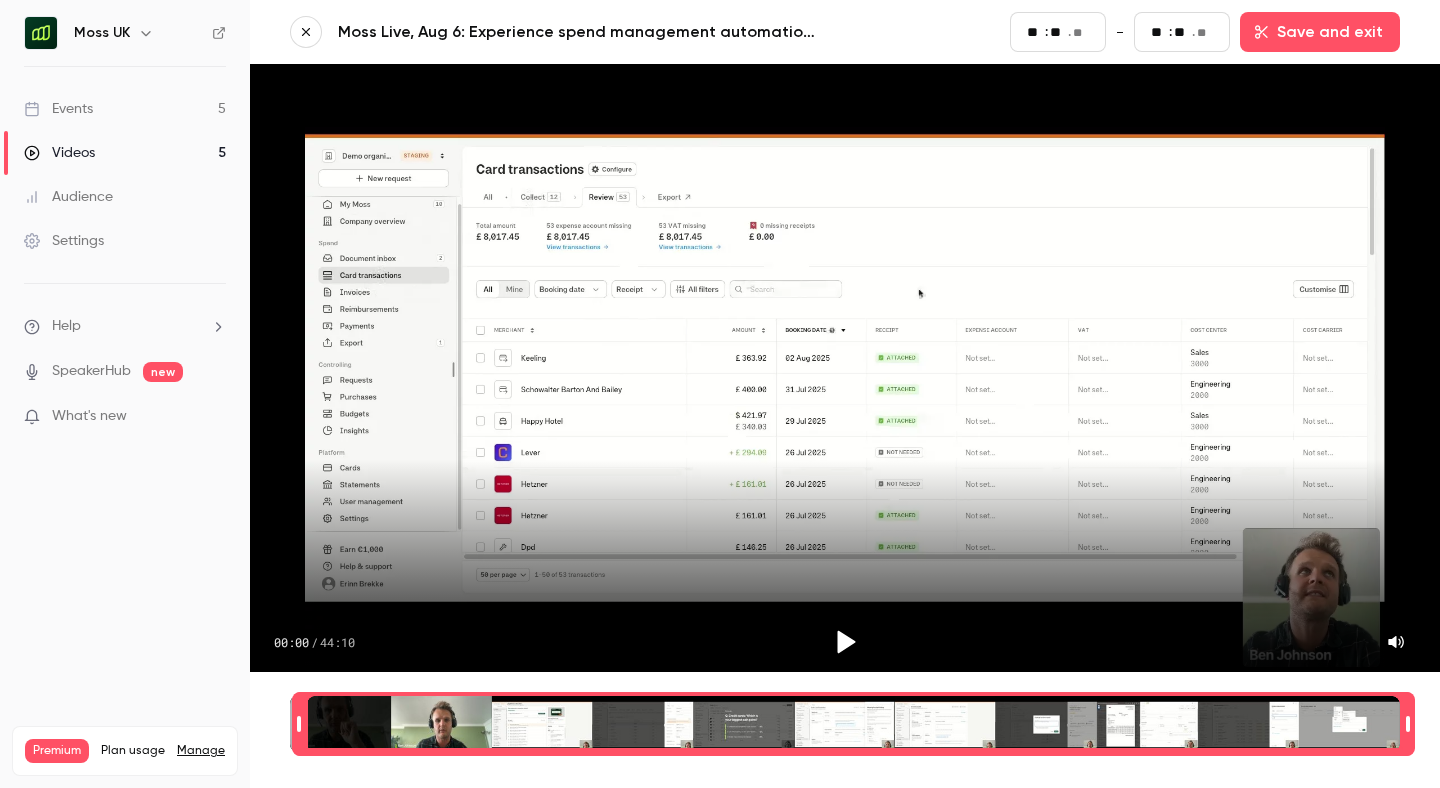drag, startPoint x: 281, startPoint y: 720, endPoint x: 298, endPoint y: 724, distance: 17.464249 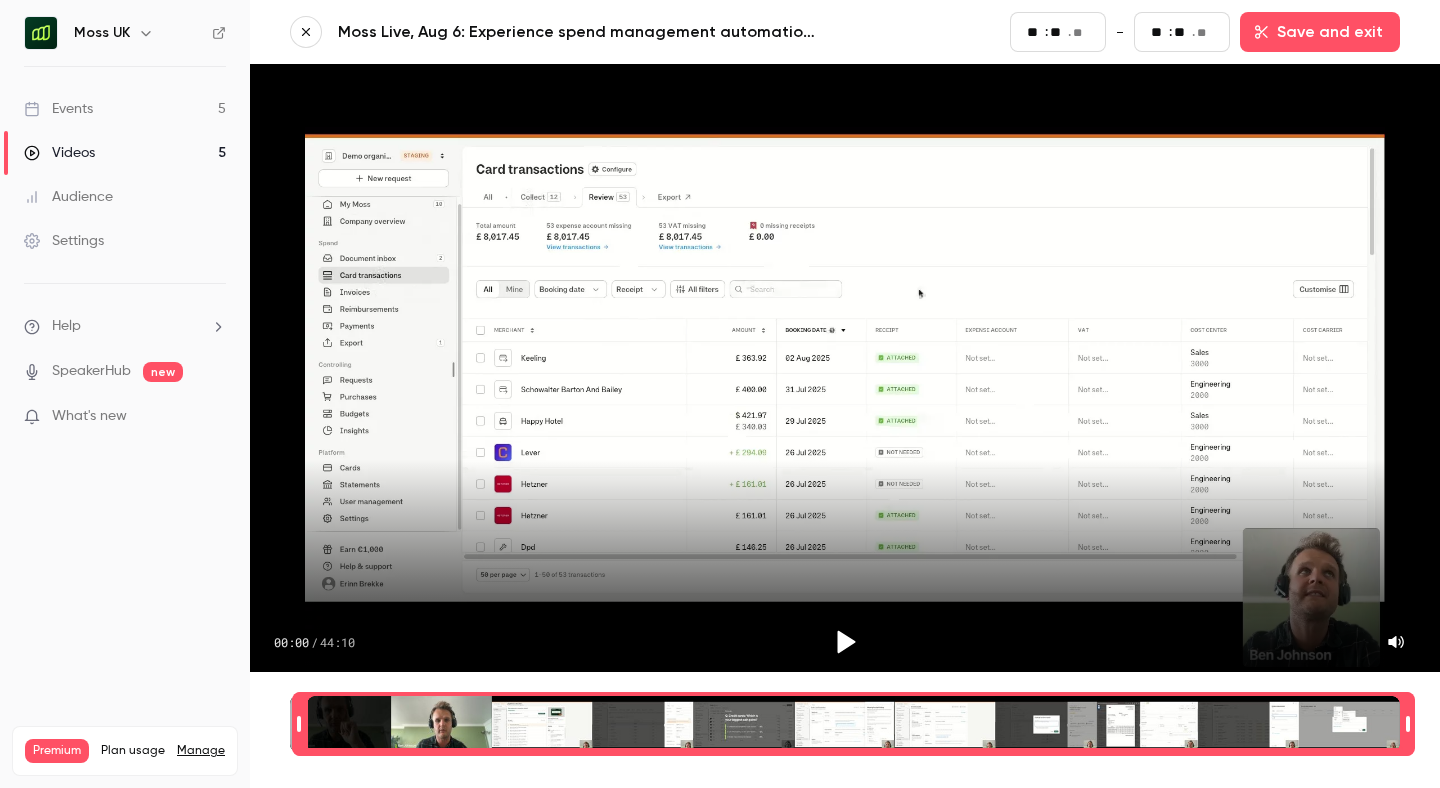 click at bounding box center [299, 724] 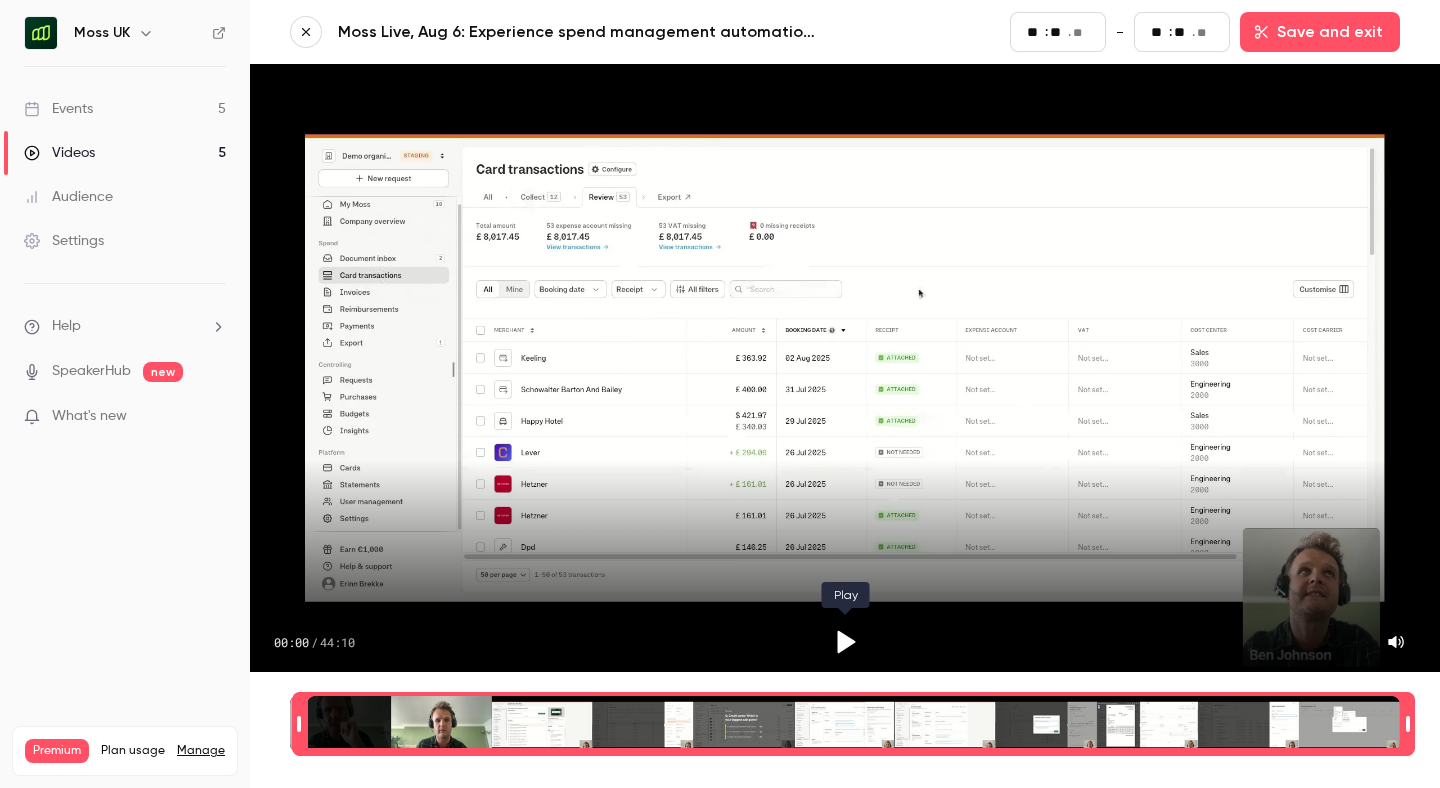 click 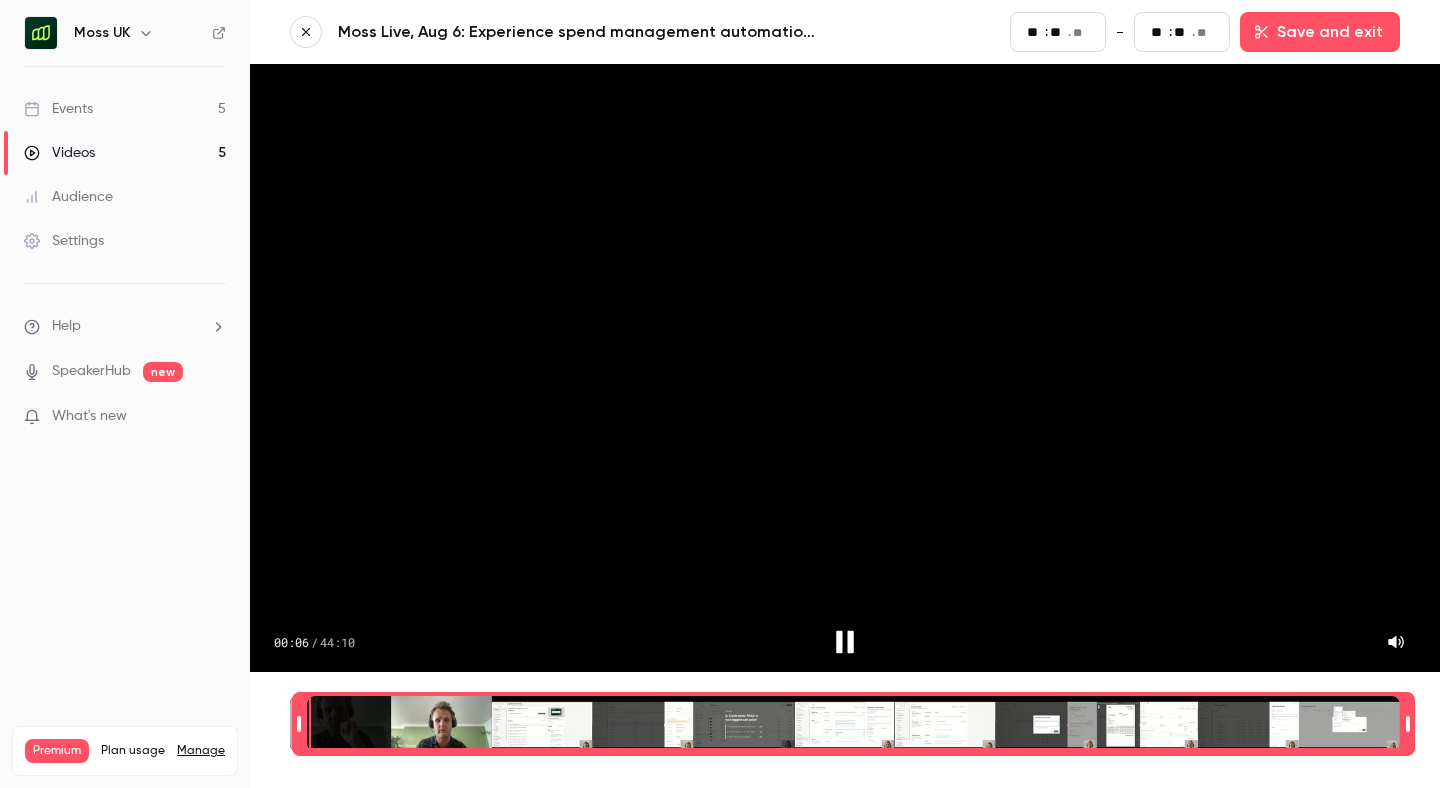 type on "**" 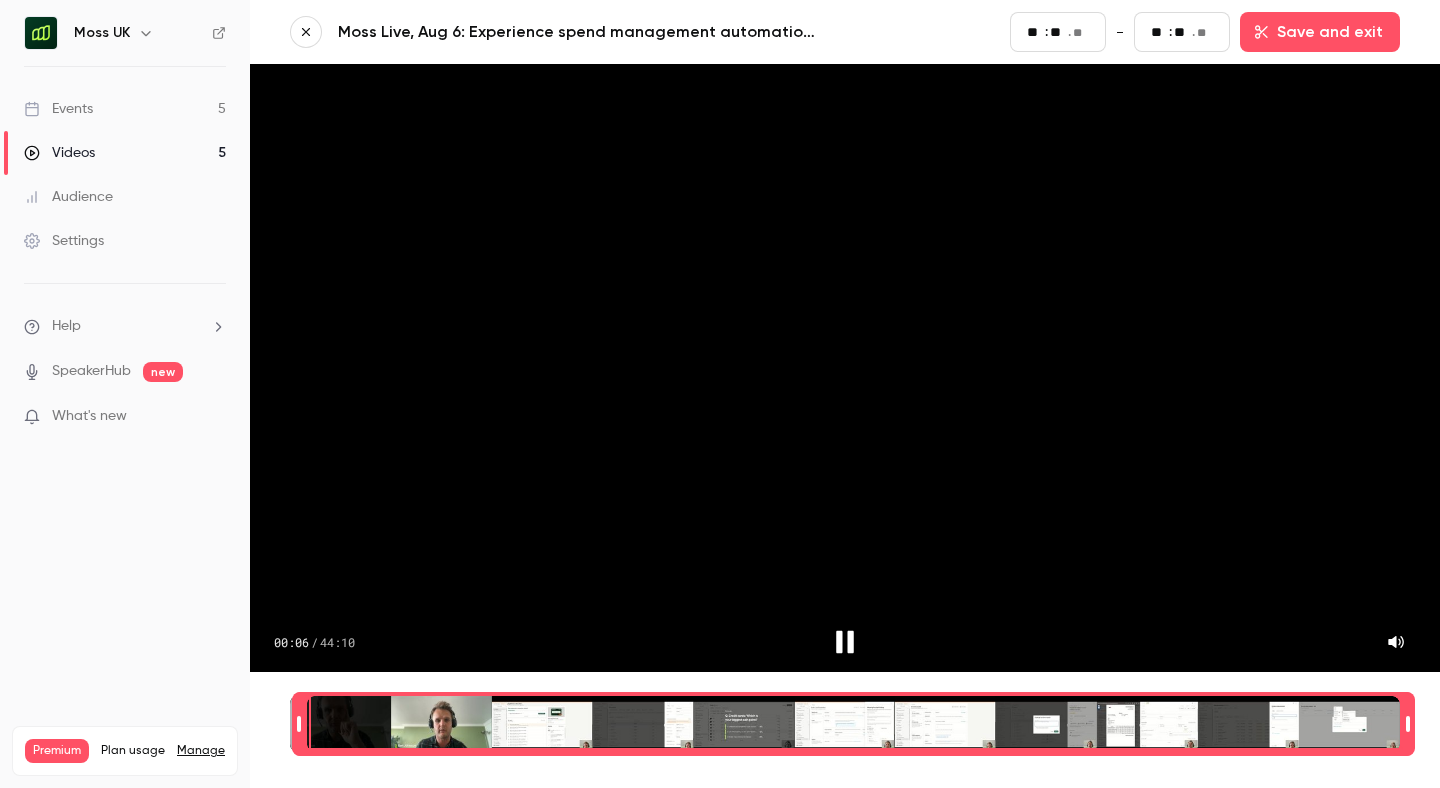 type on "**" 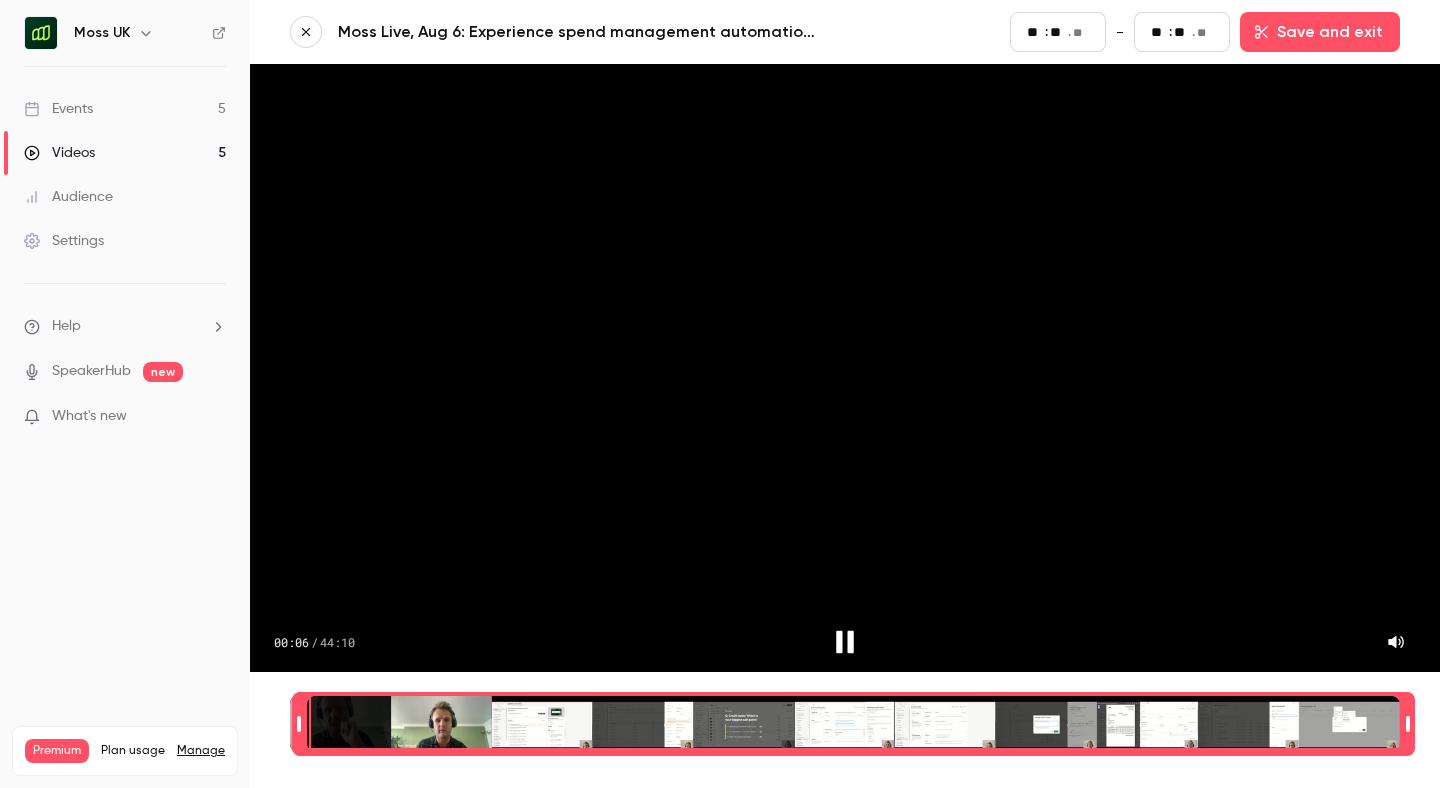 type on "**" 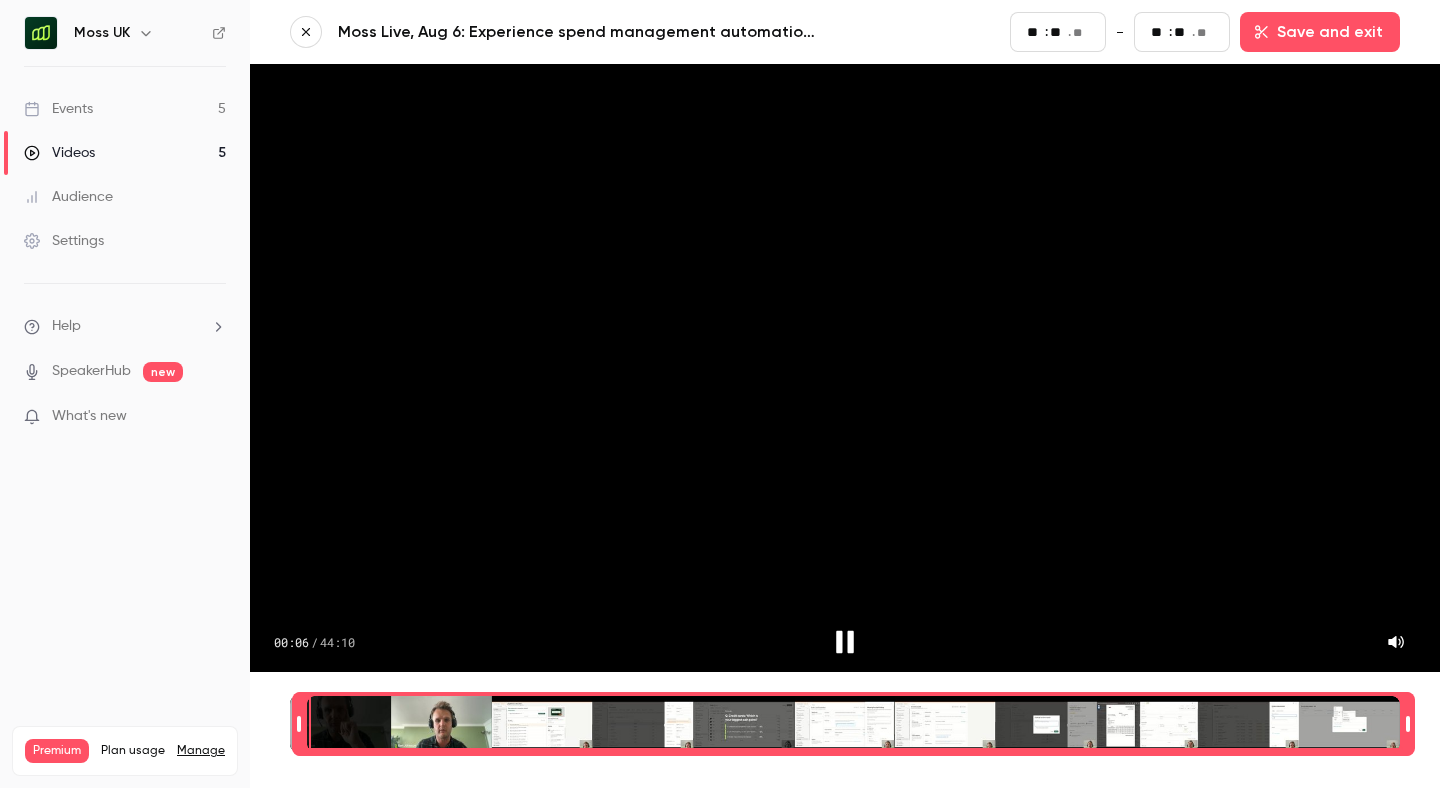 type on "**" 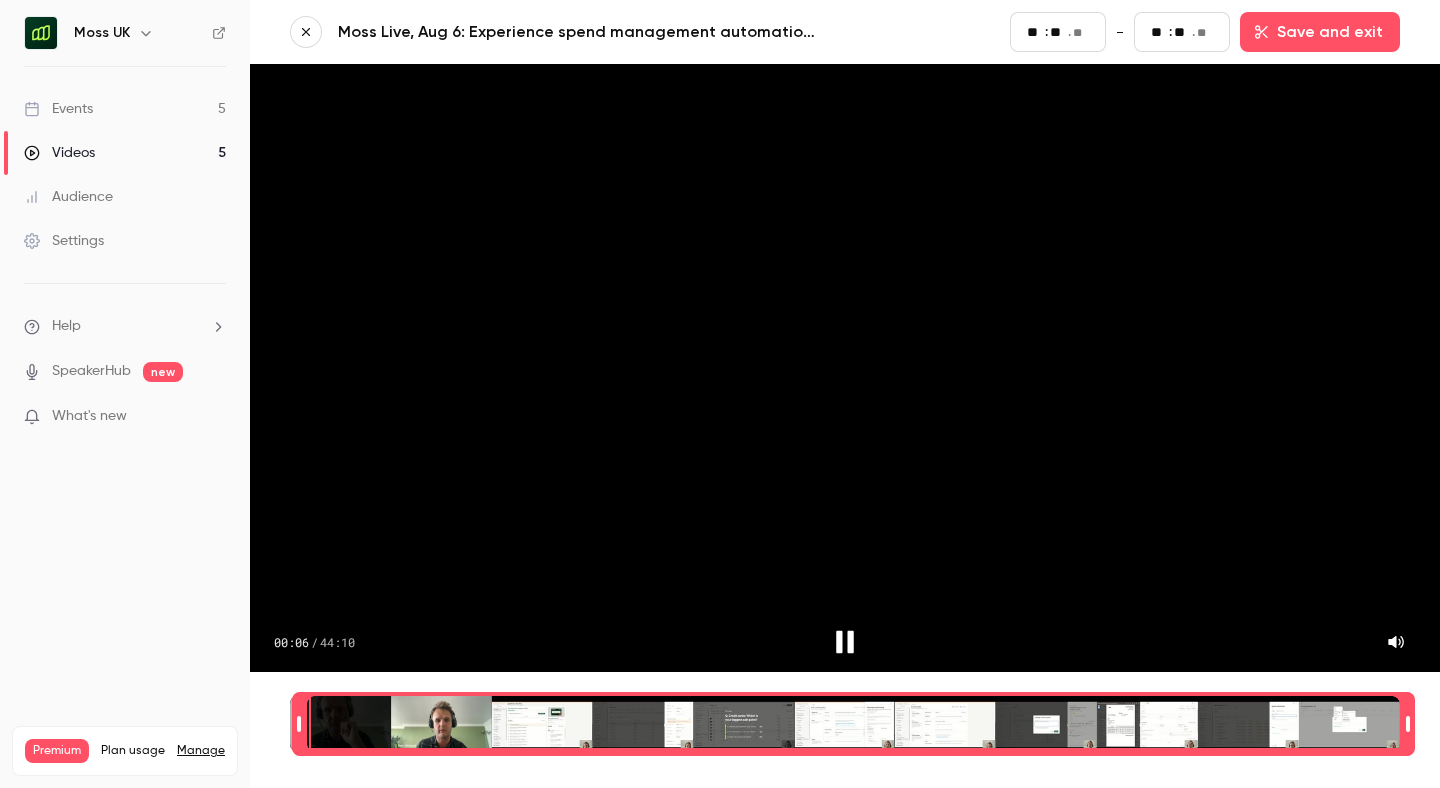type on "**" 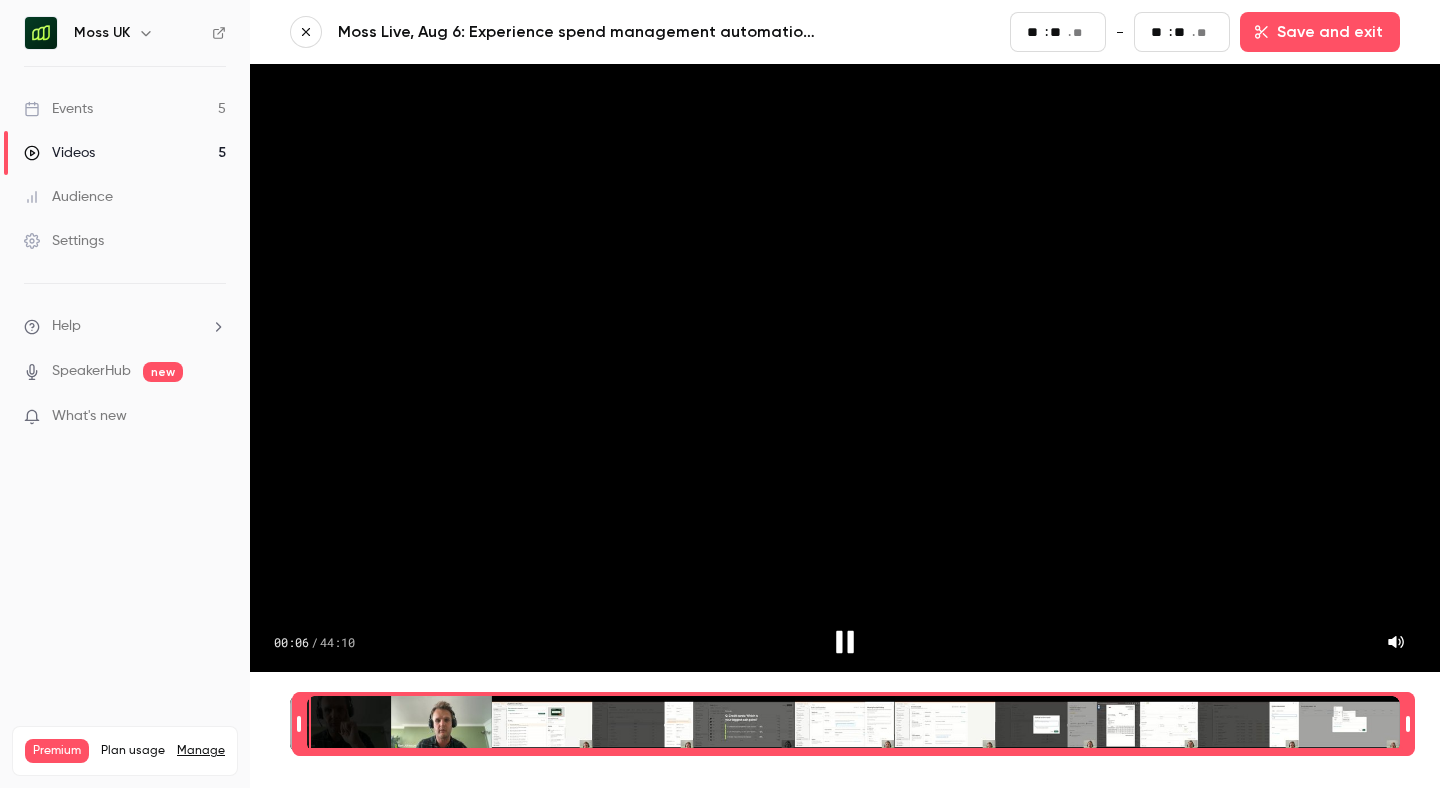 type on "**" 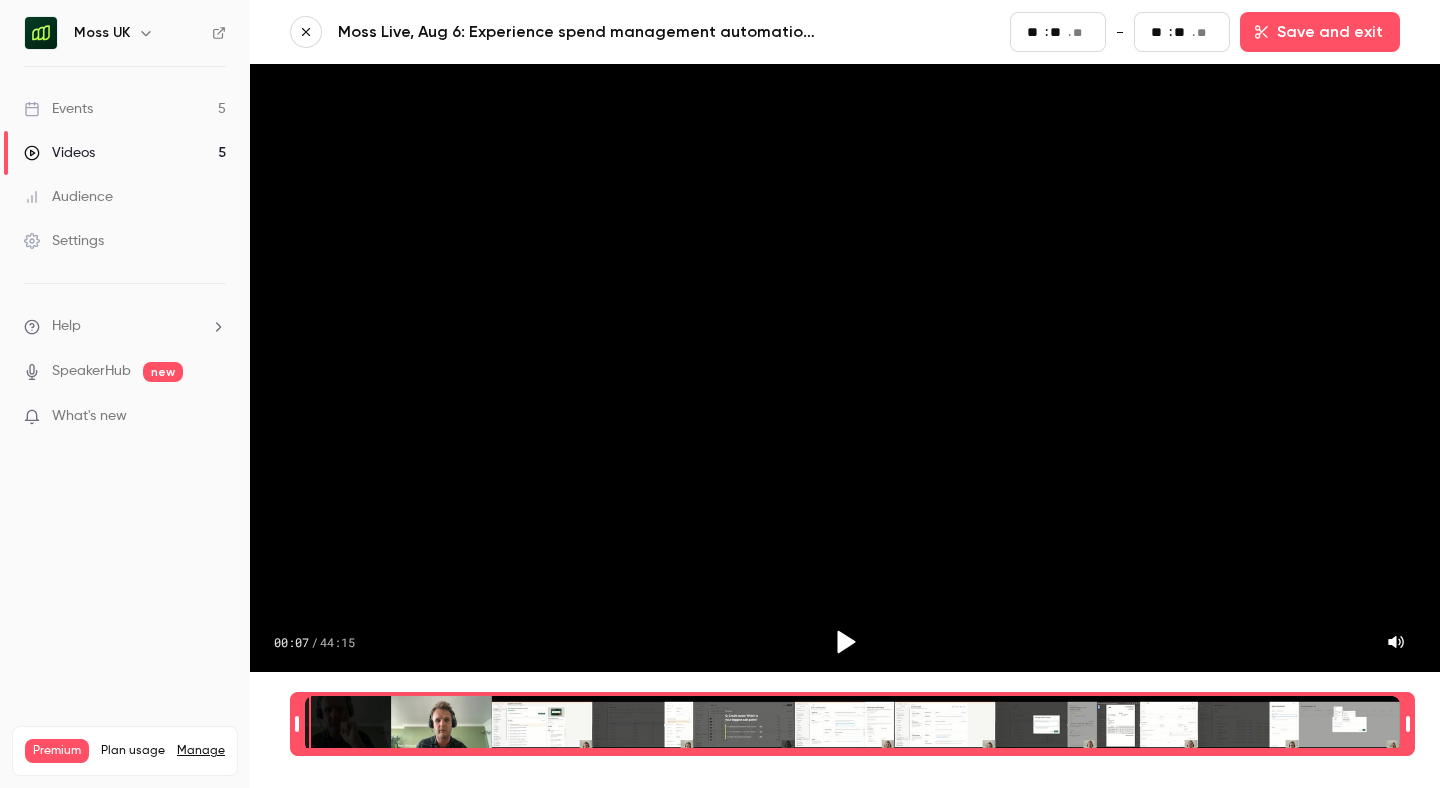 type on "**" 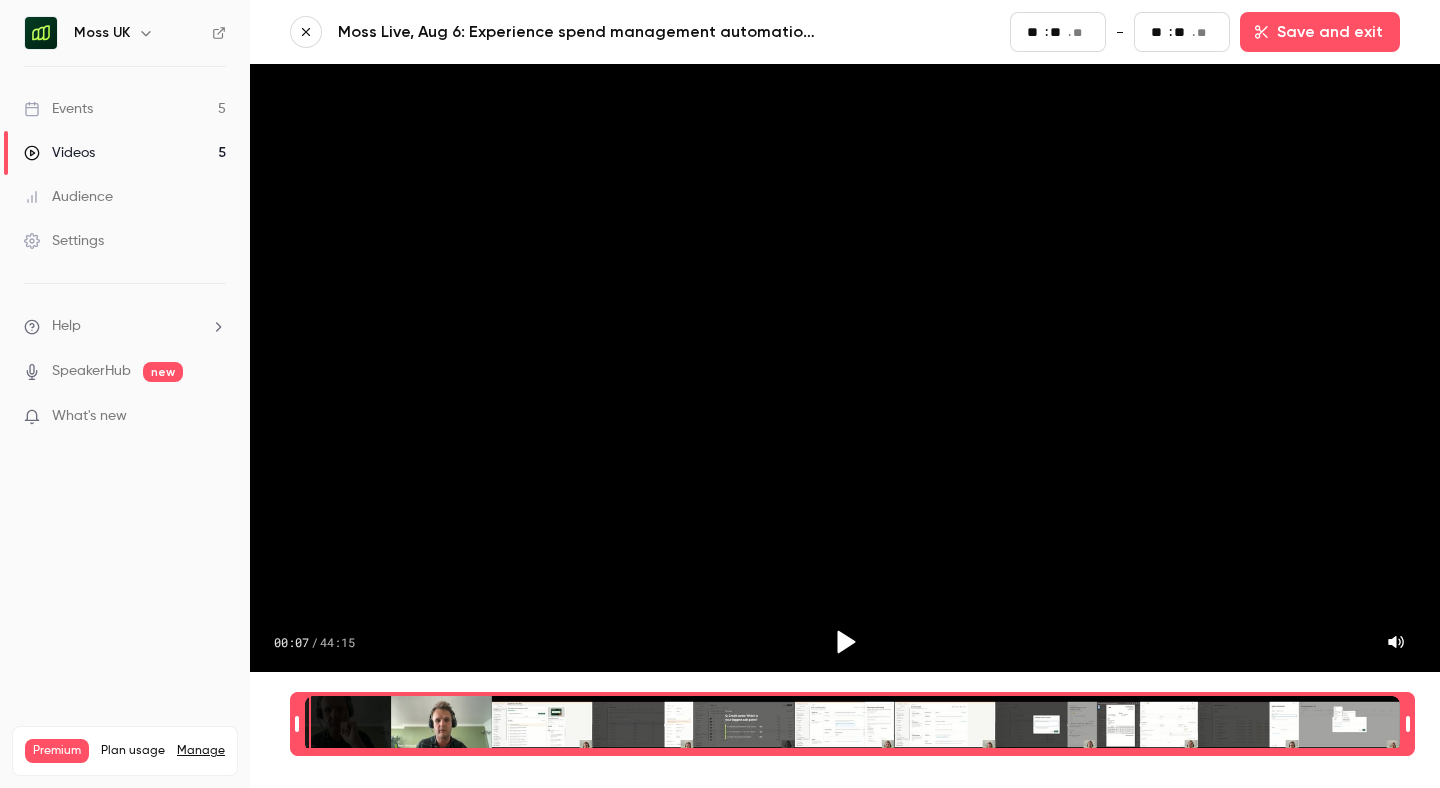 type on "**" 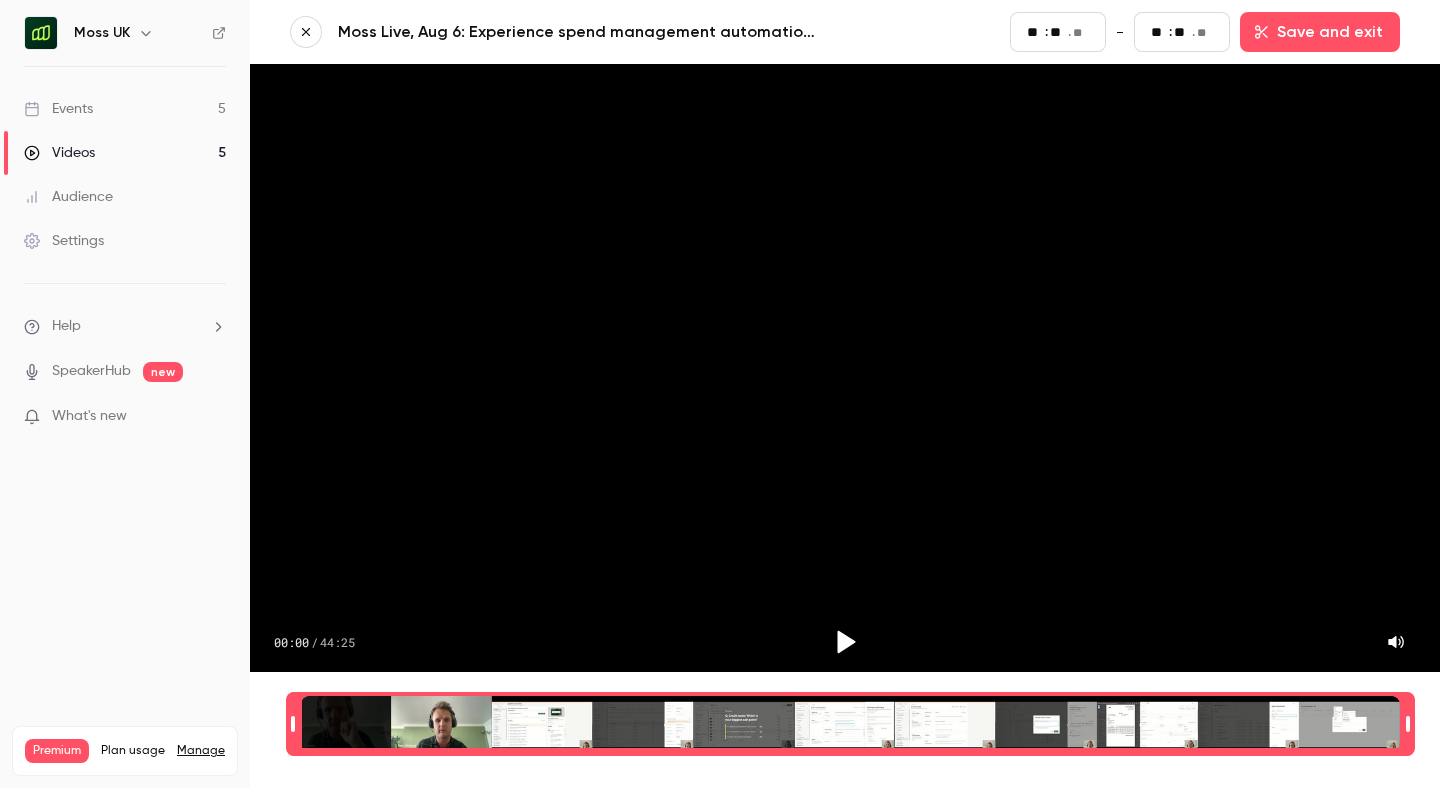 type on "**" 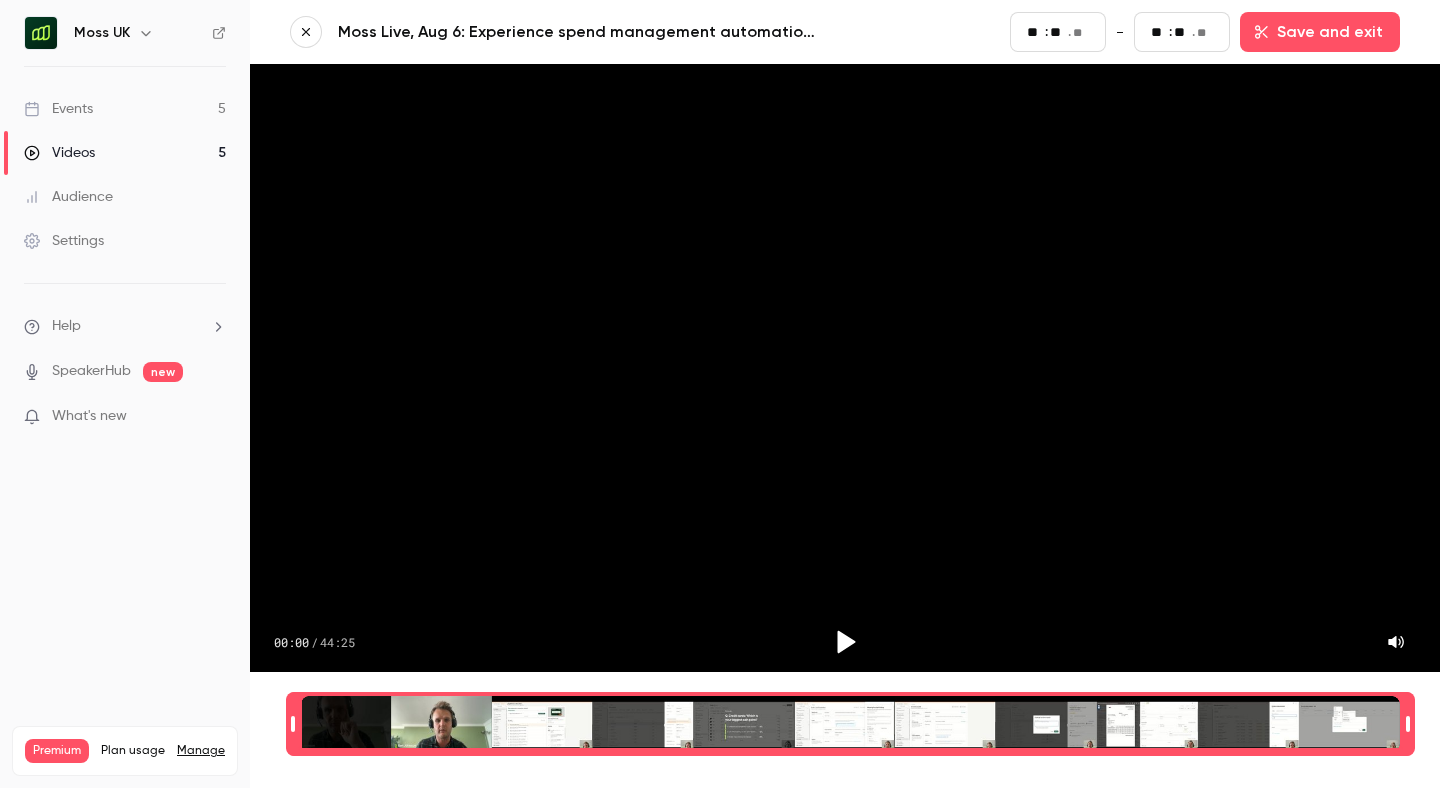 type on "**" 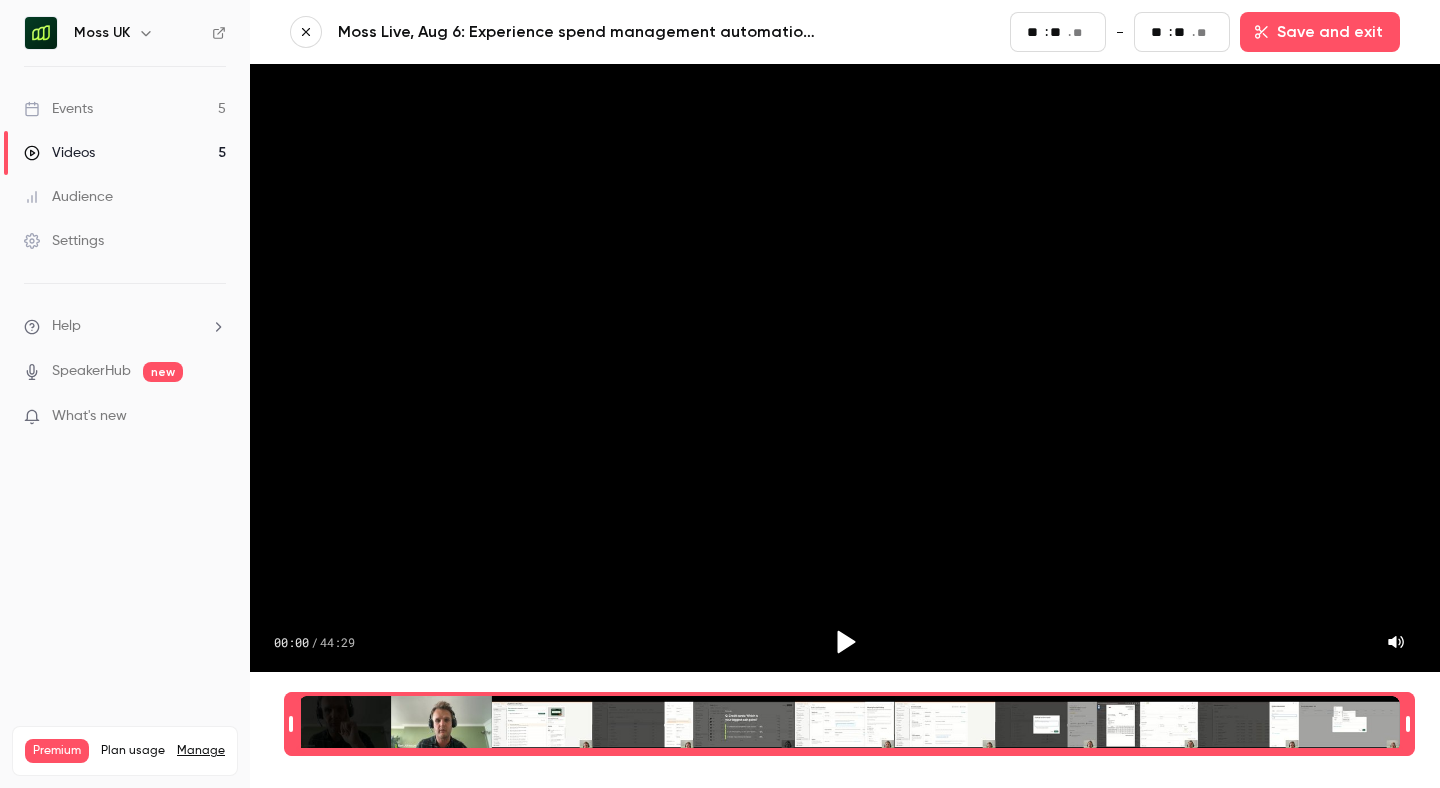 type on "**" 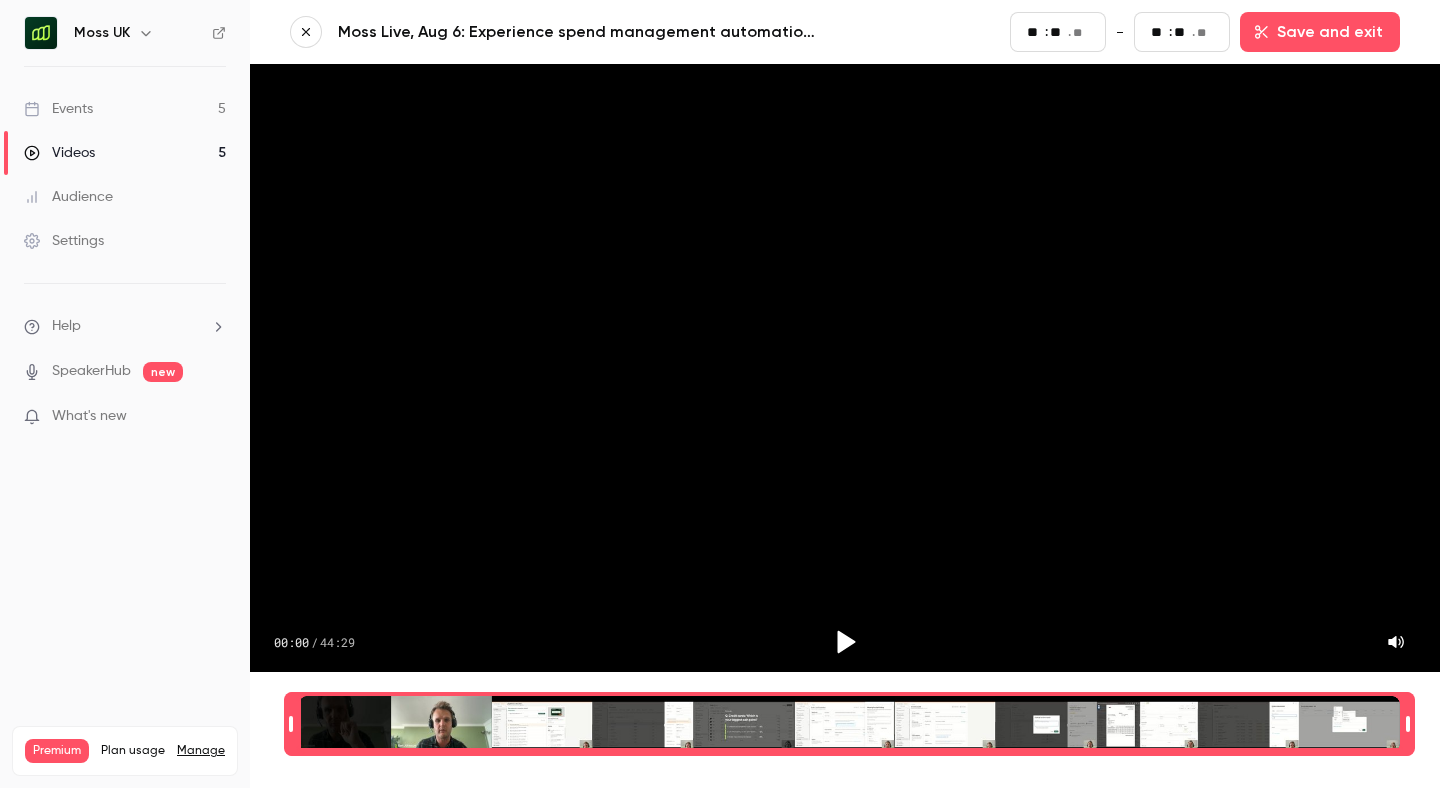 type on "**" 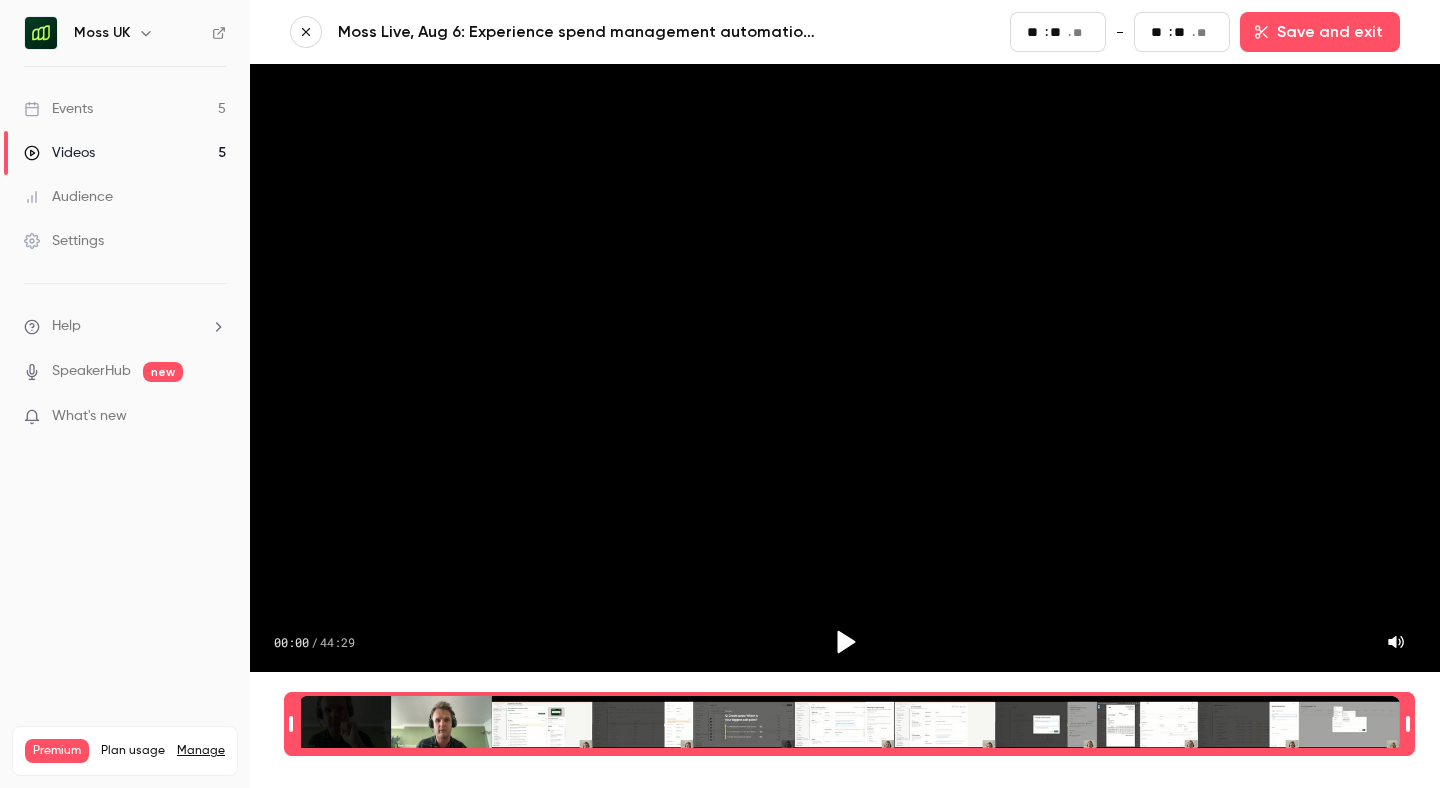 type on "**" 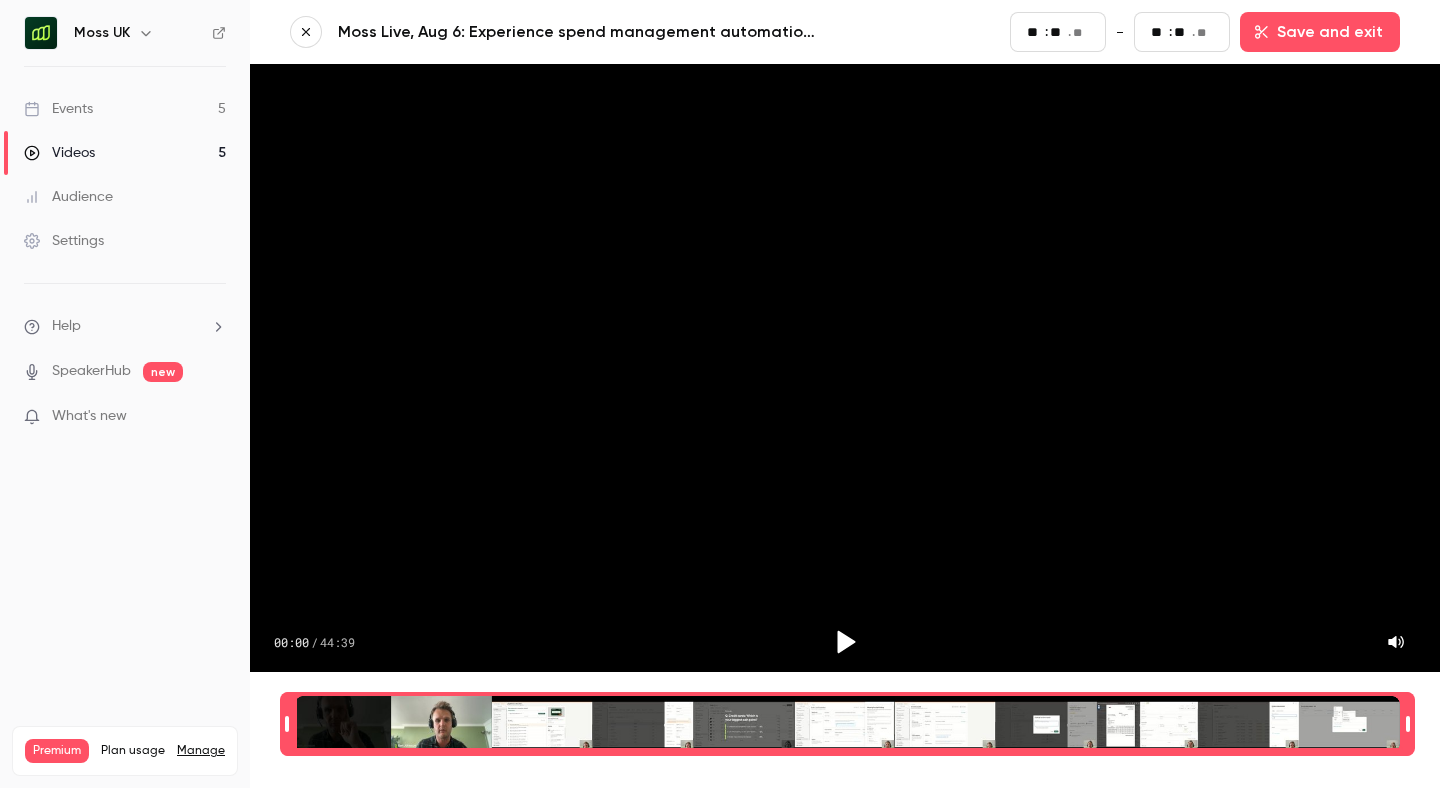 type on "**" 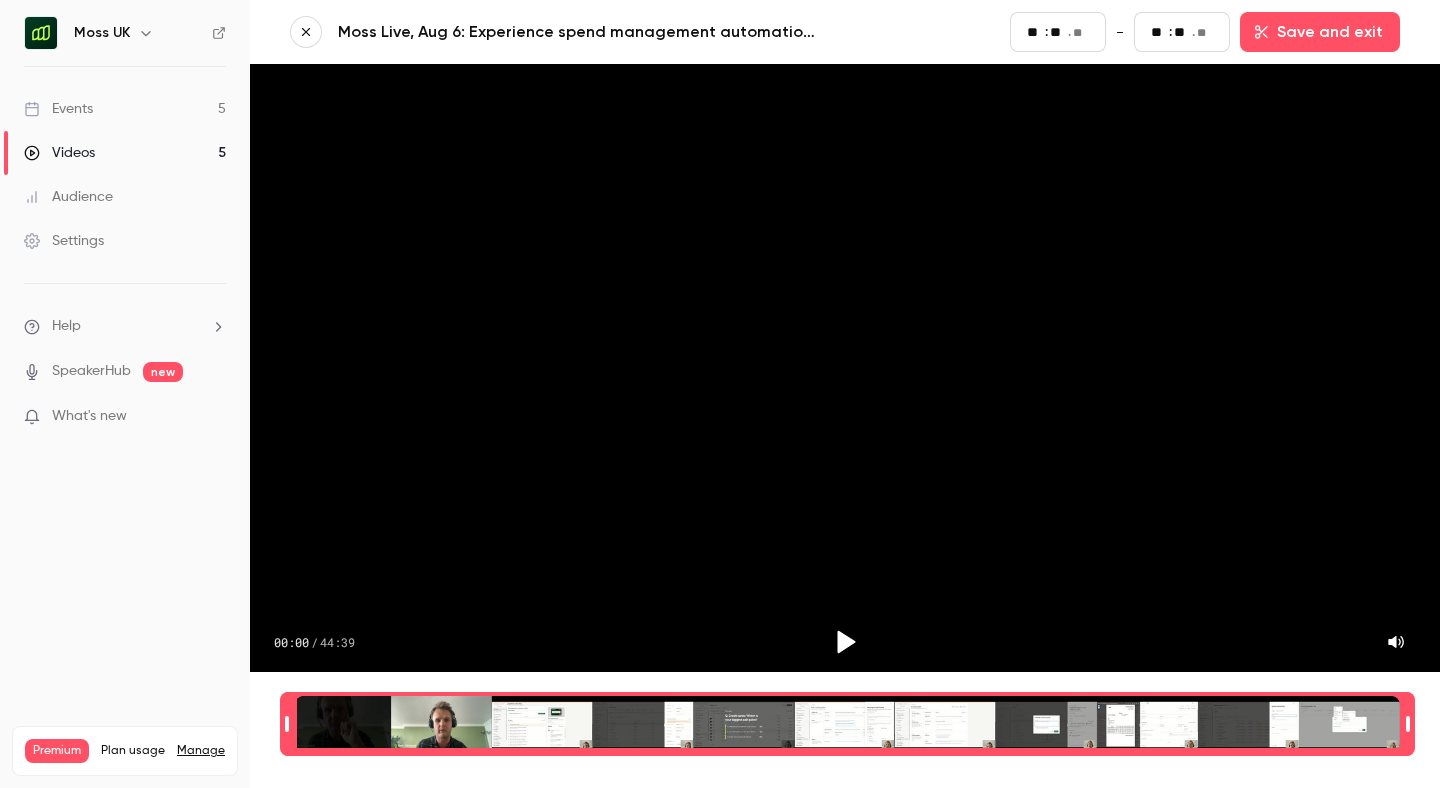 type on "**" 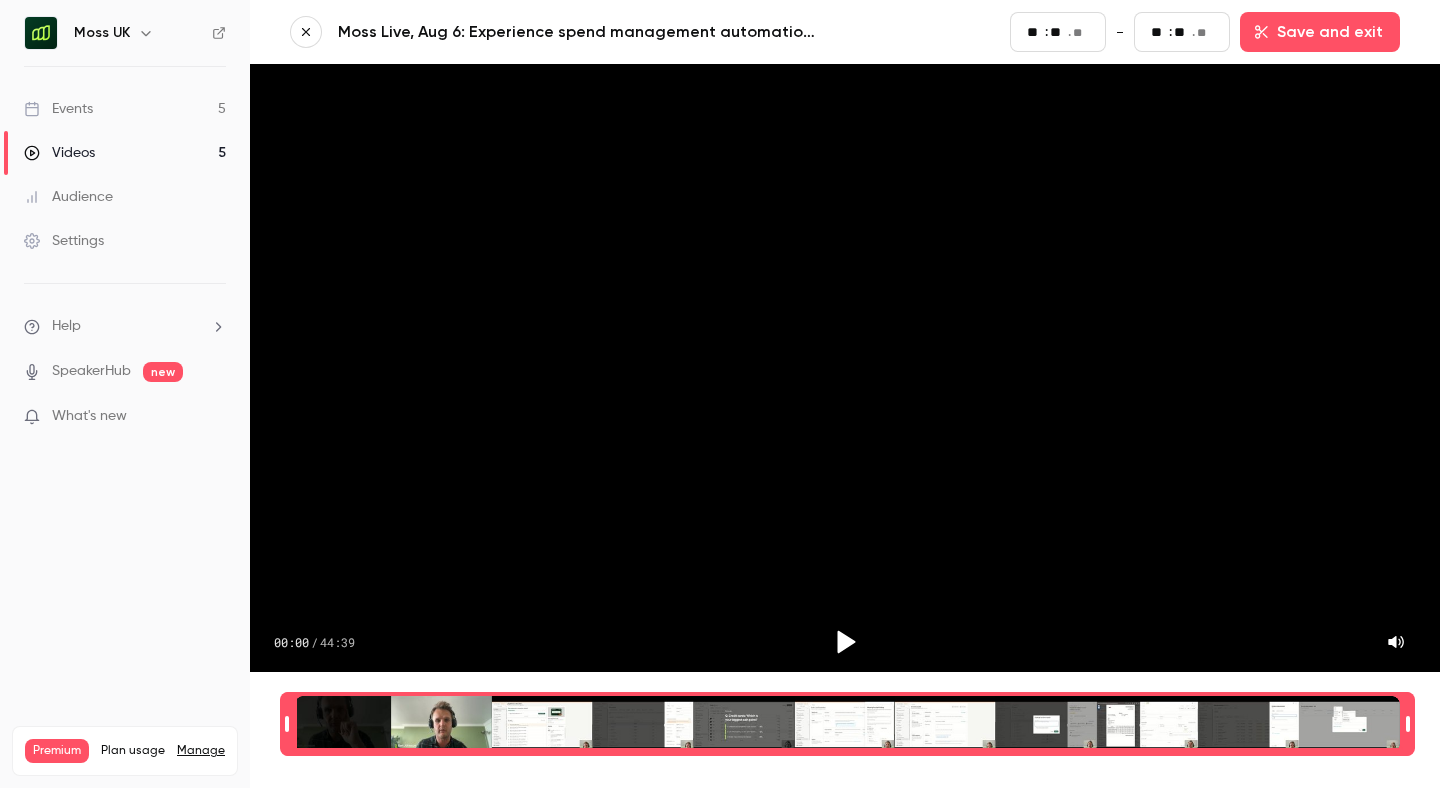 type on "**" 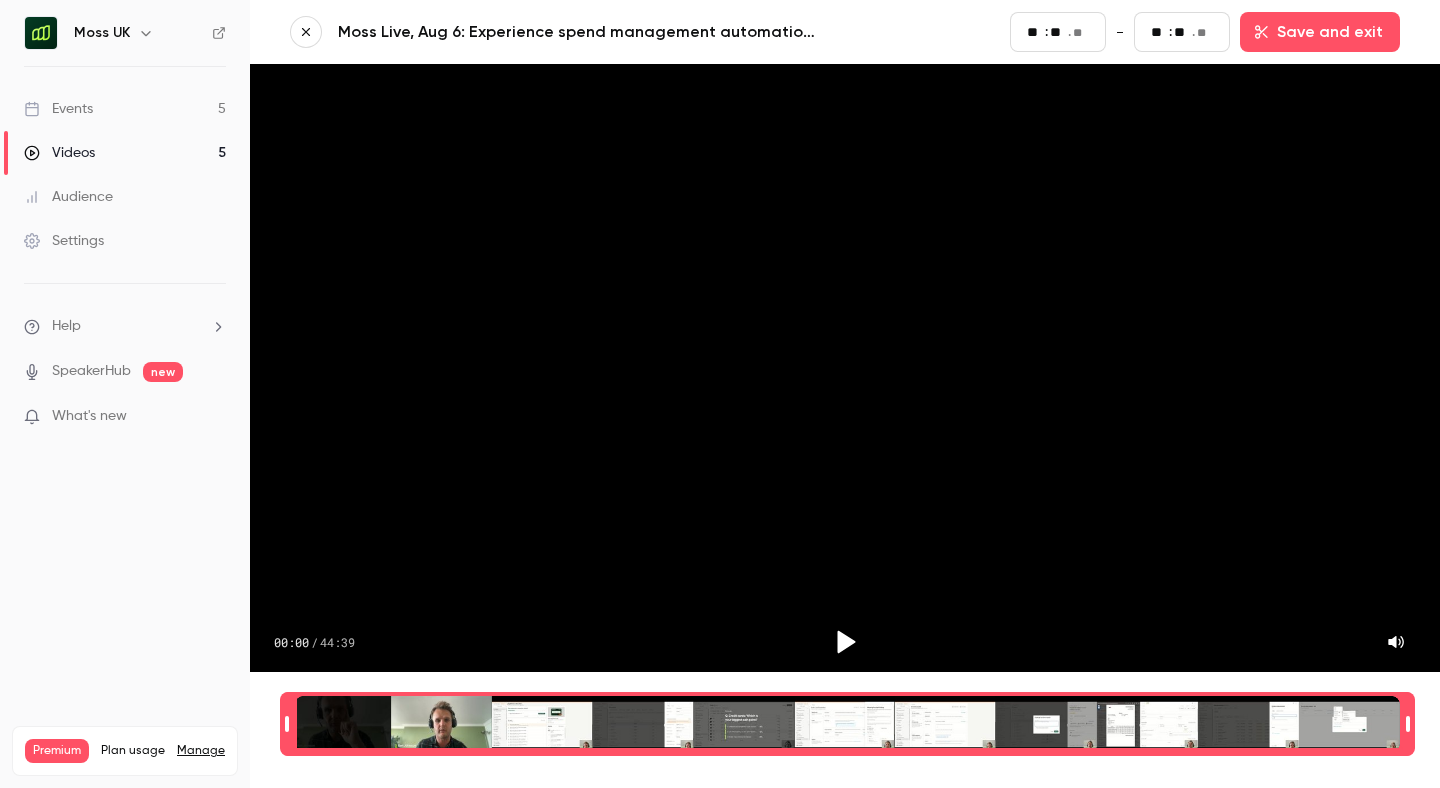 type on "**" 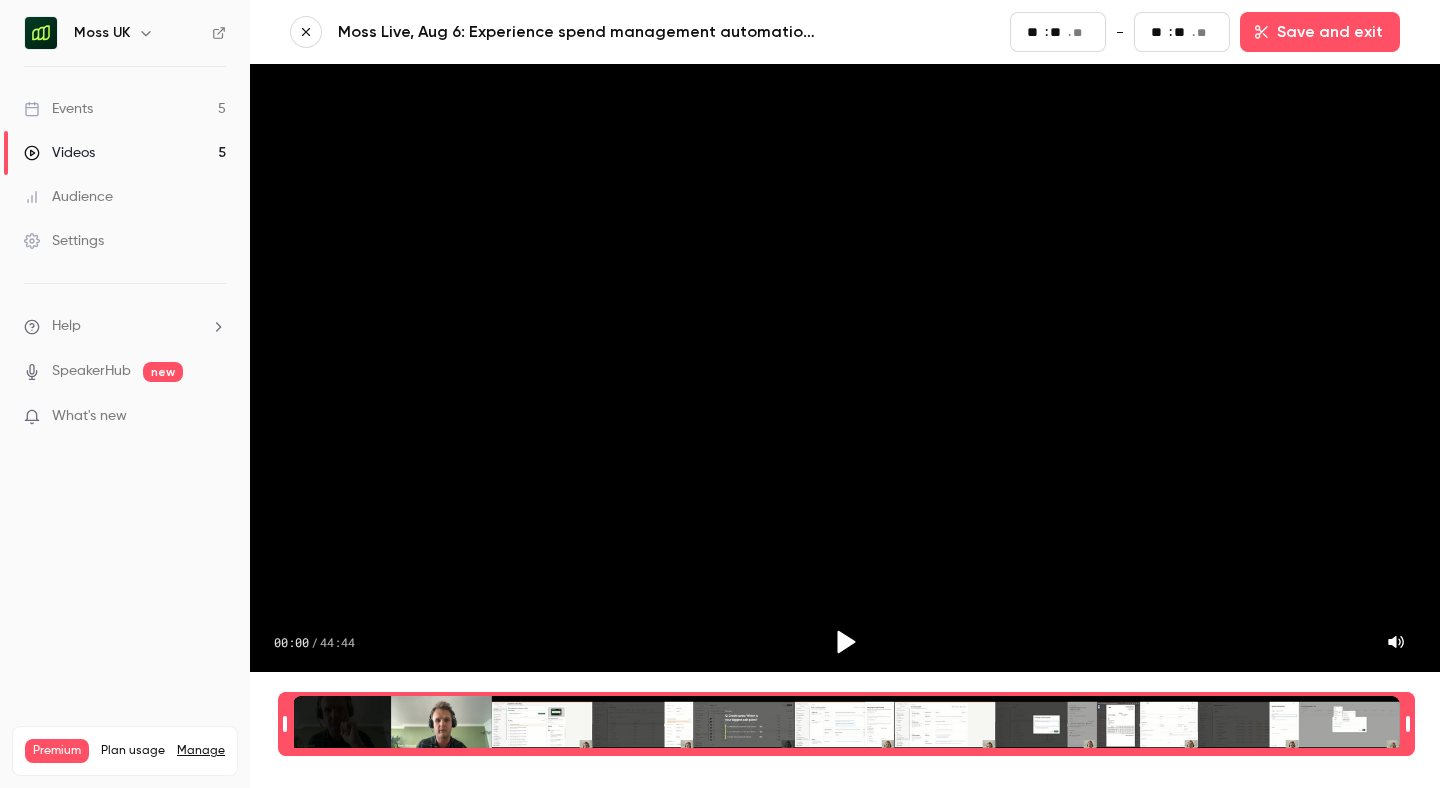 type on "*" 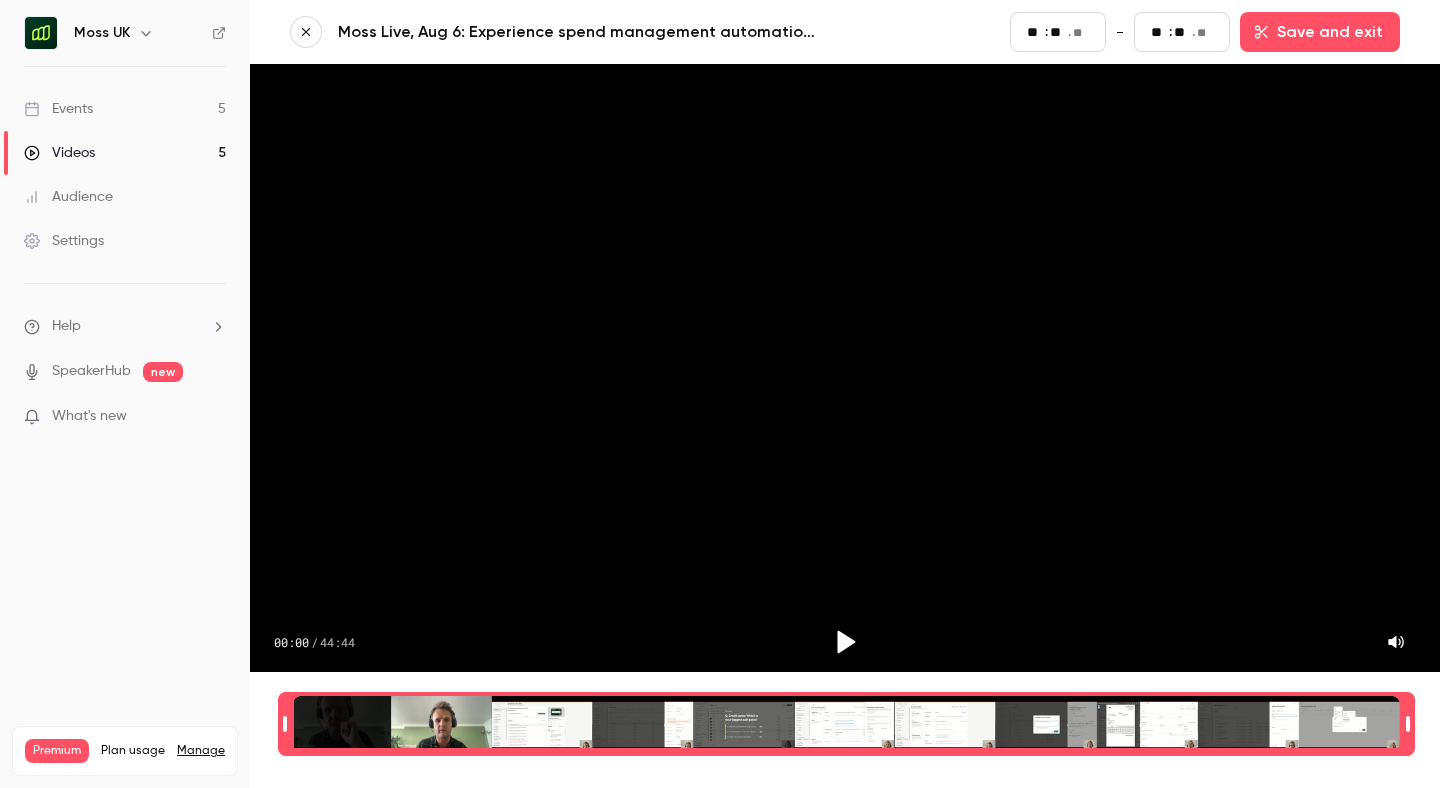 type on "**" 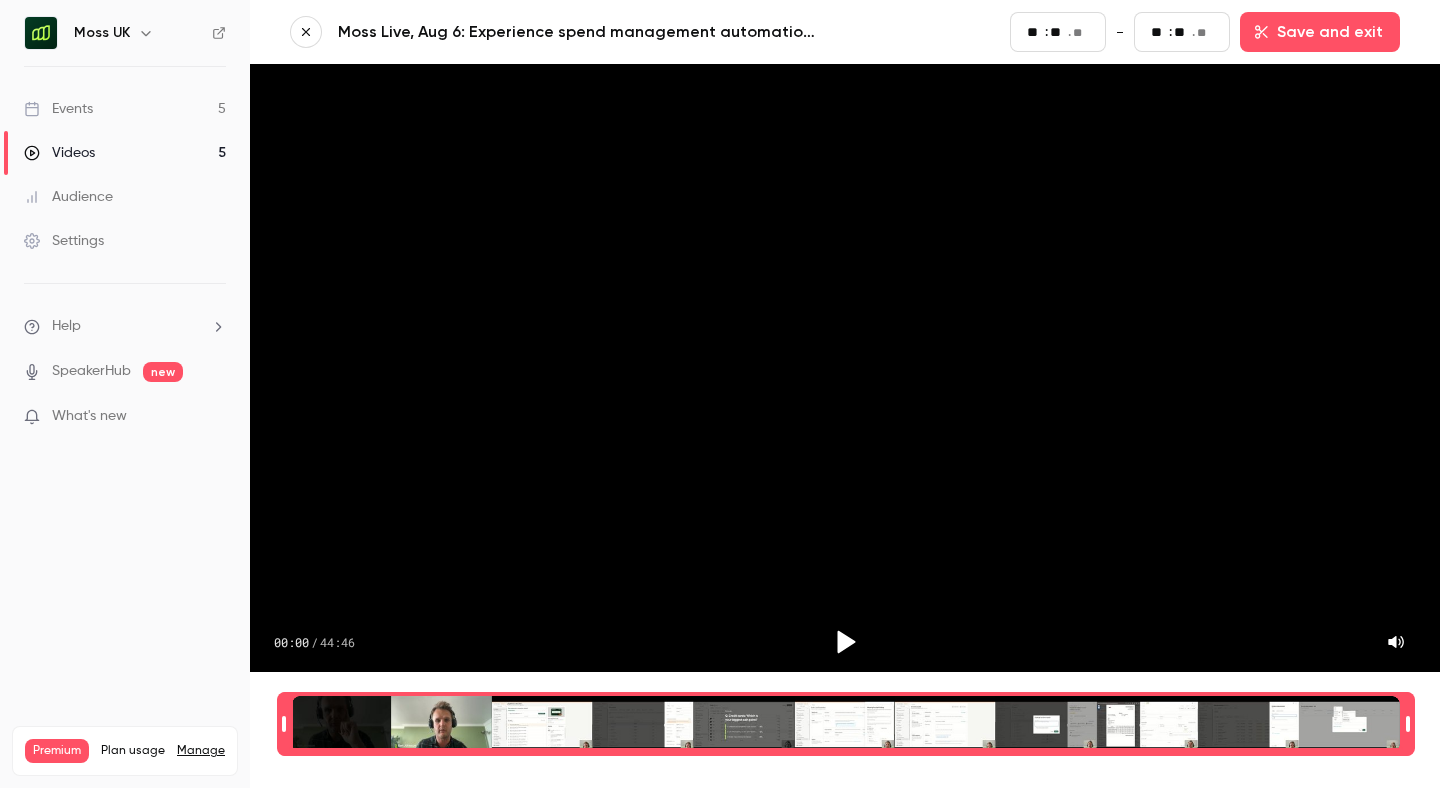type on "*" 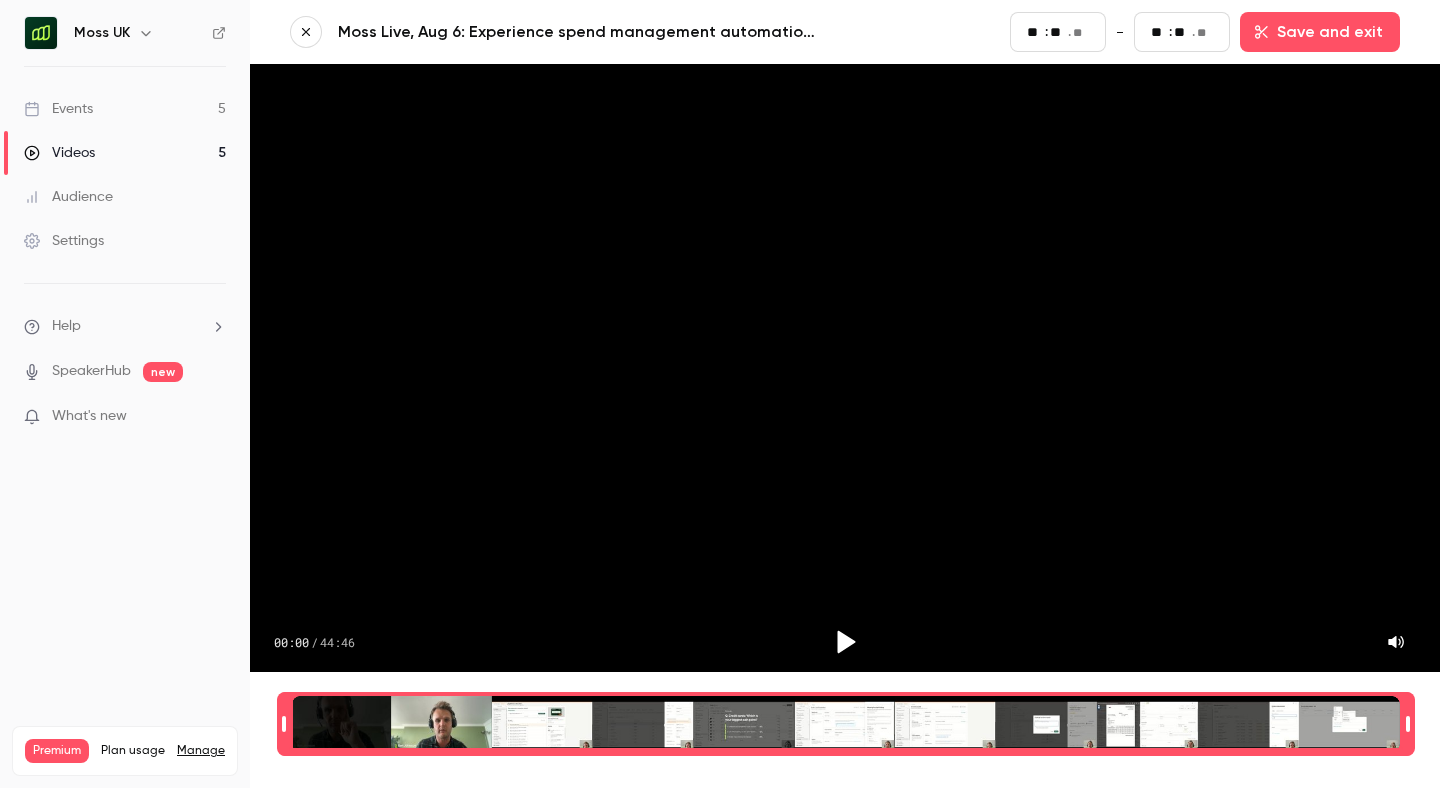 type on "**" 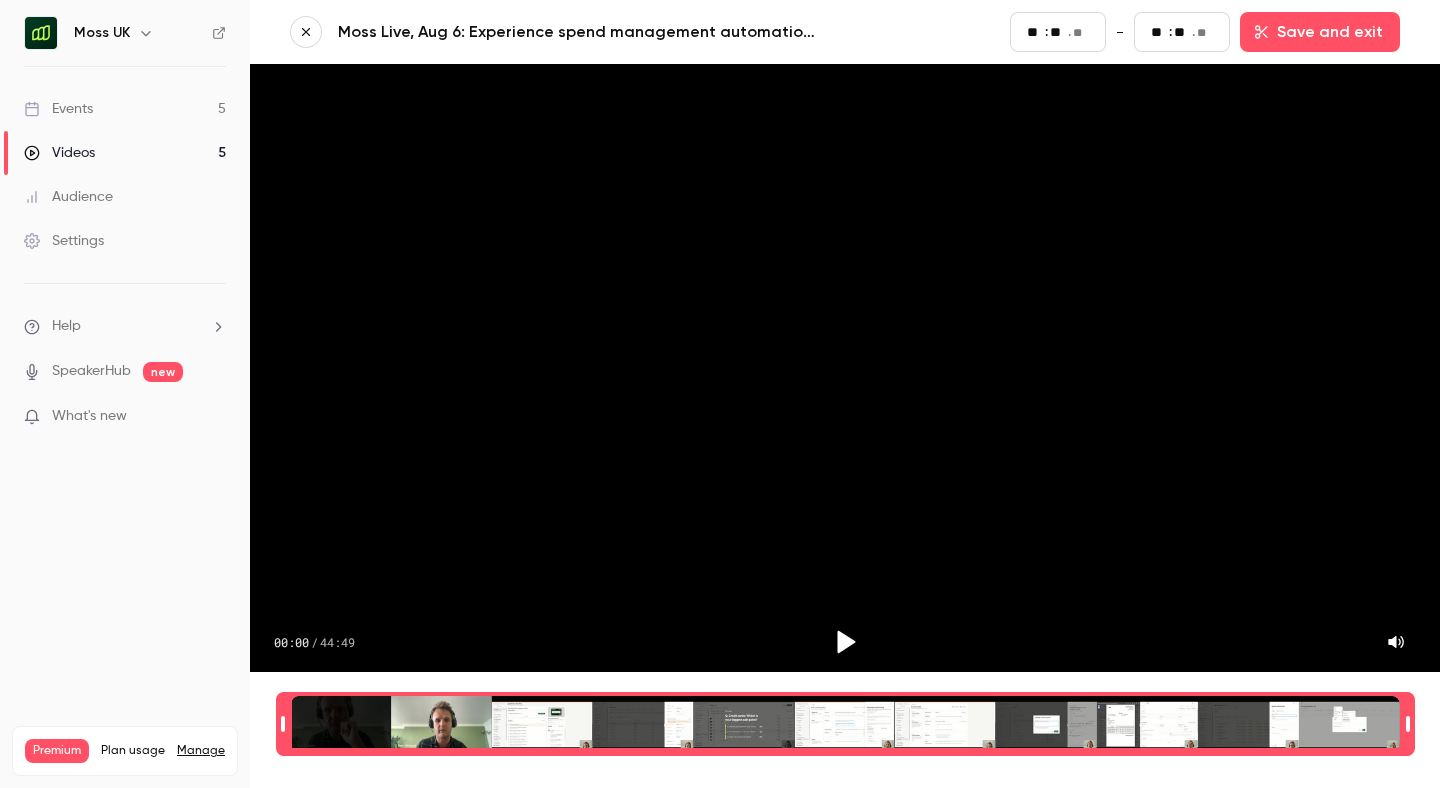 type on "*" 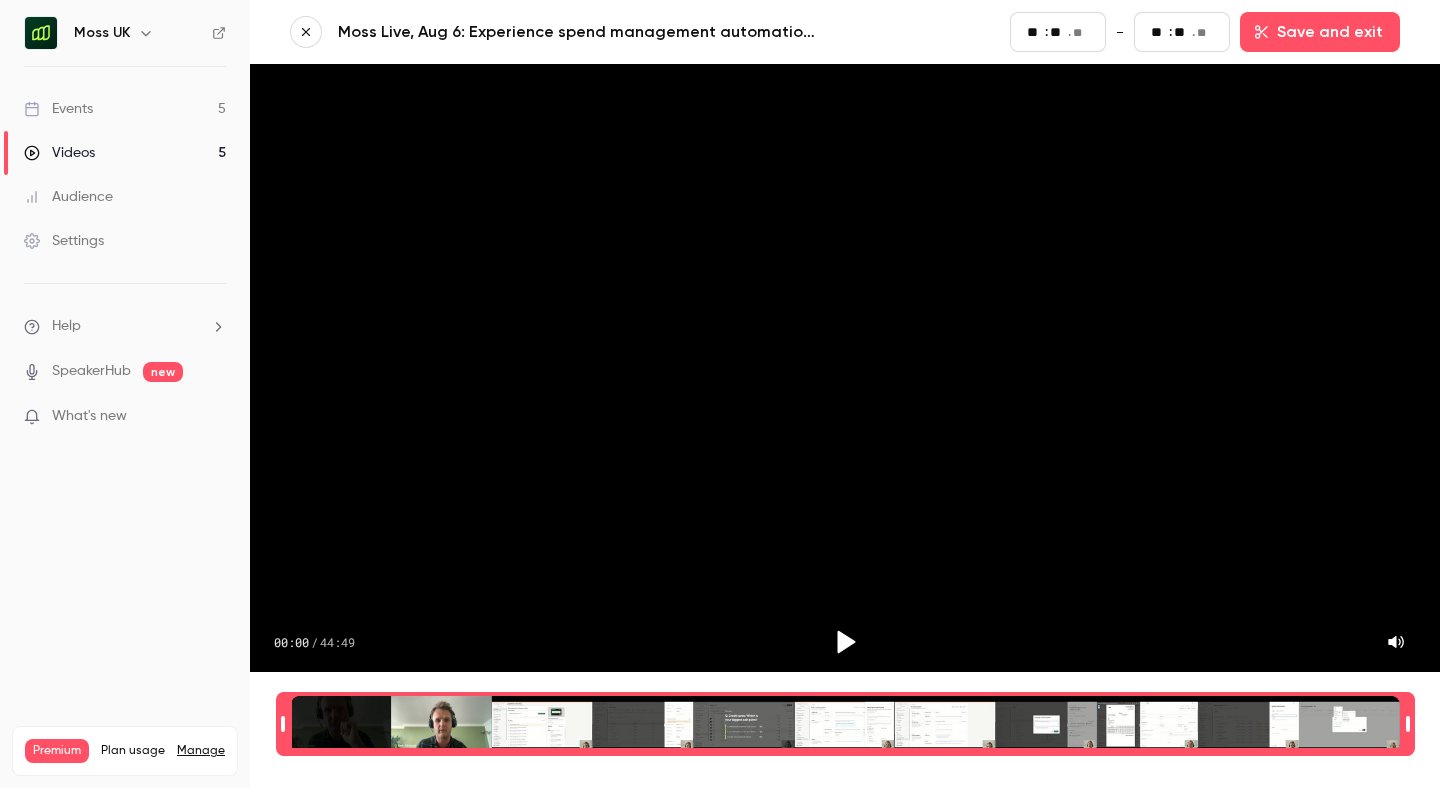 type on "**" 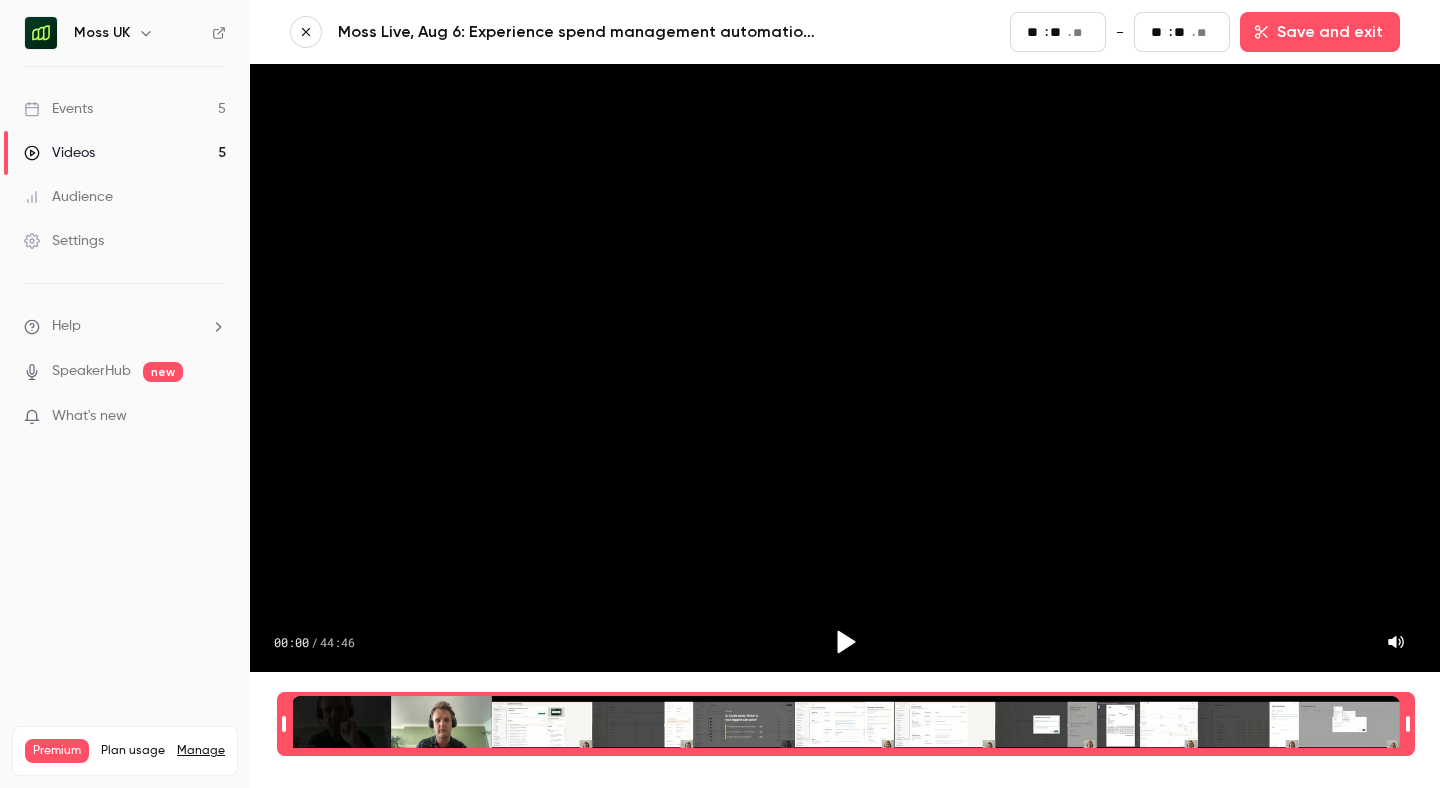 type on "*" 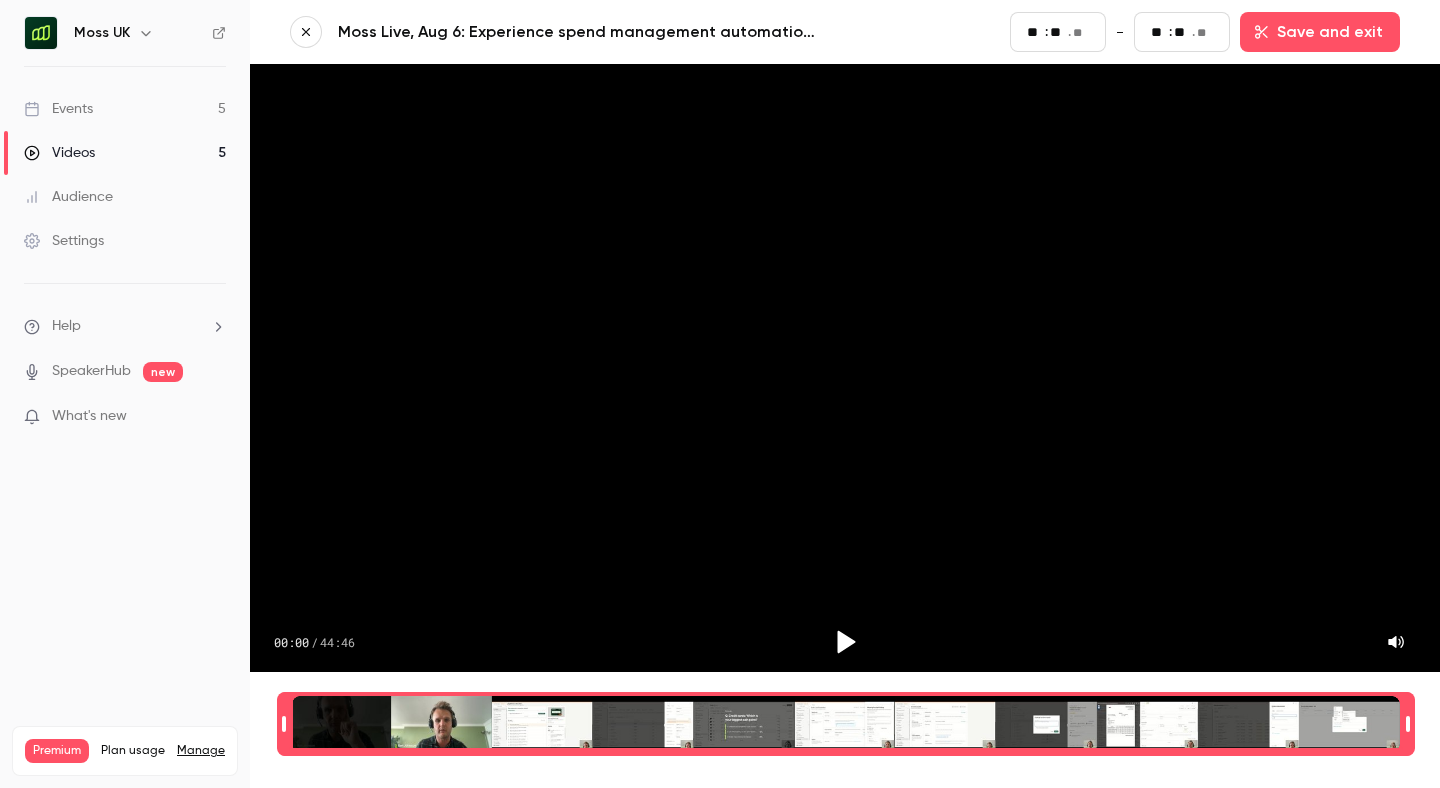 type on "**" 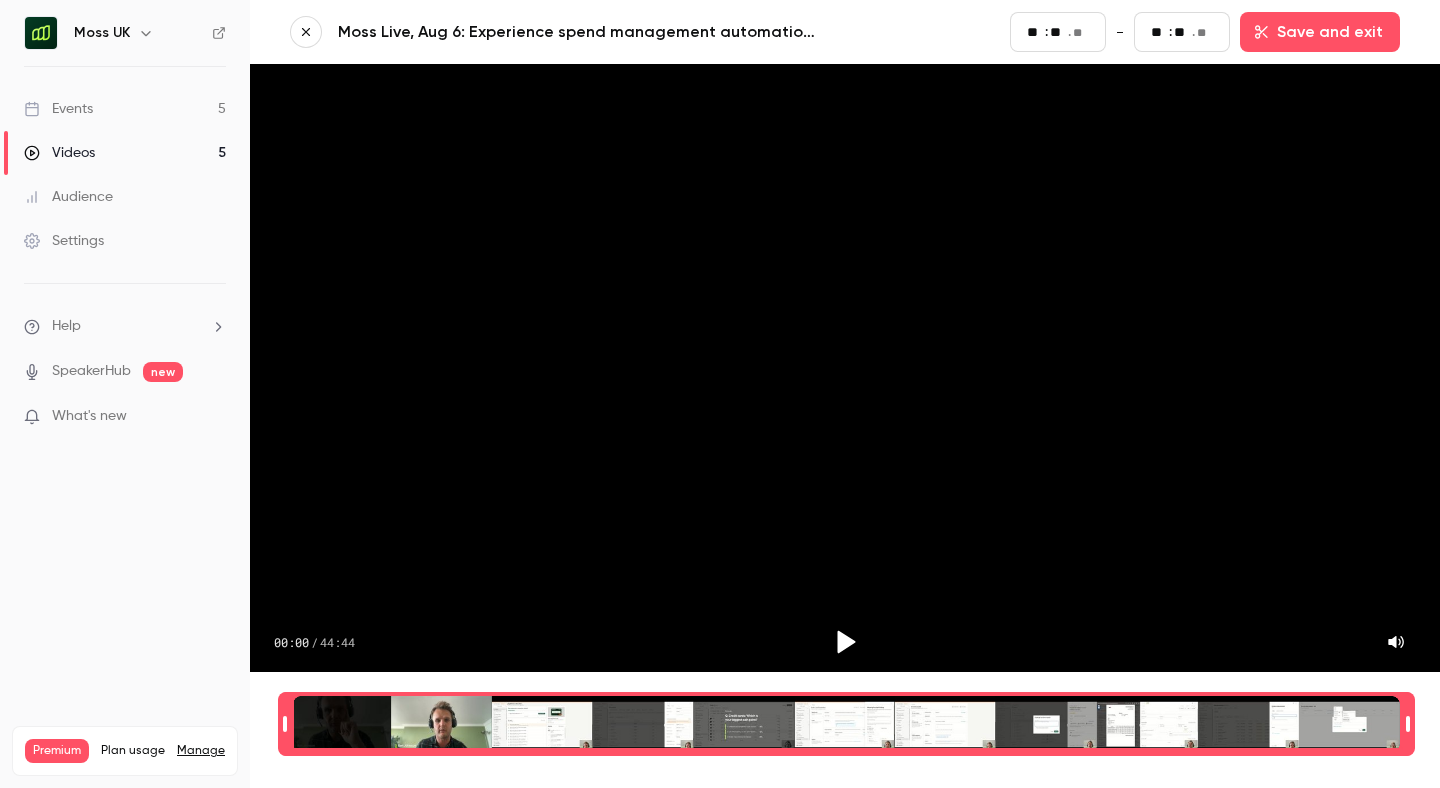 drag, startPoint x: 302, startPoint y: 719, endPoint x: 288, endPoint y: 719, distance: 14 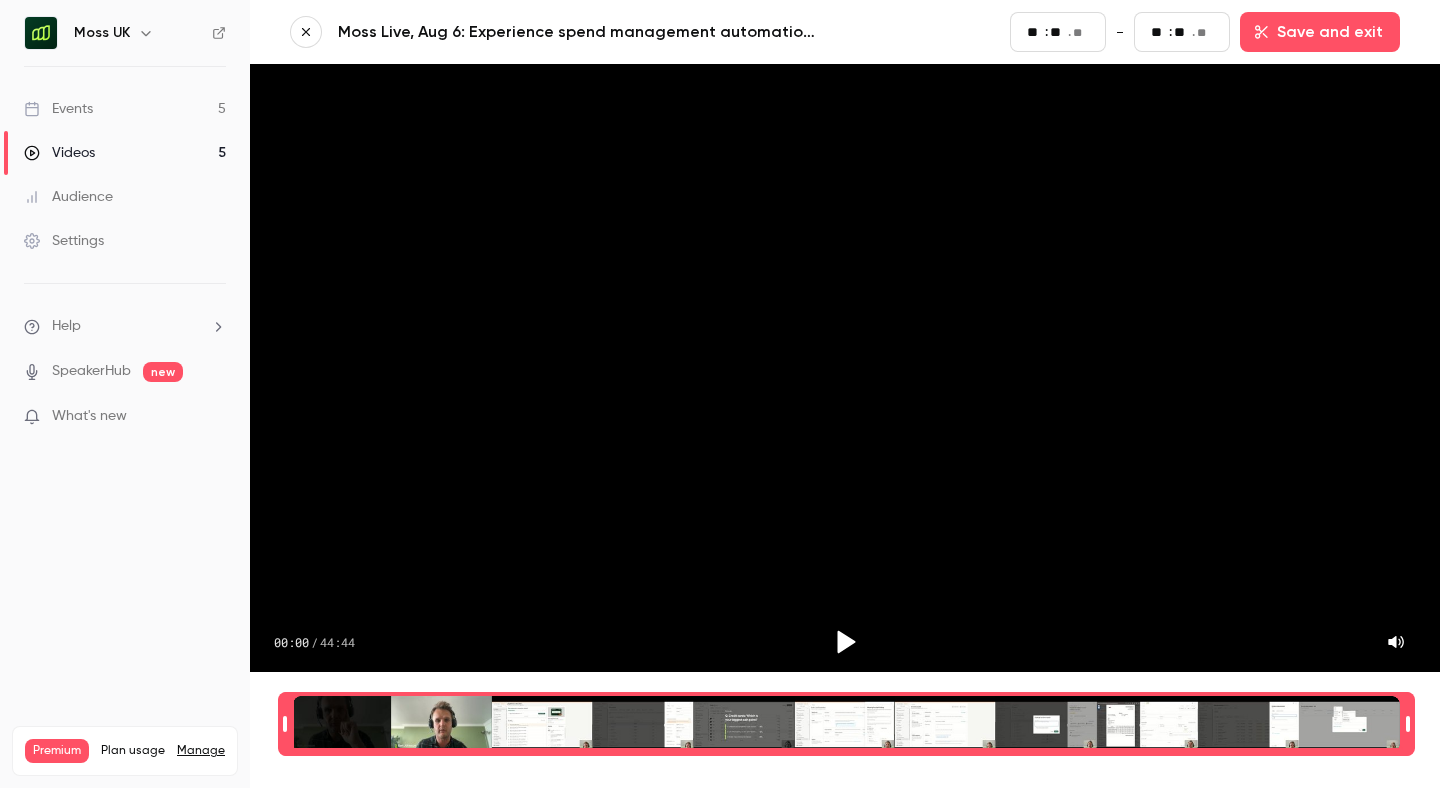 click at bounding box center (285, 724) 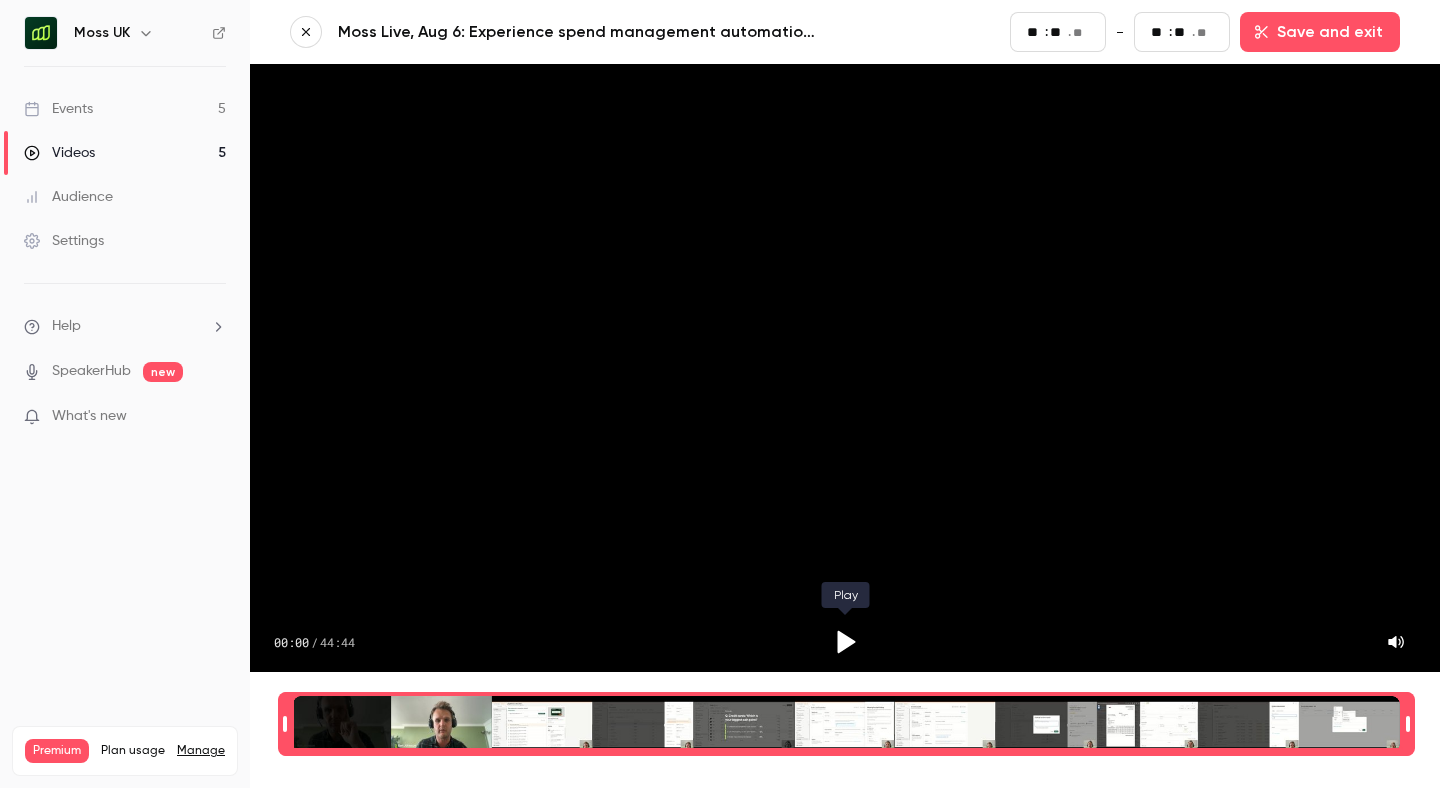 click 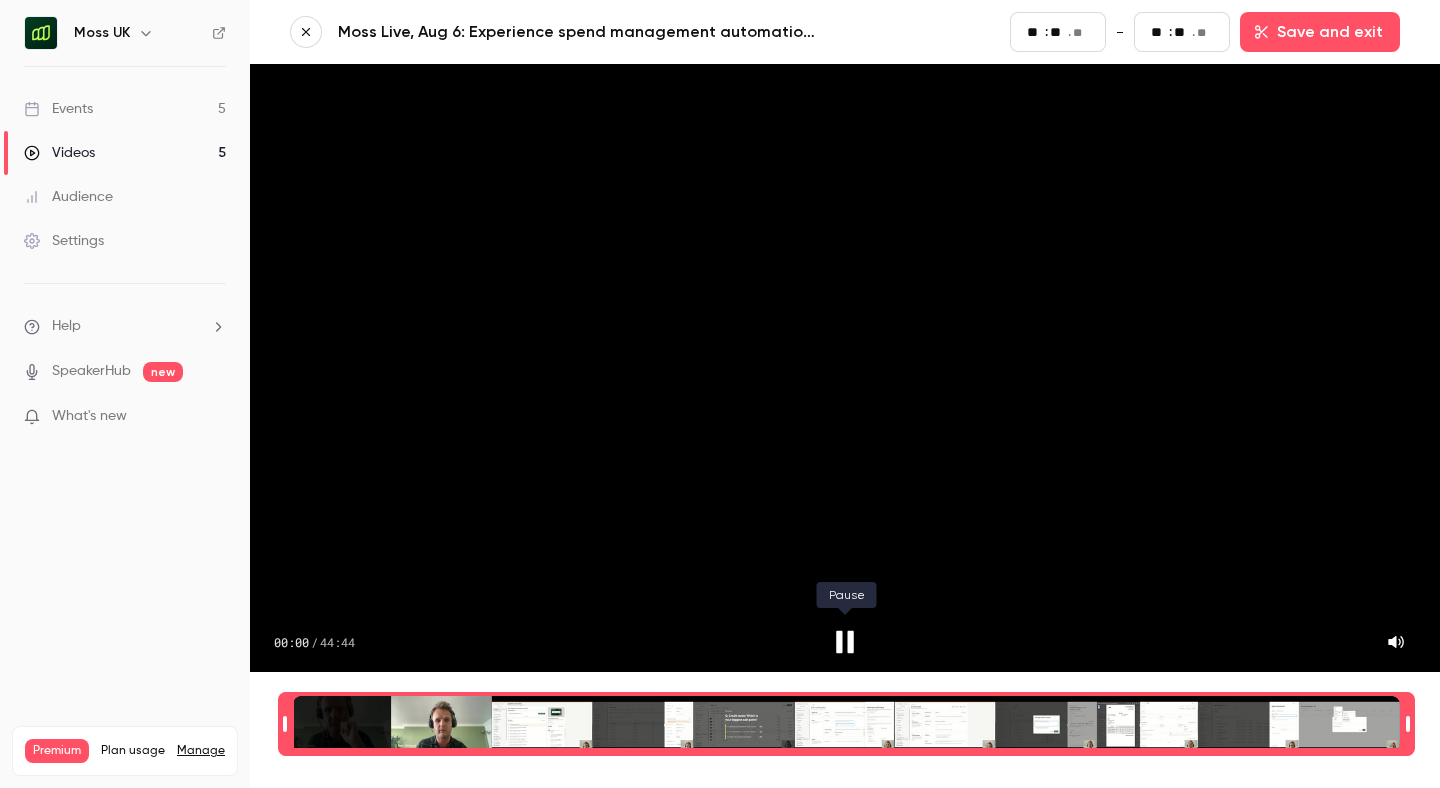 click 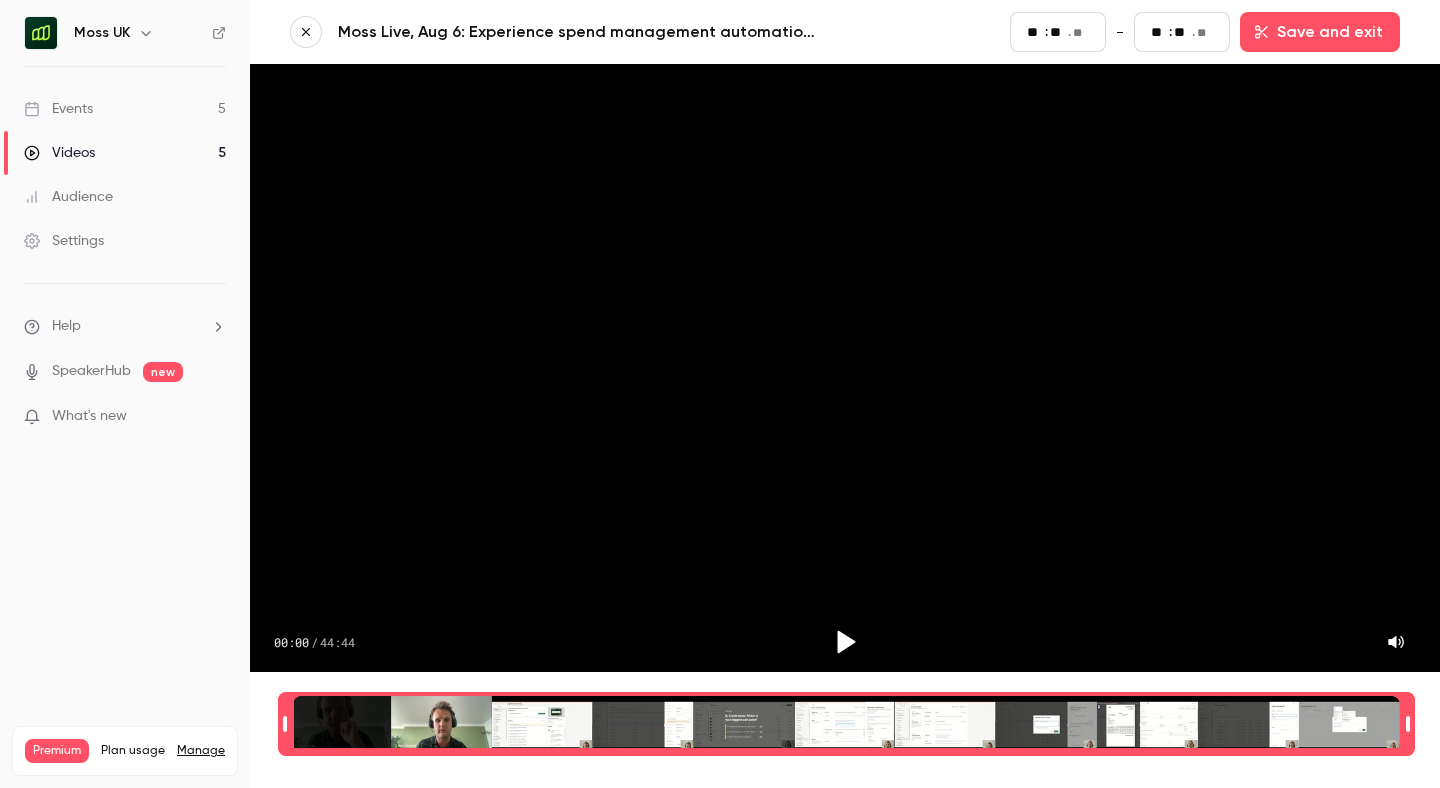 type on "*" 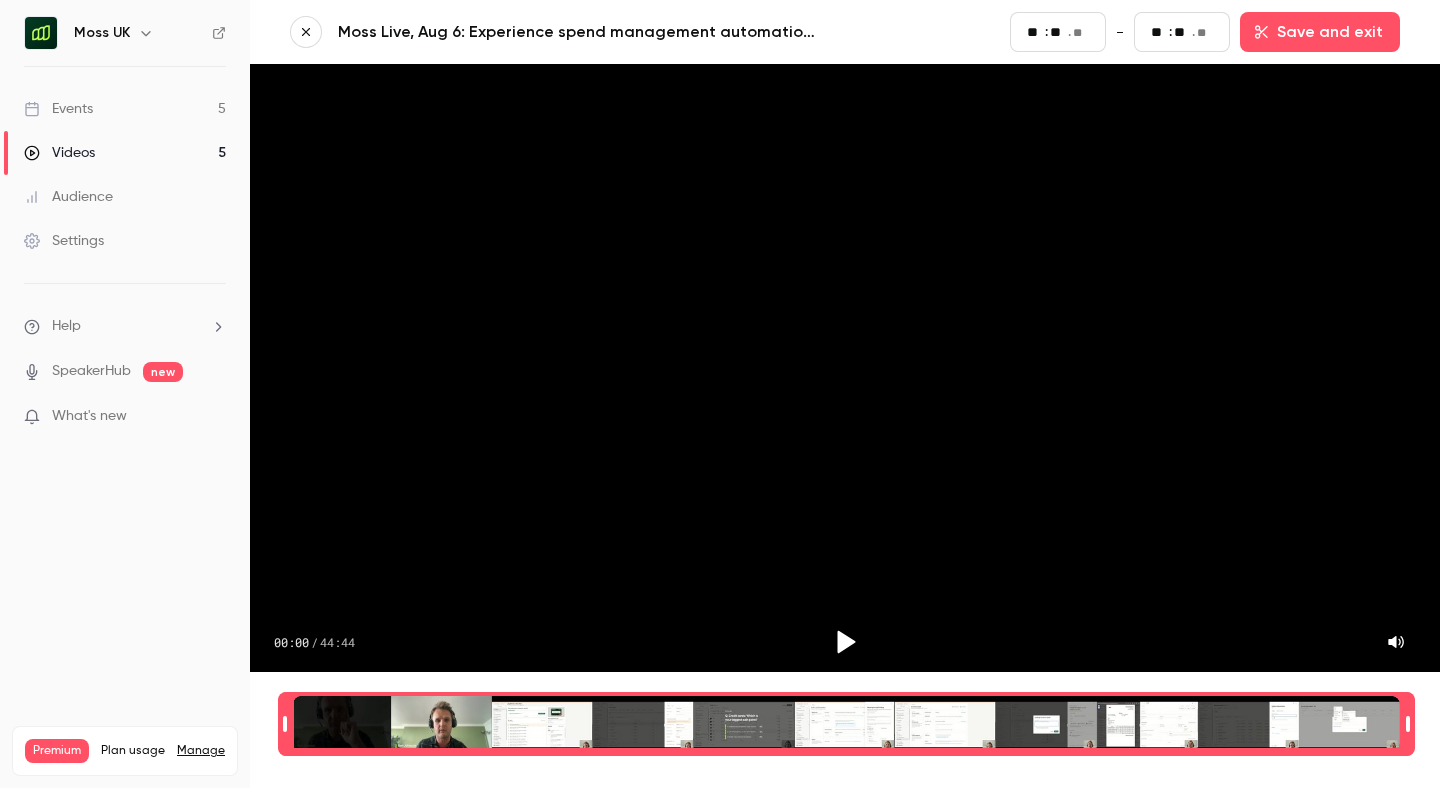 type on "**" 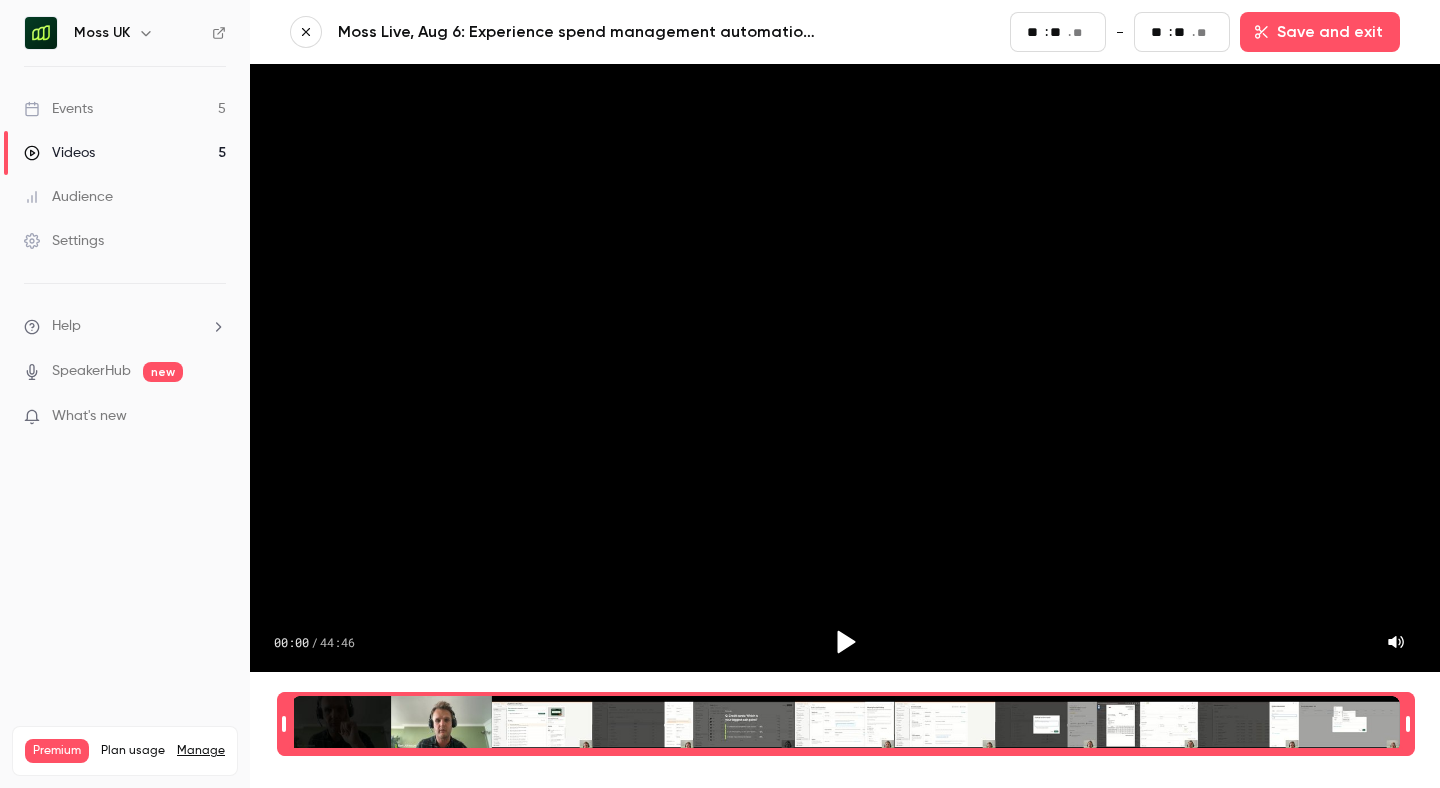 type on "*" 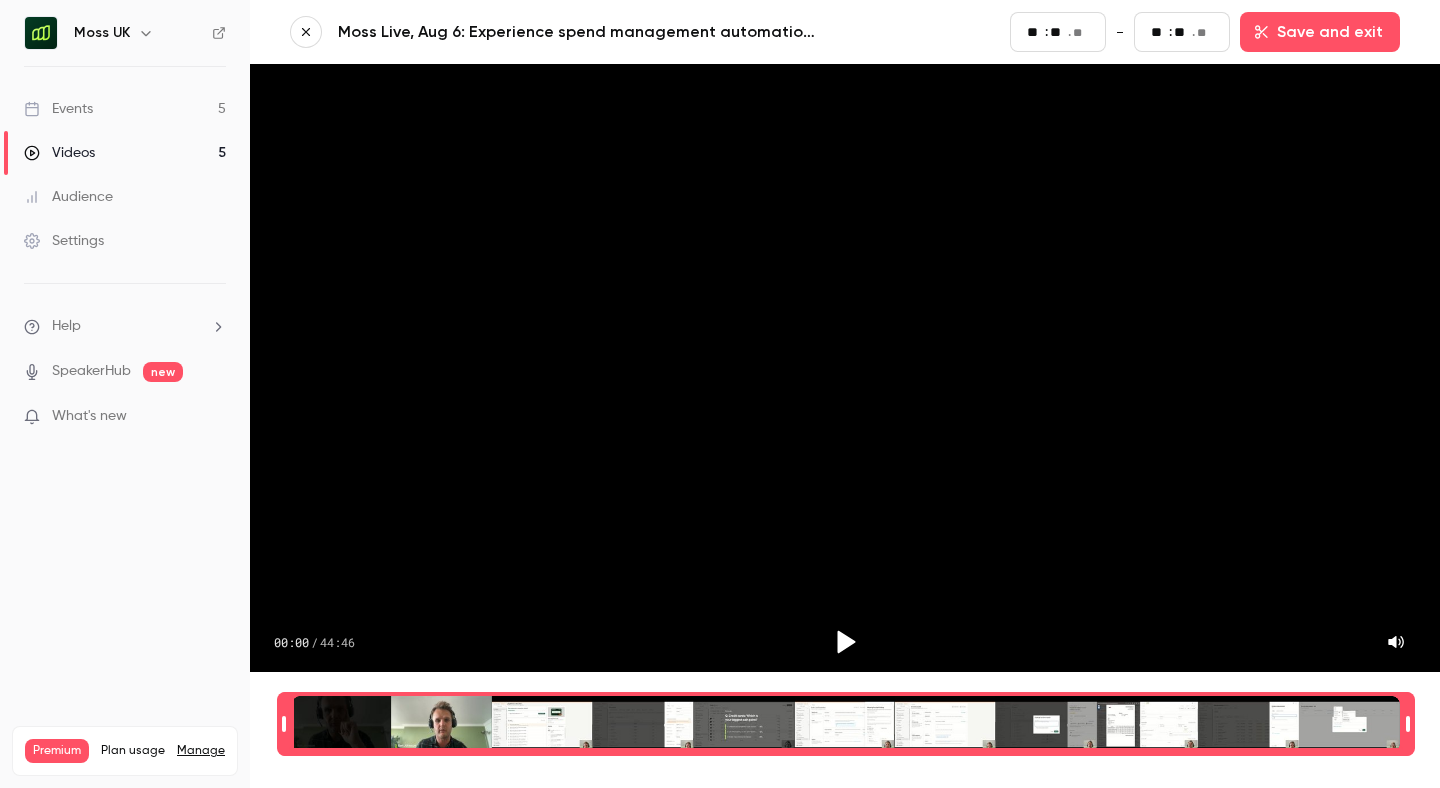 type on "**" 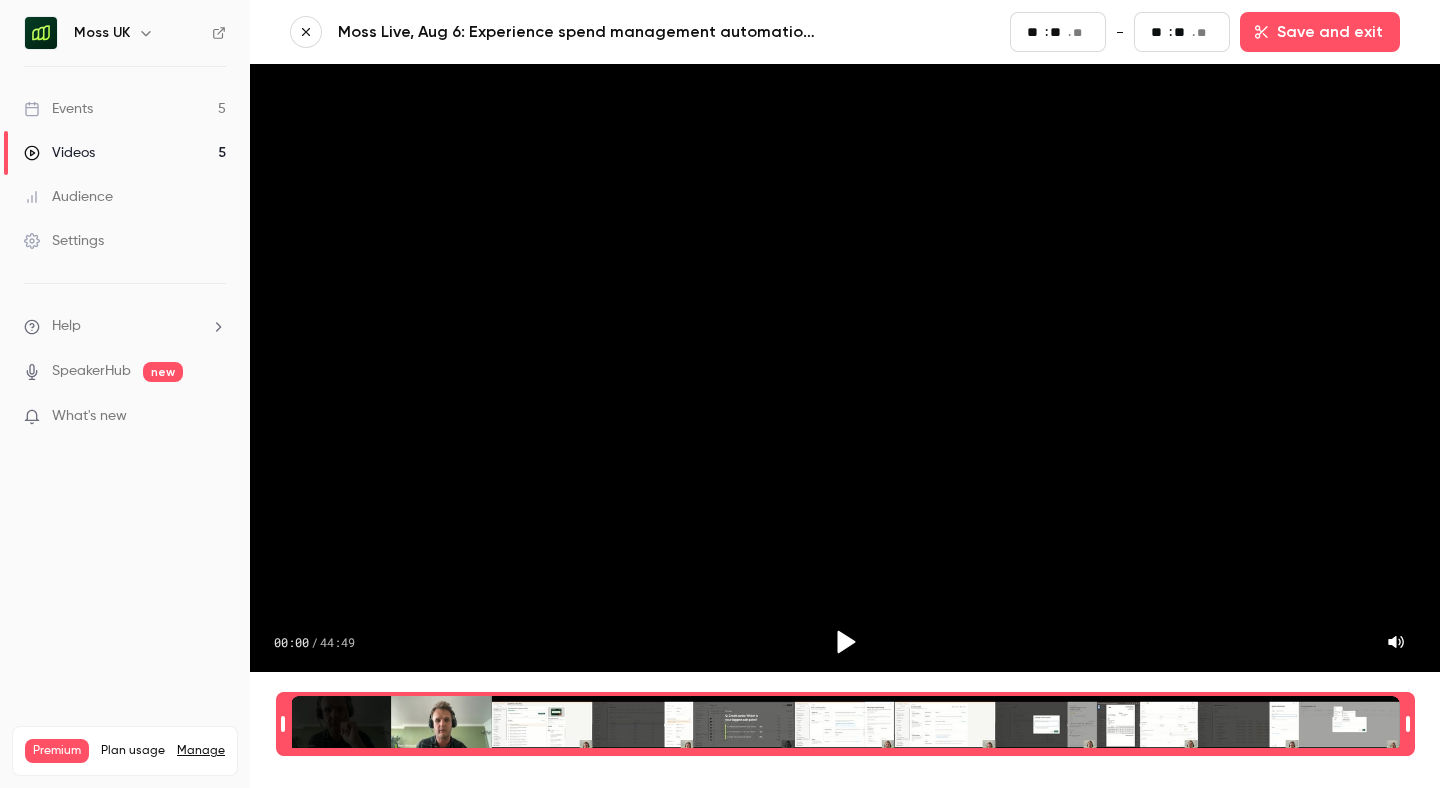 click at bounding box center [283, 724] 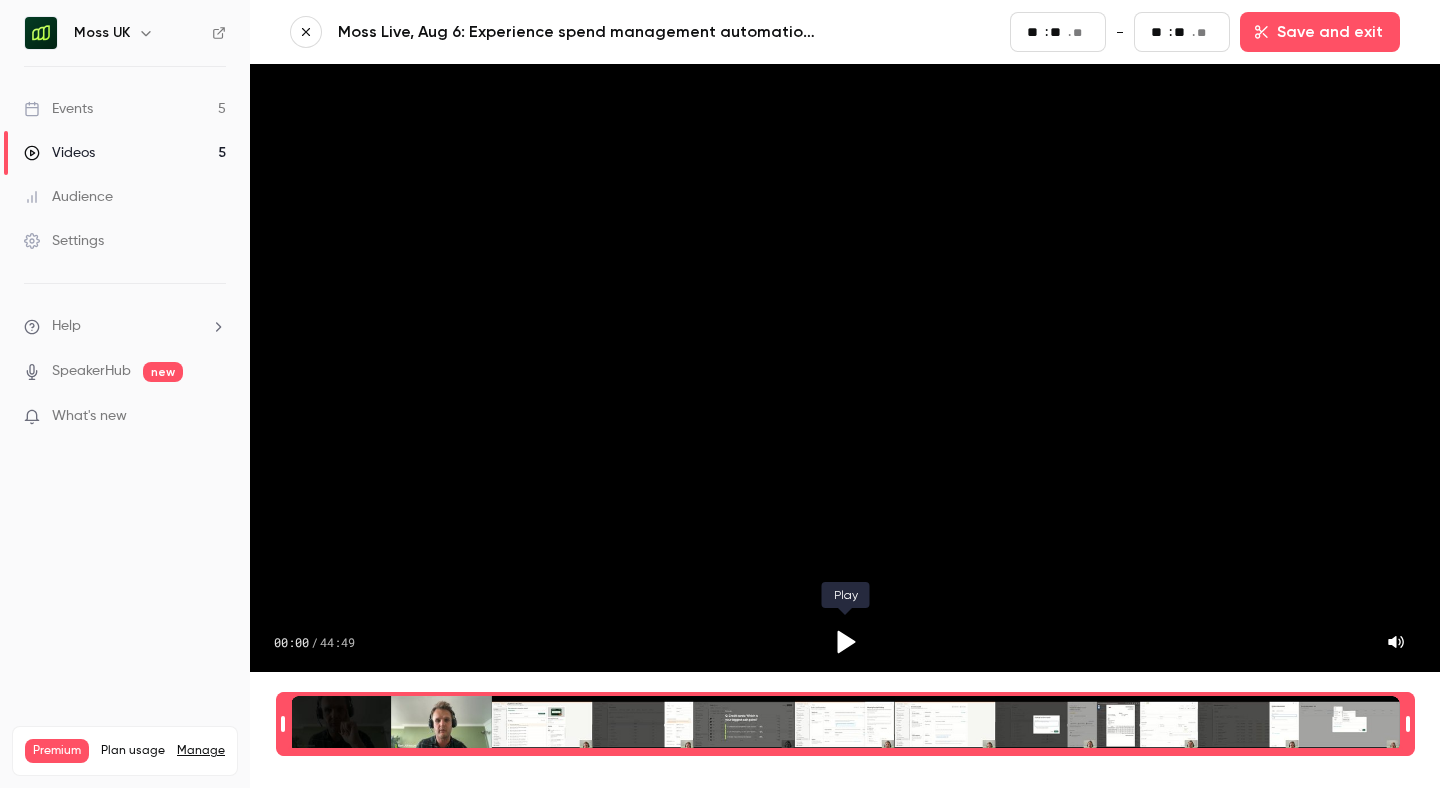 click 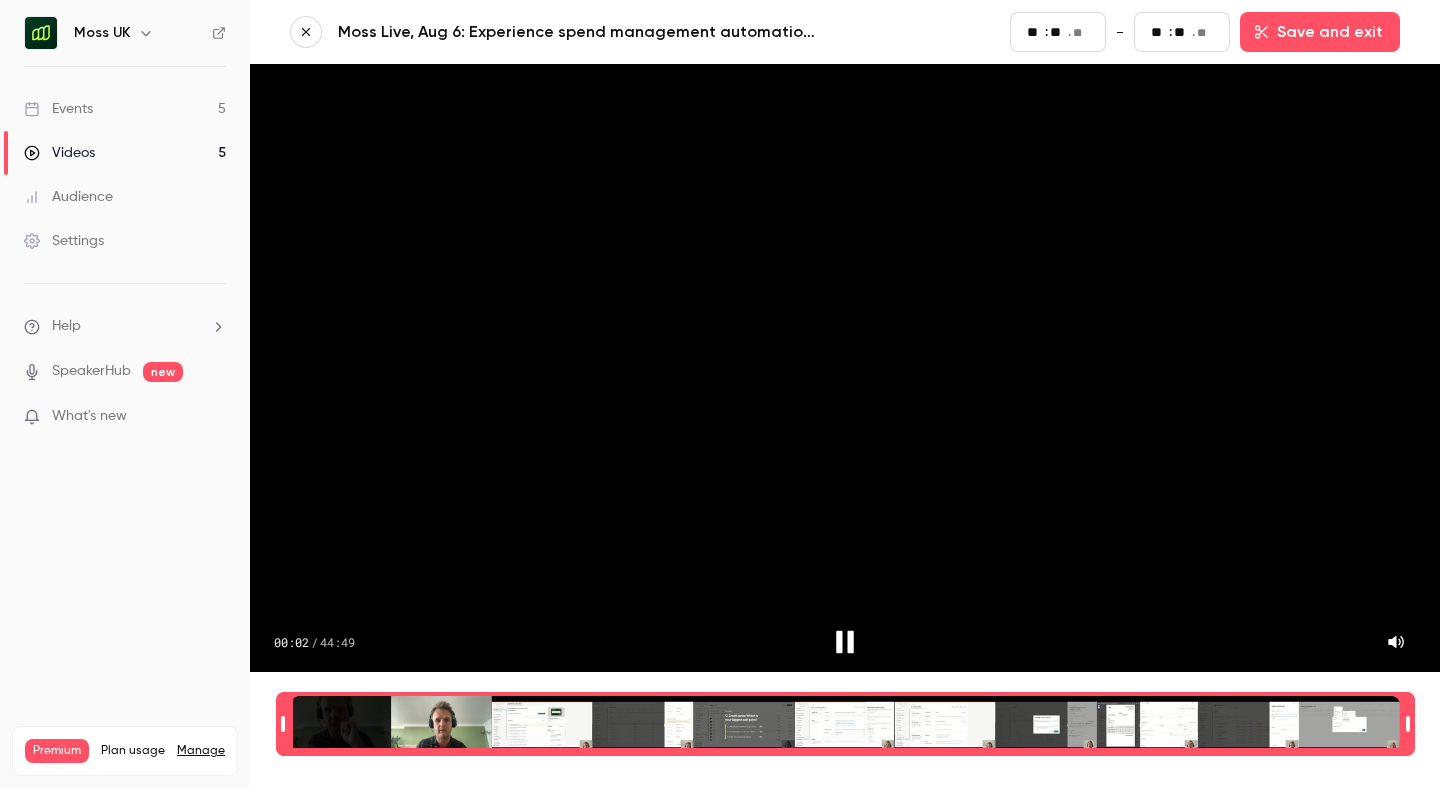 click 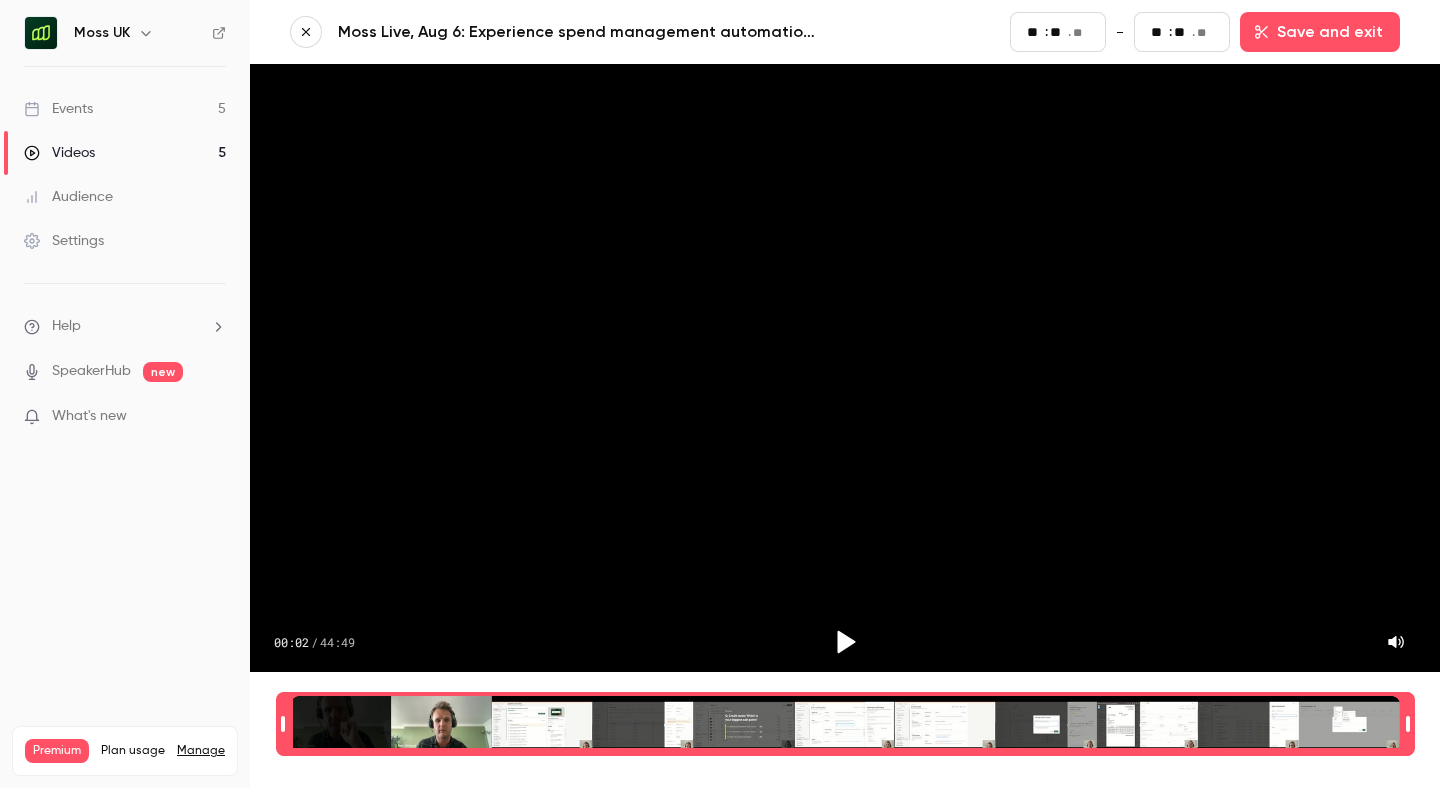 type on "*" 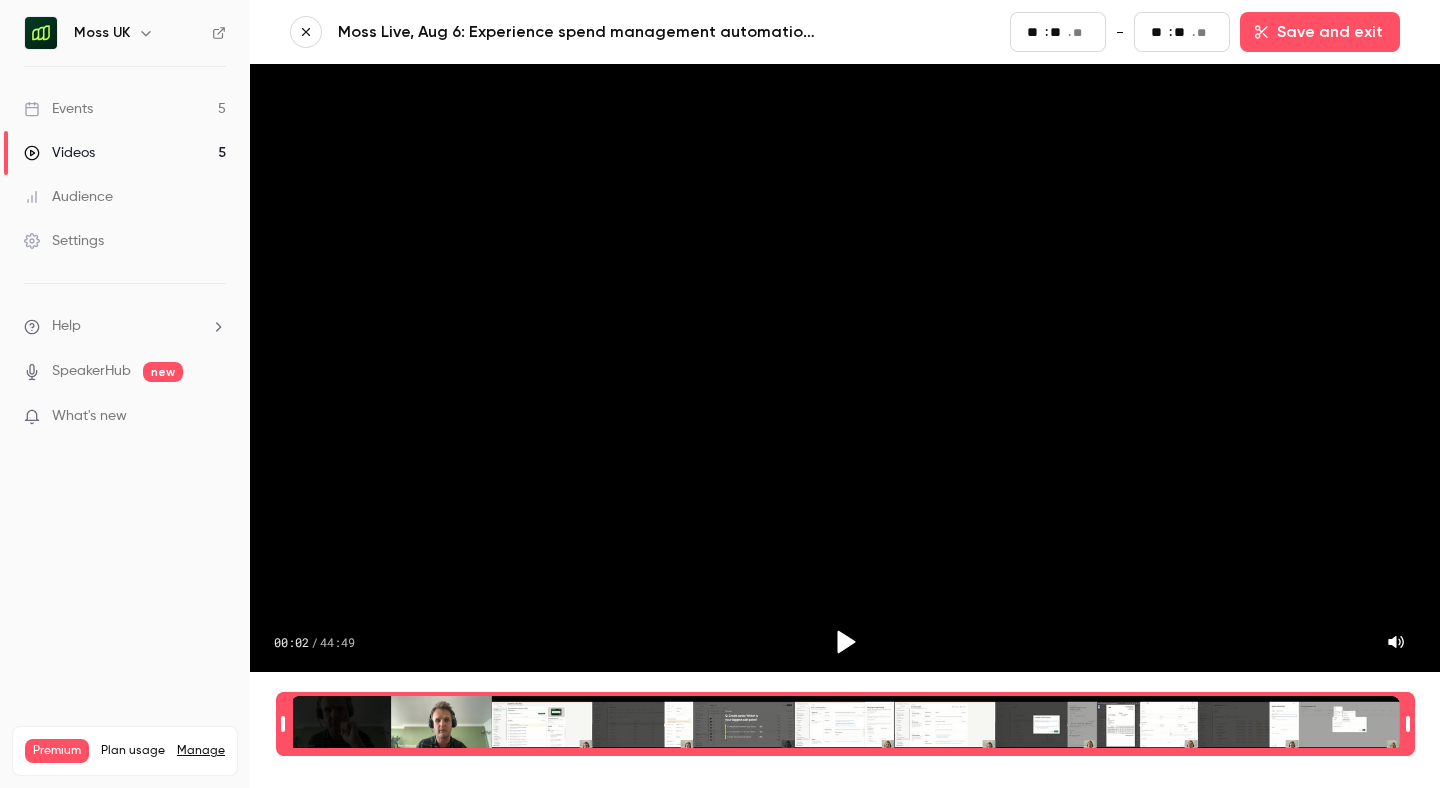 type on "**" 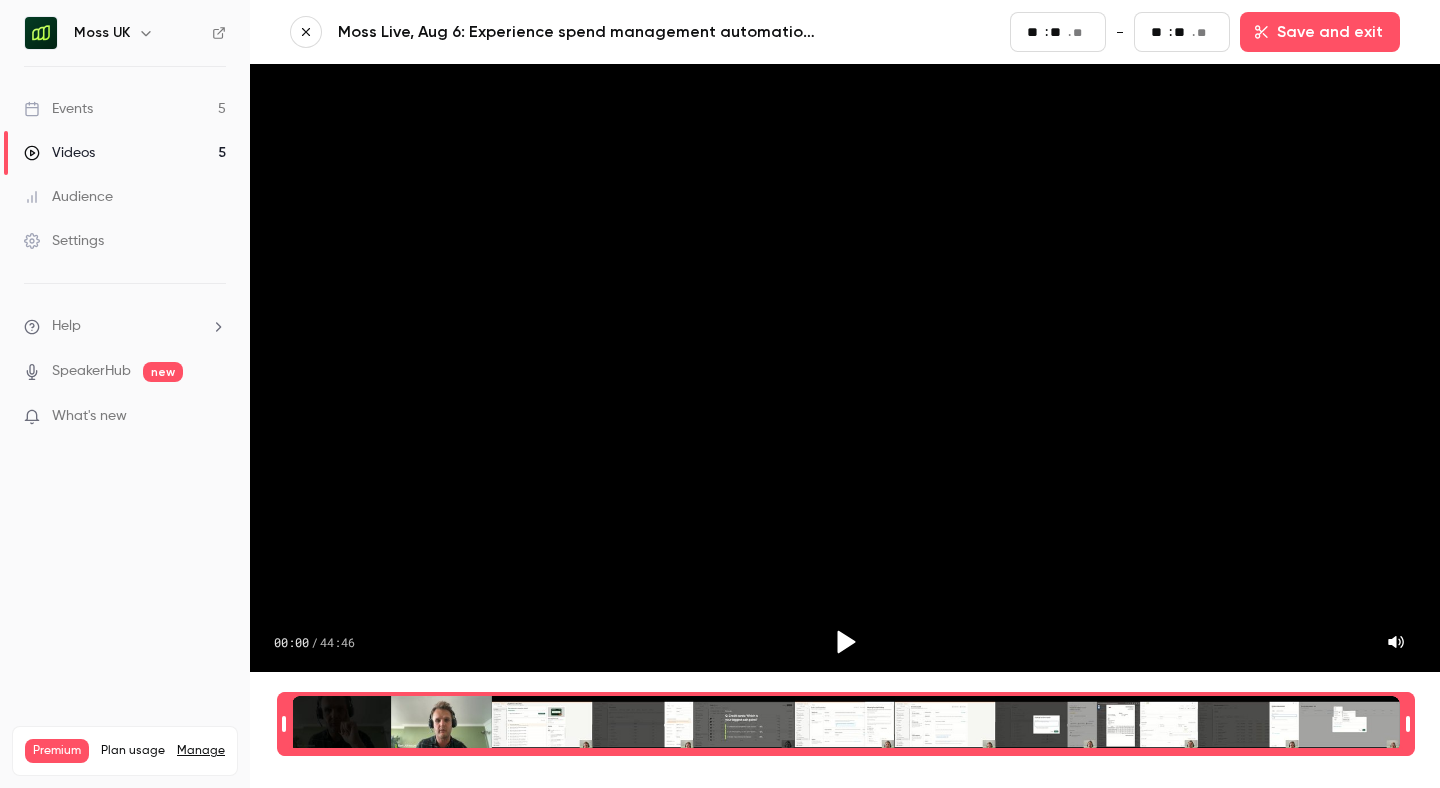 type on "*" 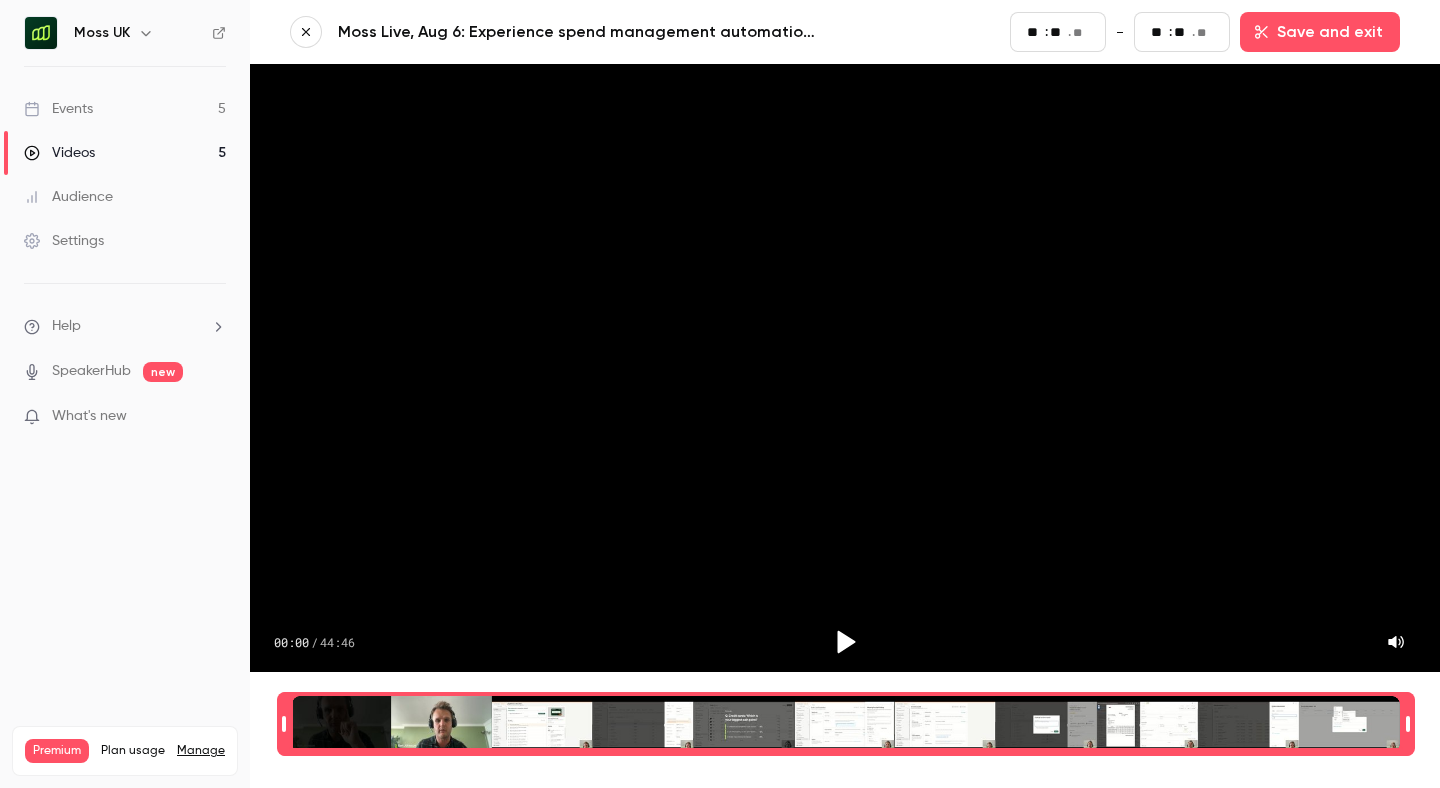 type on "**" 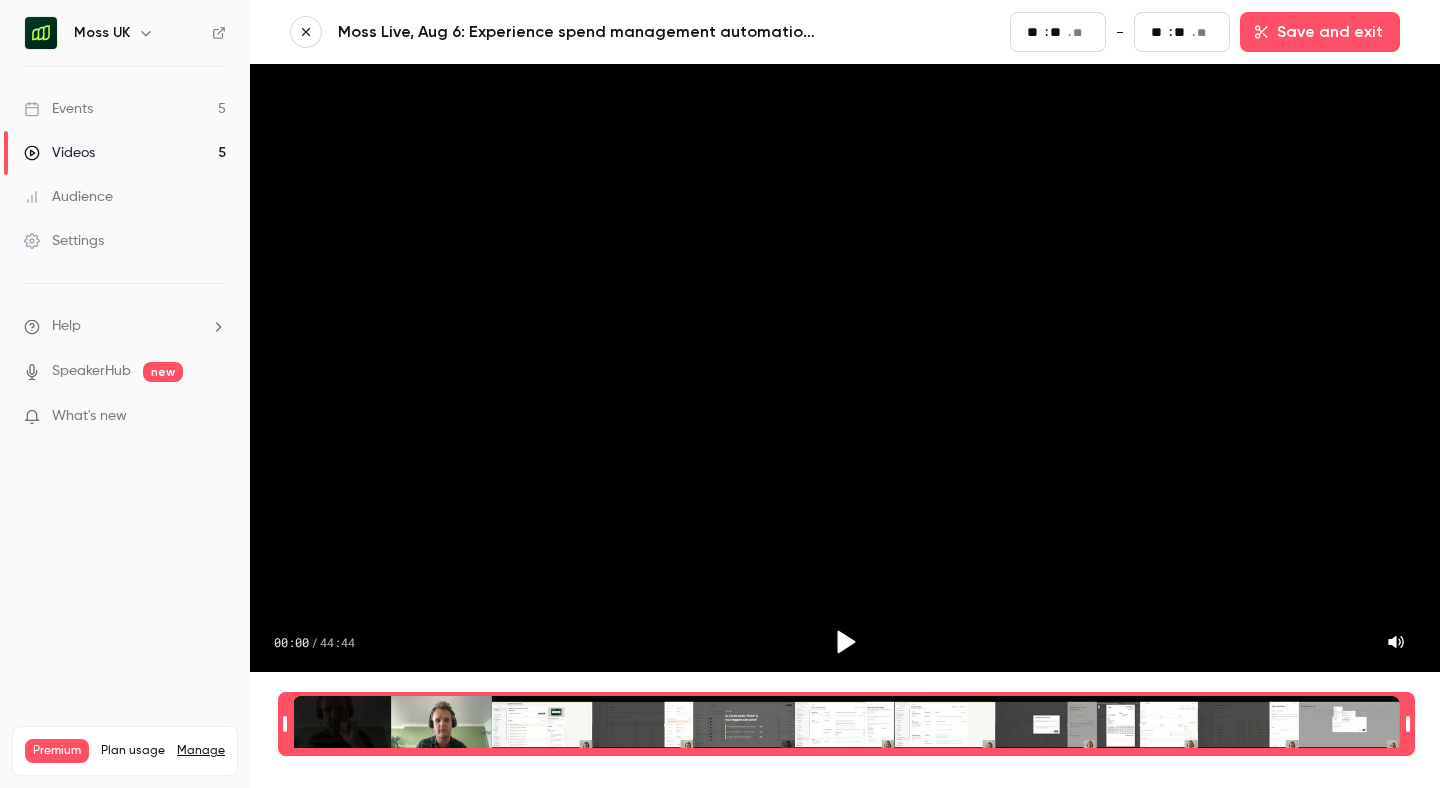 click at bounding box center (285, 724) 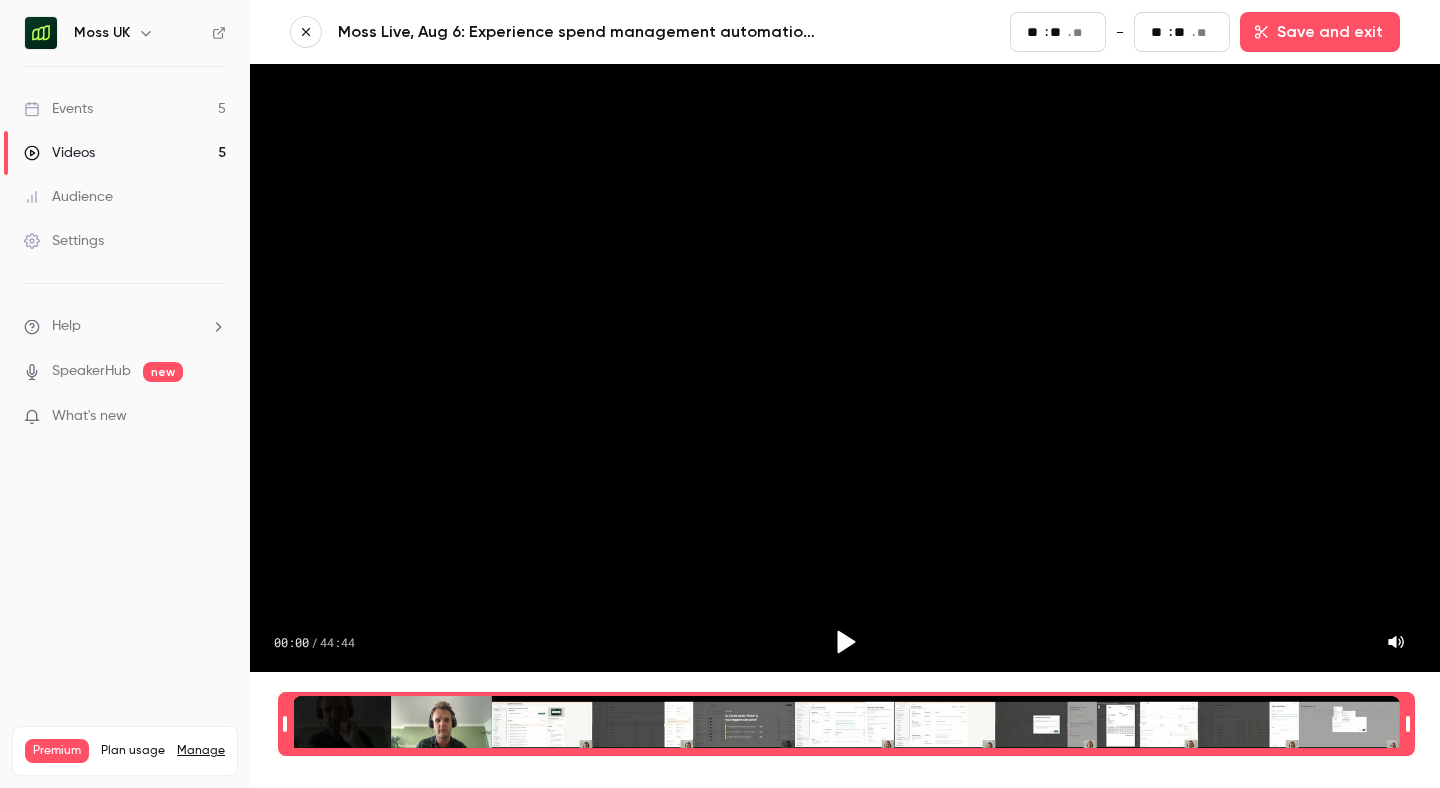type on "**" 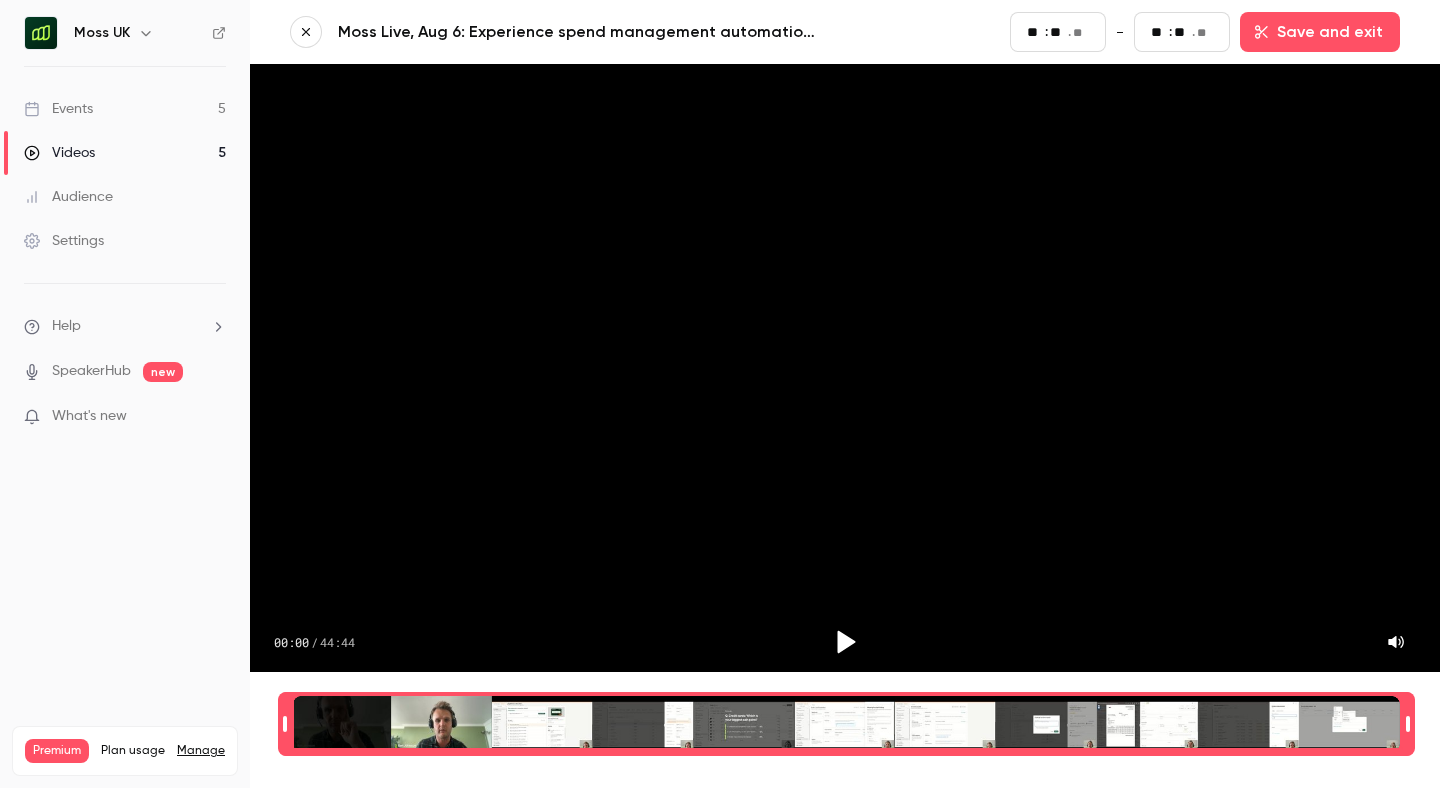 type on "*" 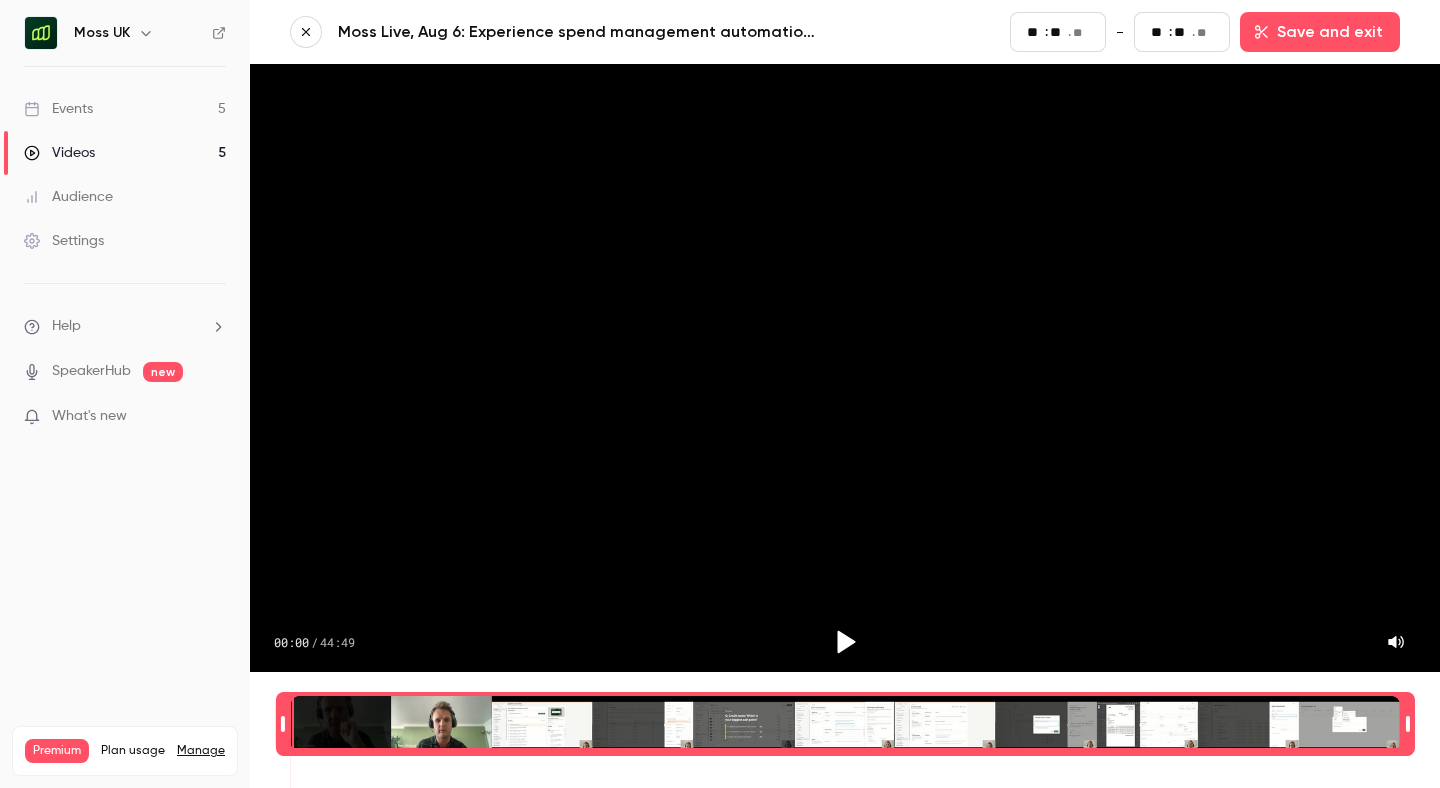 scroll, scrollTop: 0, scrollLeft: 1, axis: horizontal 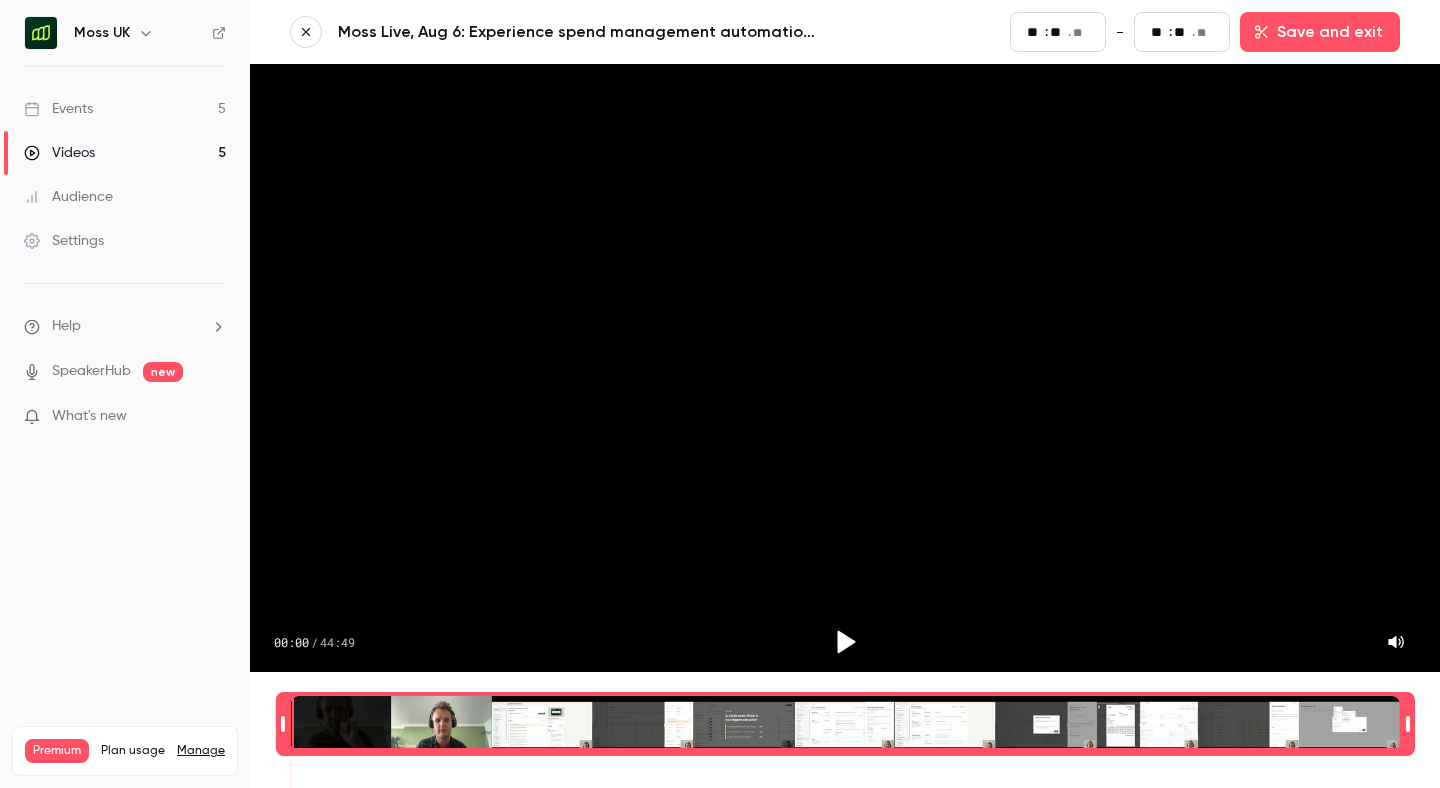 type on "*" 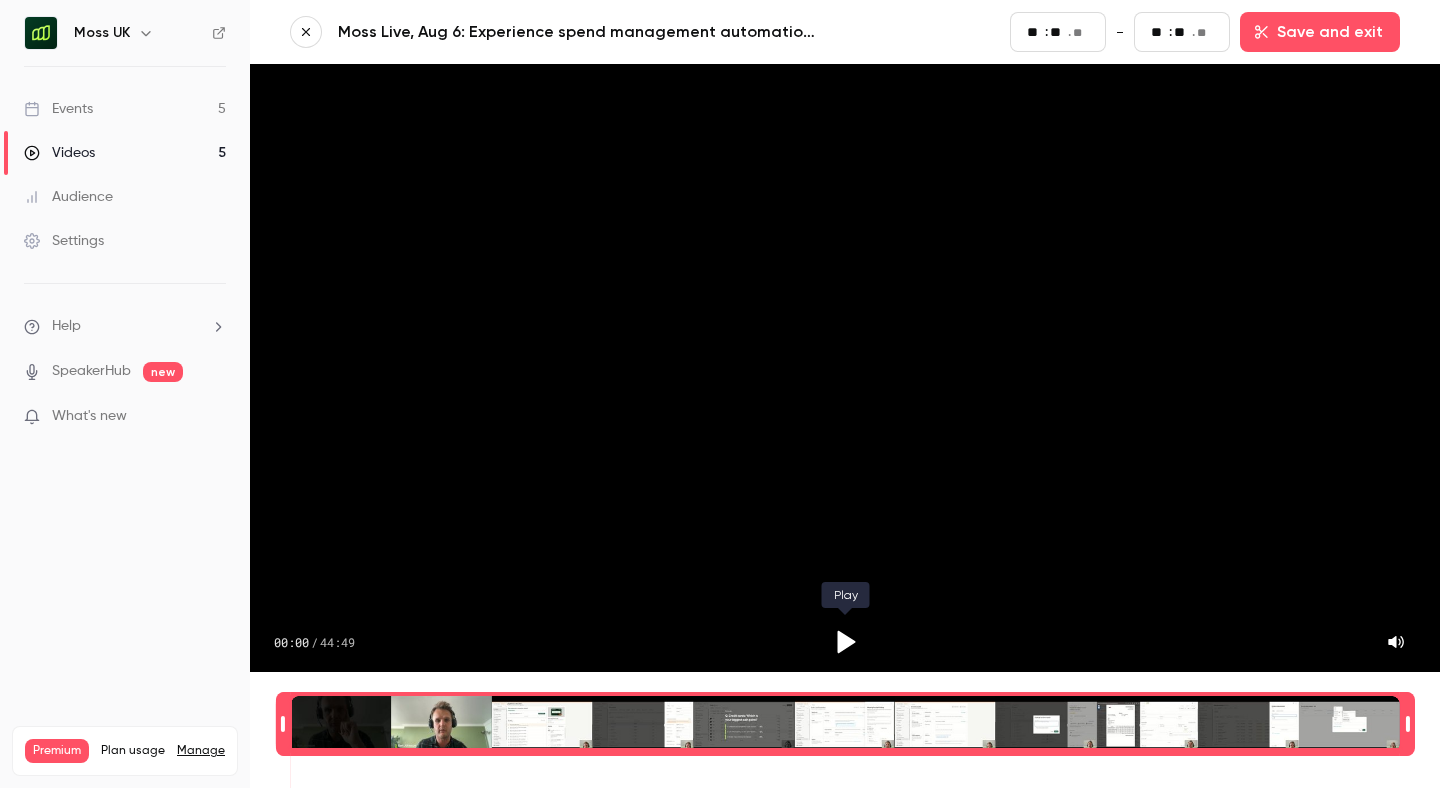 type on "**" 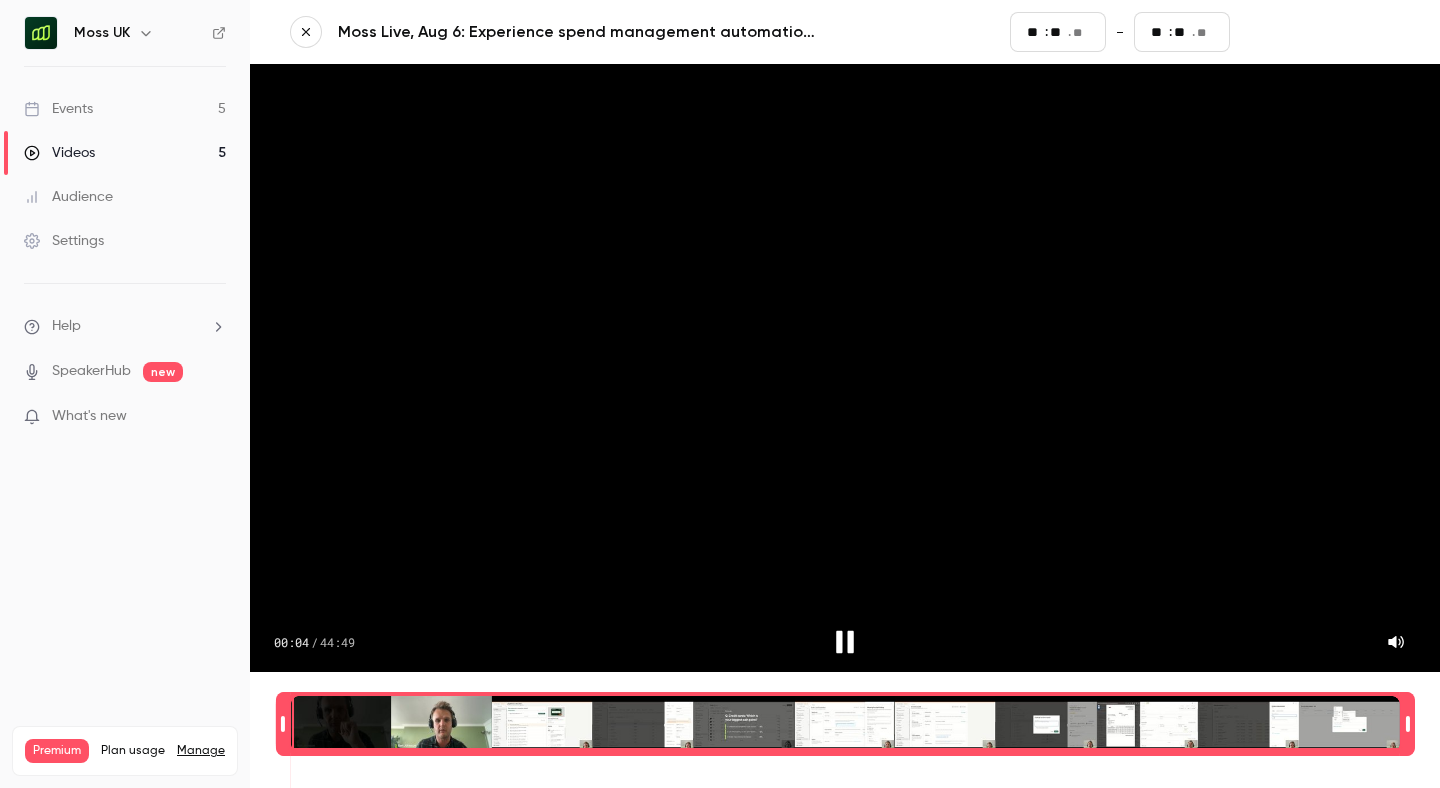click on "Save and exit" at bounding box center (1320, 32) 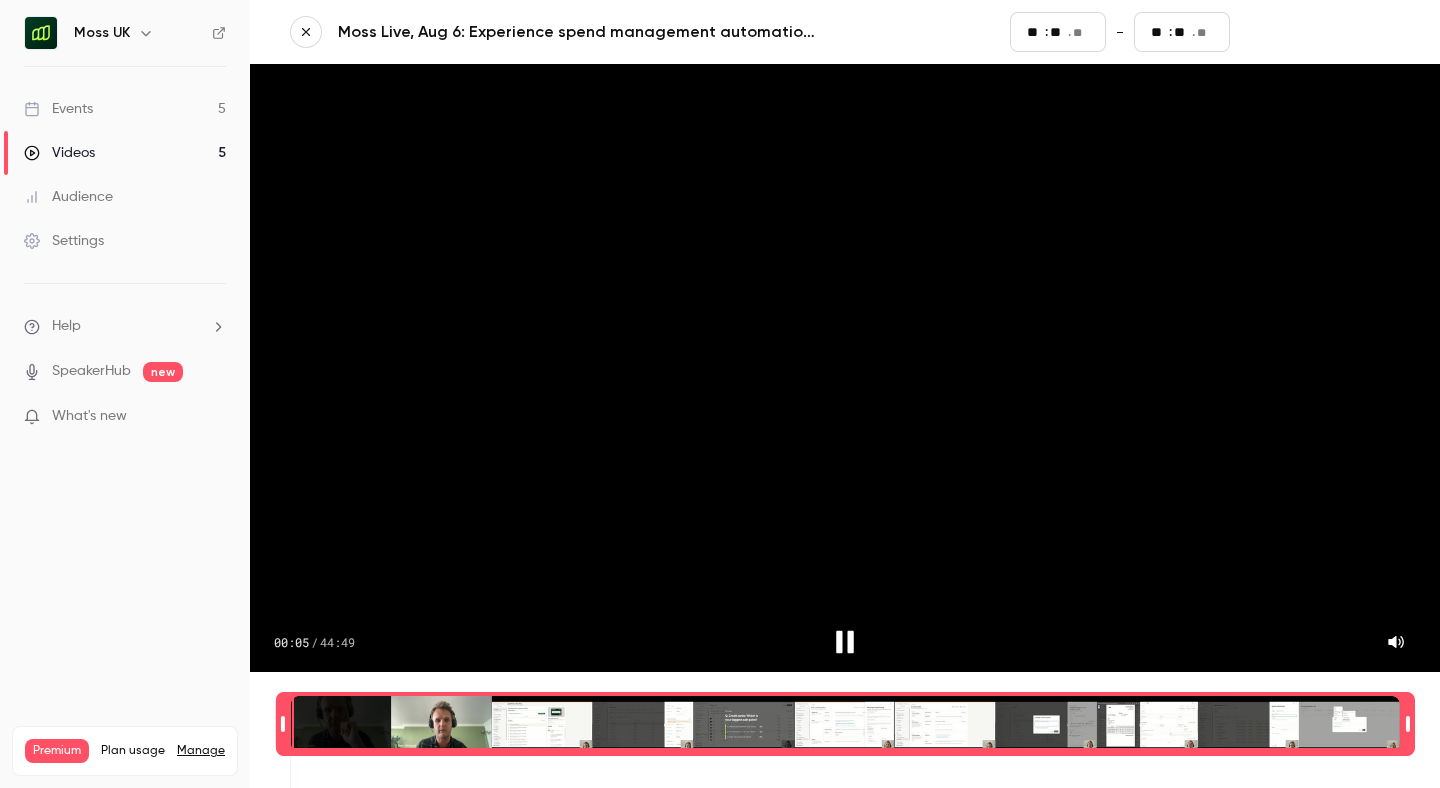 type on "*" 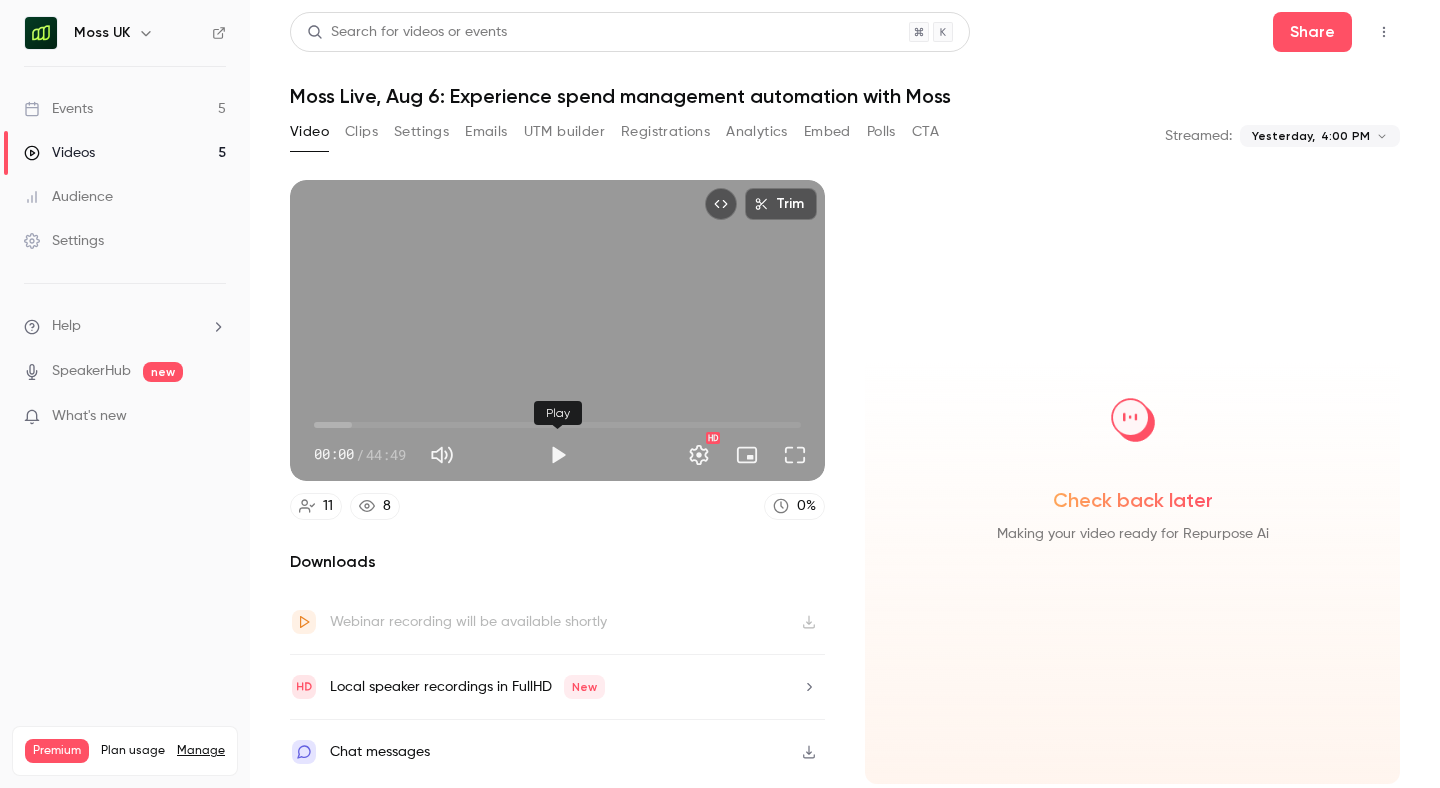 click at bounding box center (558, 455) 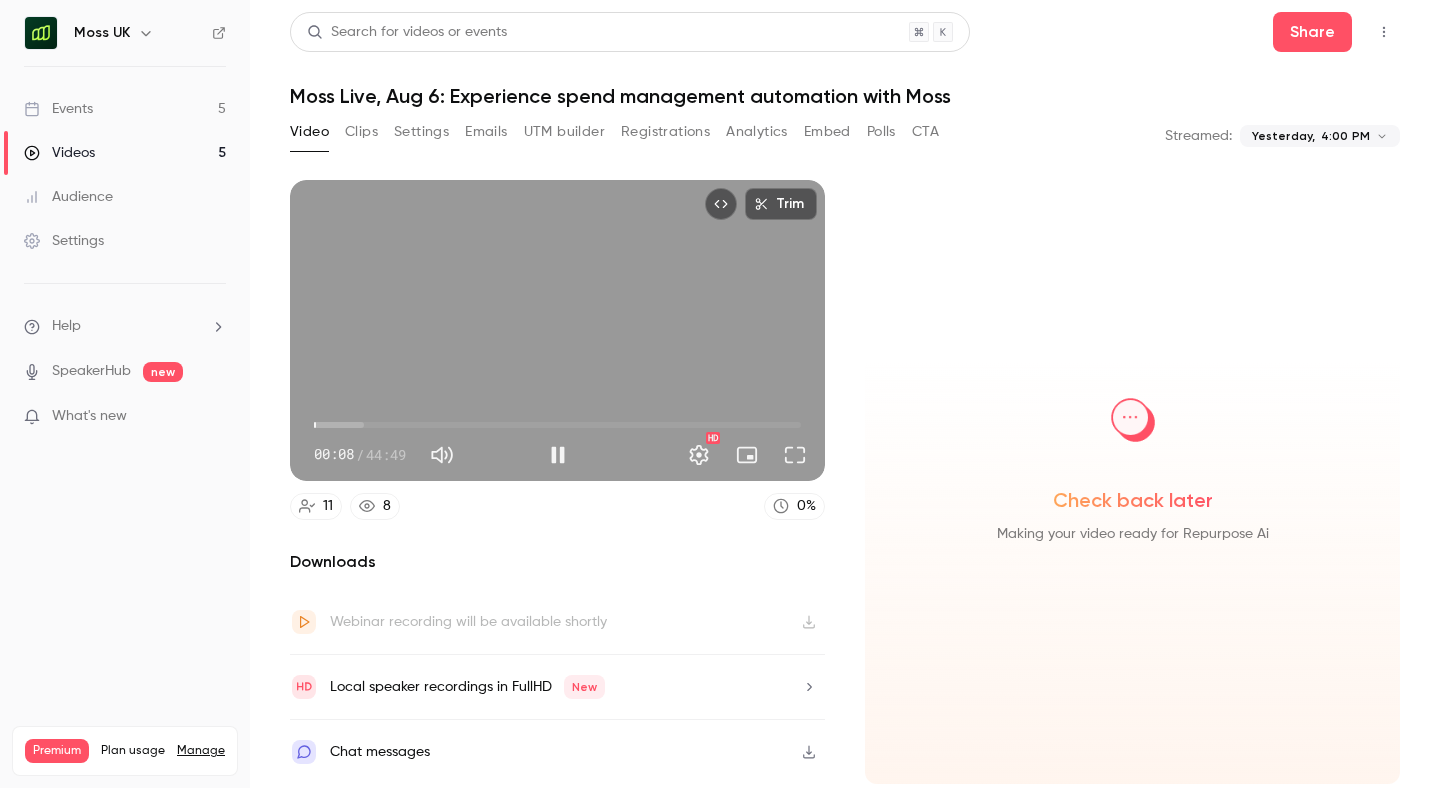 type on "***" 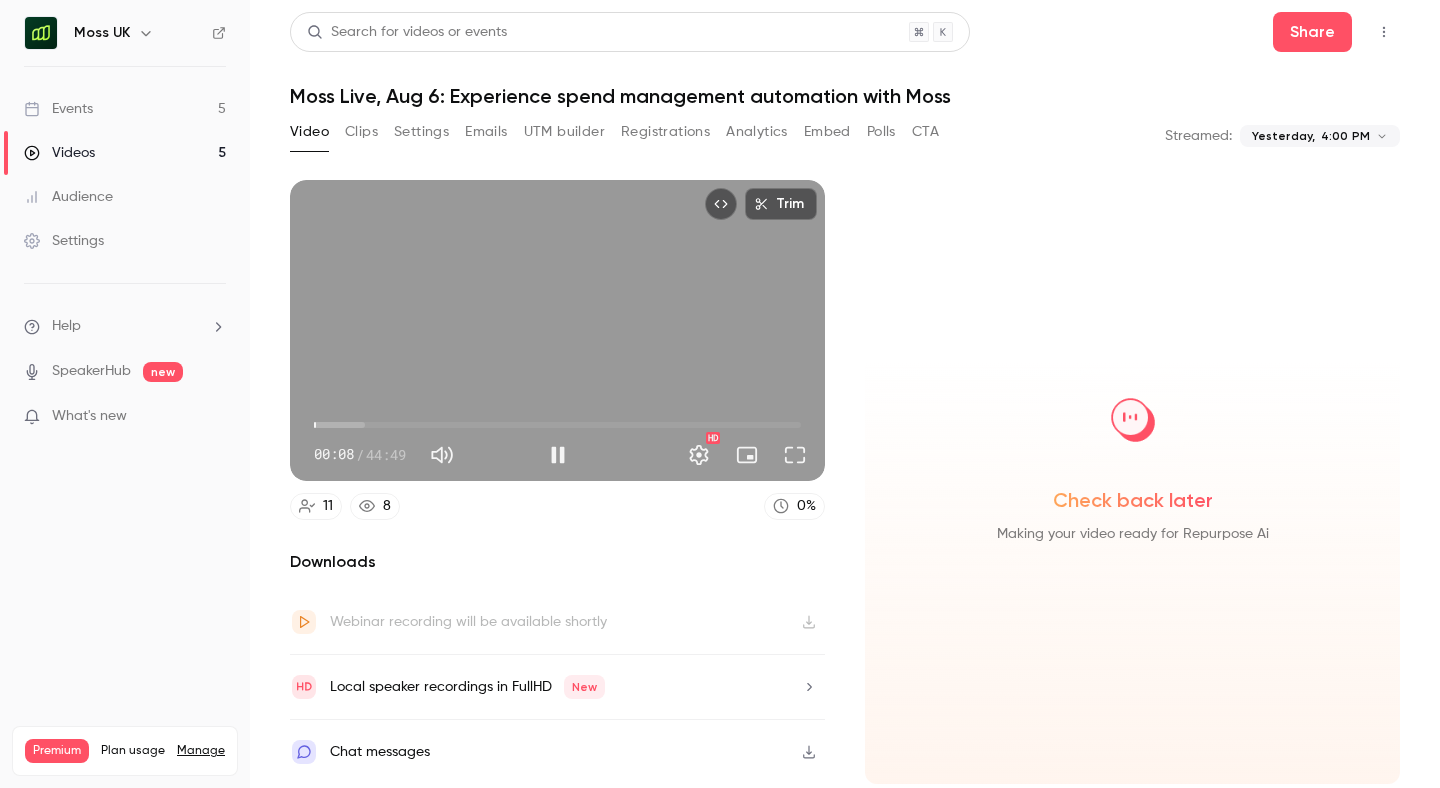 click on "Trim" at bounding box center (781, 204) 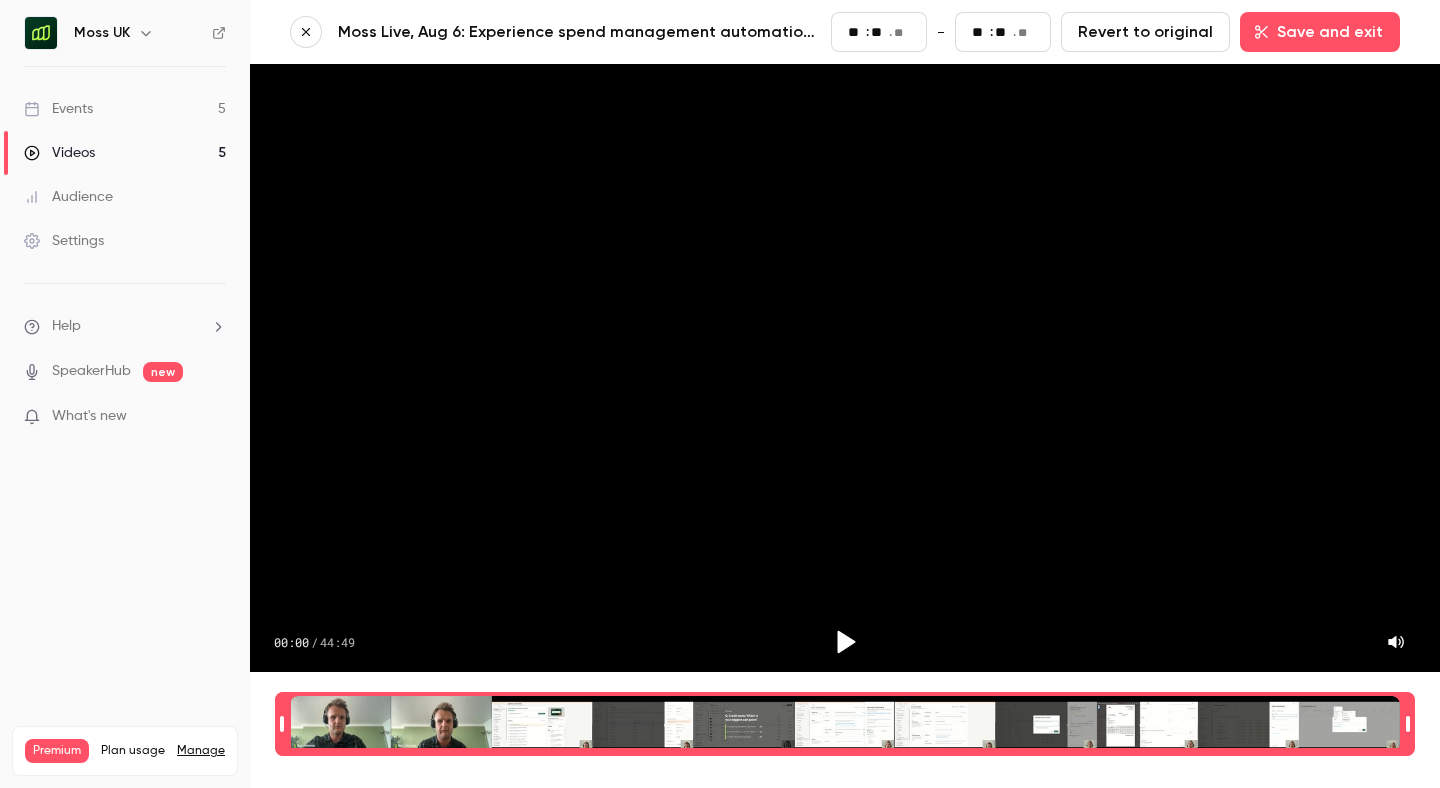 type on "**" 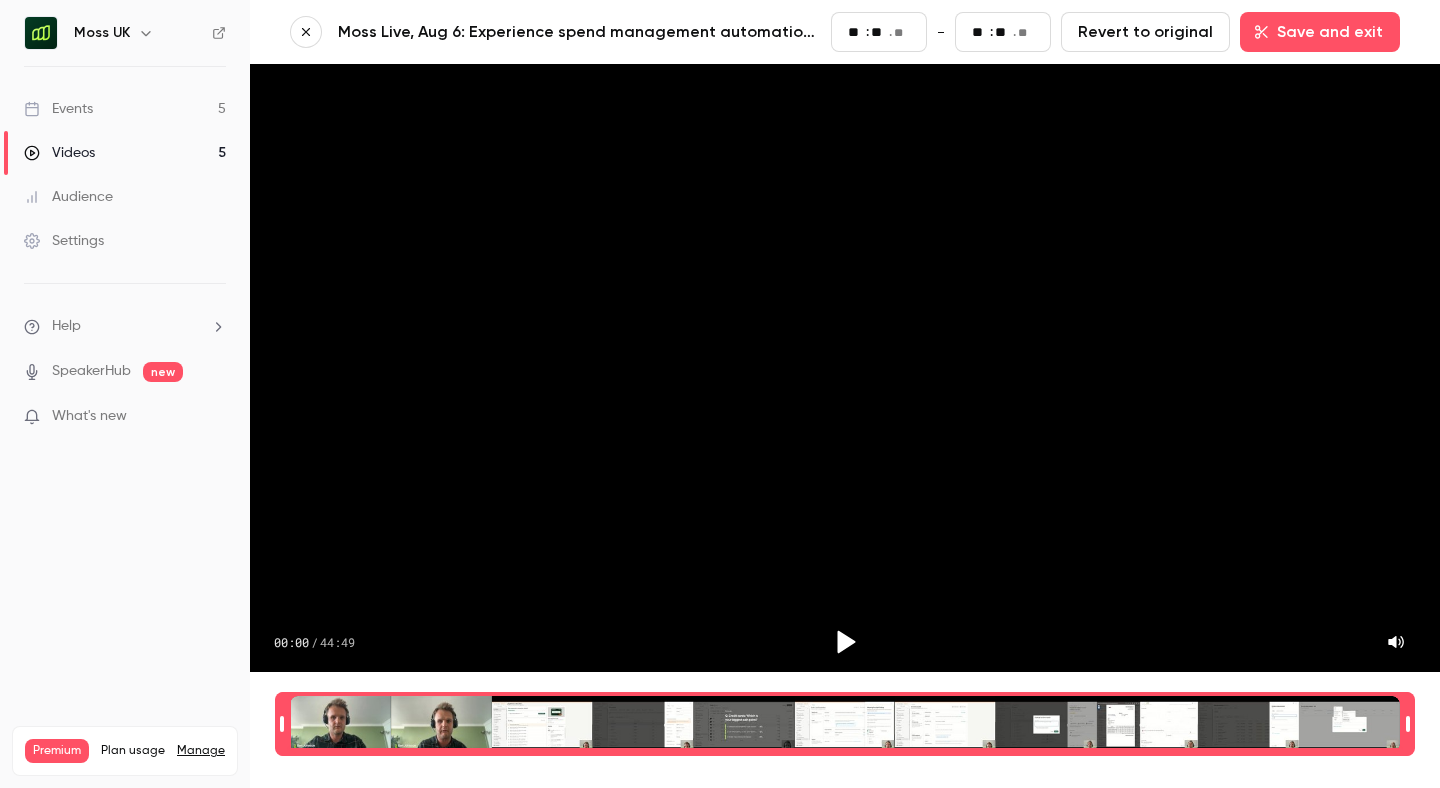 type on "**" 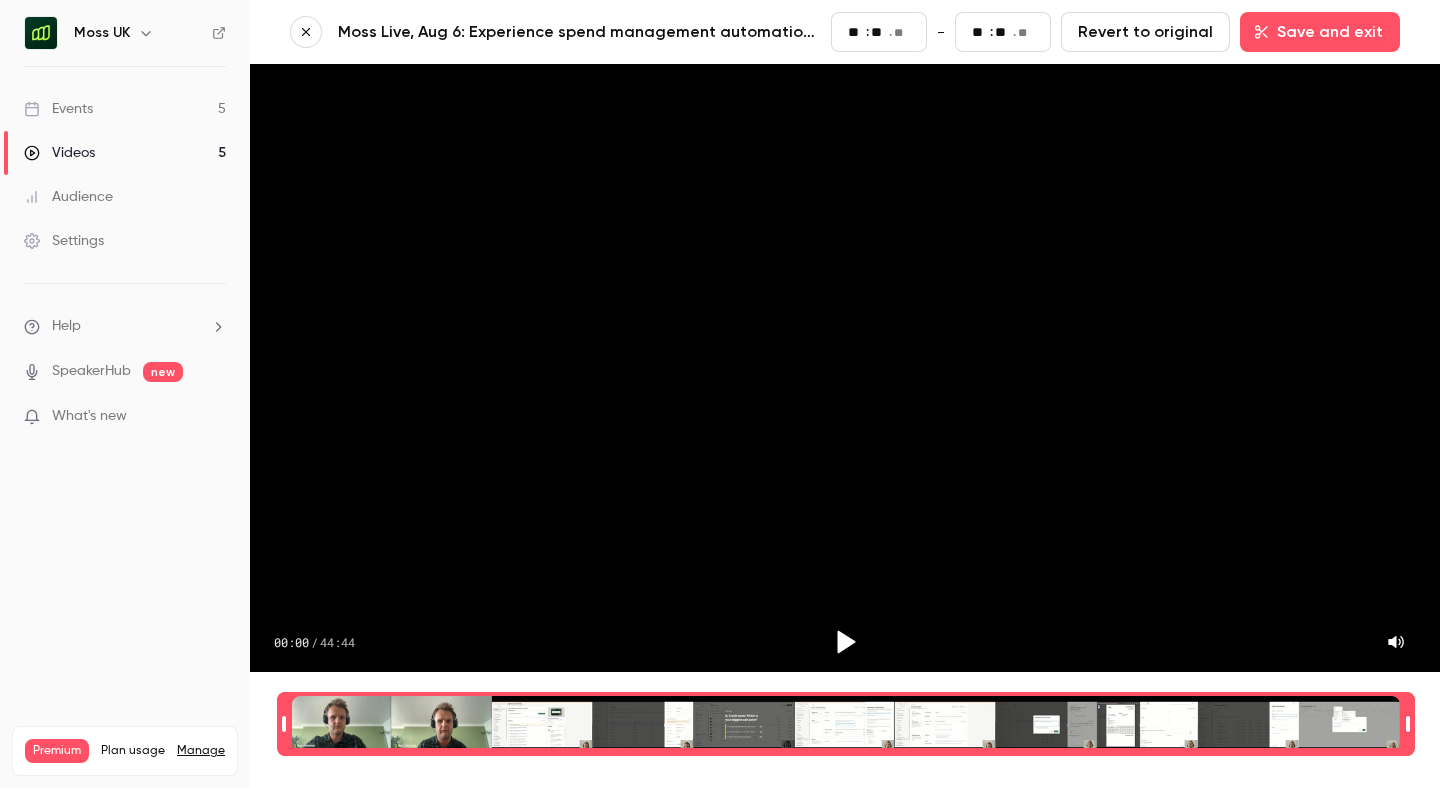 type on "**" 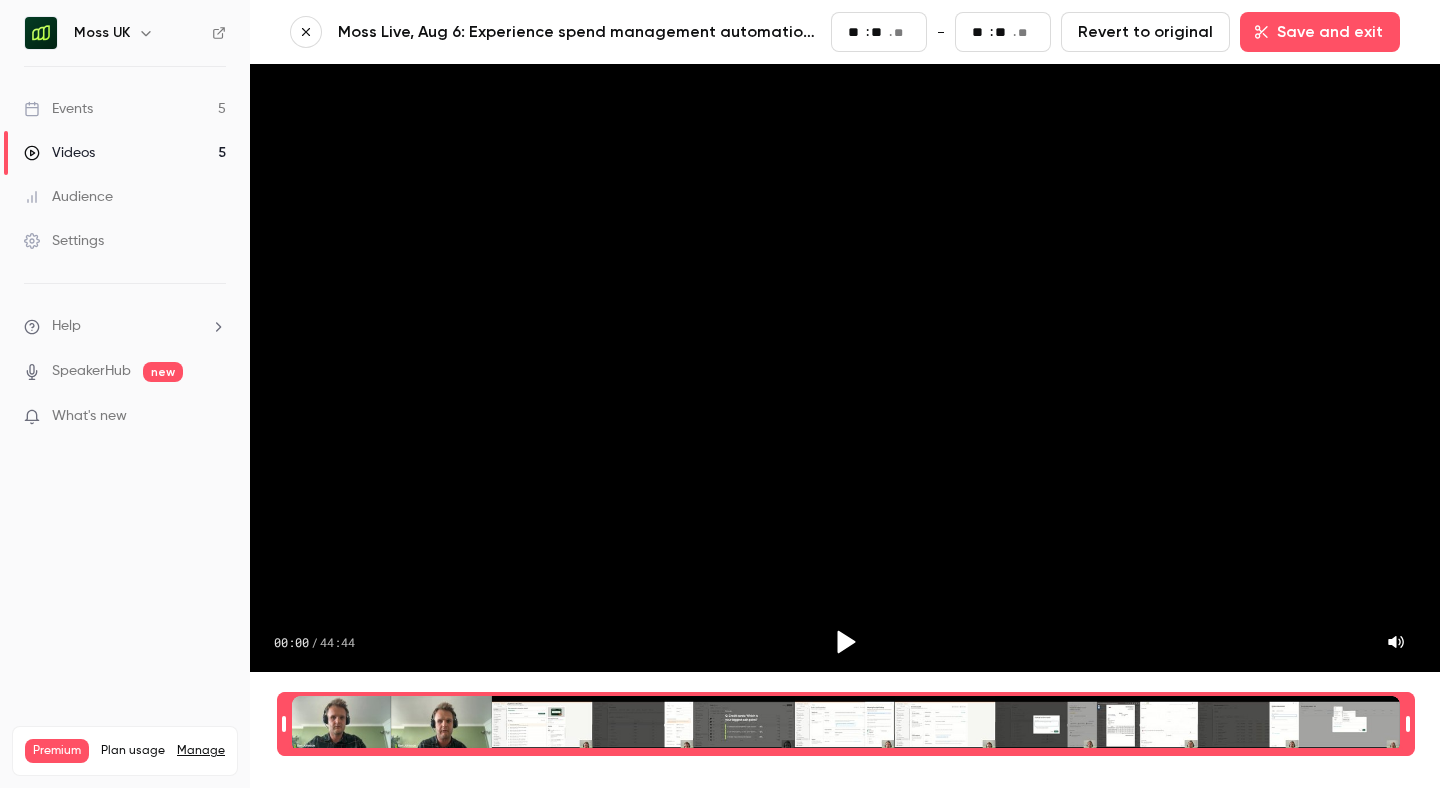 type on "**" 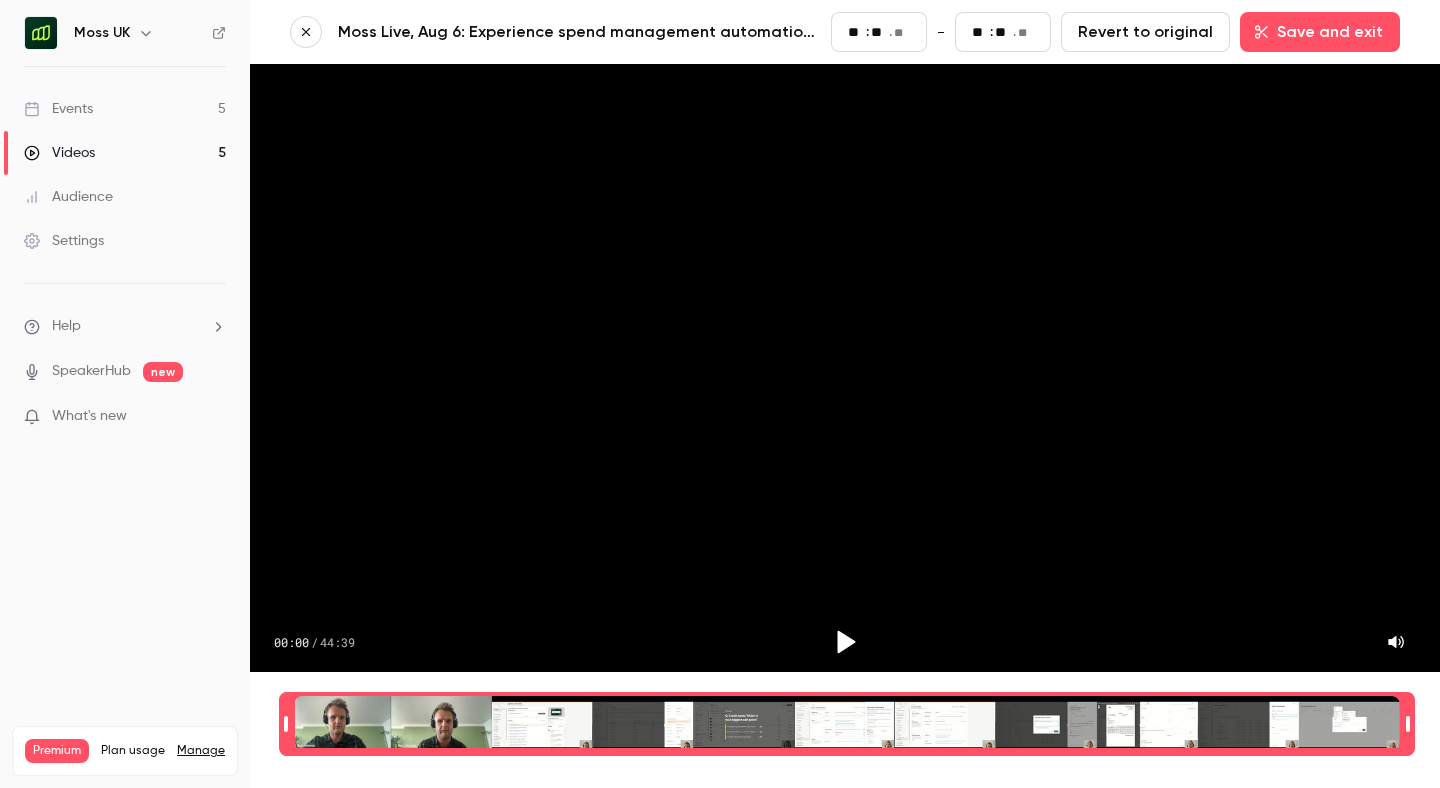 type on "**" 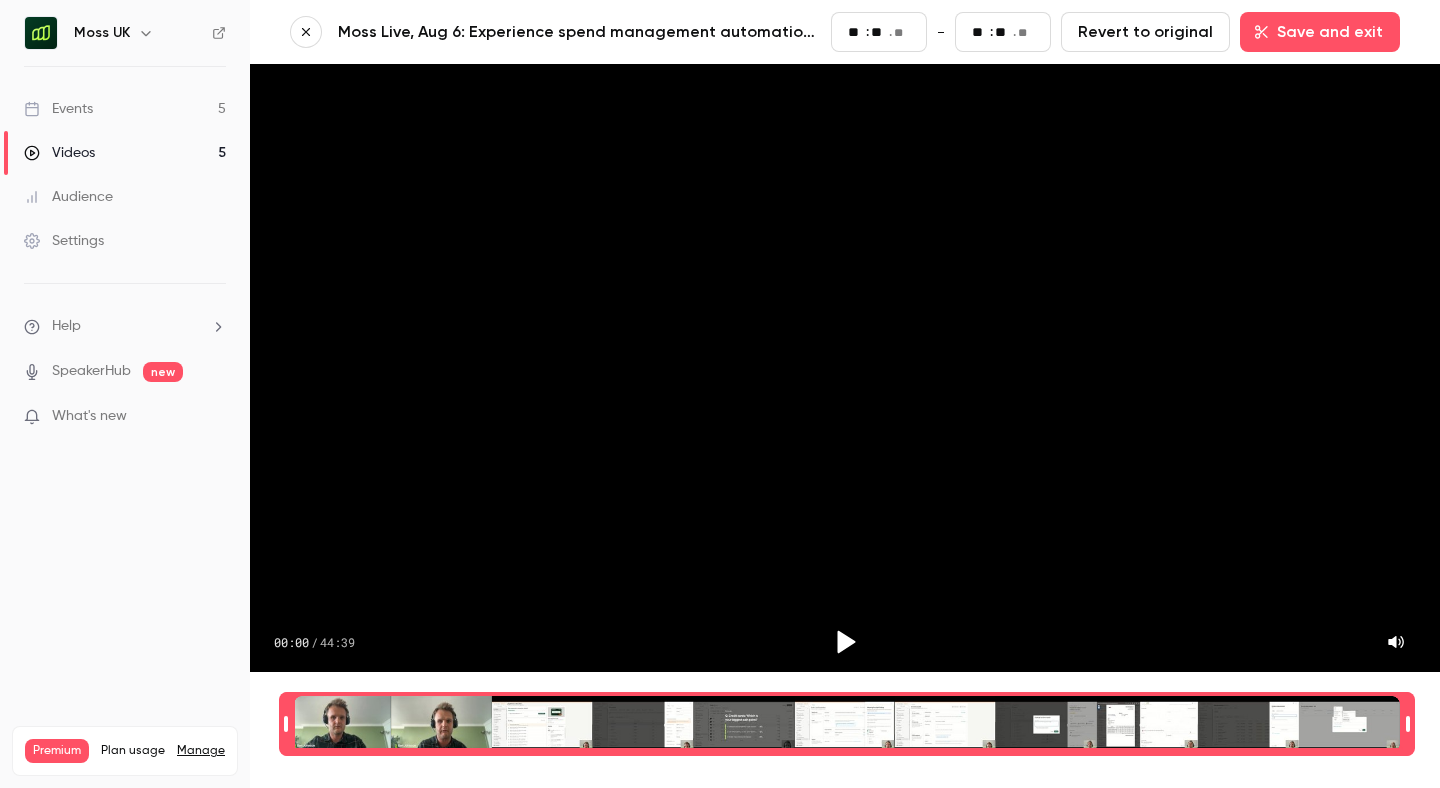 type on "**" 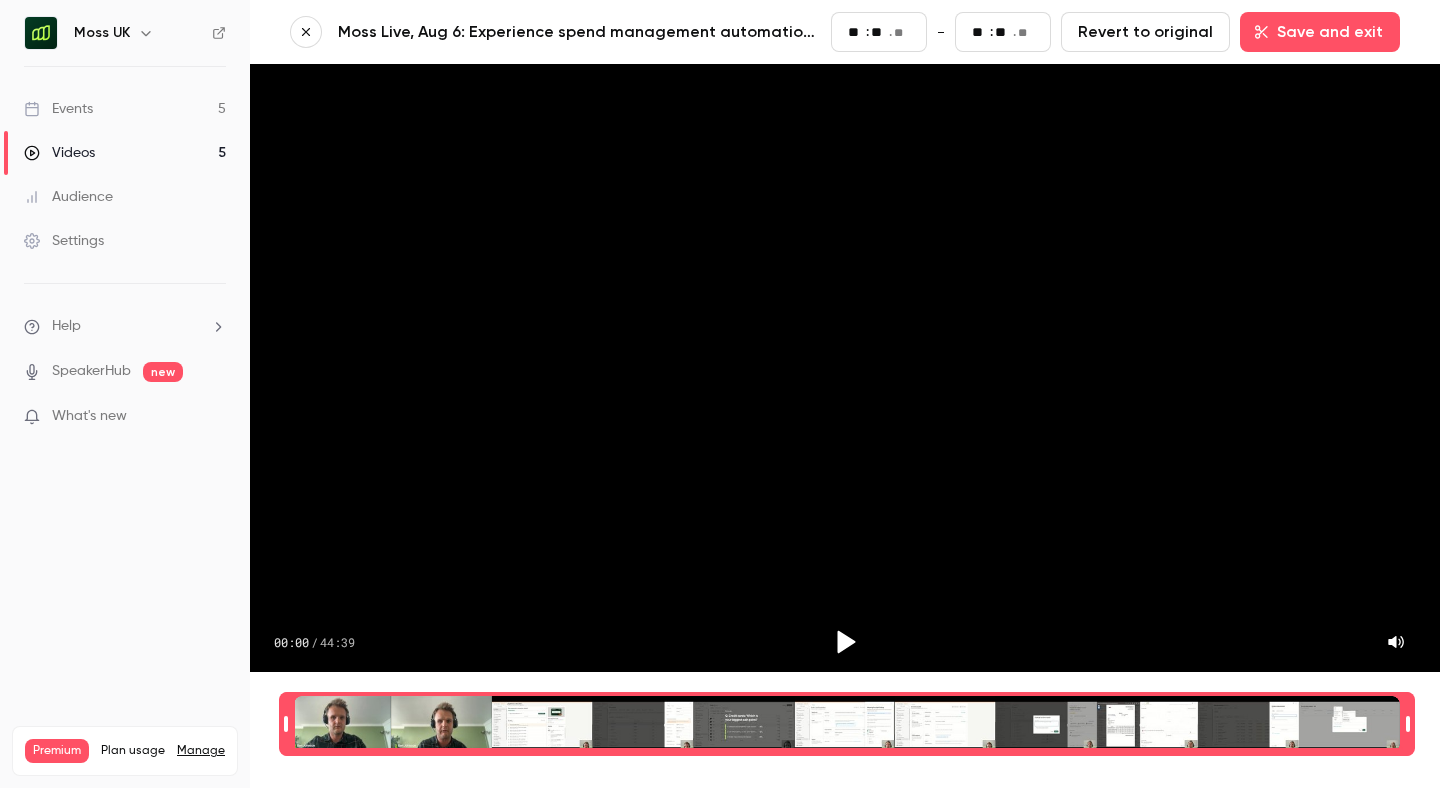type on "**" 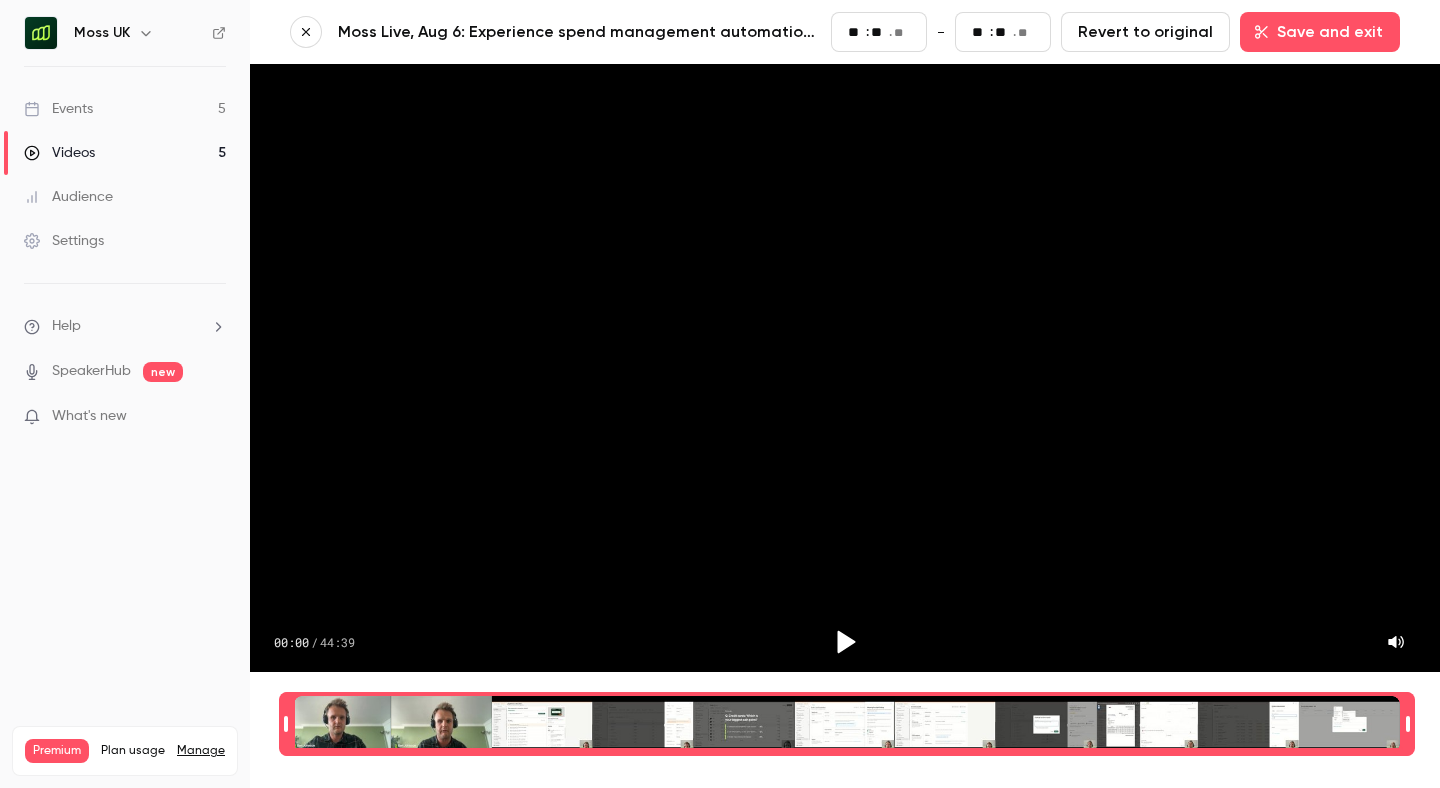 type on "**" 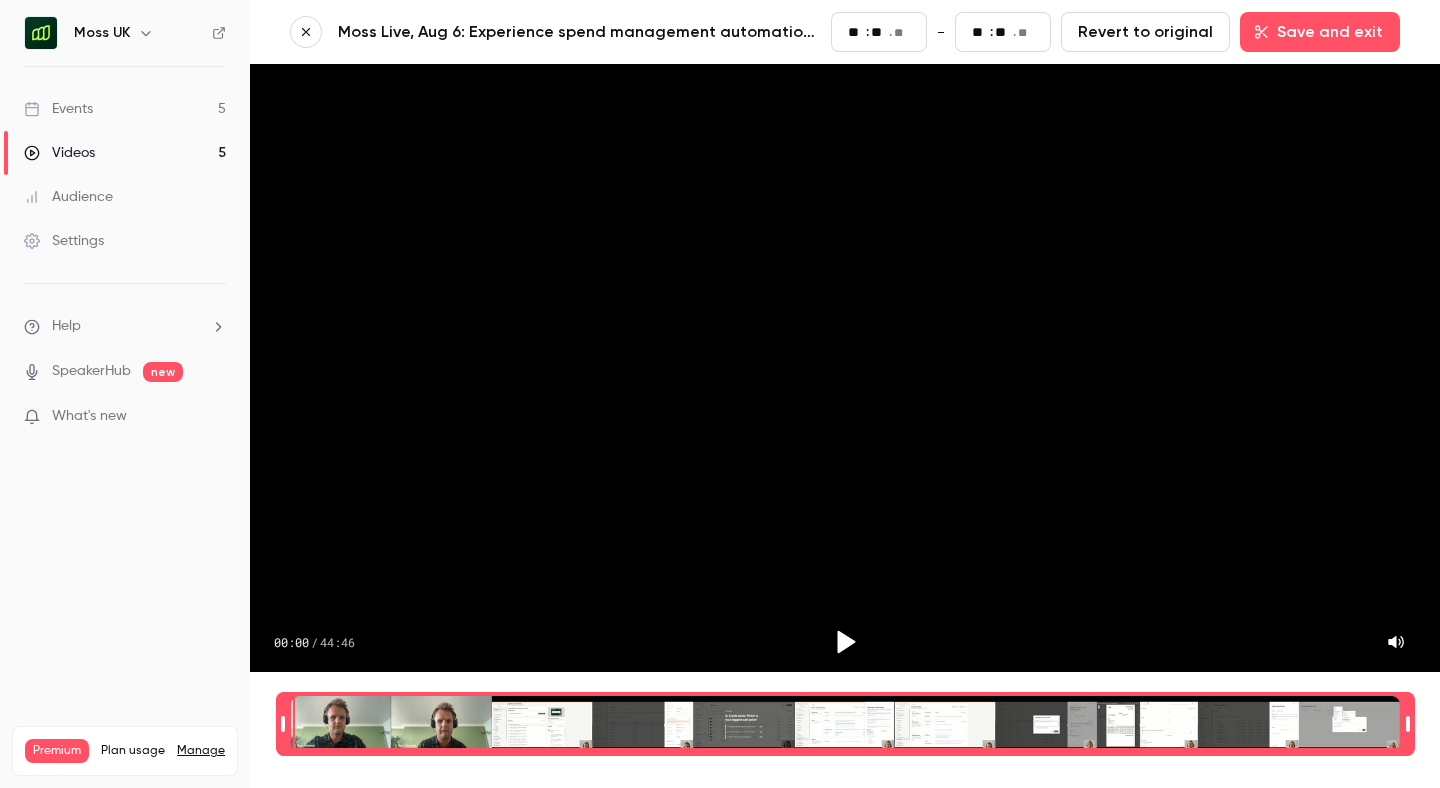 type on "**" 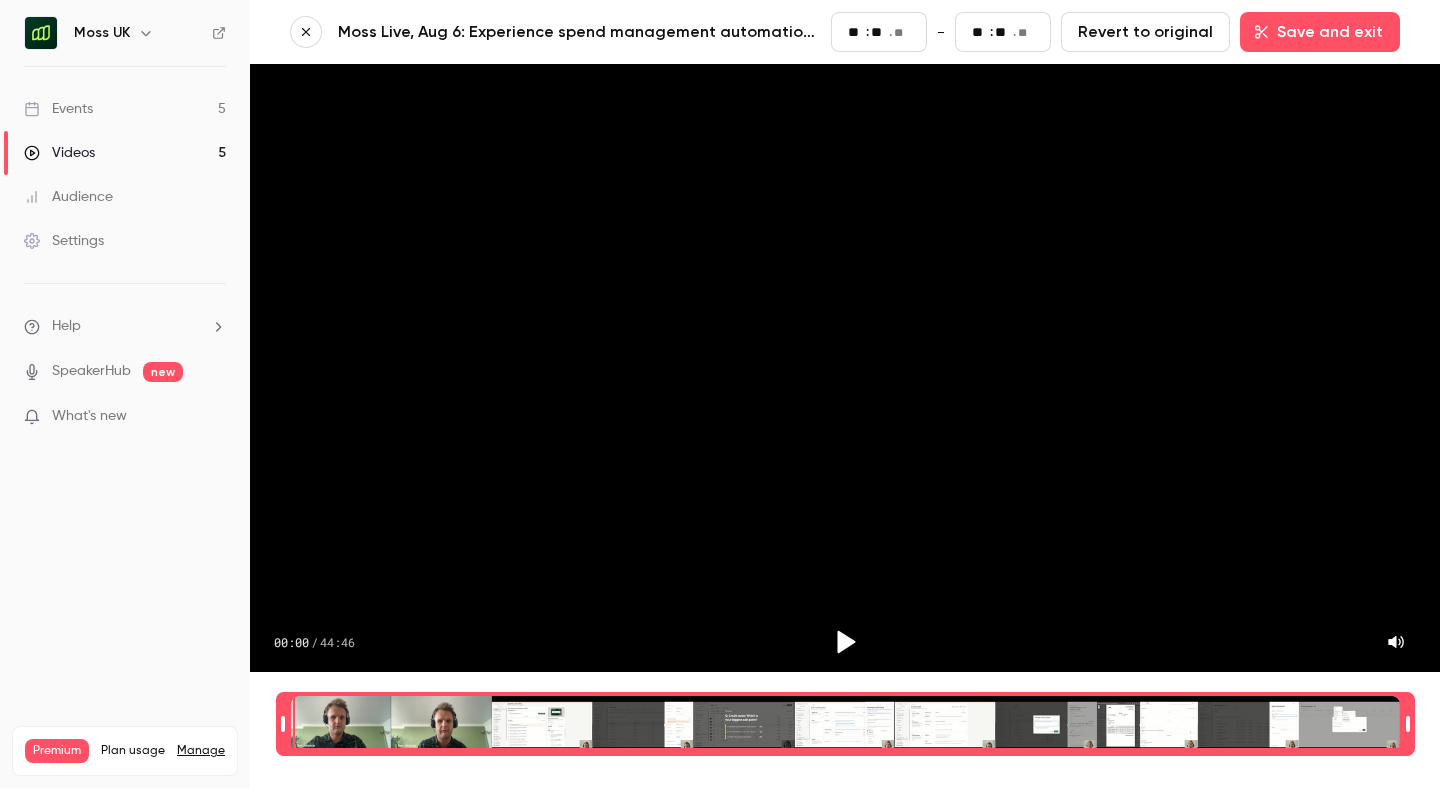 type on "**" 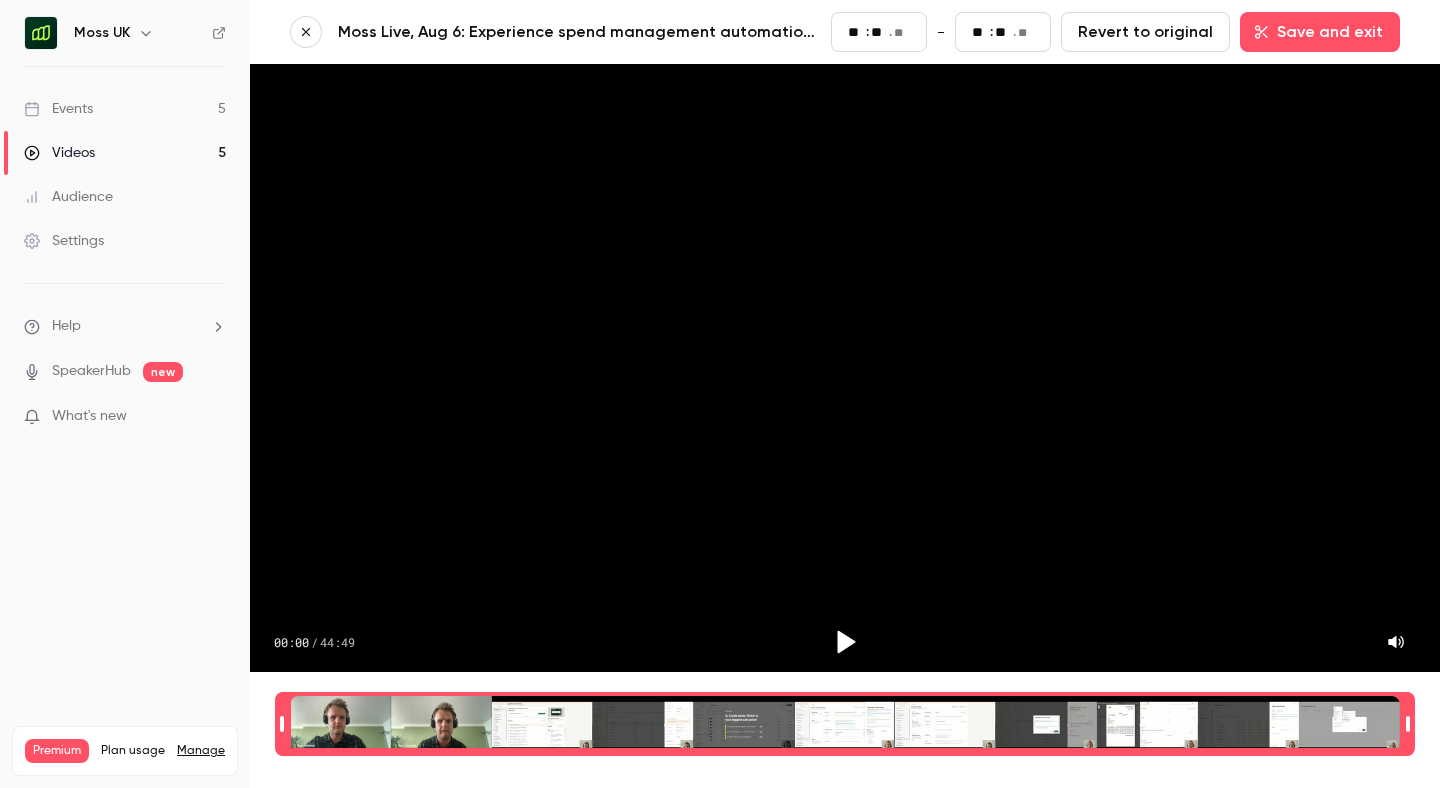 drag, startPoint x: 280, startPoint y: 716, endPoint x: 263, endPoint y: 717, distance: 17.029387 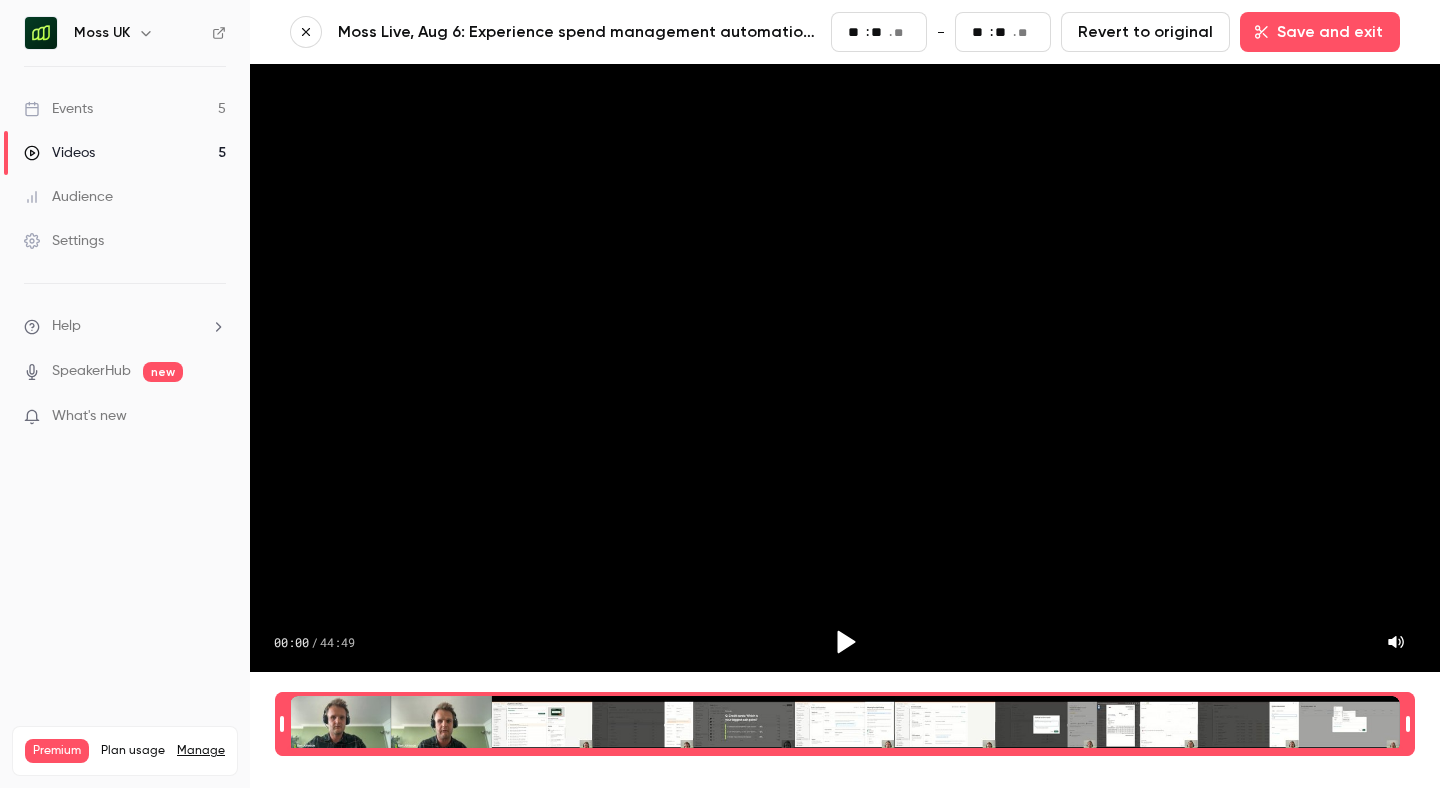 click on "Moss Live, Aug 6: Experience spend management automation with Moss Start ** : ** . ** - End ** : ** . ** Revert to original Save and exit 00:00 / 44:49 00:00.00" at bounding box center (845, 394) 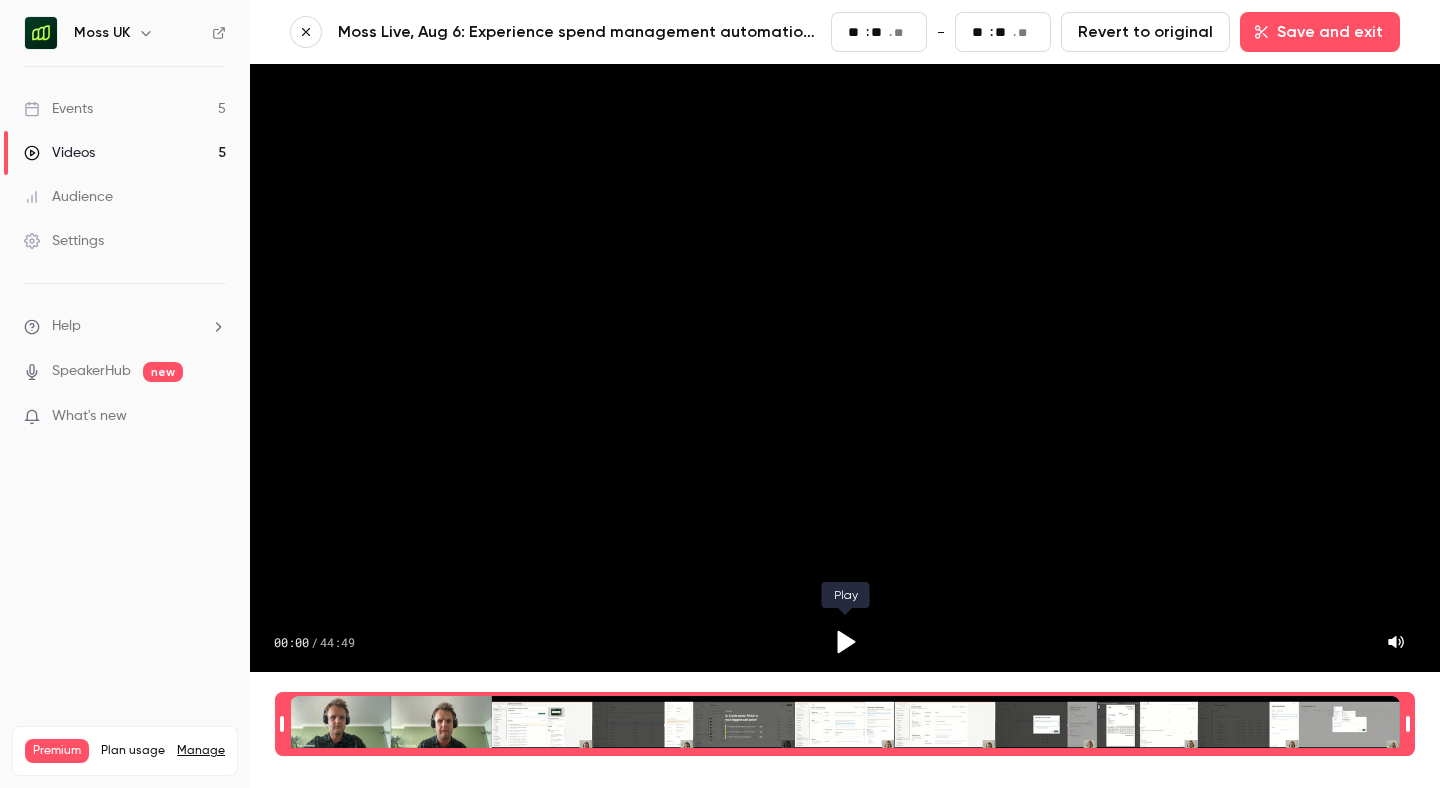 click 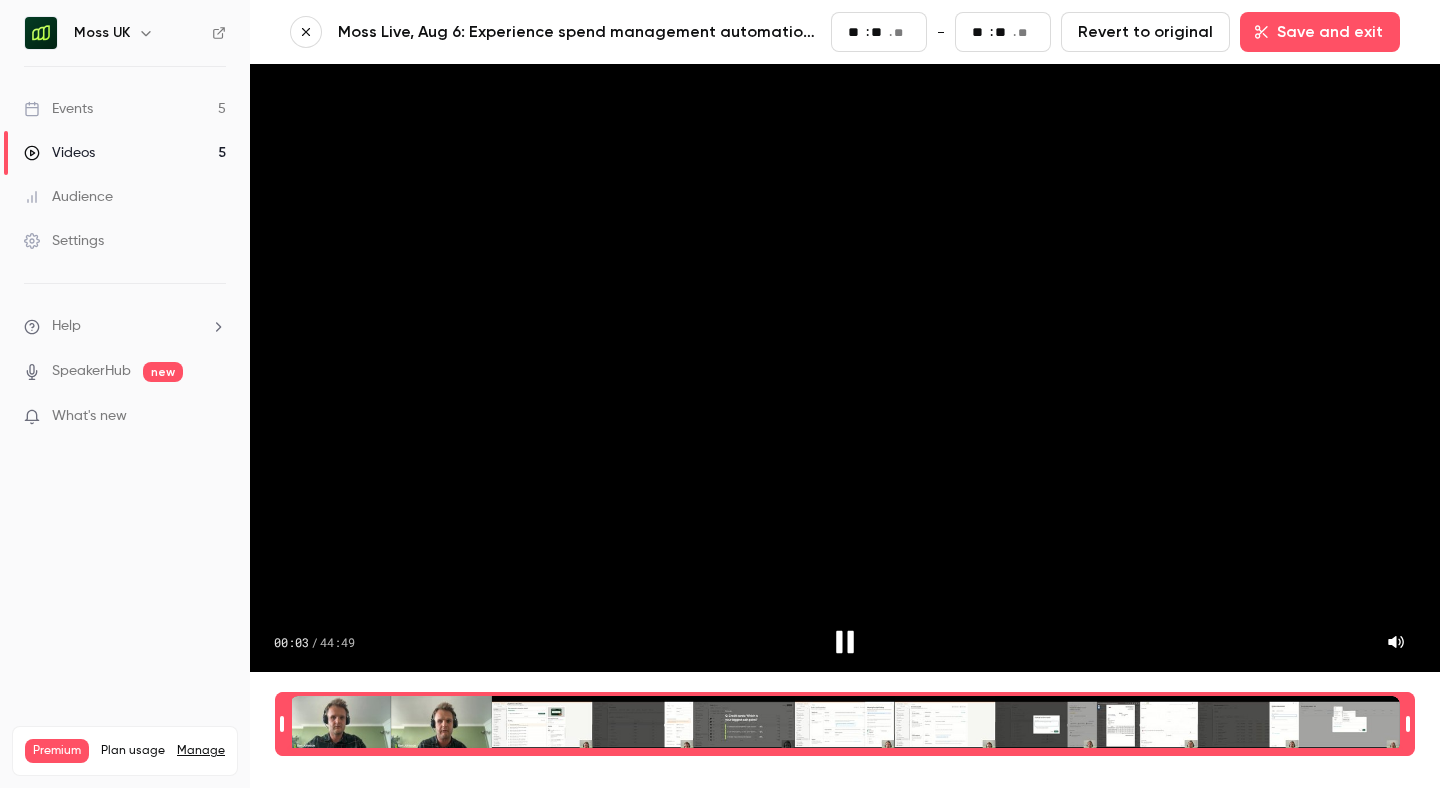 type on "*" 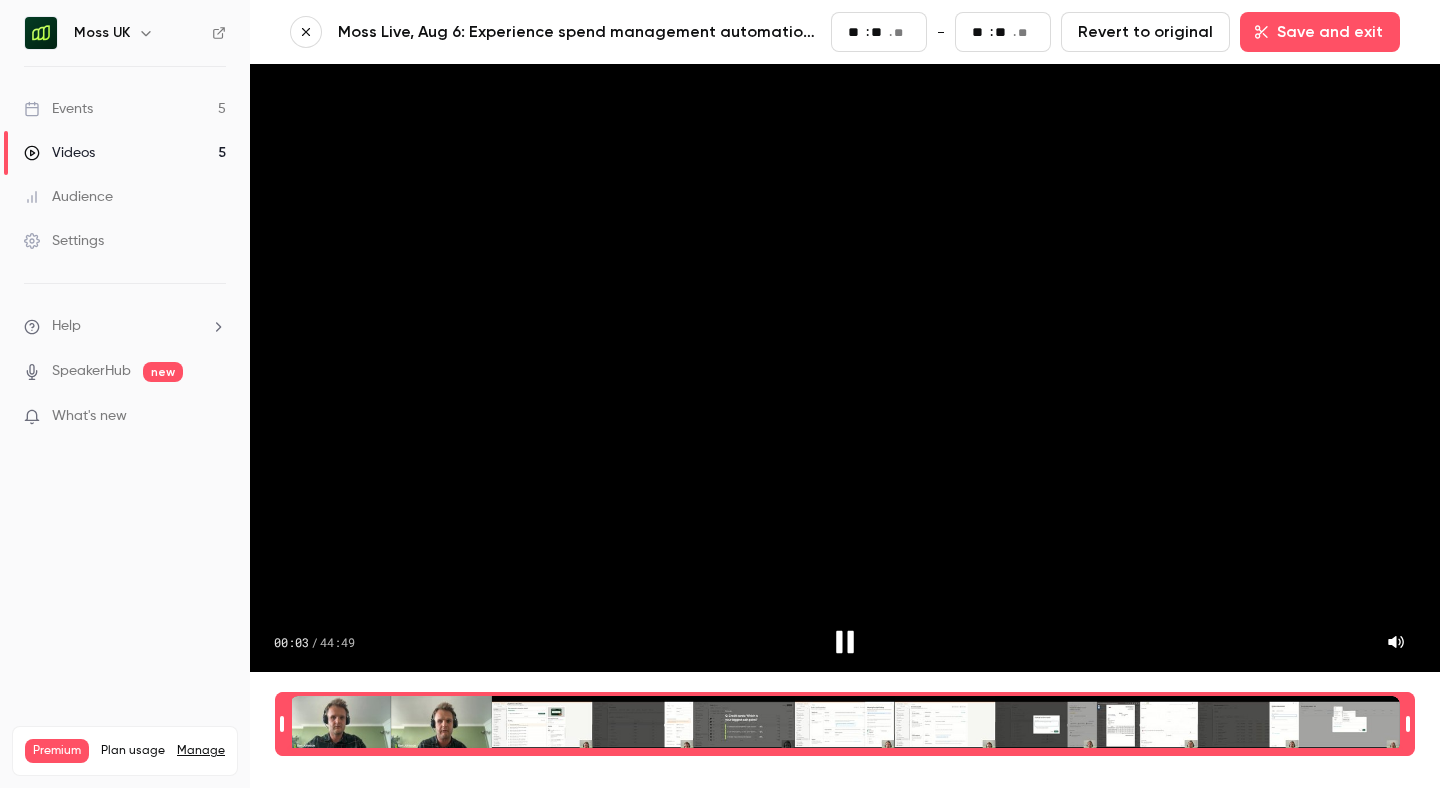 type on "**" 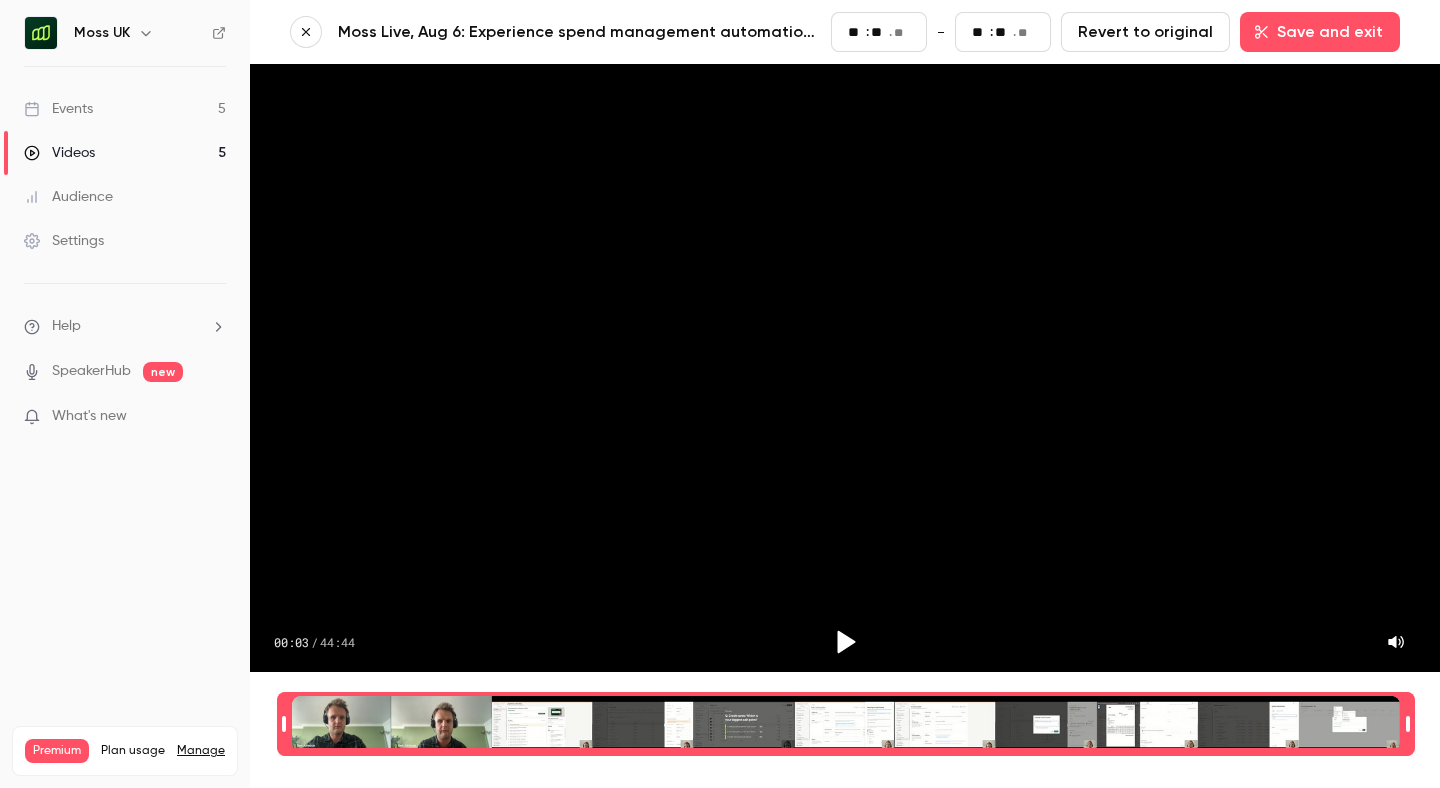type on "*" 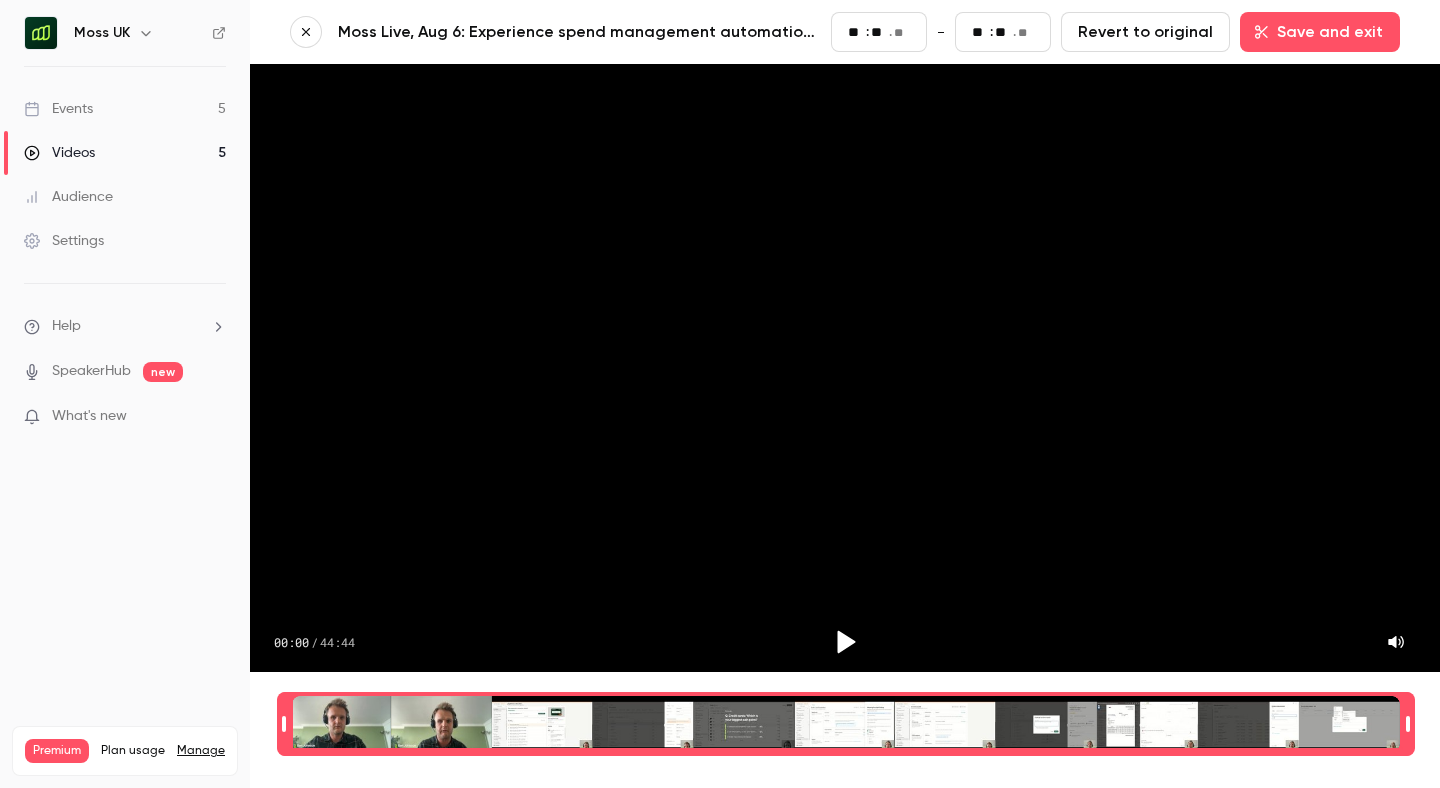 type on "**" 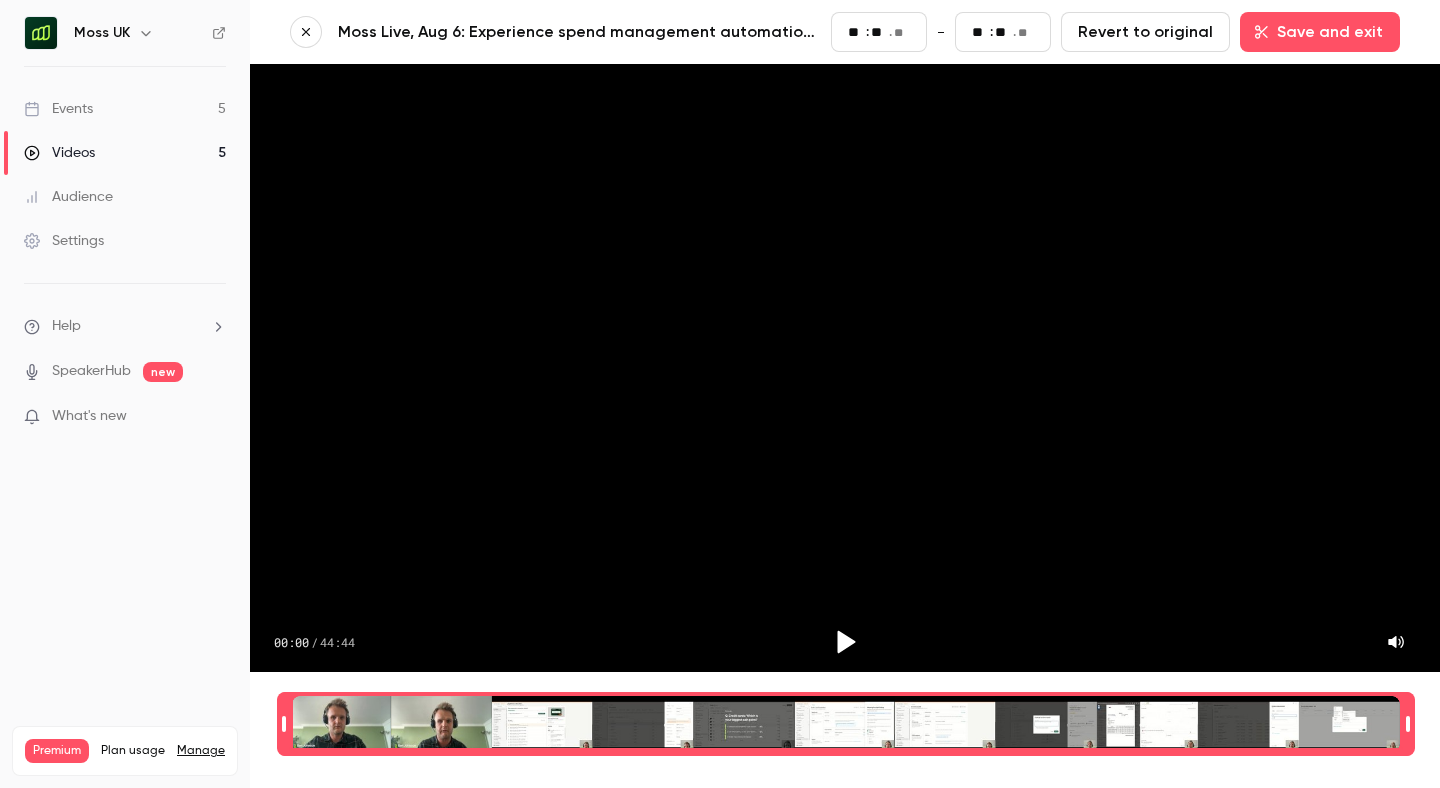 type on "**" 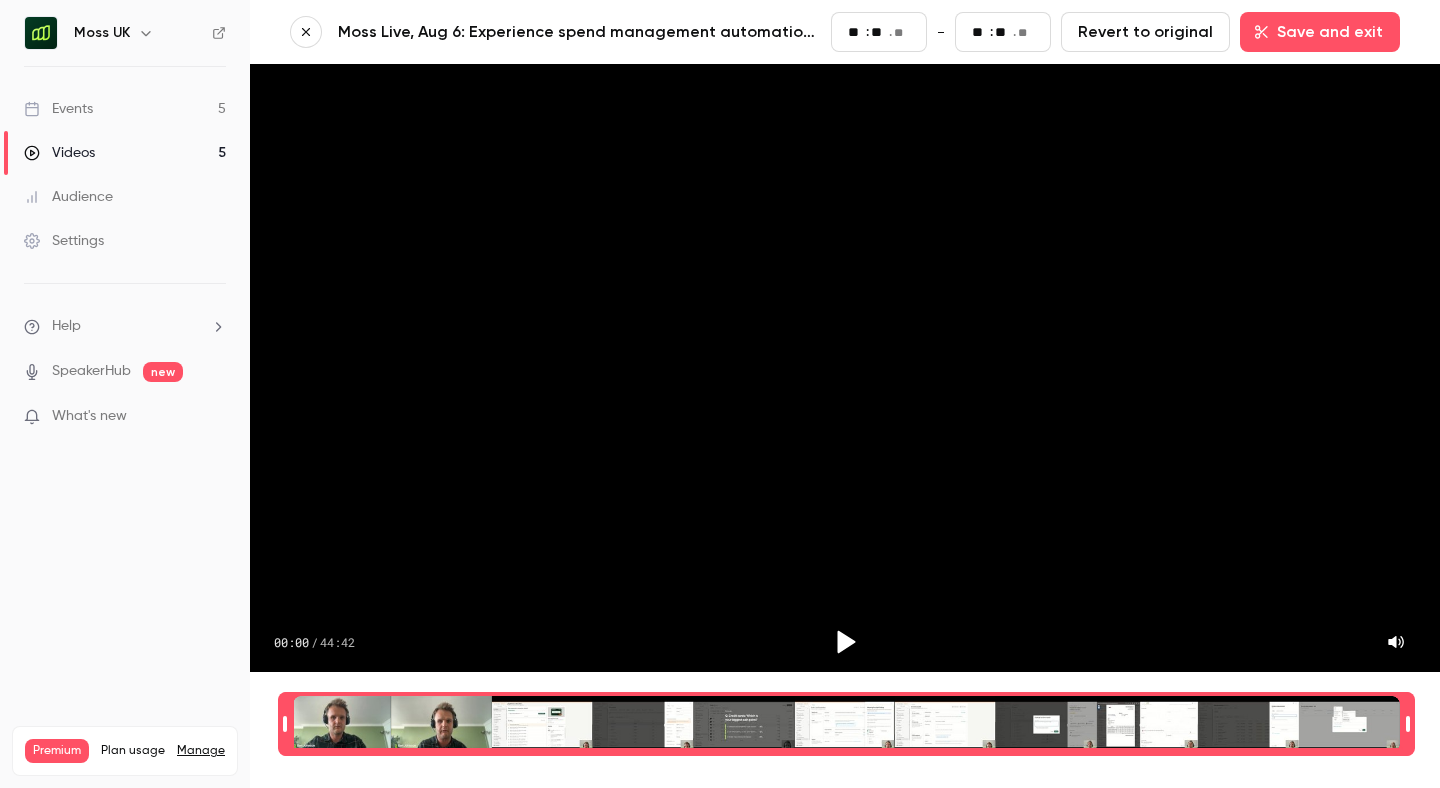 type on "*" 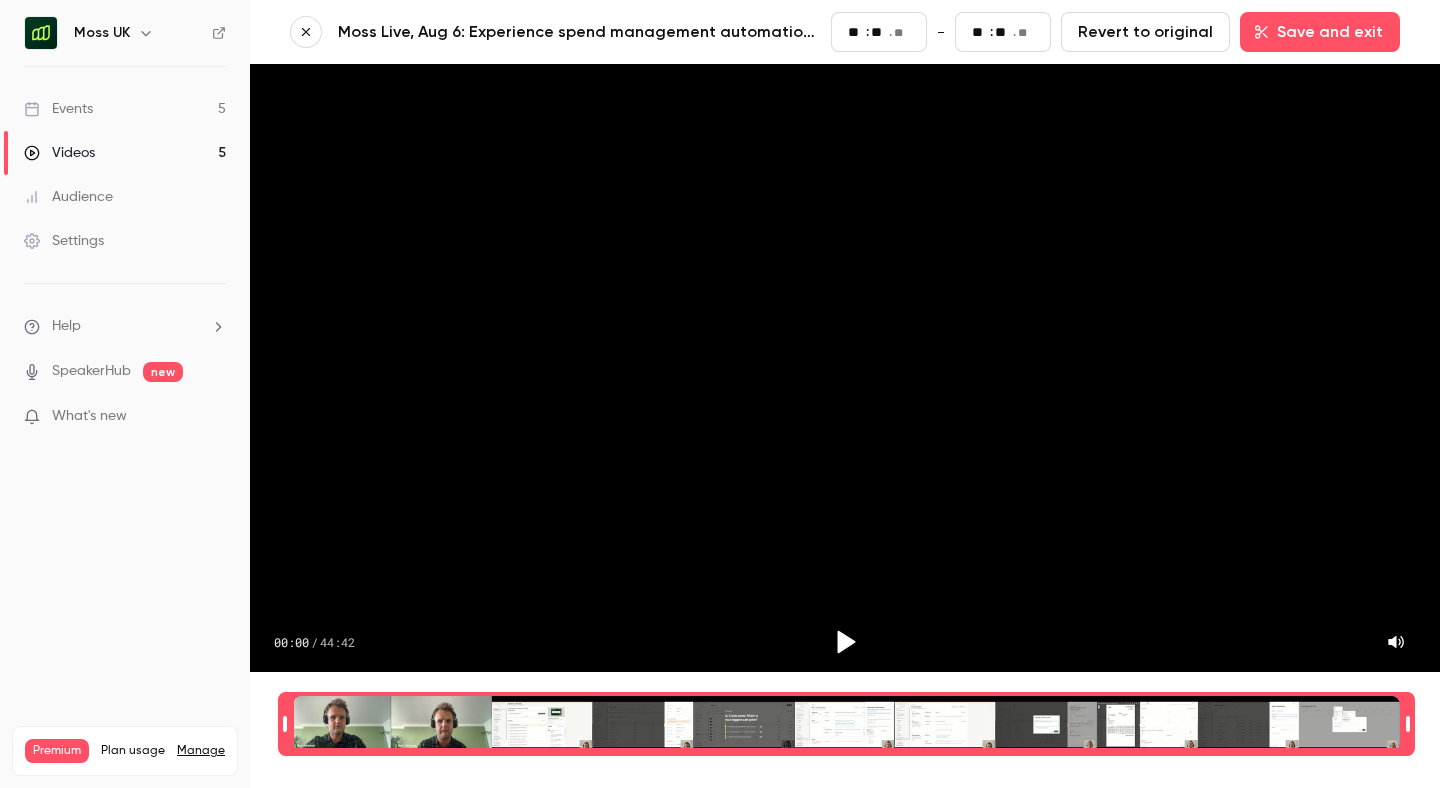type on "**" 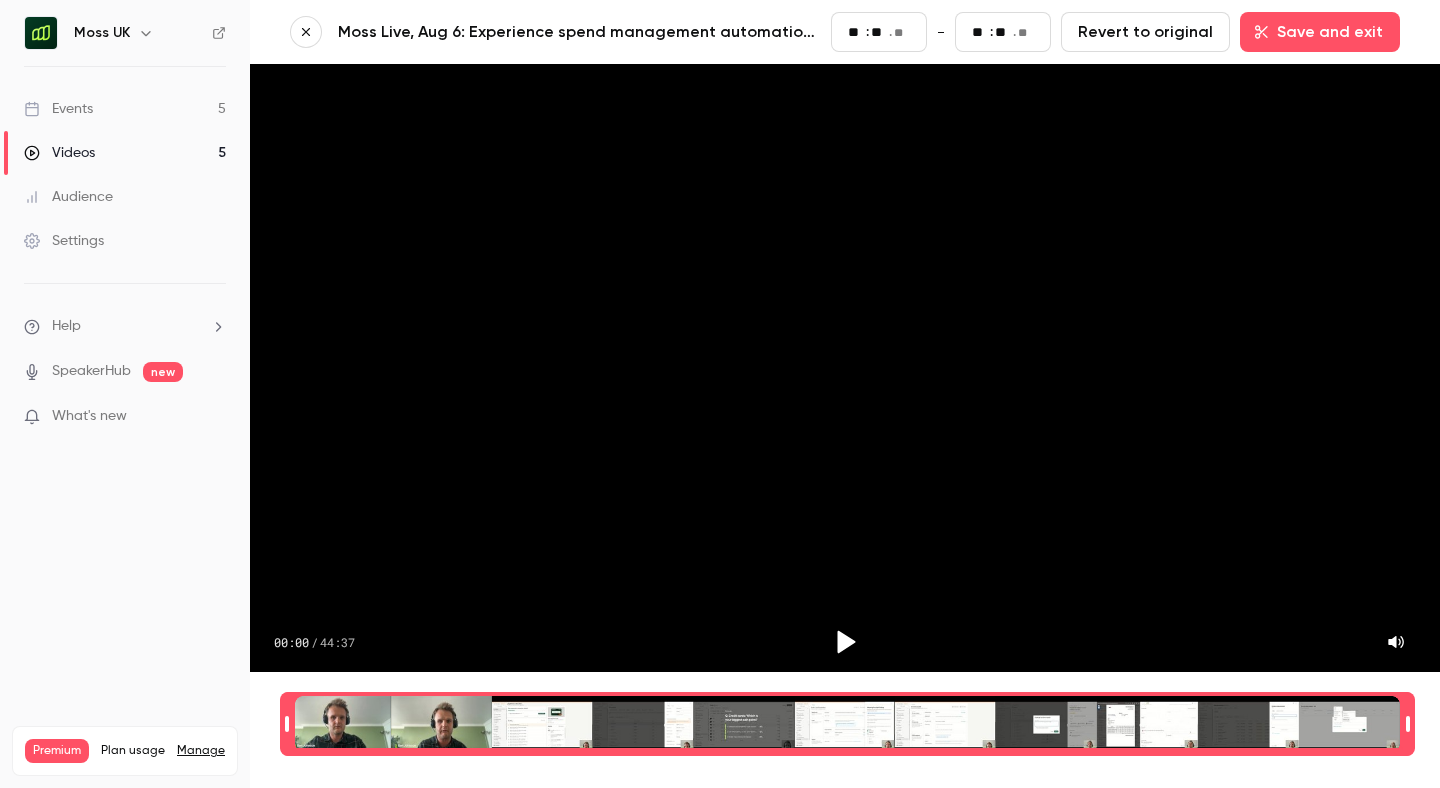 type on "**" 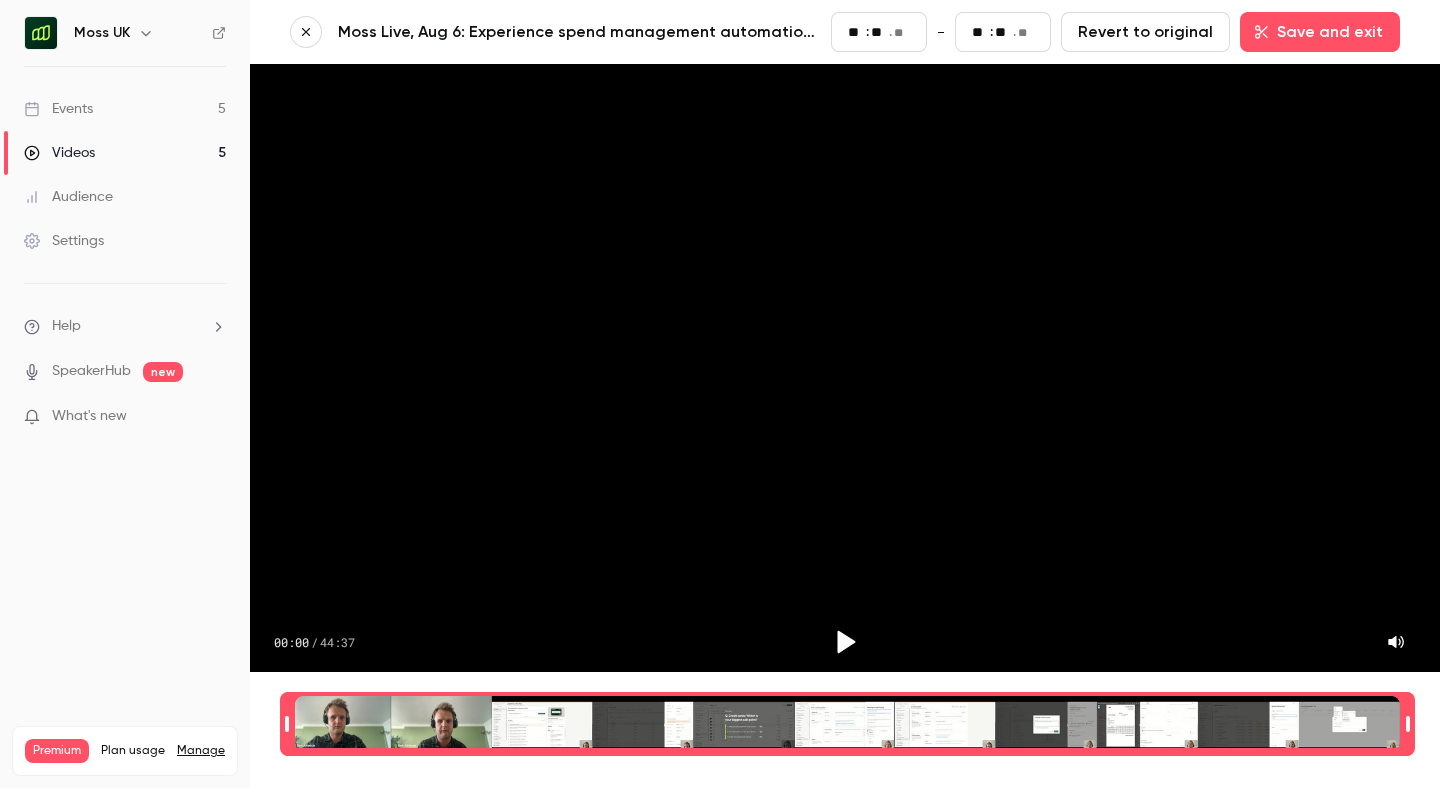 type on "**" 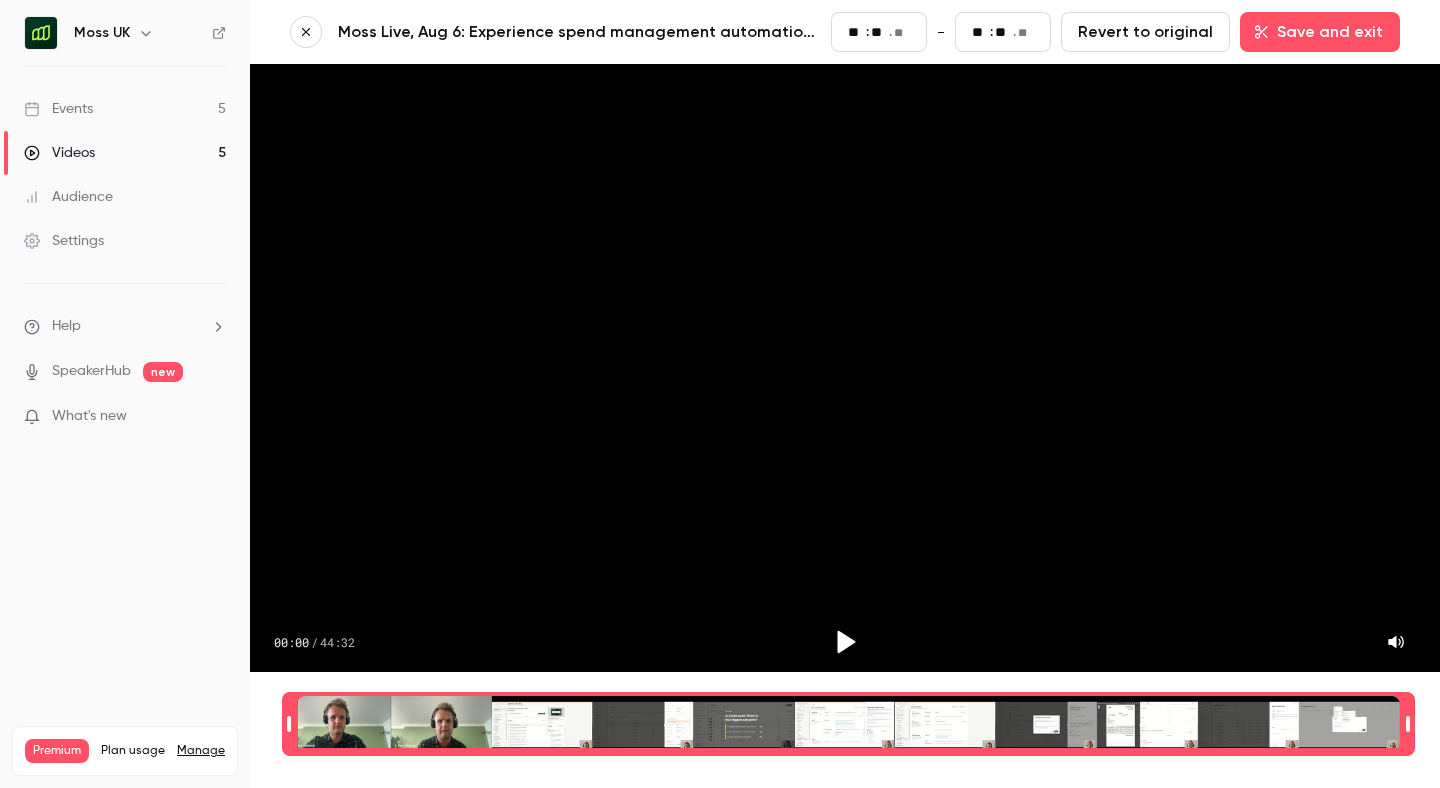 type on "**" 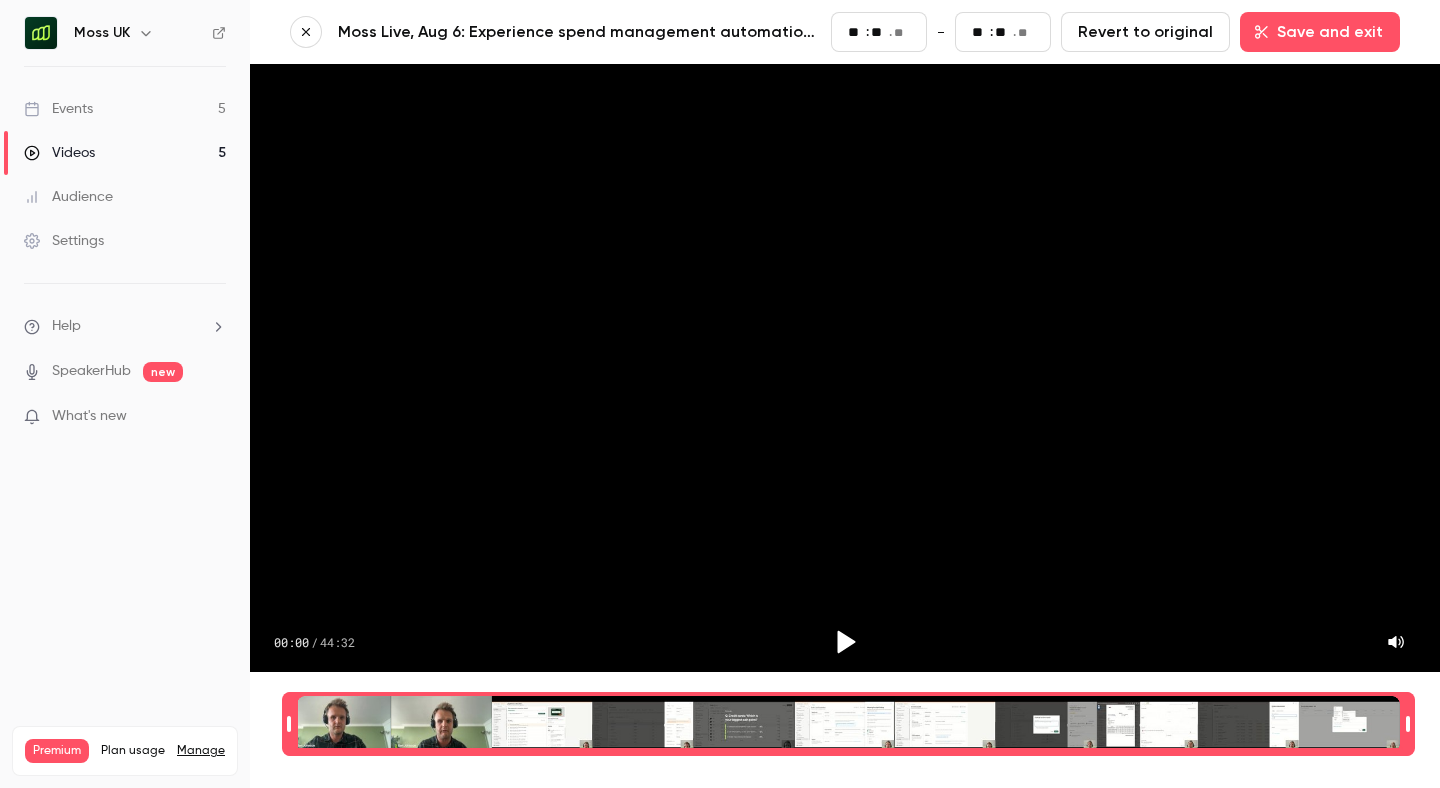 type on "**" 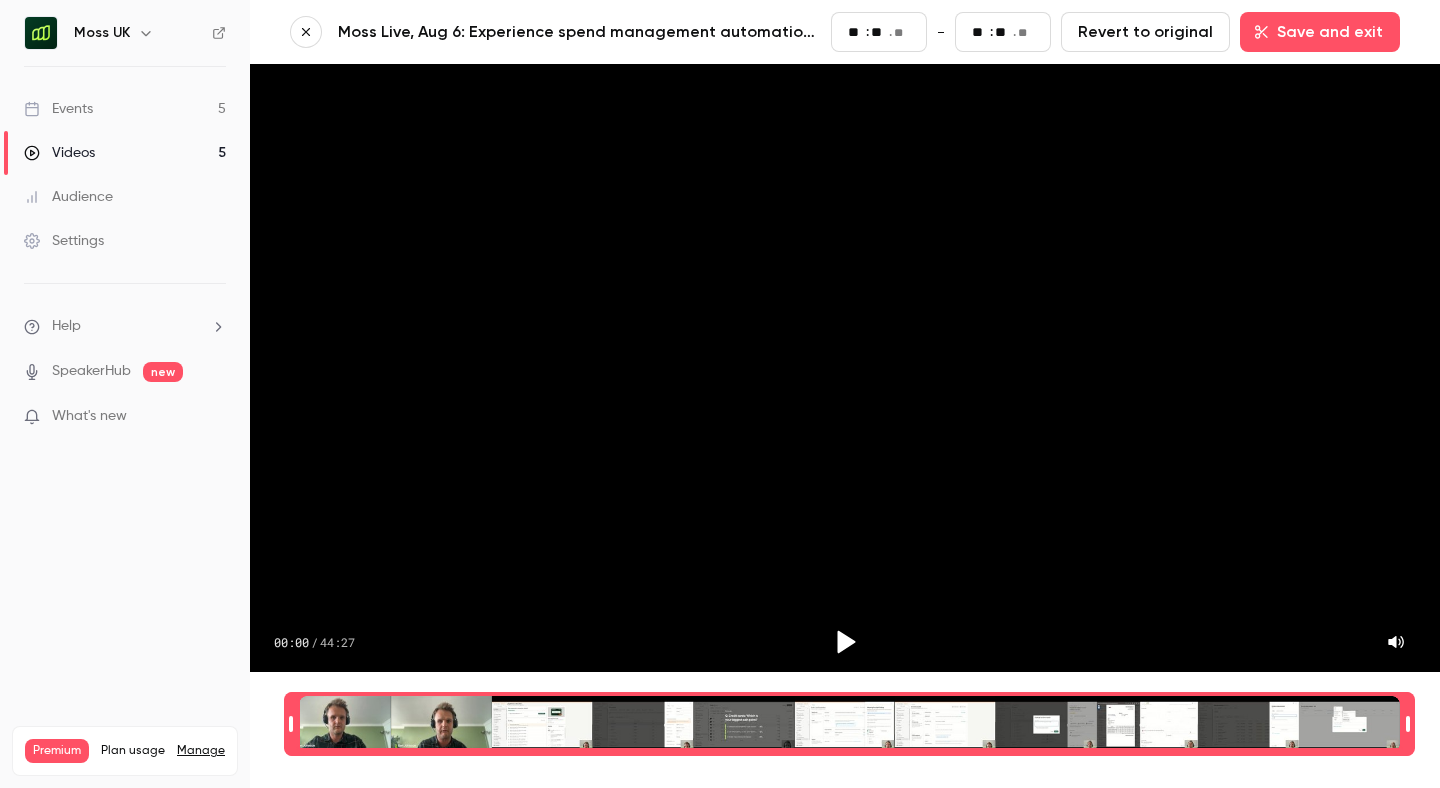 click at bounding box center (291, 724) 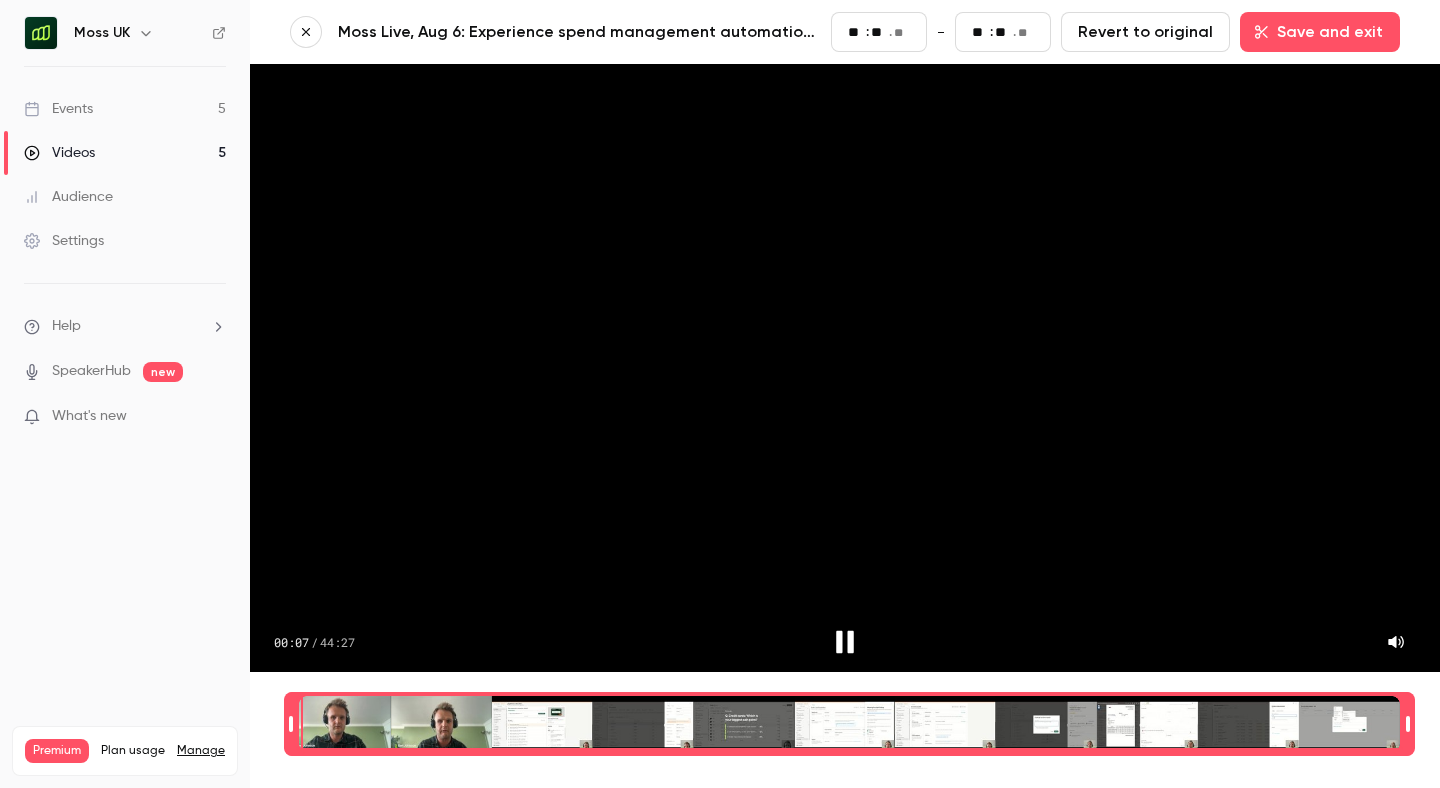 click at bounding box center [849, 724] 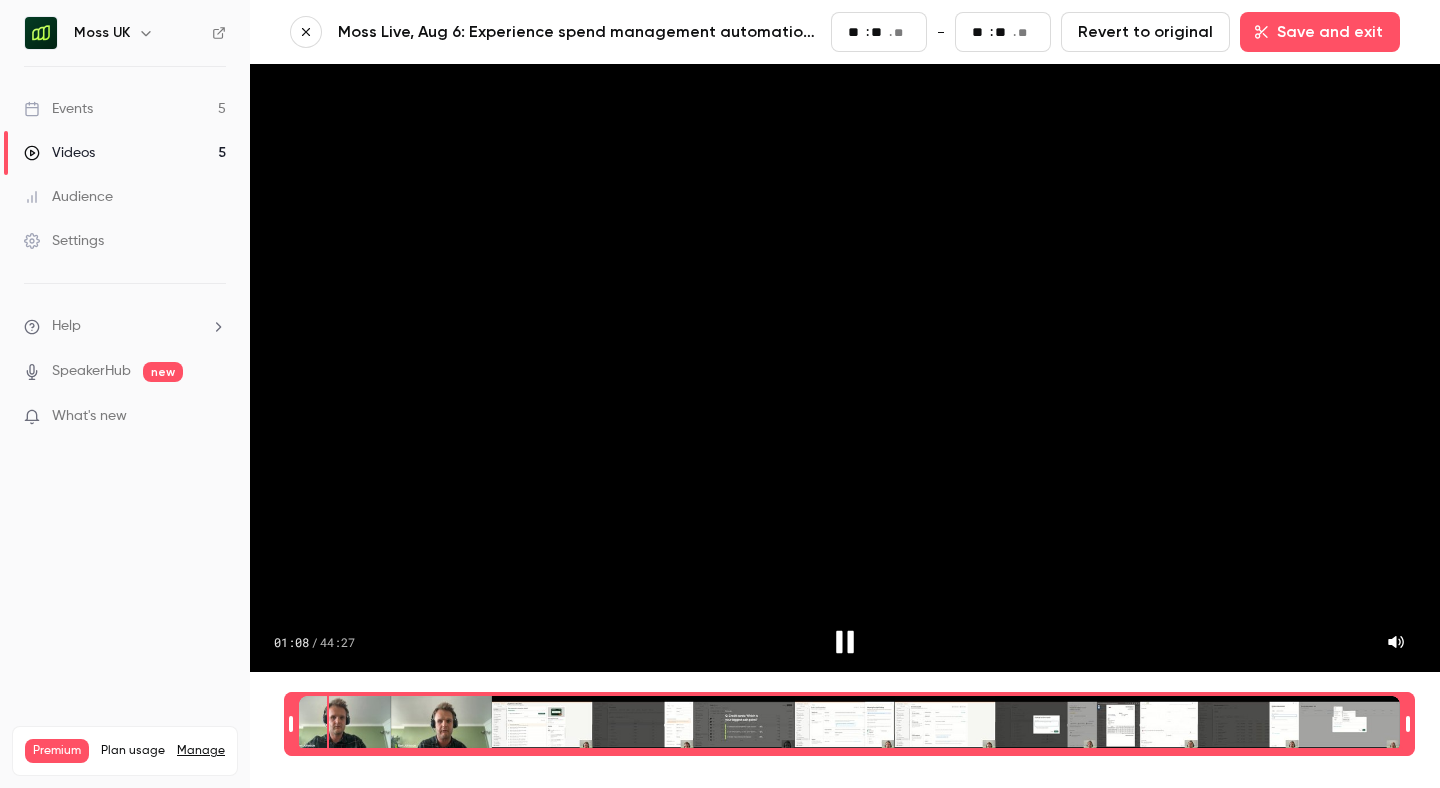 click at bounding box center [849, 724] 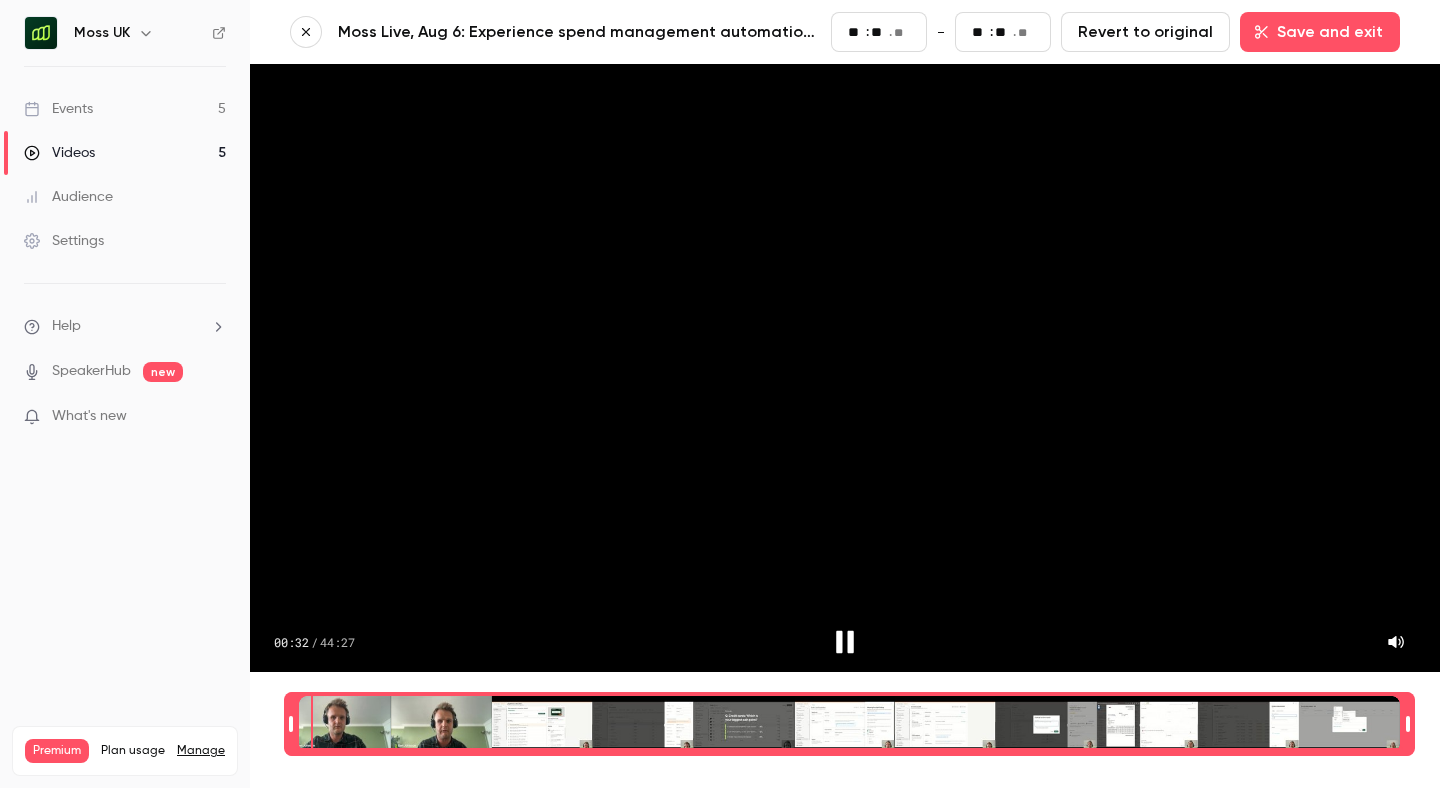 click at bounding box center [849, 724] 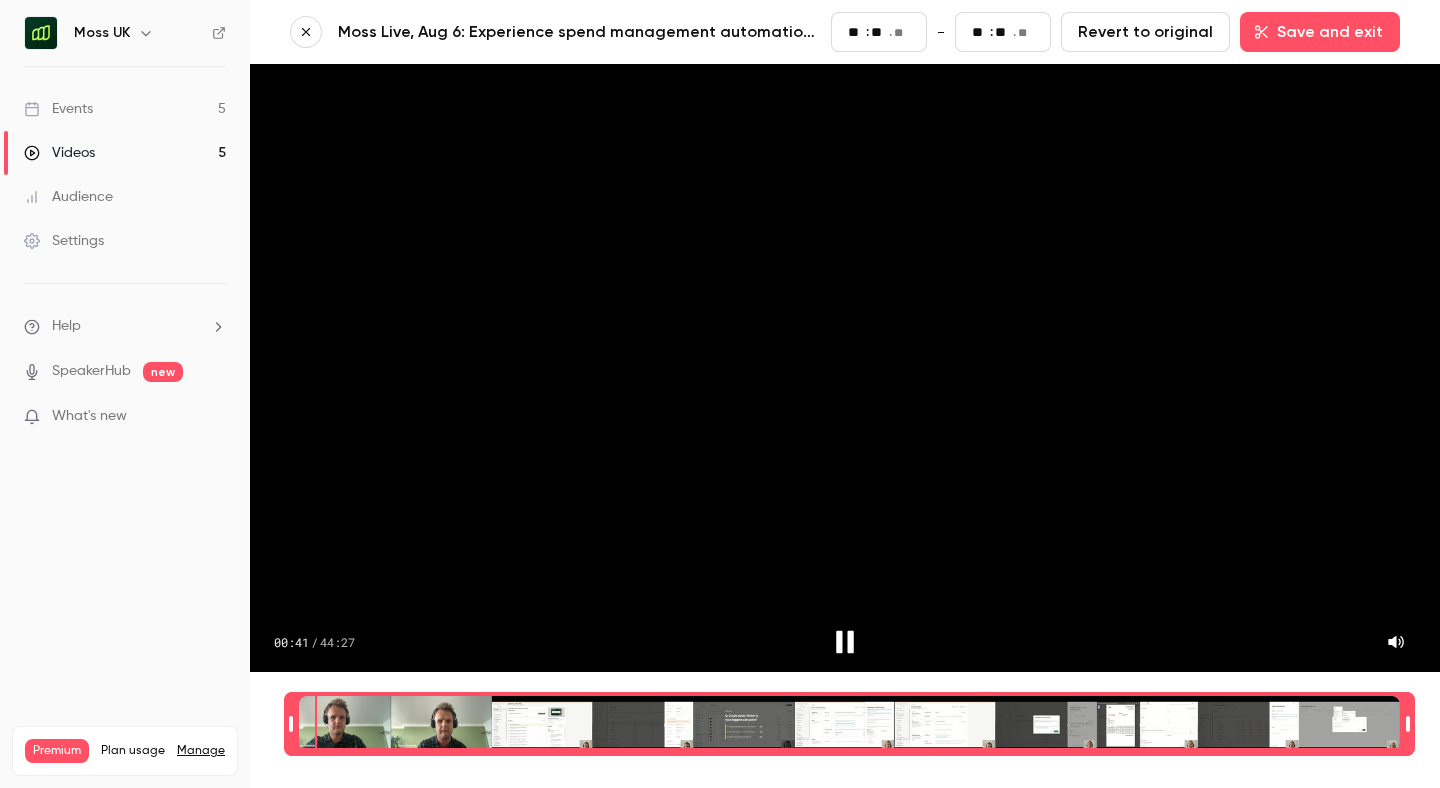 type on "**" 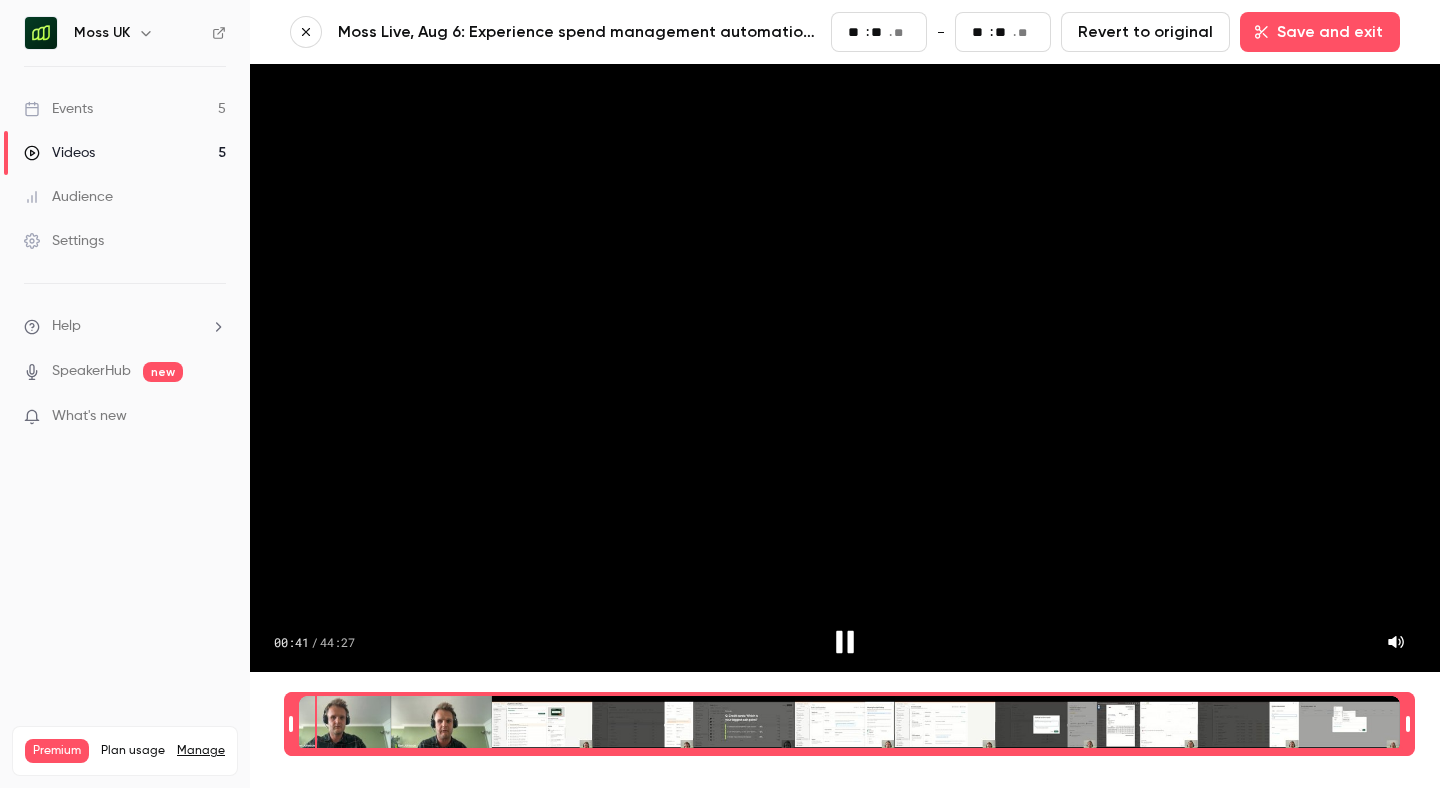 type on "**" 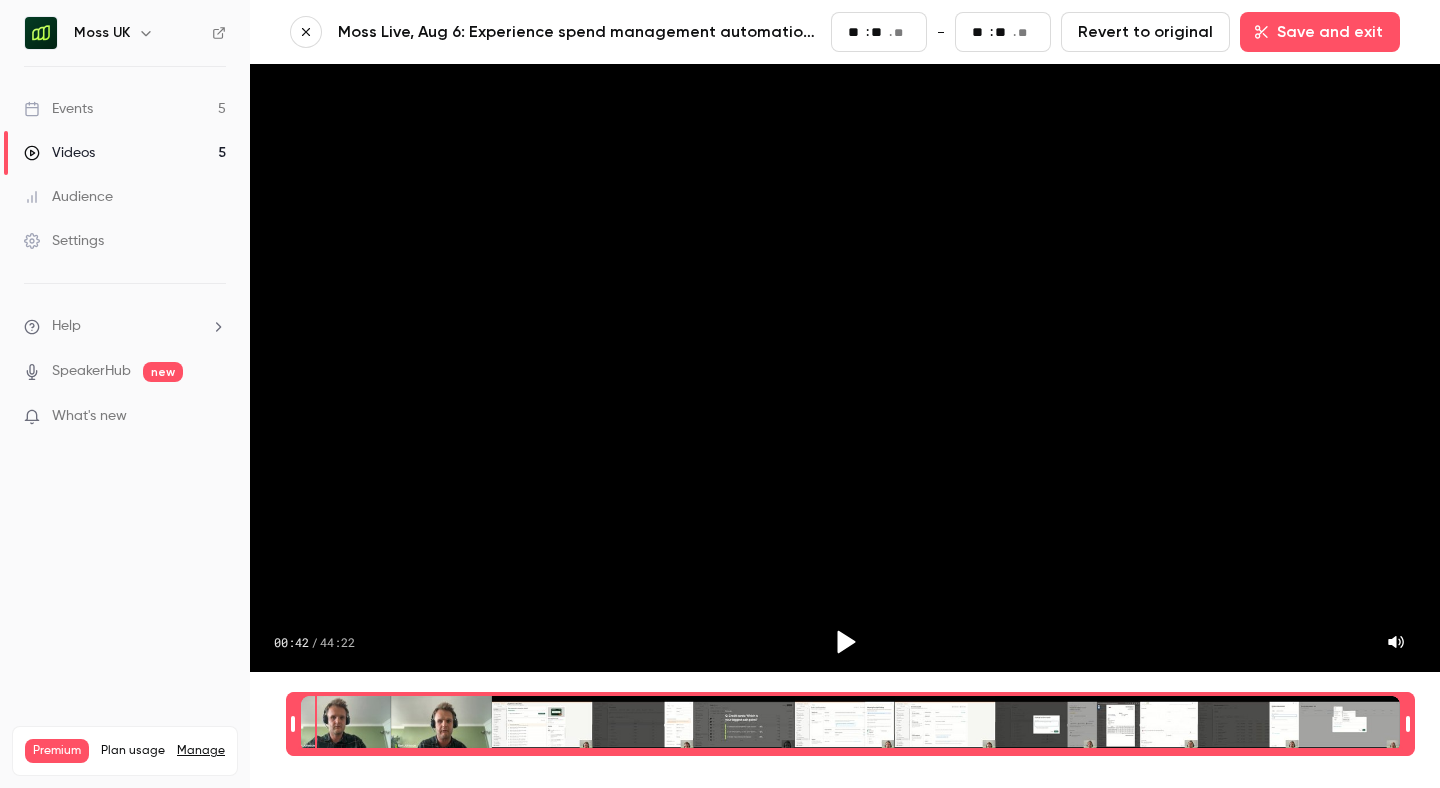 type on "**" 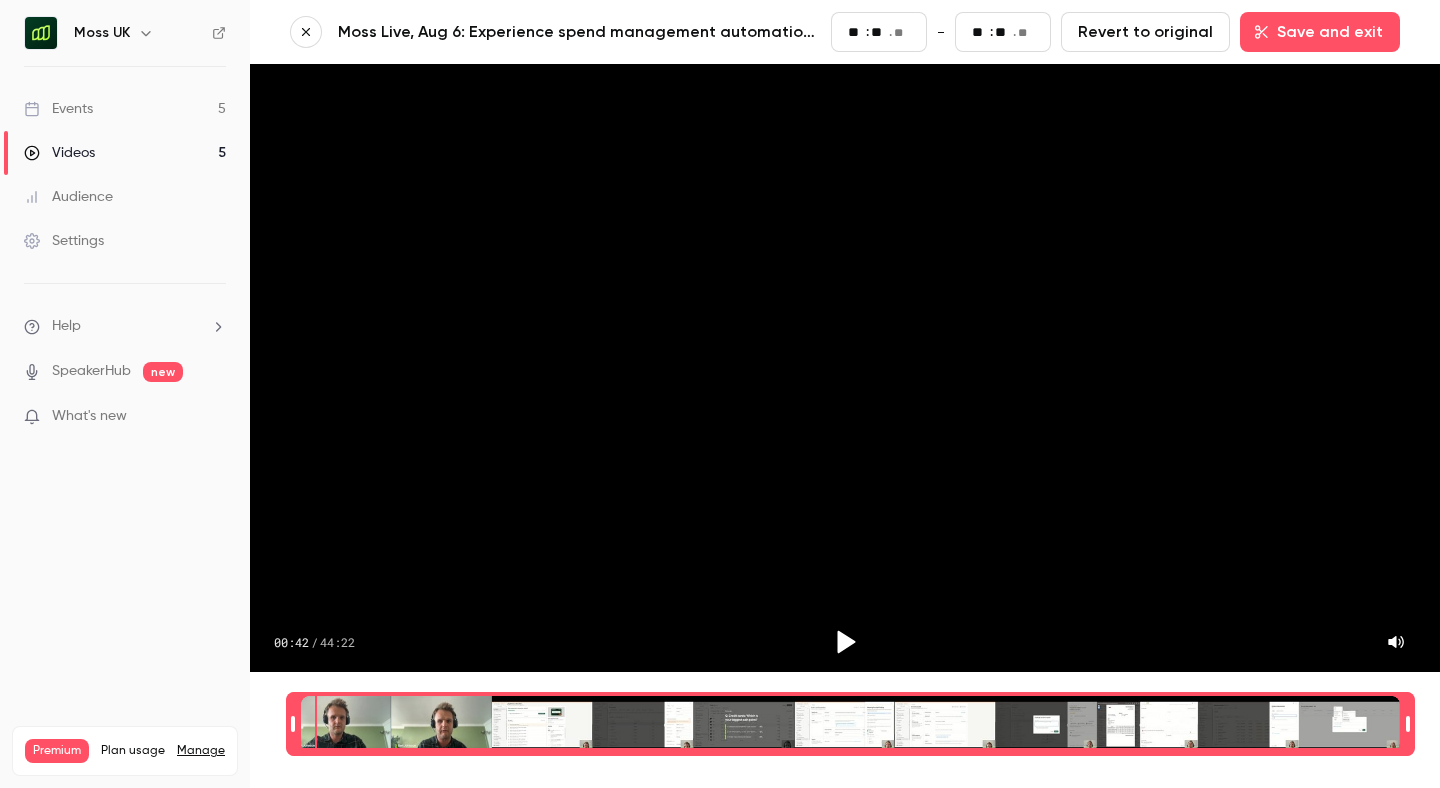 type on "**" 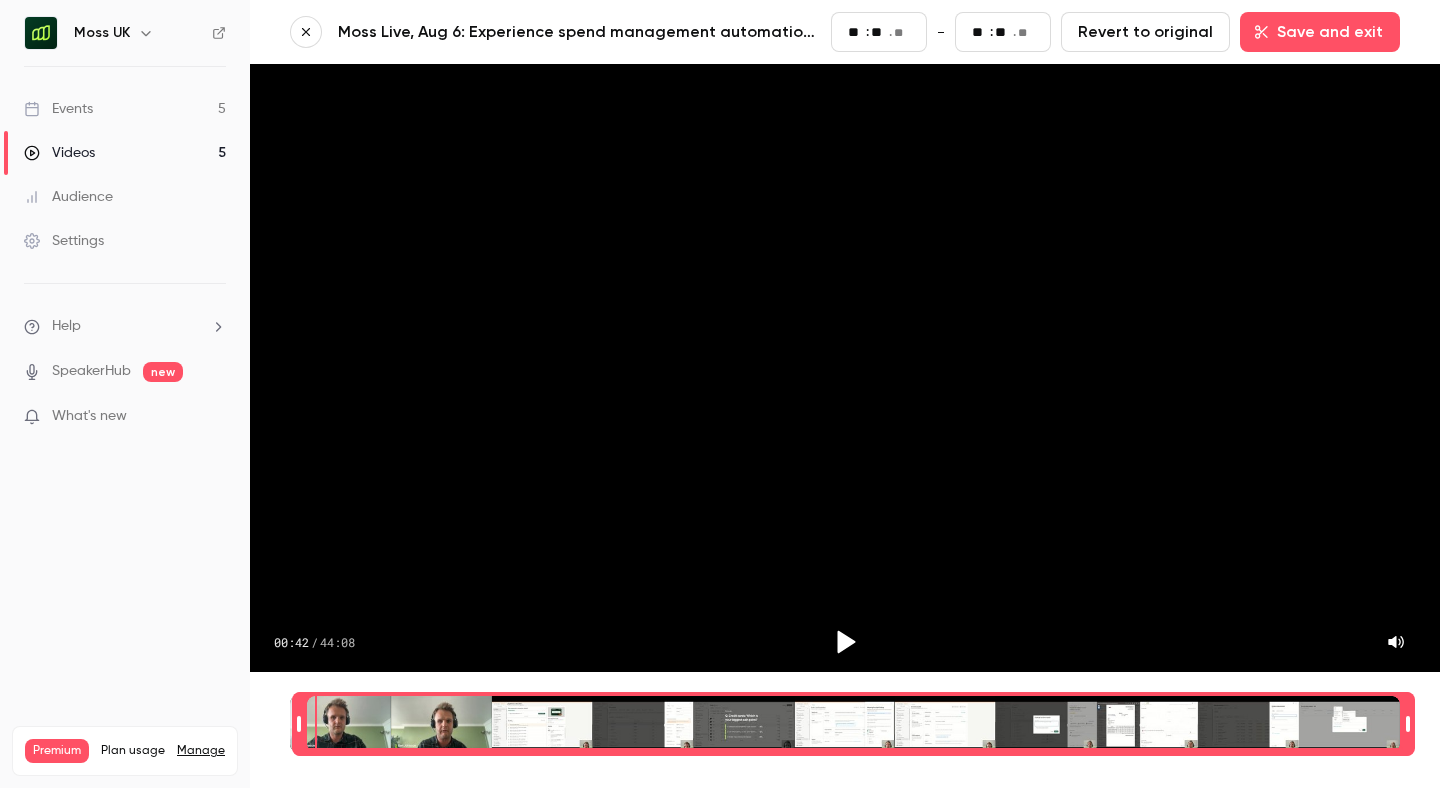 type on "**" 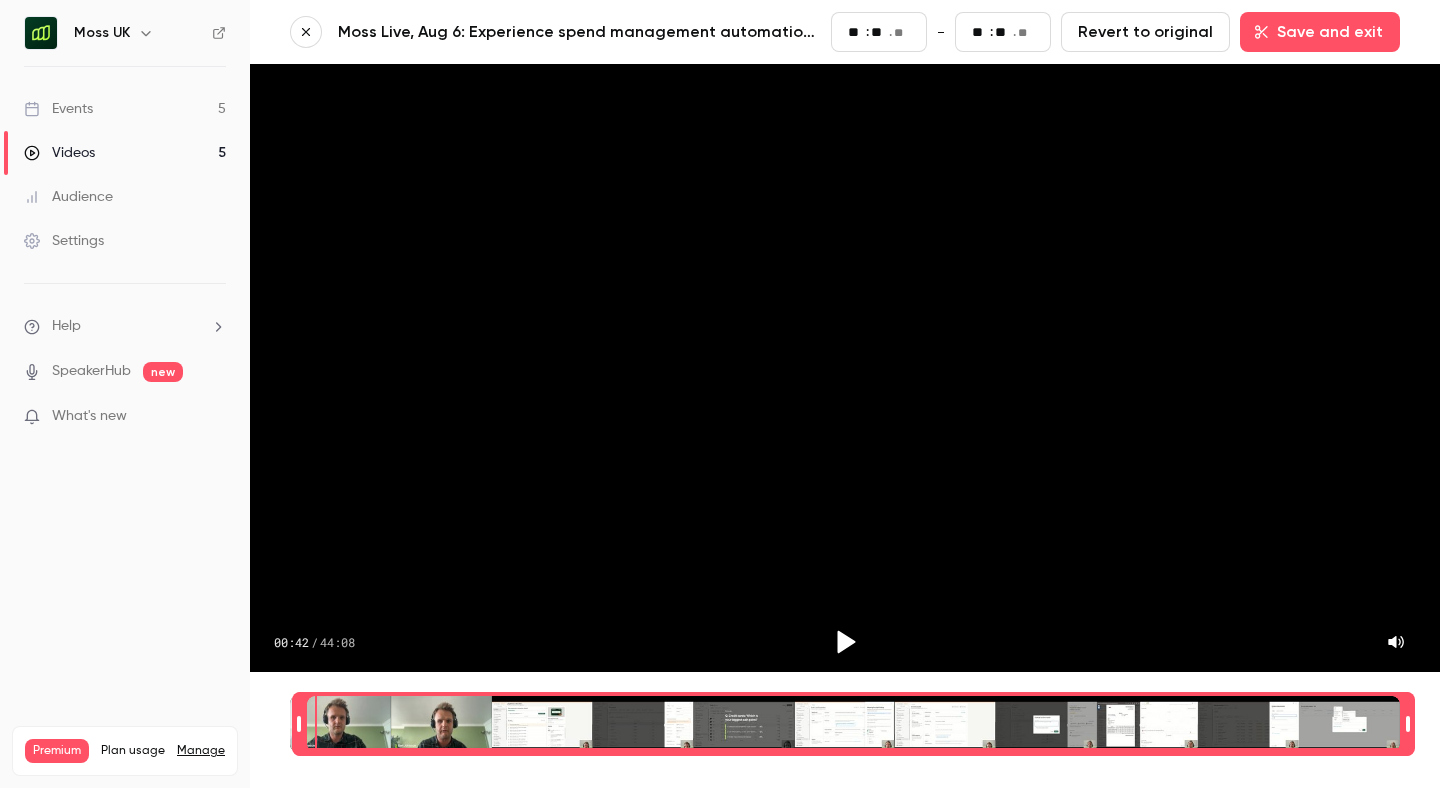 type on "**" 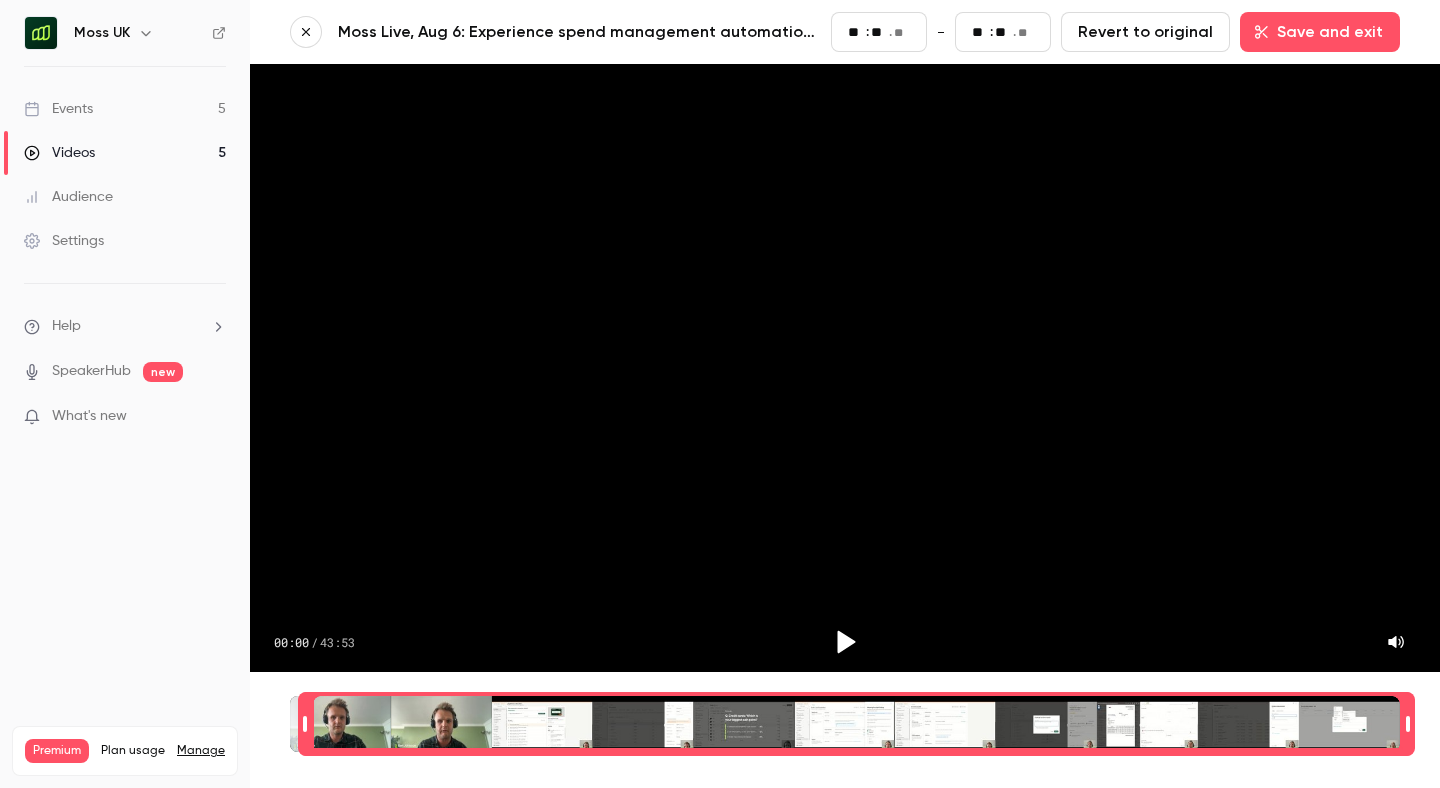 drag, startPoint x: 292, startPoint y: 717, endPoint x: 306, endPoint y: 717, distance: 14 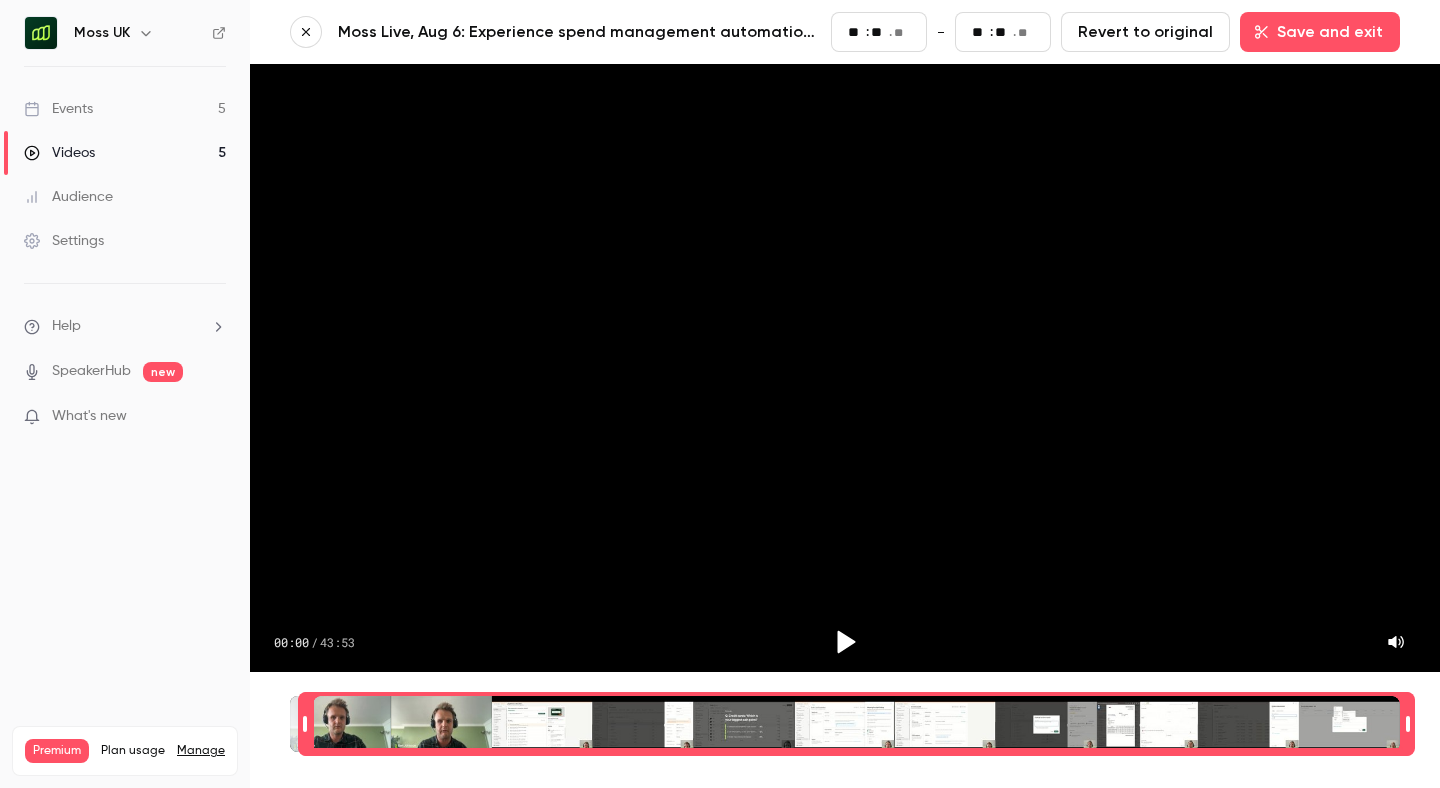 click at bounding box center (305, 724) 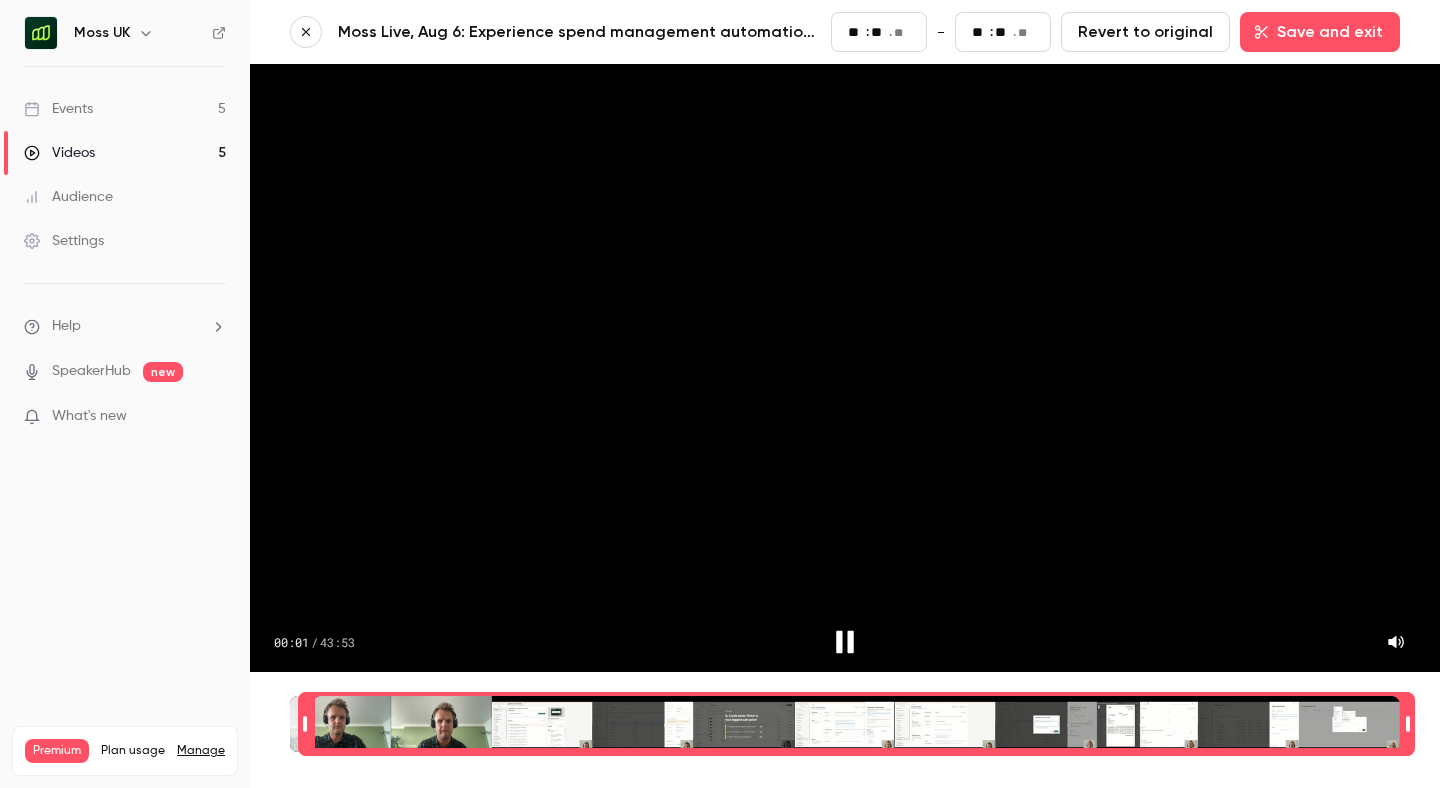click 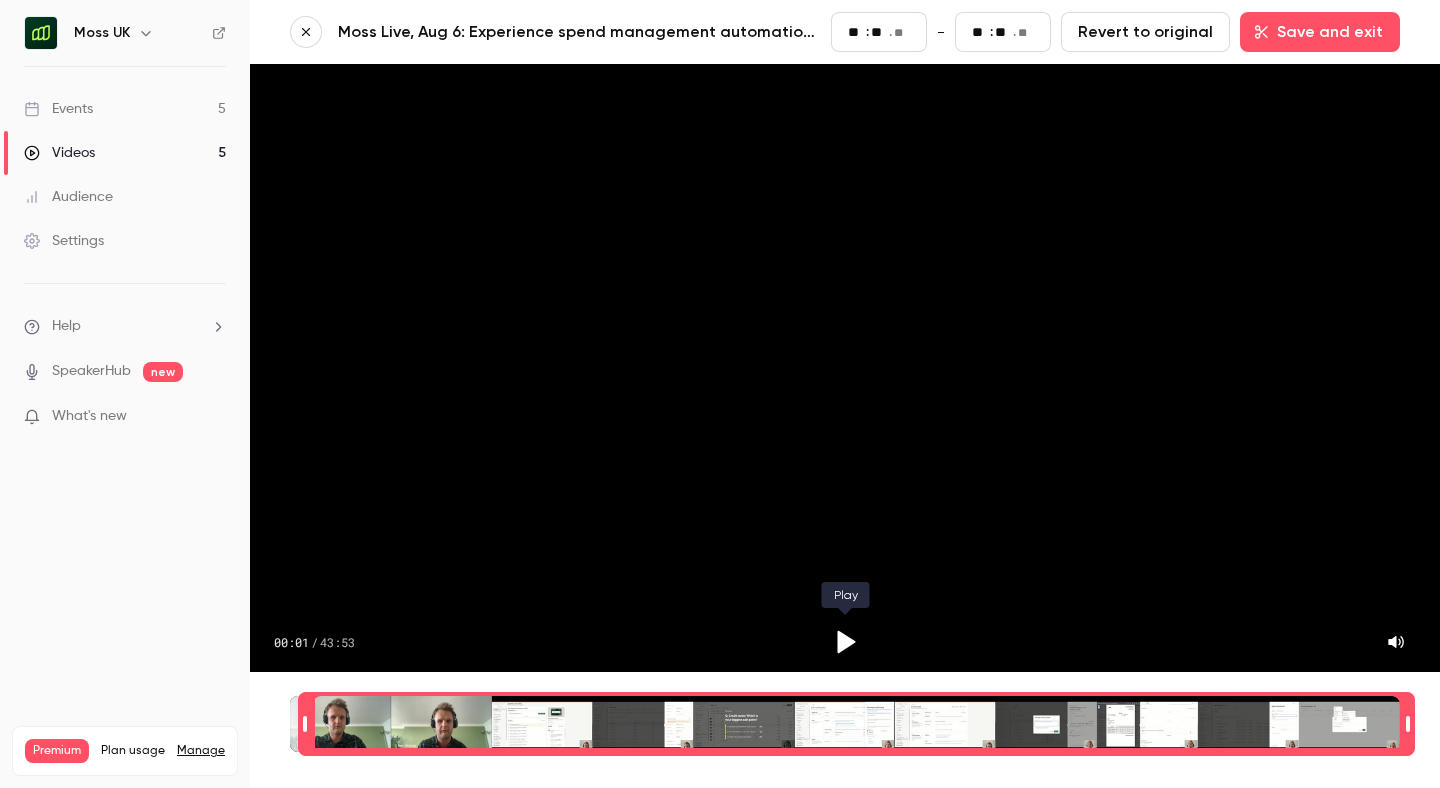click 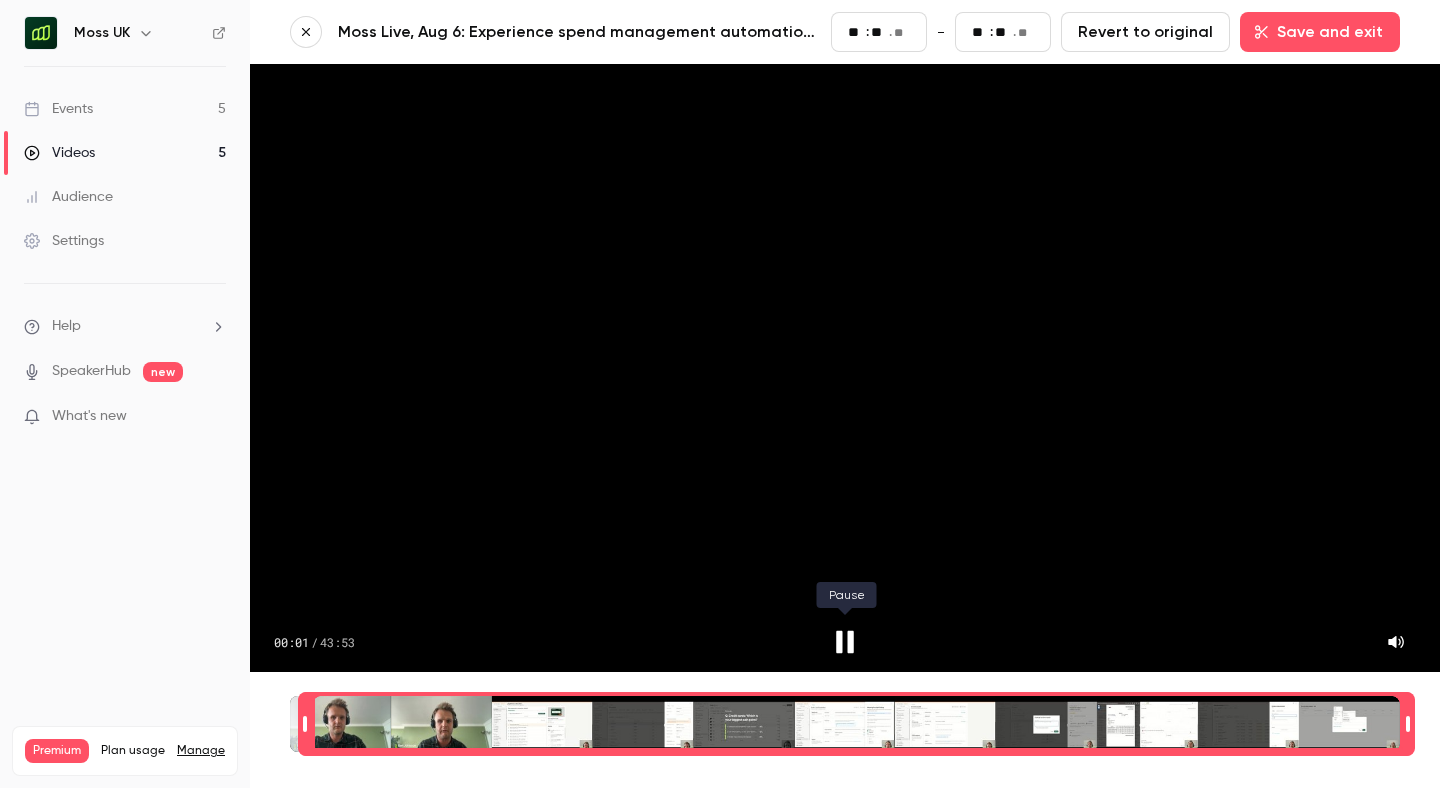 click 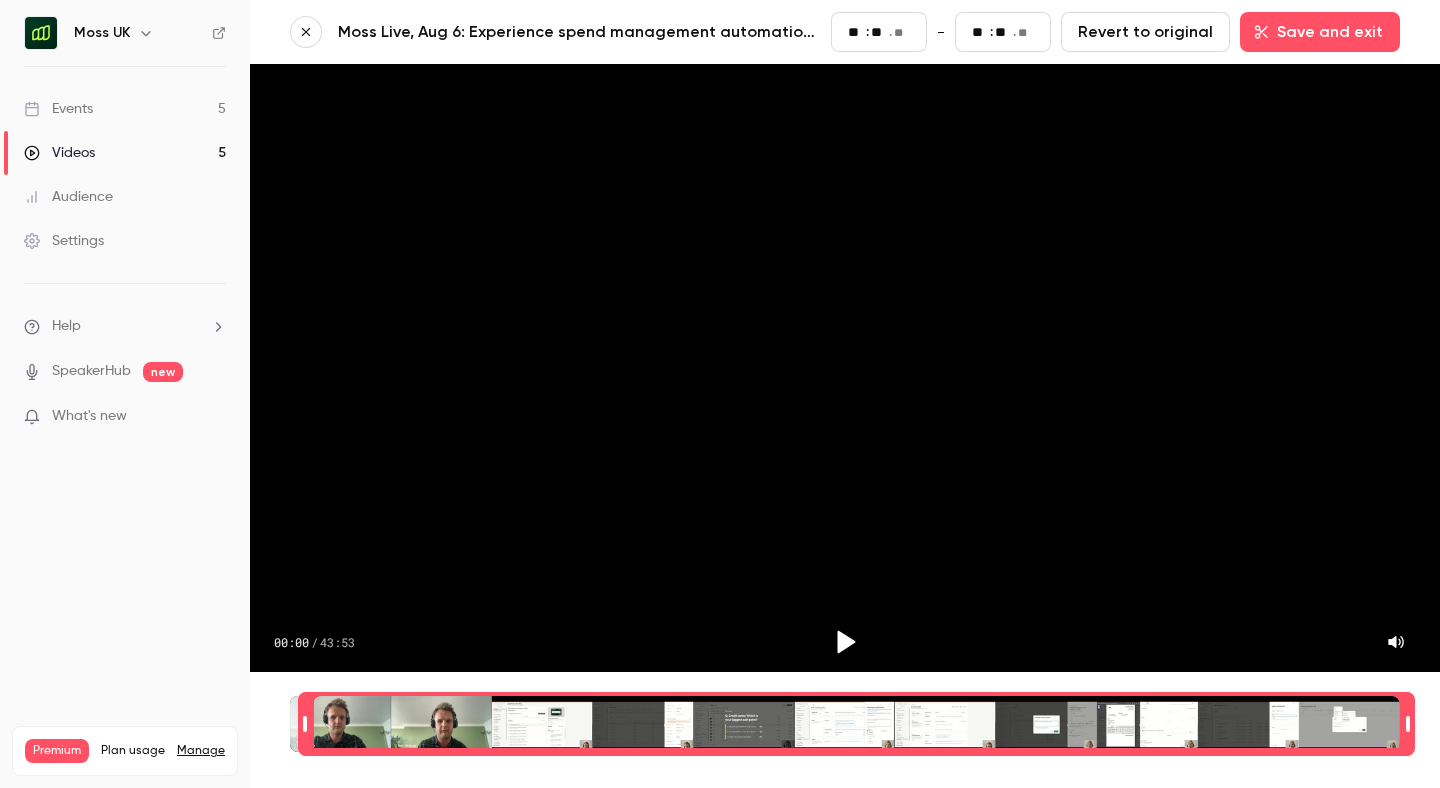 click at bounding box center [305, 724] 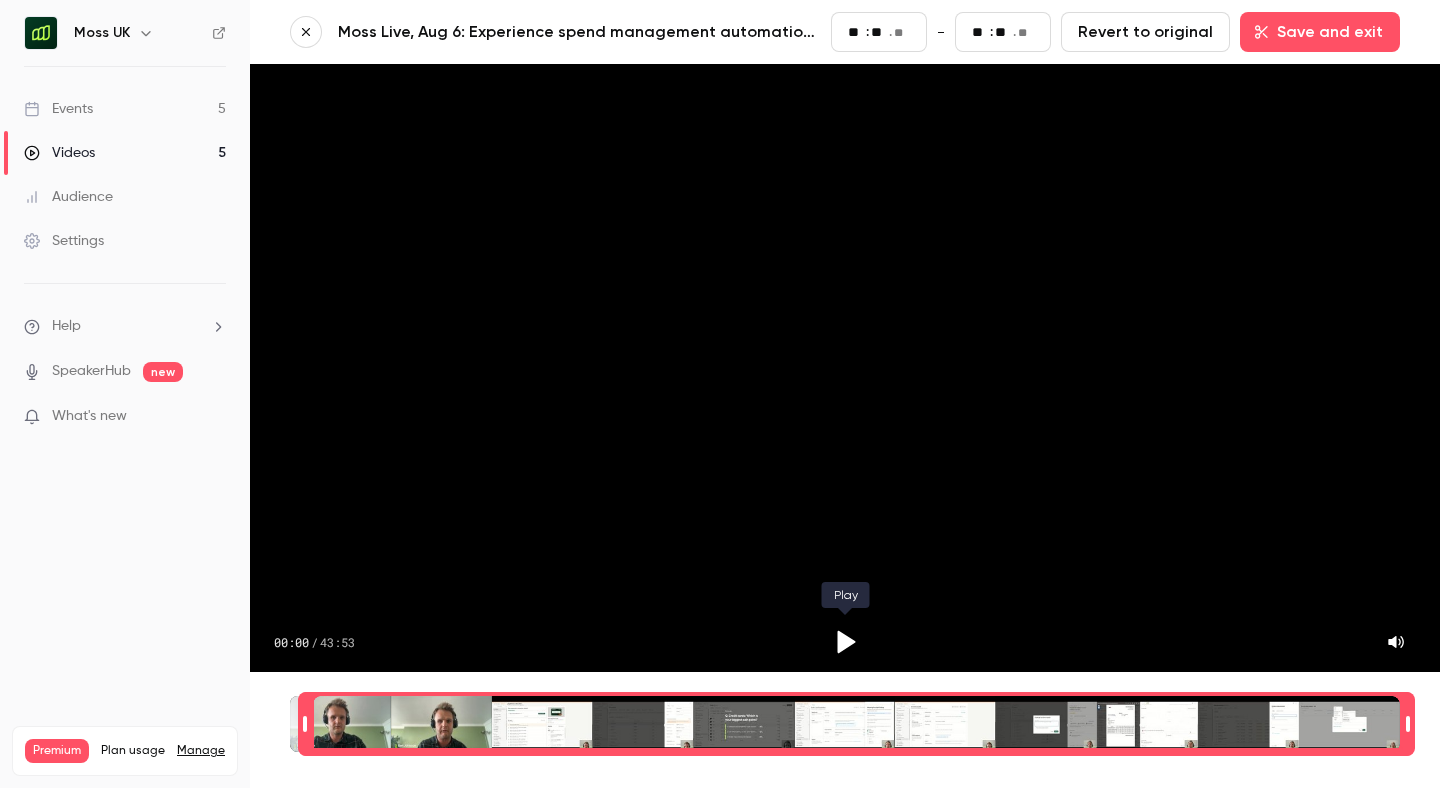 click 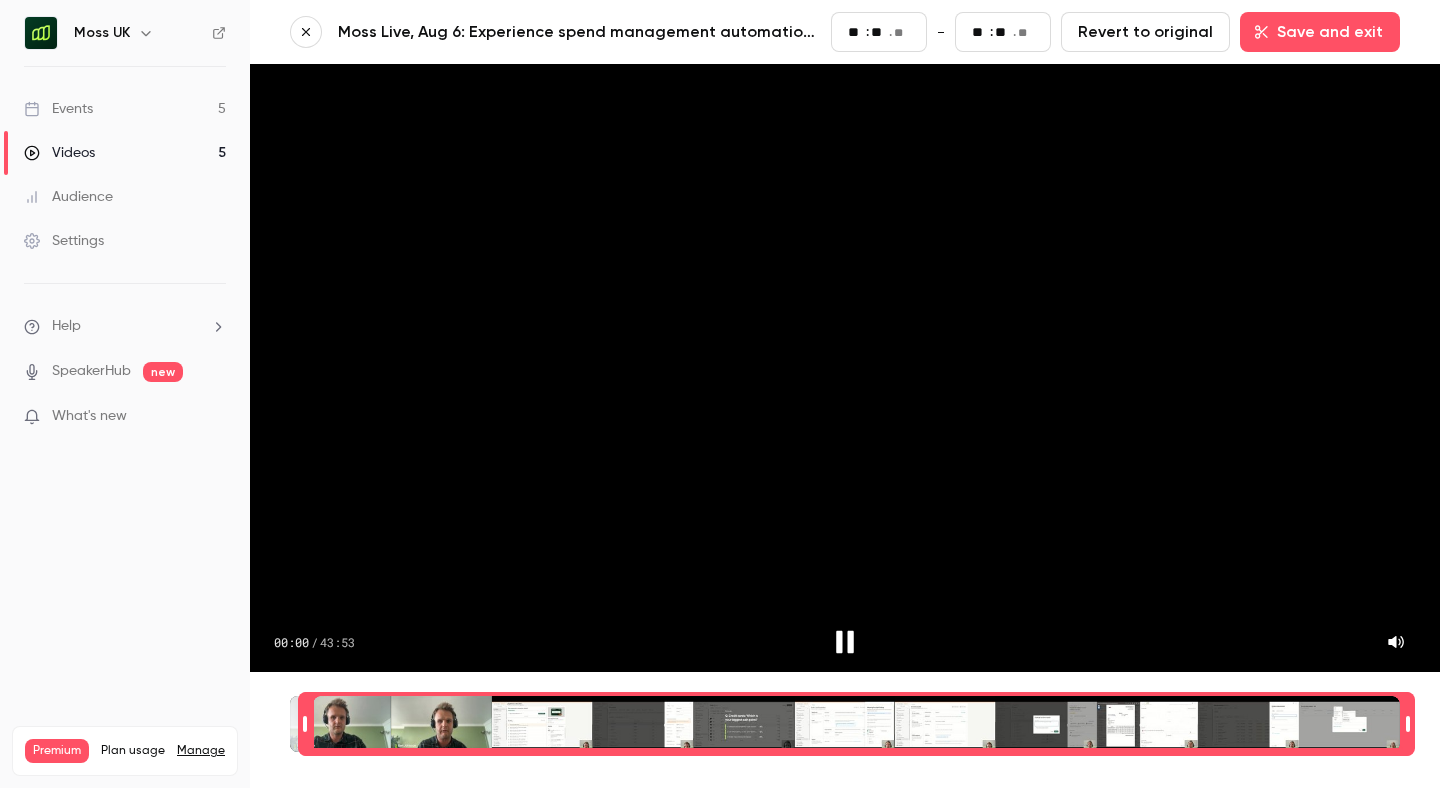click 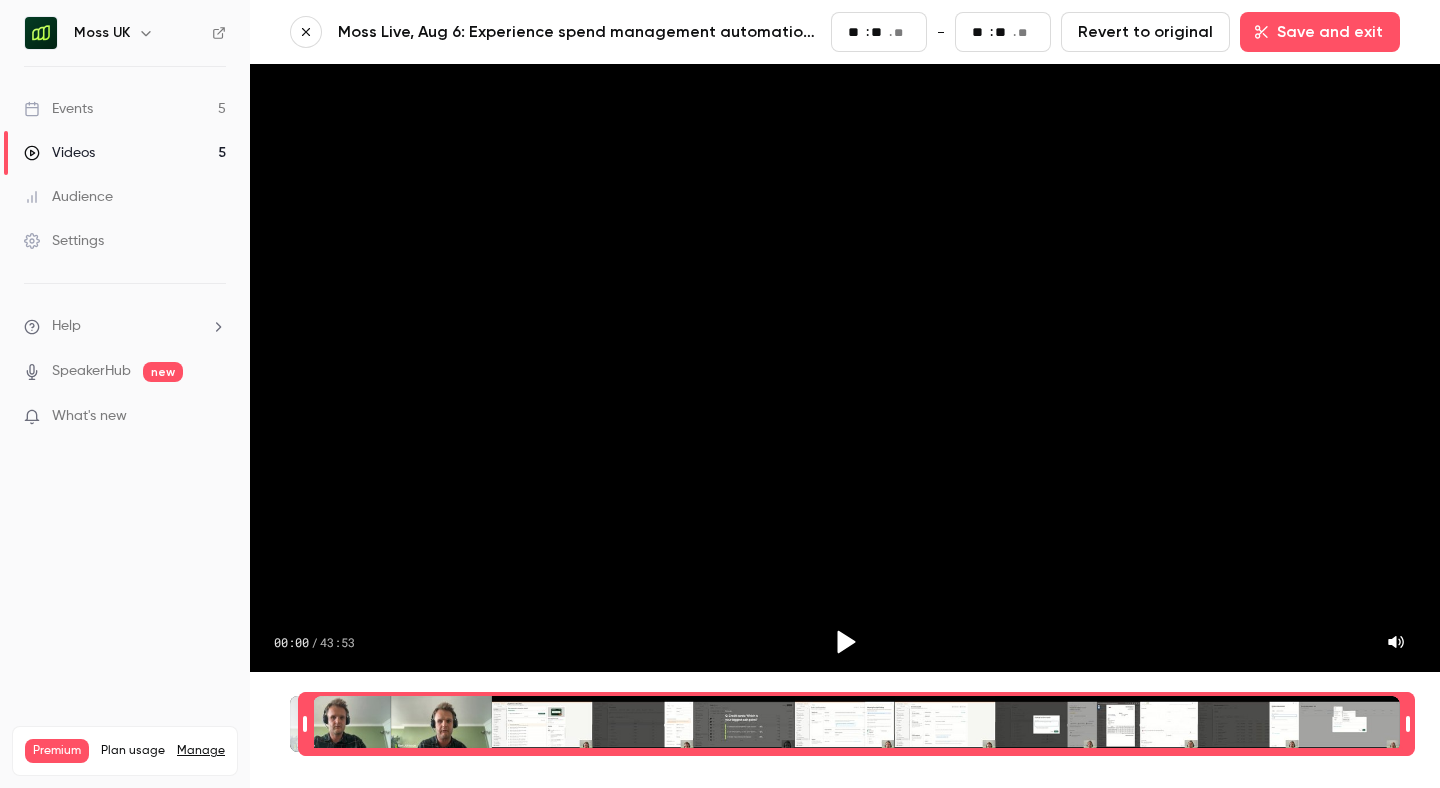 click 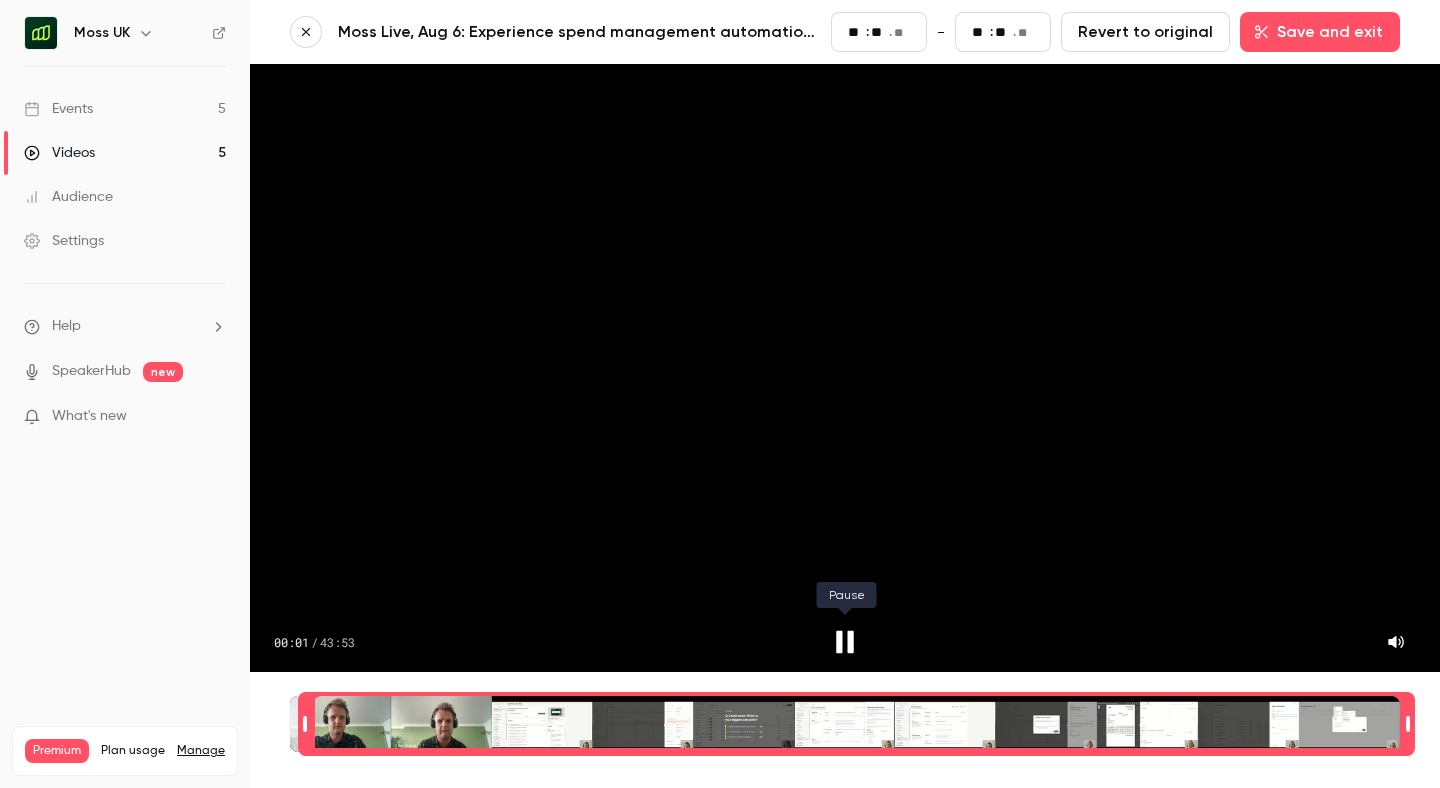 click 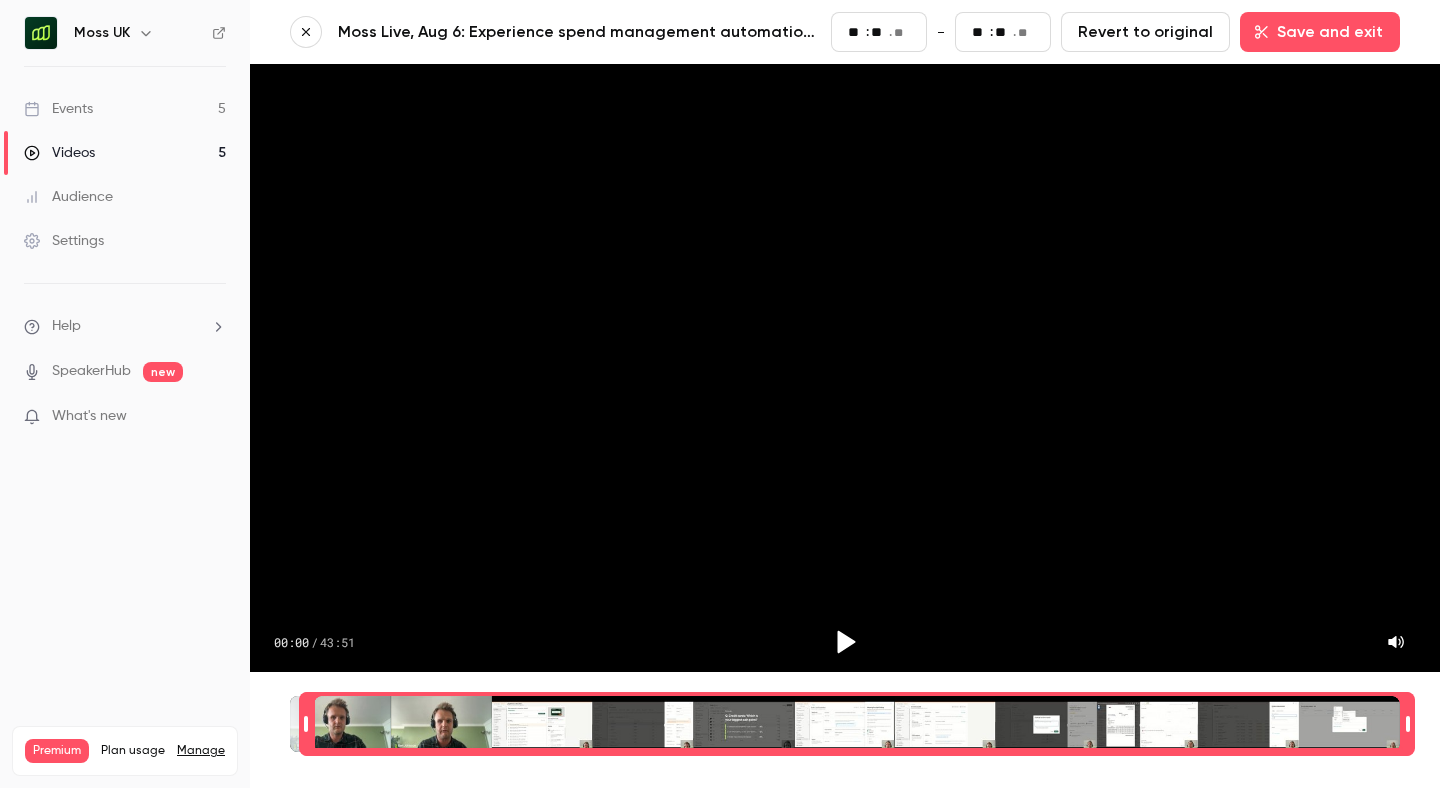 click at bounding box center [306, 724] 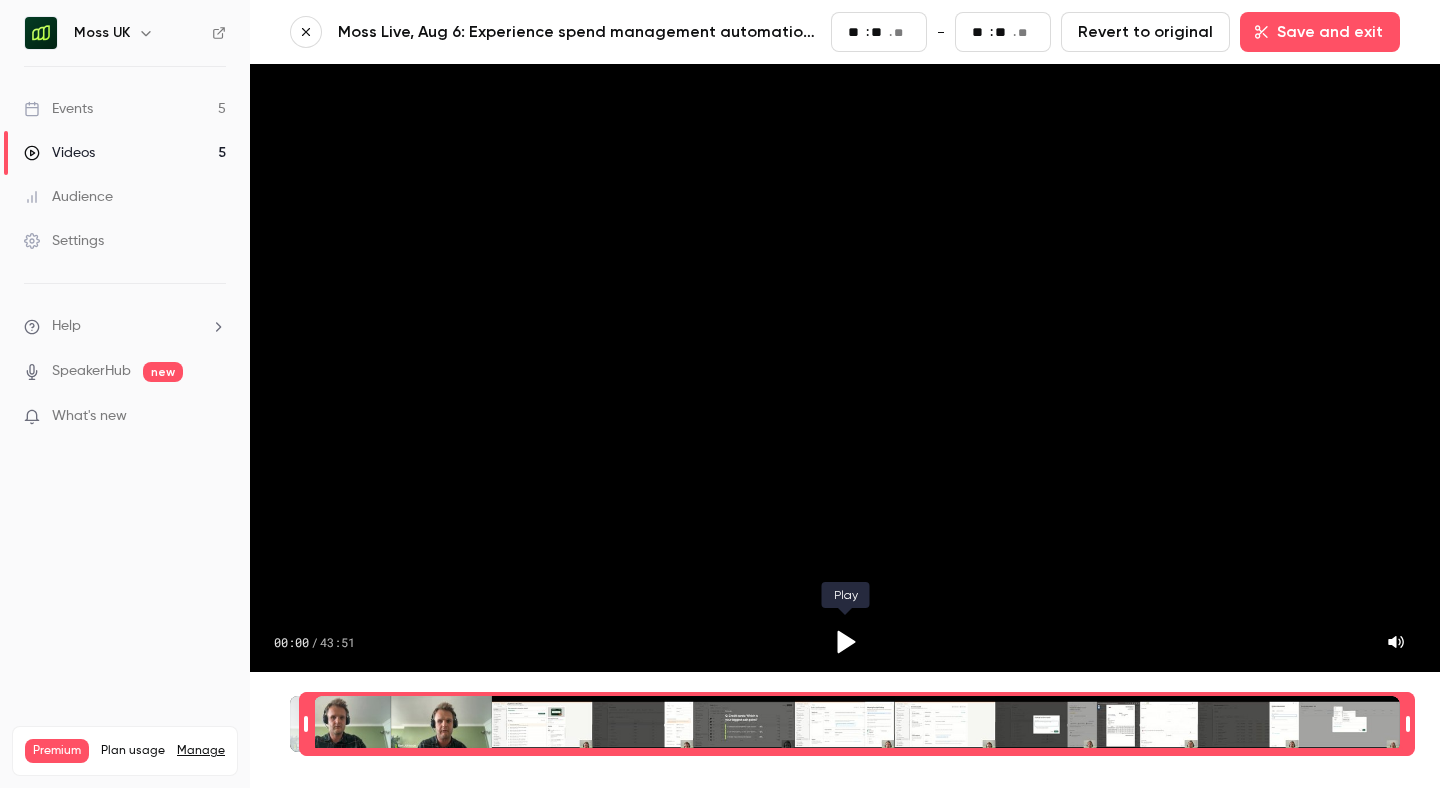 click 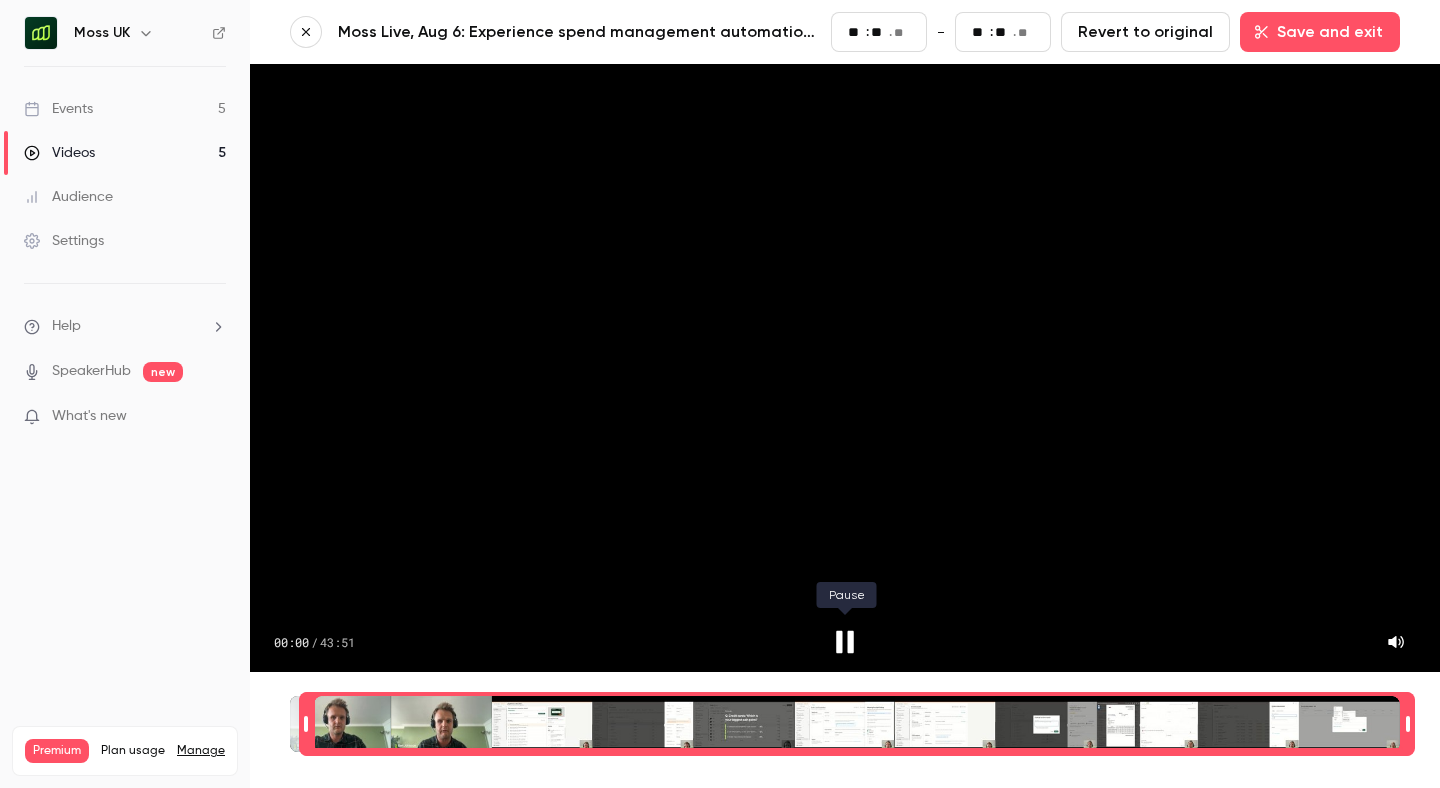 click 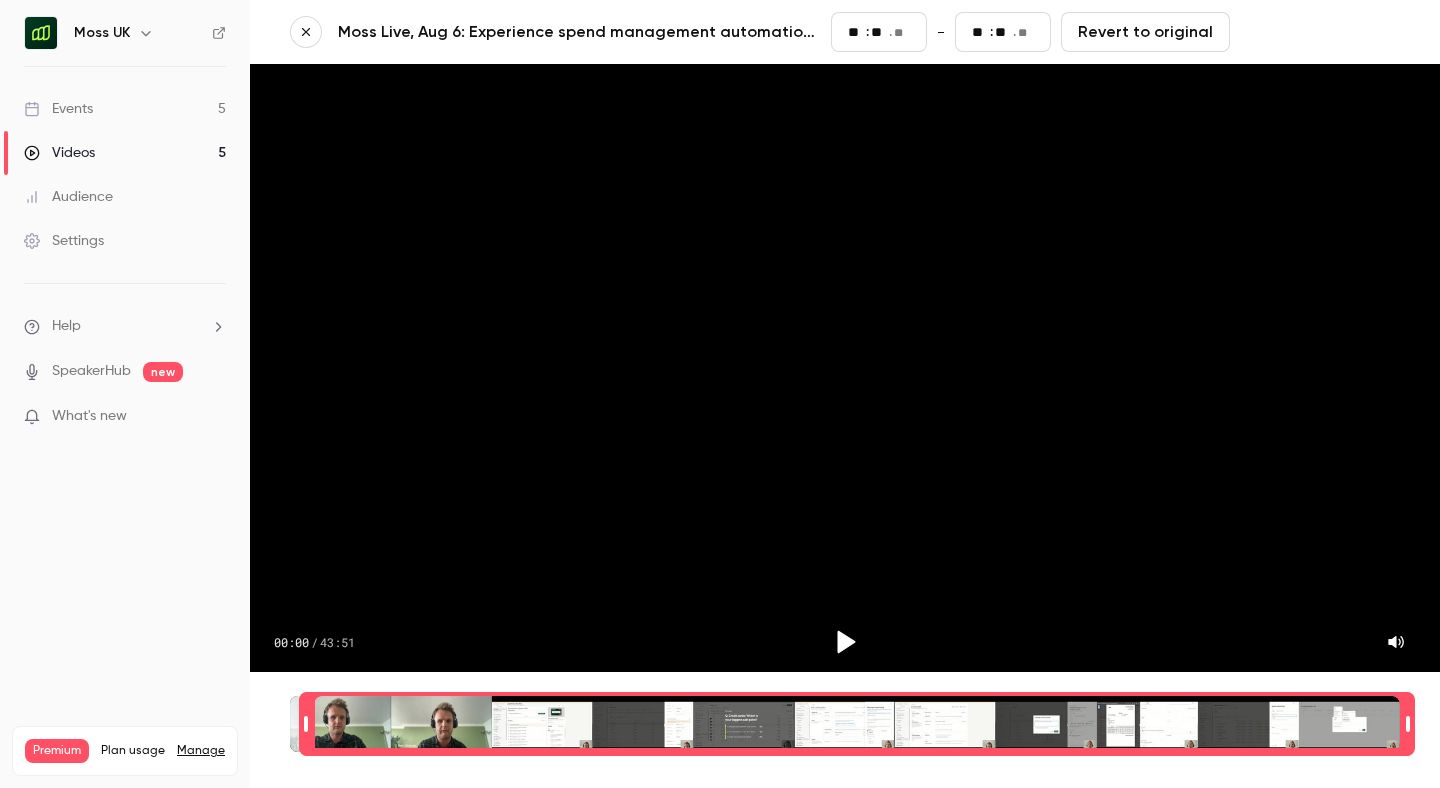 click on "Save and exit" at bounding box center [1320, 32] 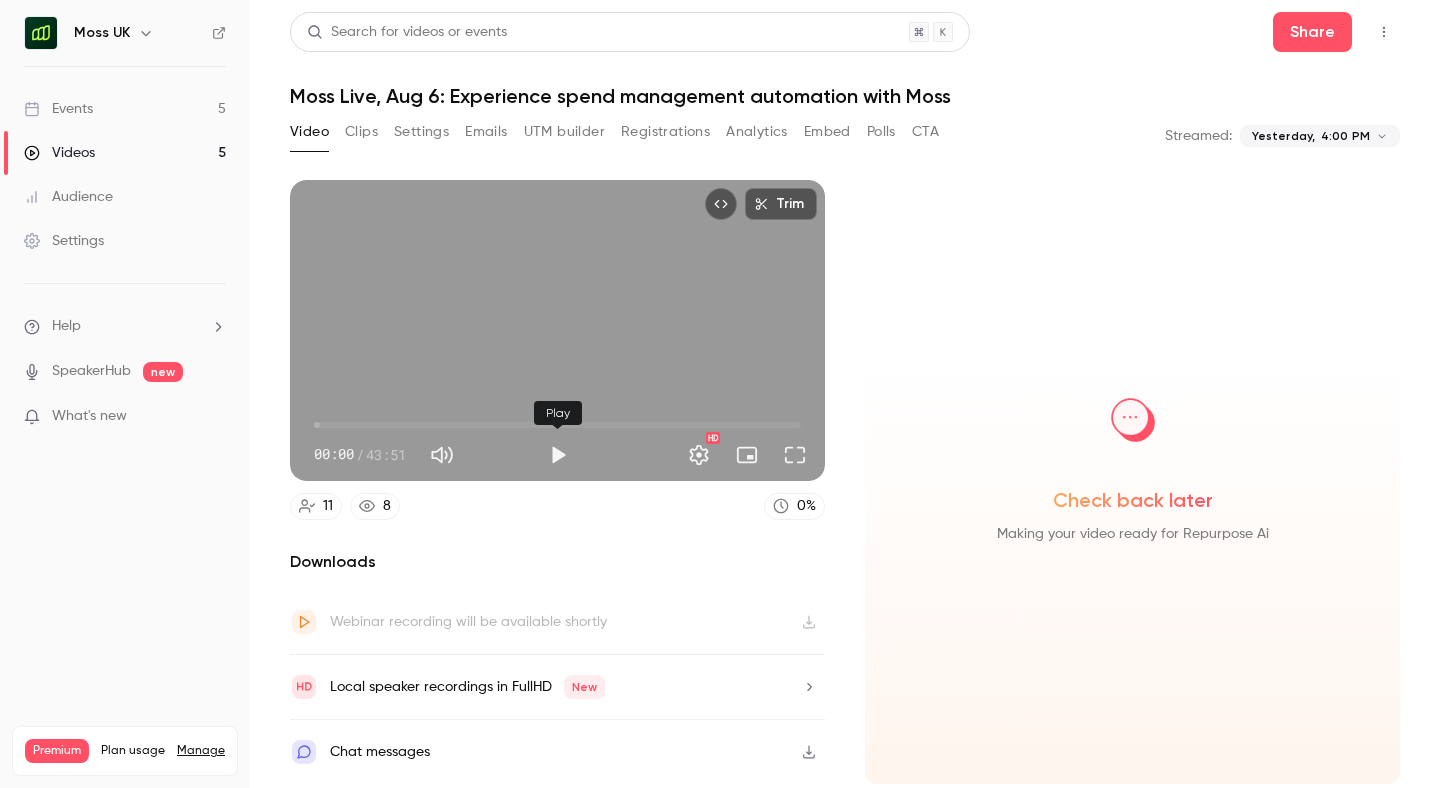 click at bounding box center [558, 455] 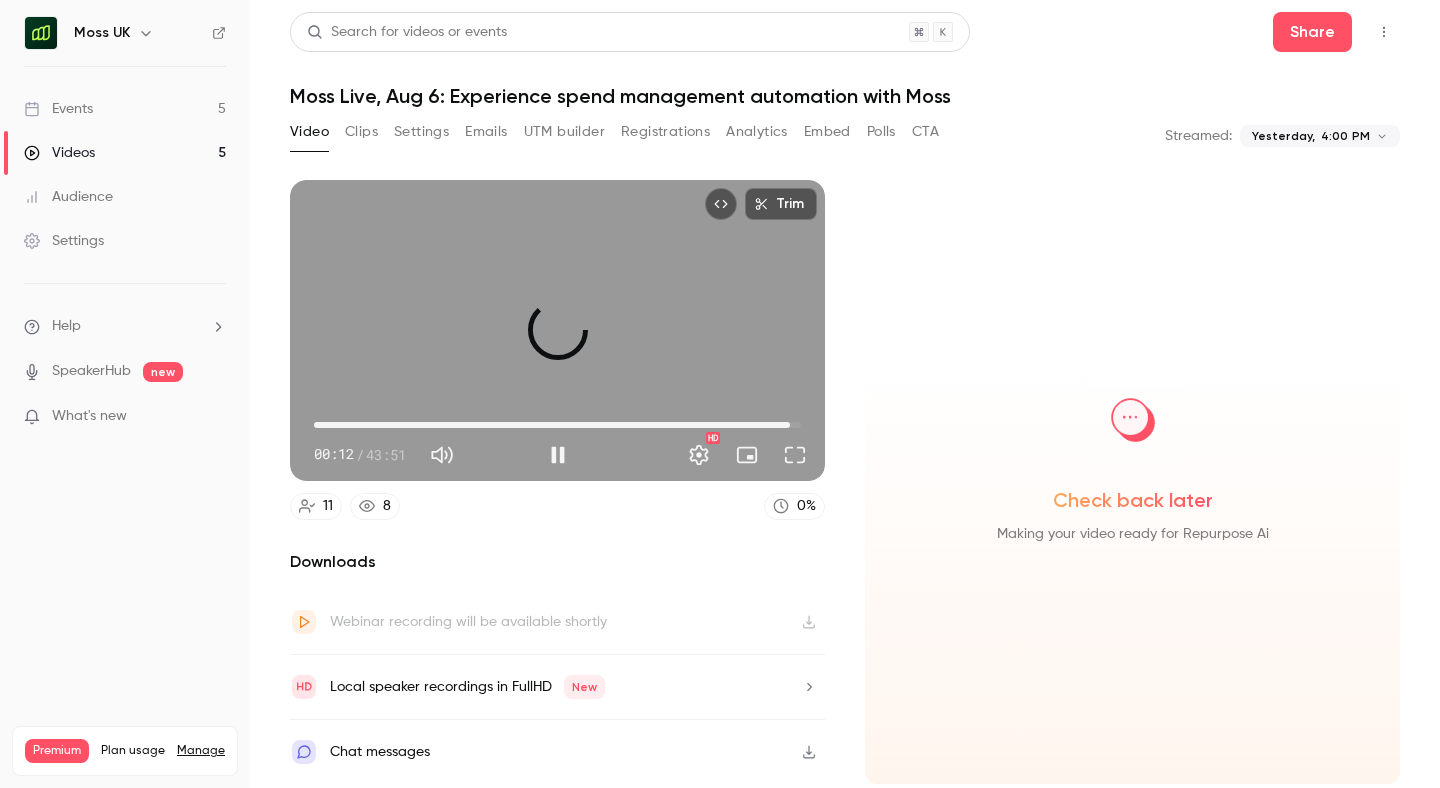 click on "42:51" at bounding box center (557, 425) 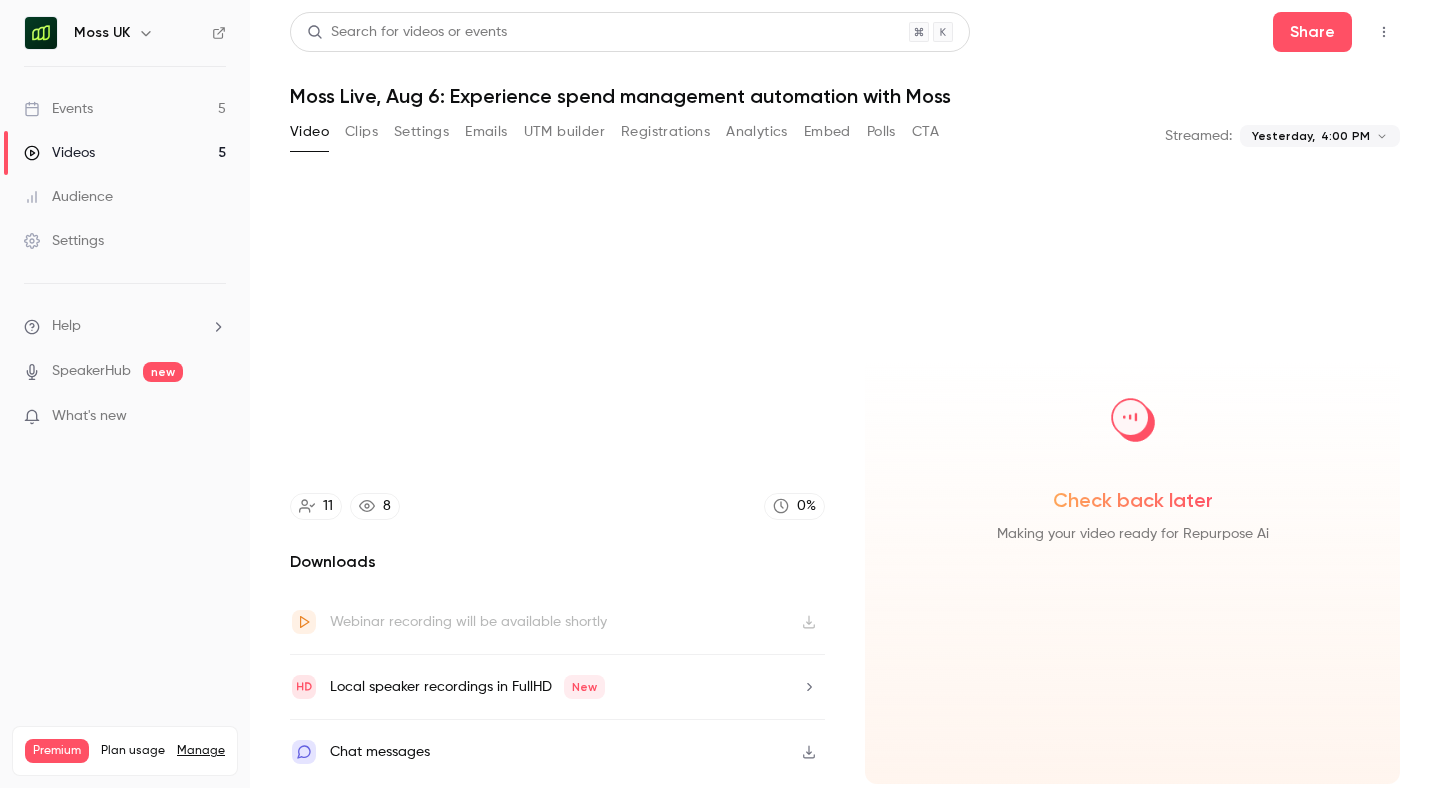click on "Clips" at bounding box center [361, 132] 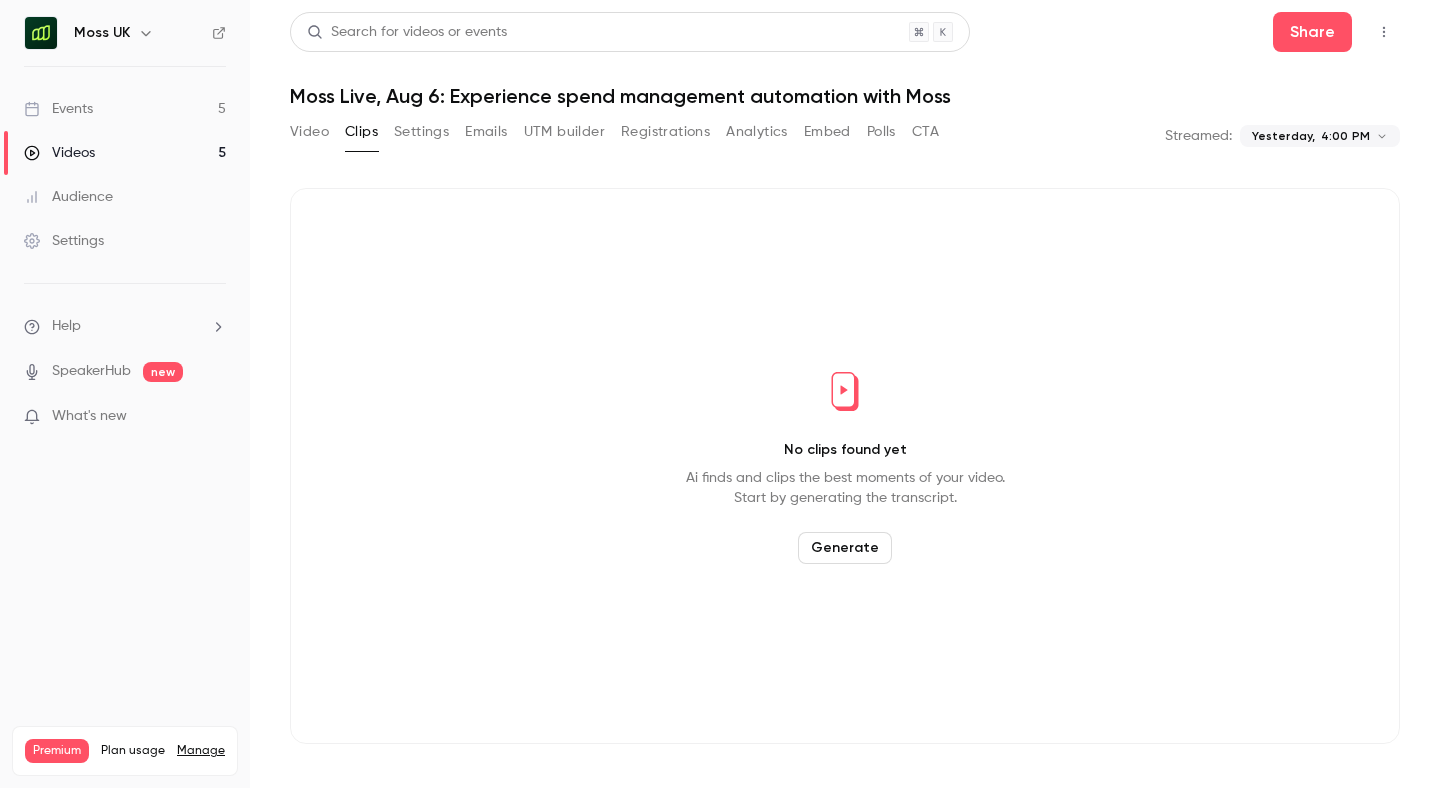 click on "Generate" at bounding box center [845, 548] 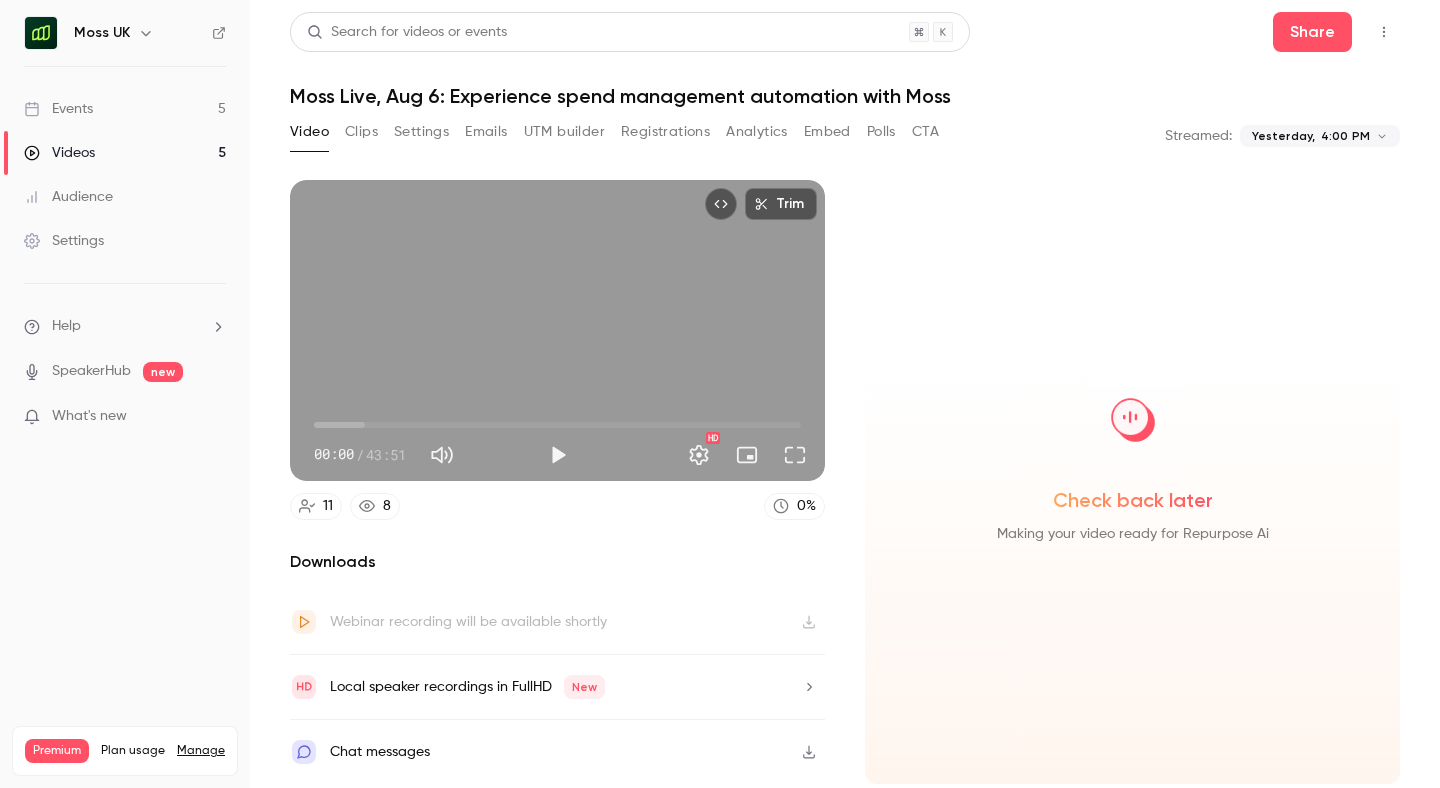 click on "Clips" at bounding box center (361, 132) 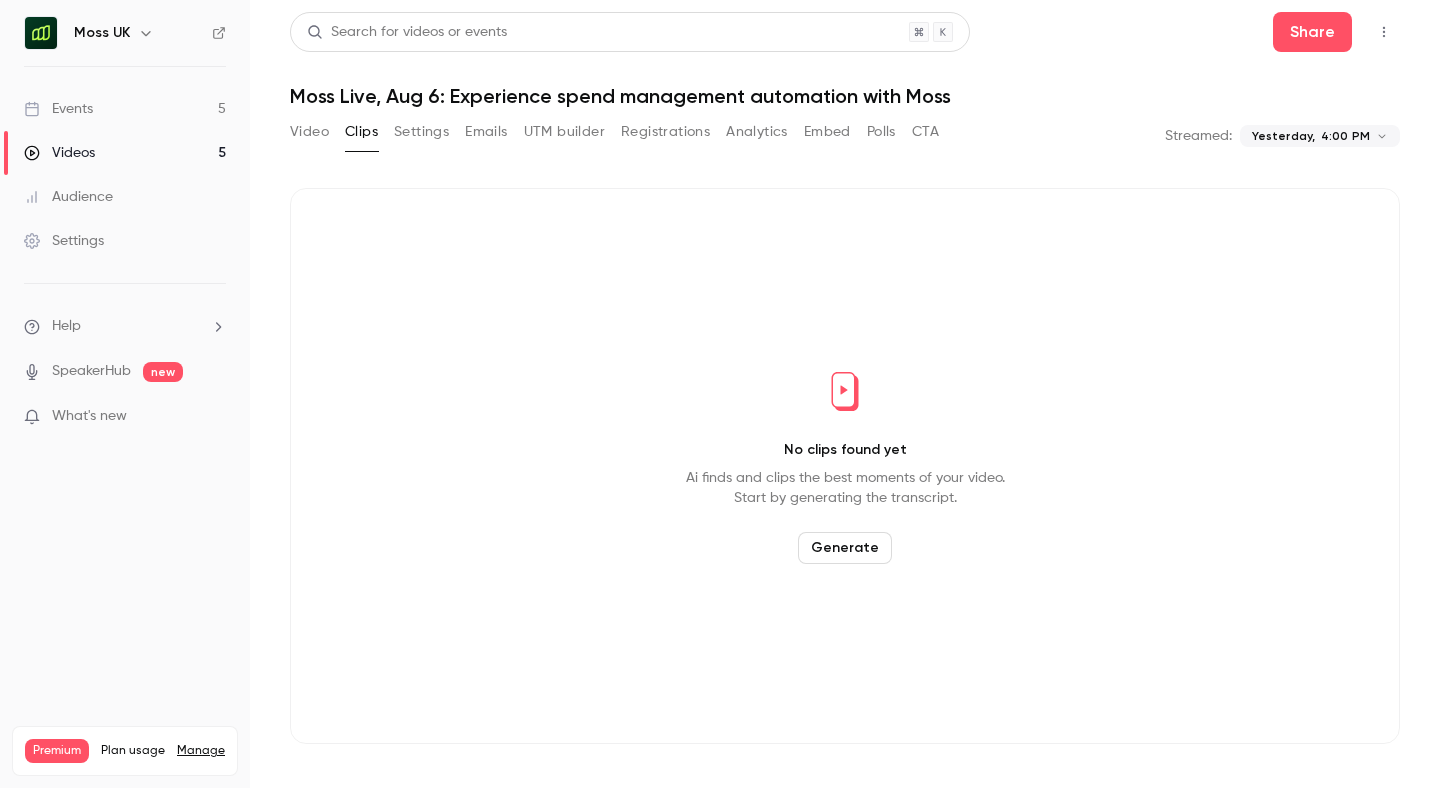 click on "Video" at bounding box center (309, 132) 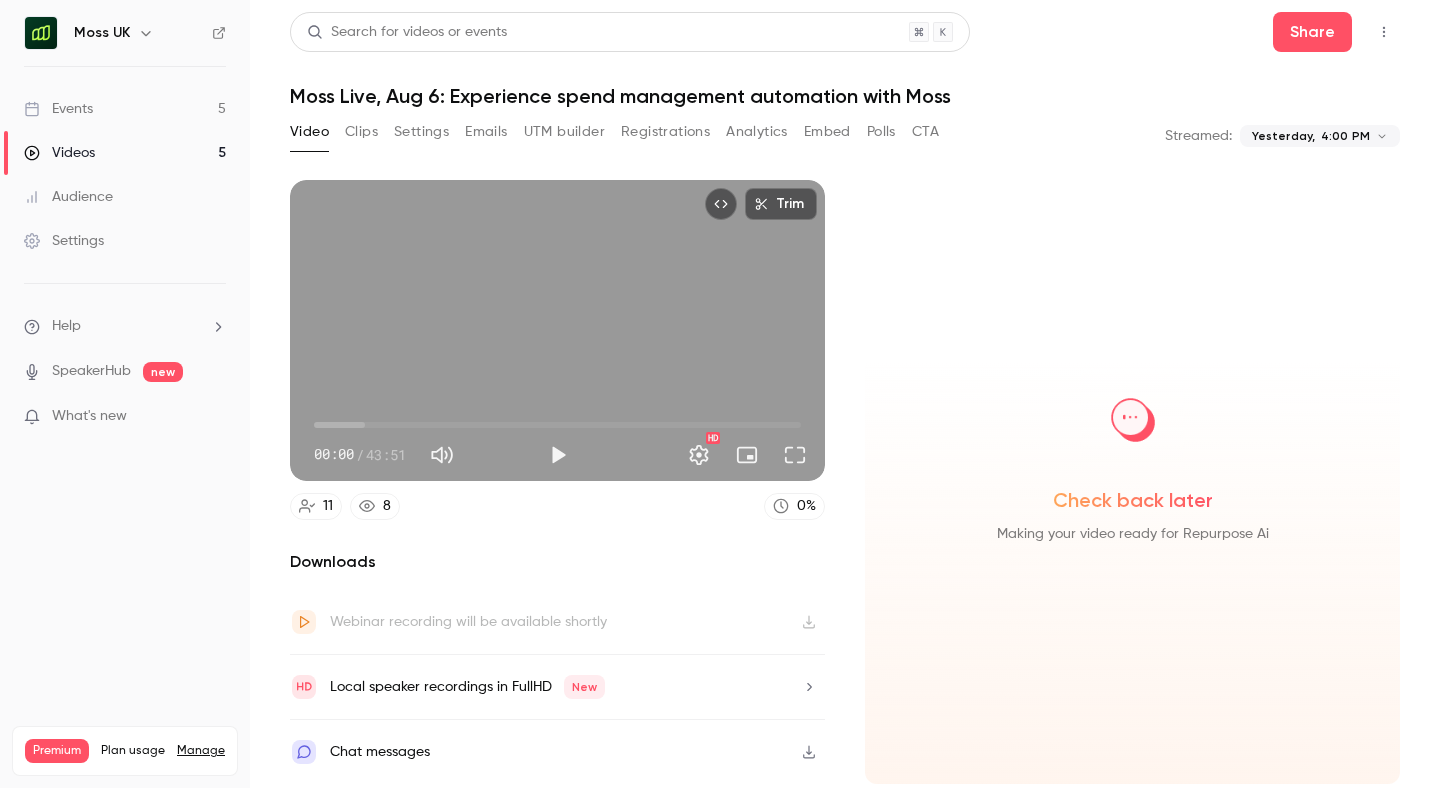 click on "Clips" at bounding box center (361, 132) 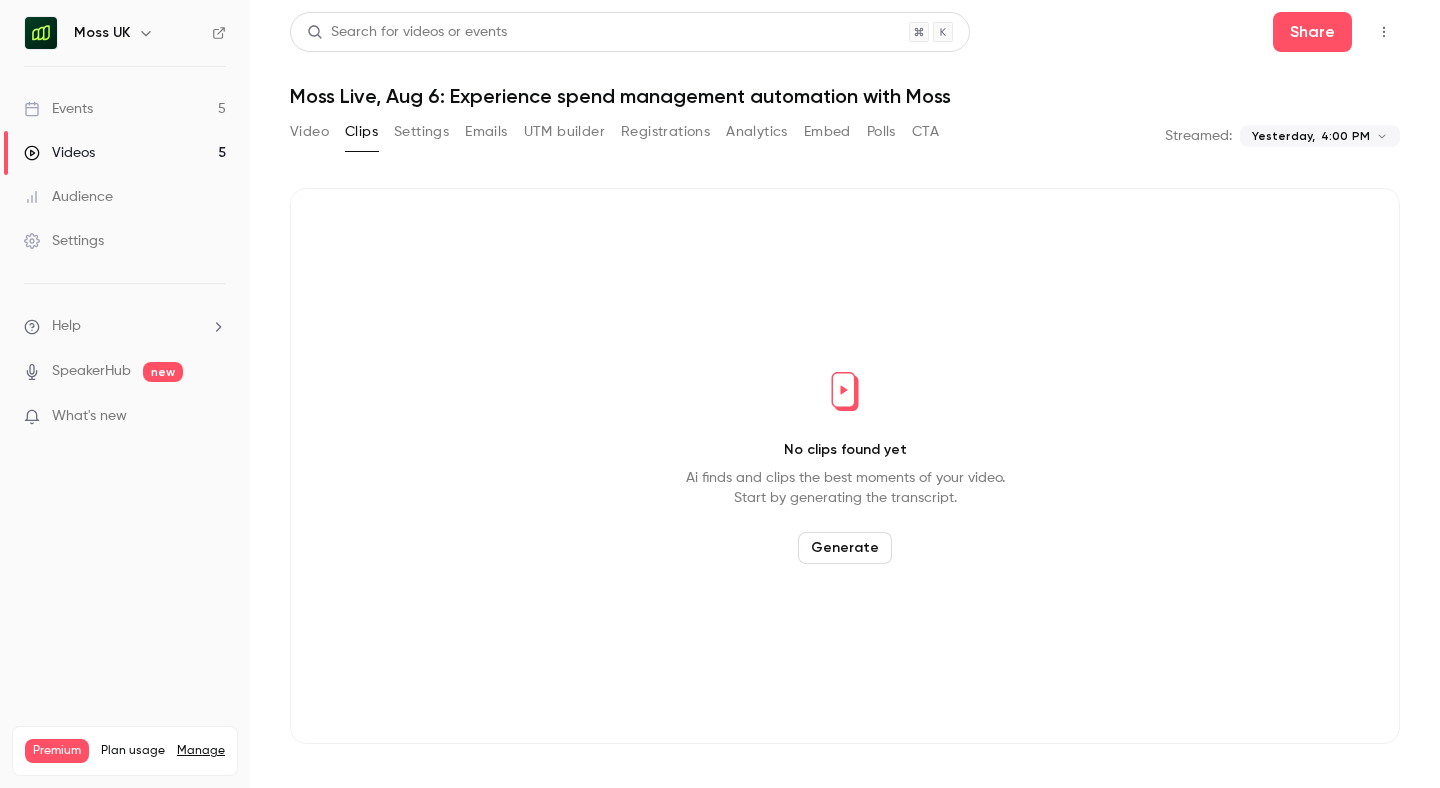 click on "Generate" at bounding box center [845, 548] 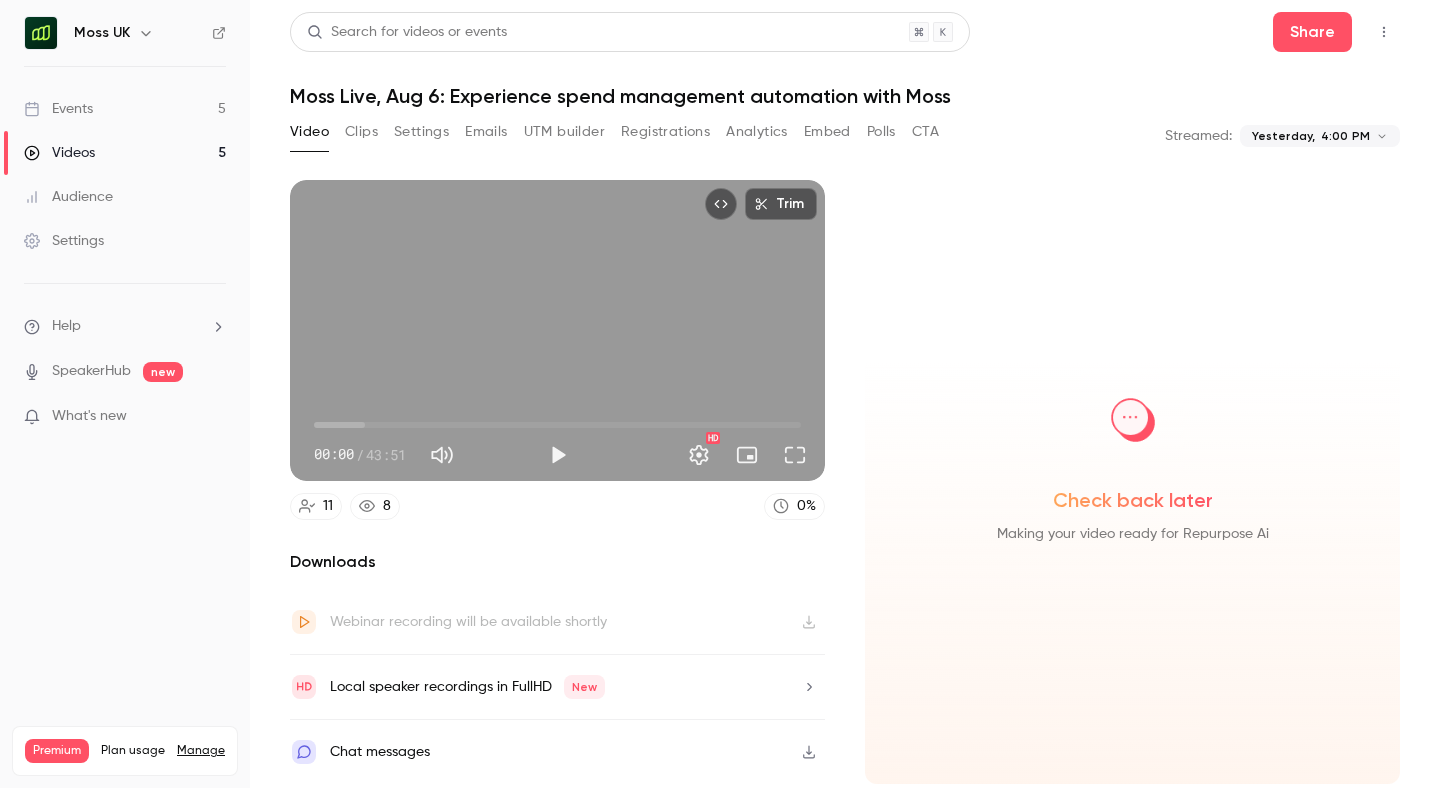 click on "**********" at bounding box center [720, 394] 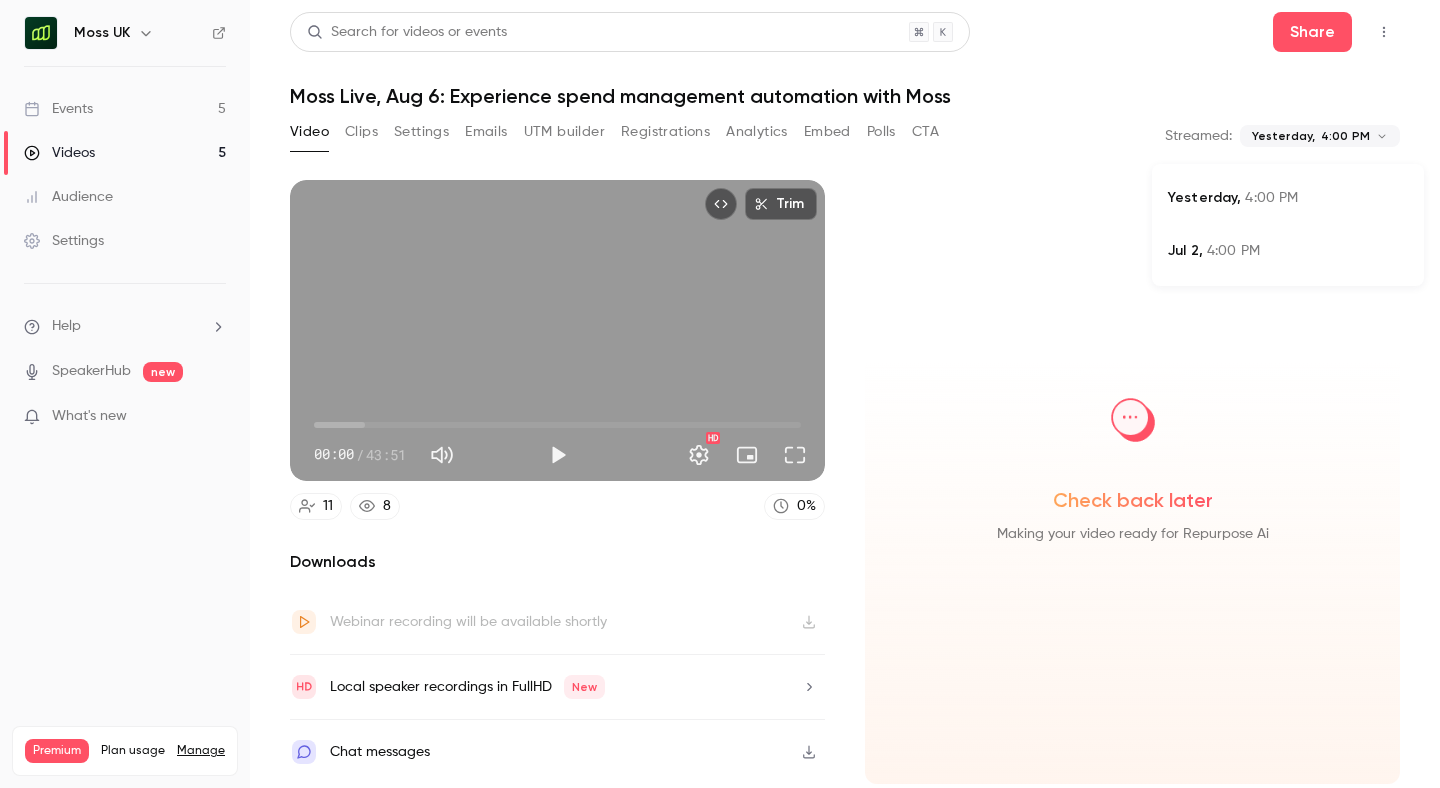 click at bounding box center [720, 394] 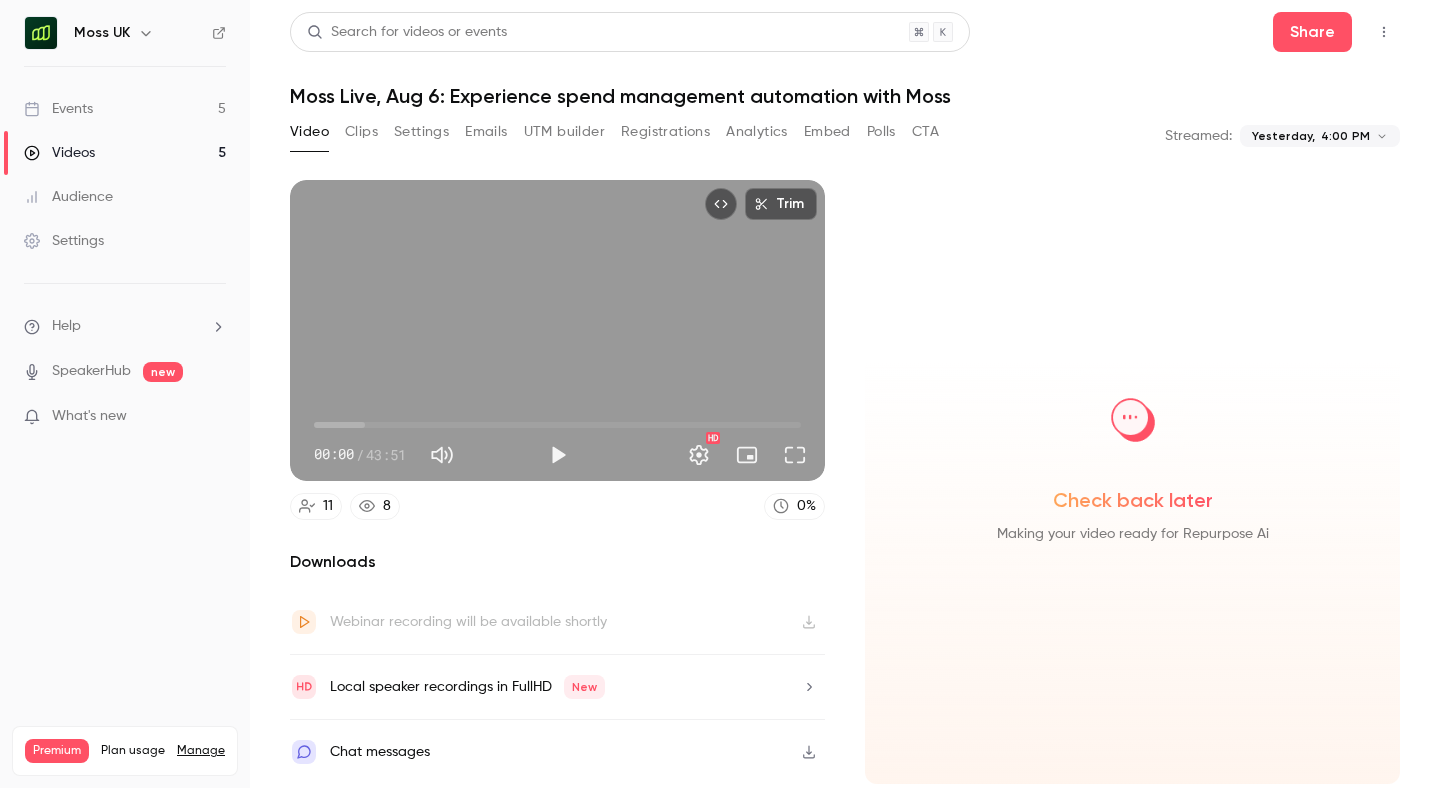 click on "Analytics" at bounding box center (757, 132) 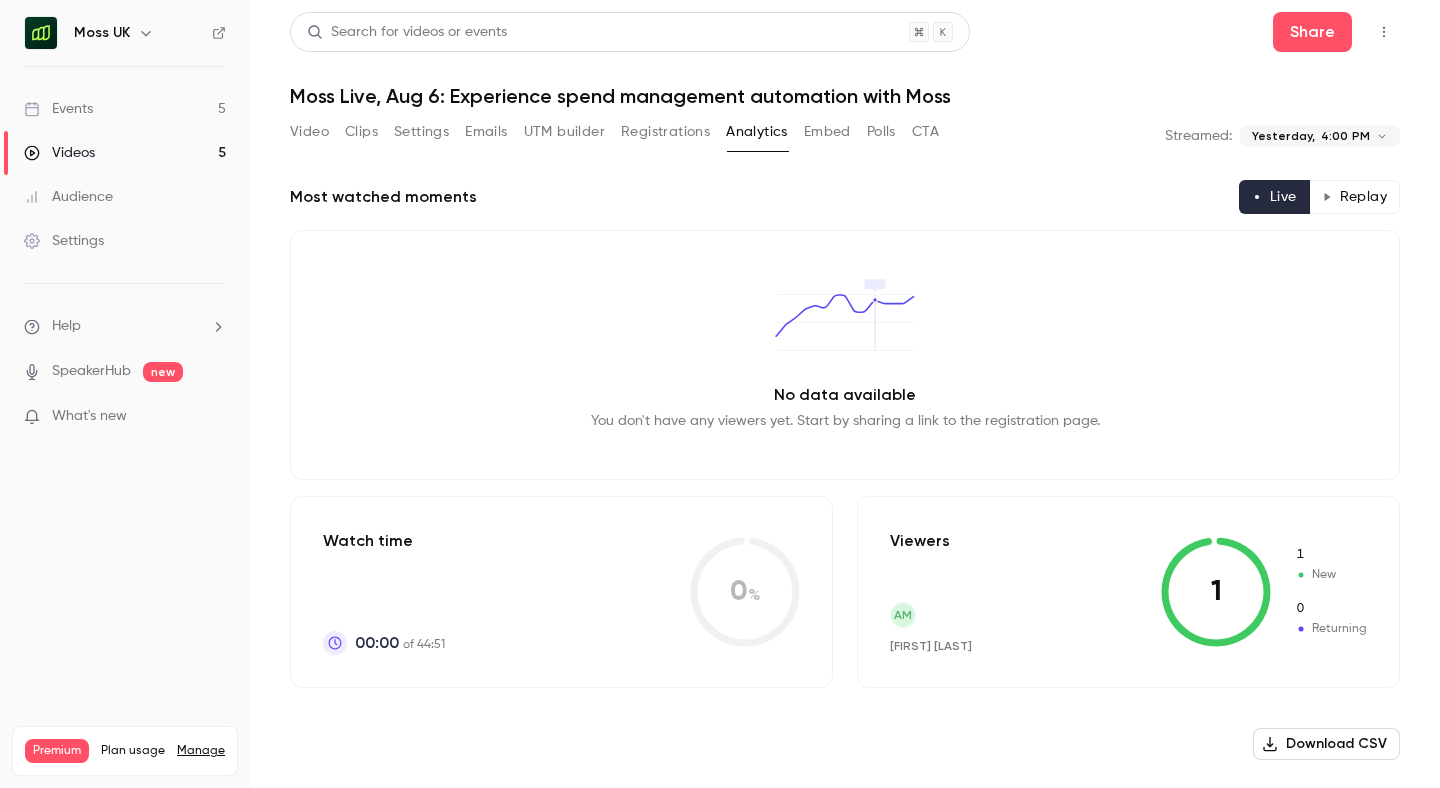 click on "Replay" at bounding box center (1354, 197) 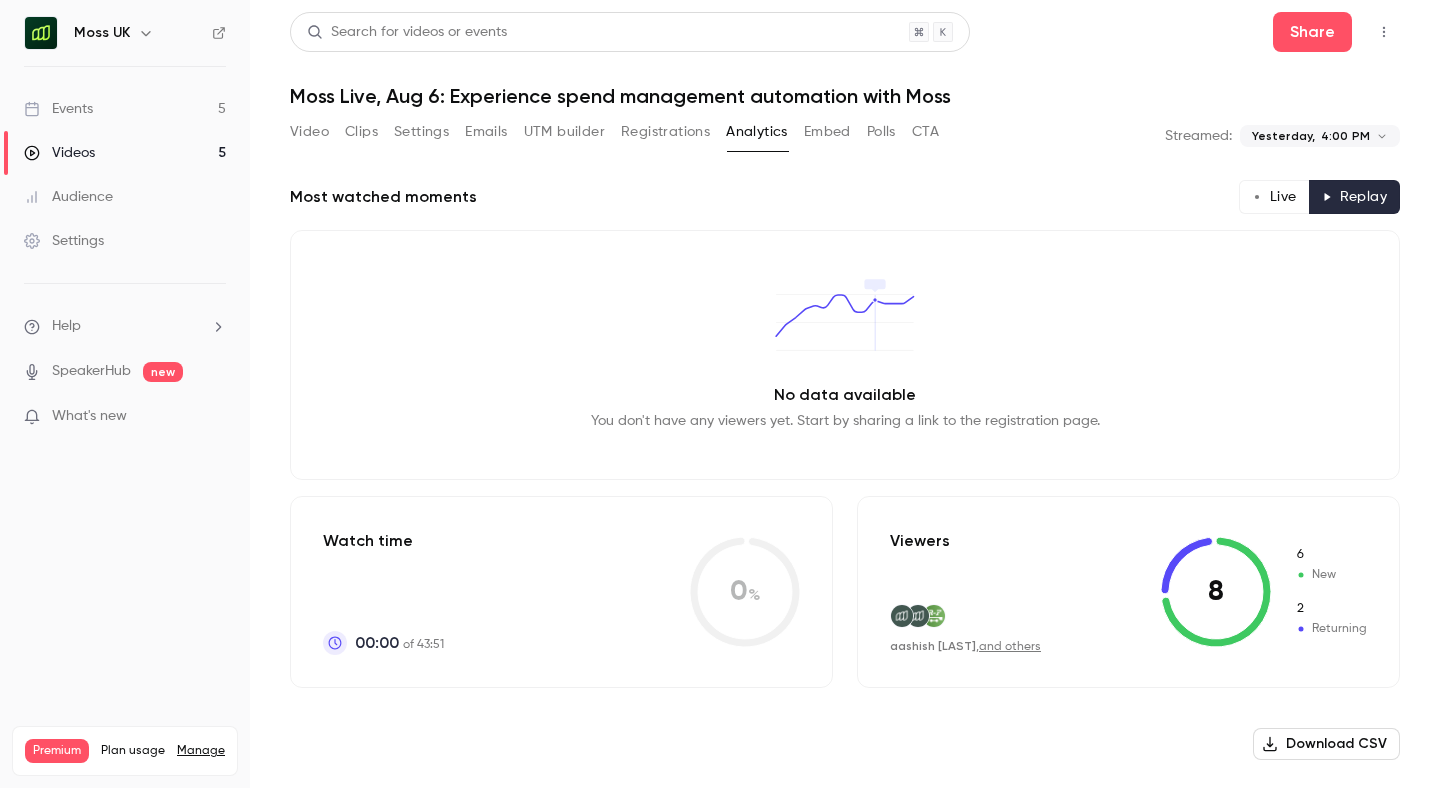click on "Registrations" at bounding box center (665, 132) 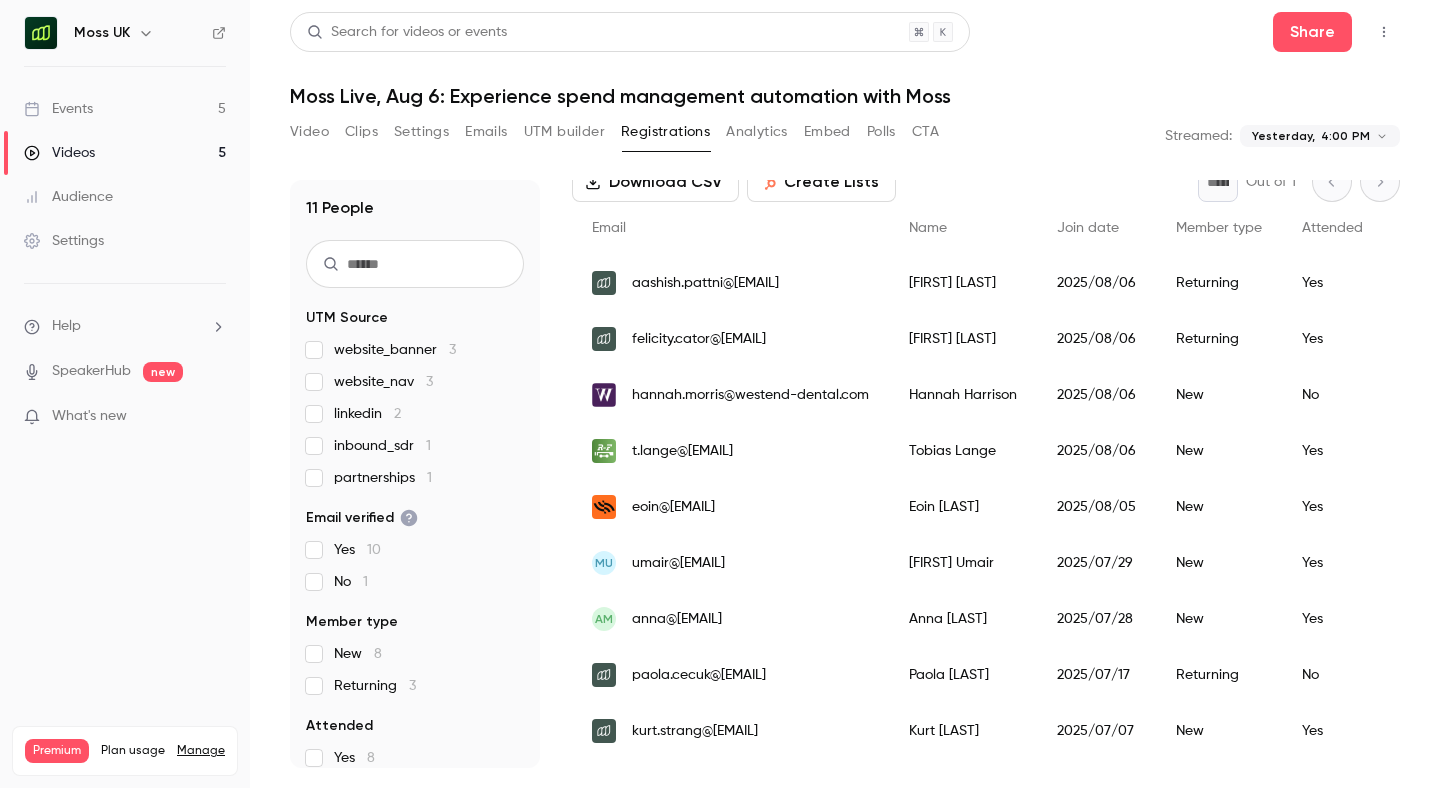 scroll, scrollTop: 111, scrollLeft: 0, axis: vertical 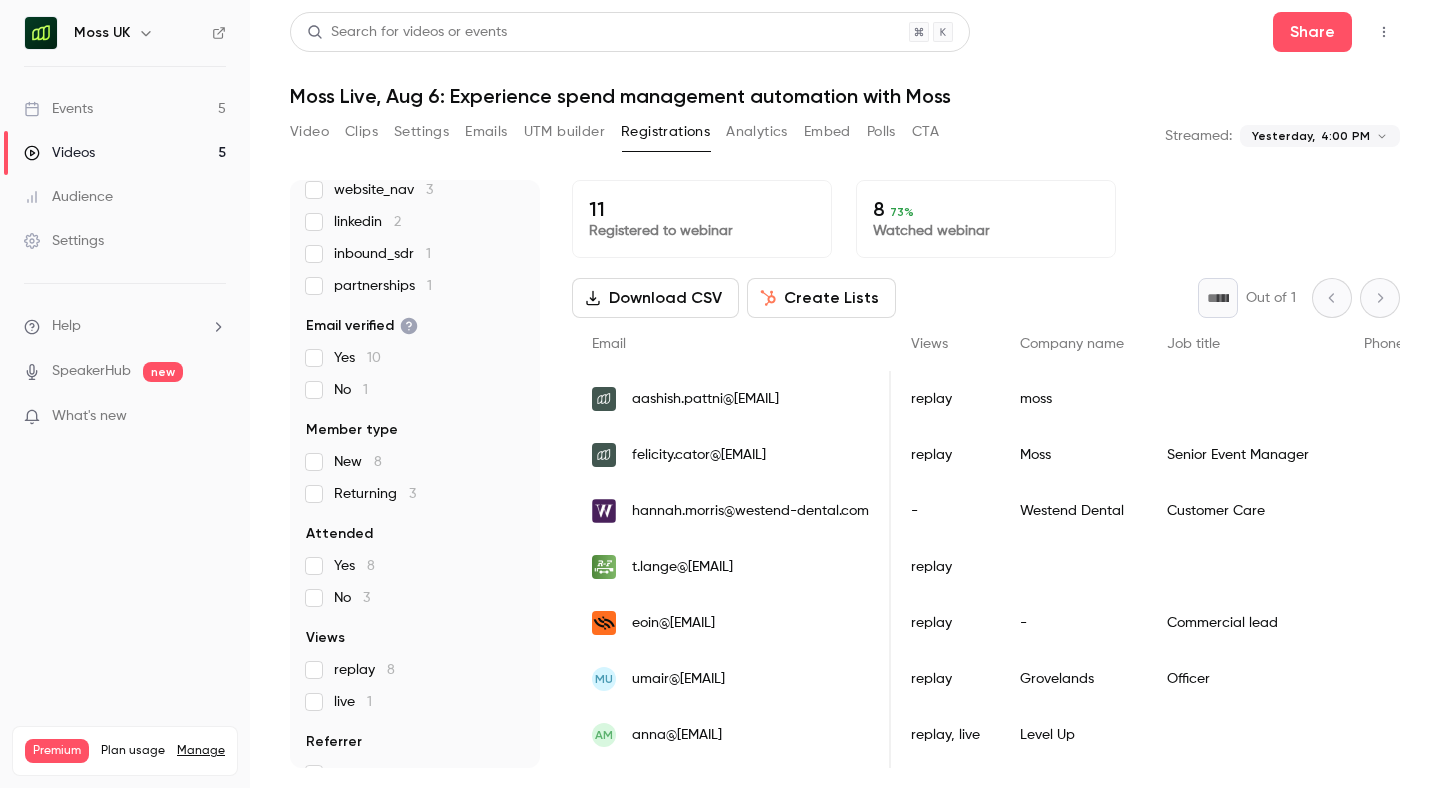 click on "Clips" at bounding box center [361, 132] 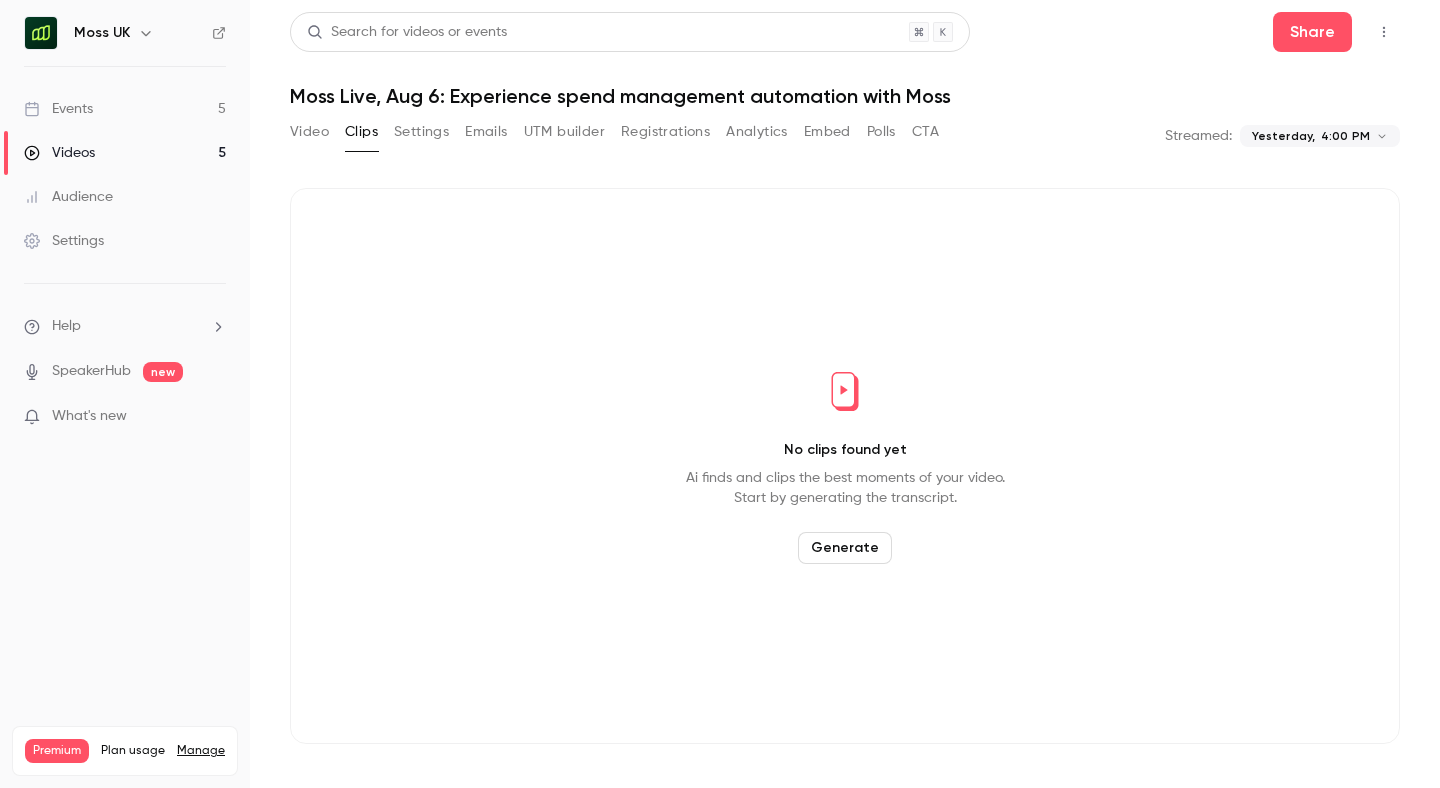 click on "Generate" at bounding box center (845, 548) 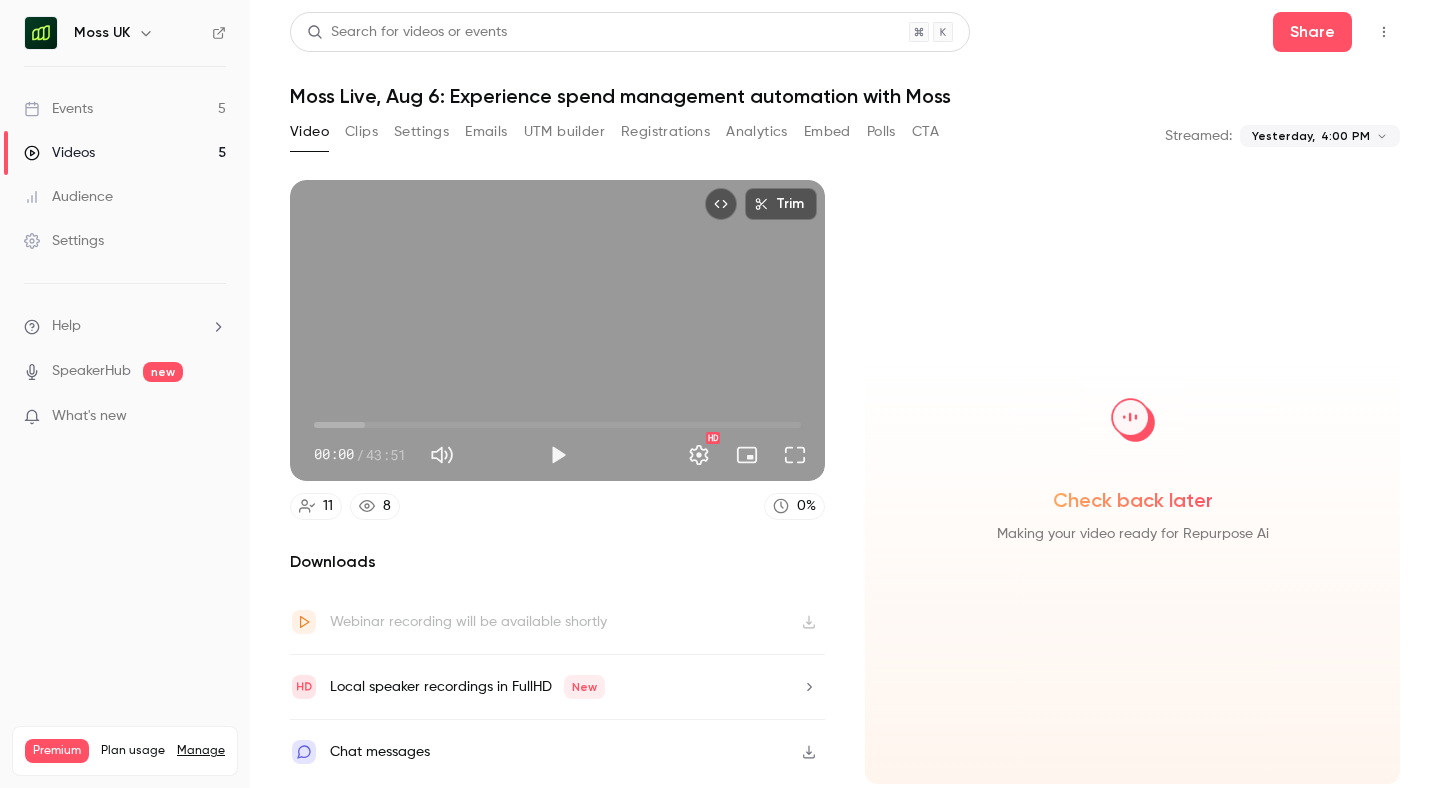 click on "Polls" at bounding box center (881, 132) 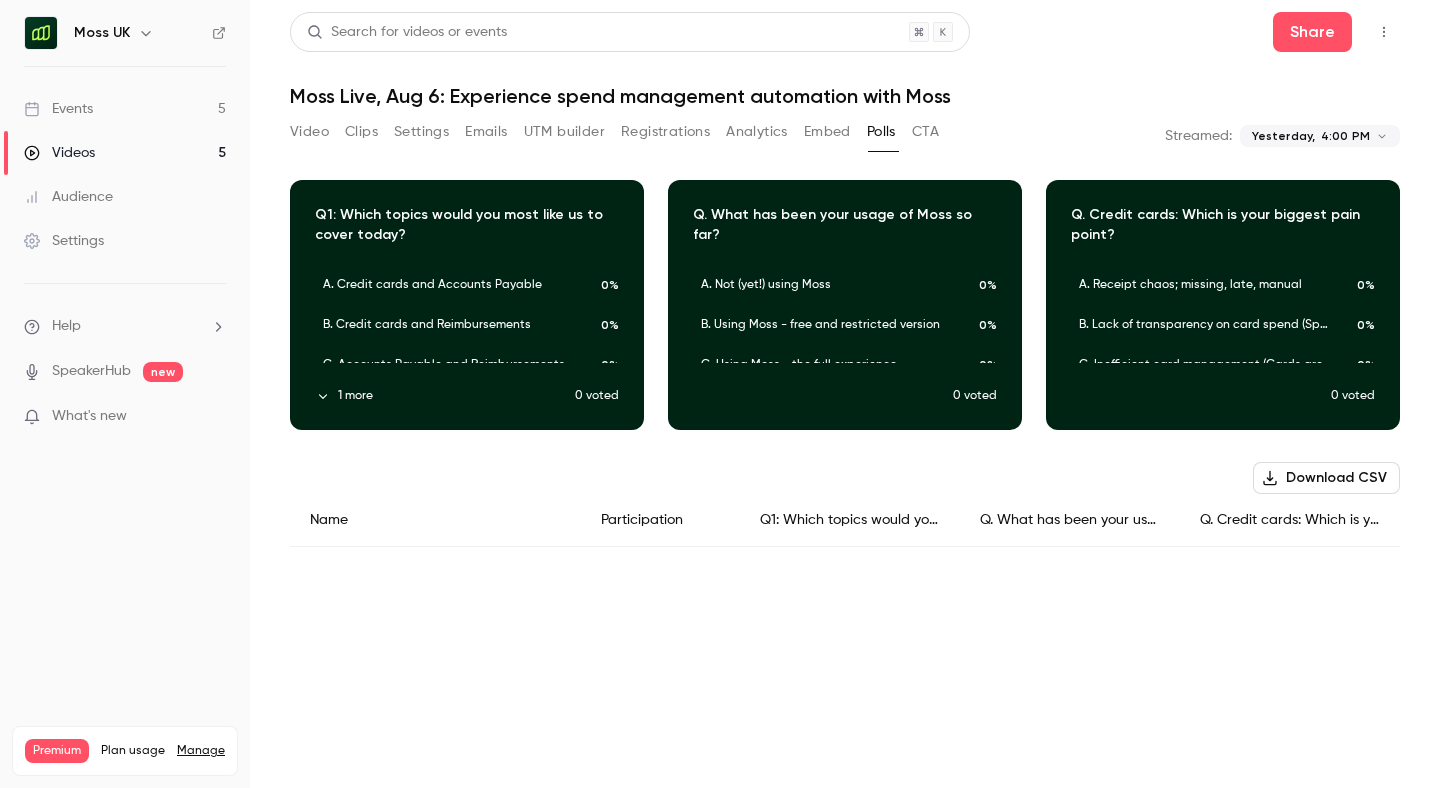 click on "1 more" at bounding box center (445, 396) 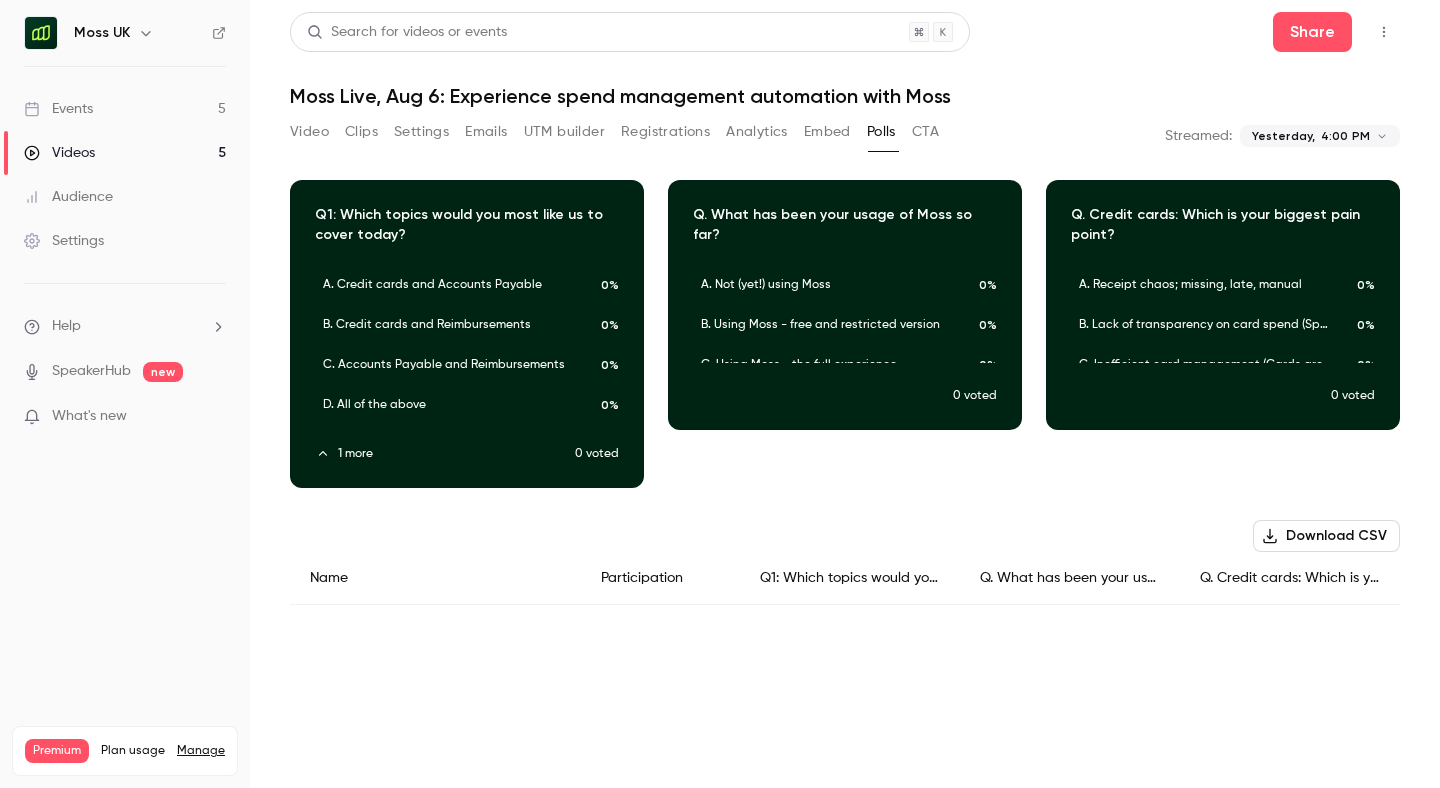 drag, startPoint x: 951, startPoint y: 414, endPoint x: 872, endPoint y: 404, distance: 79.630394 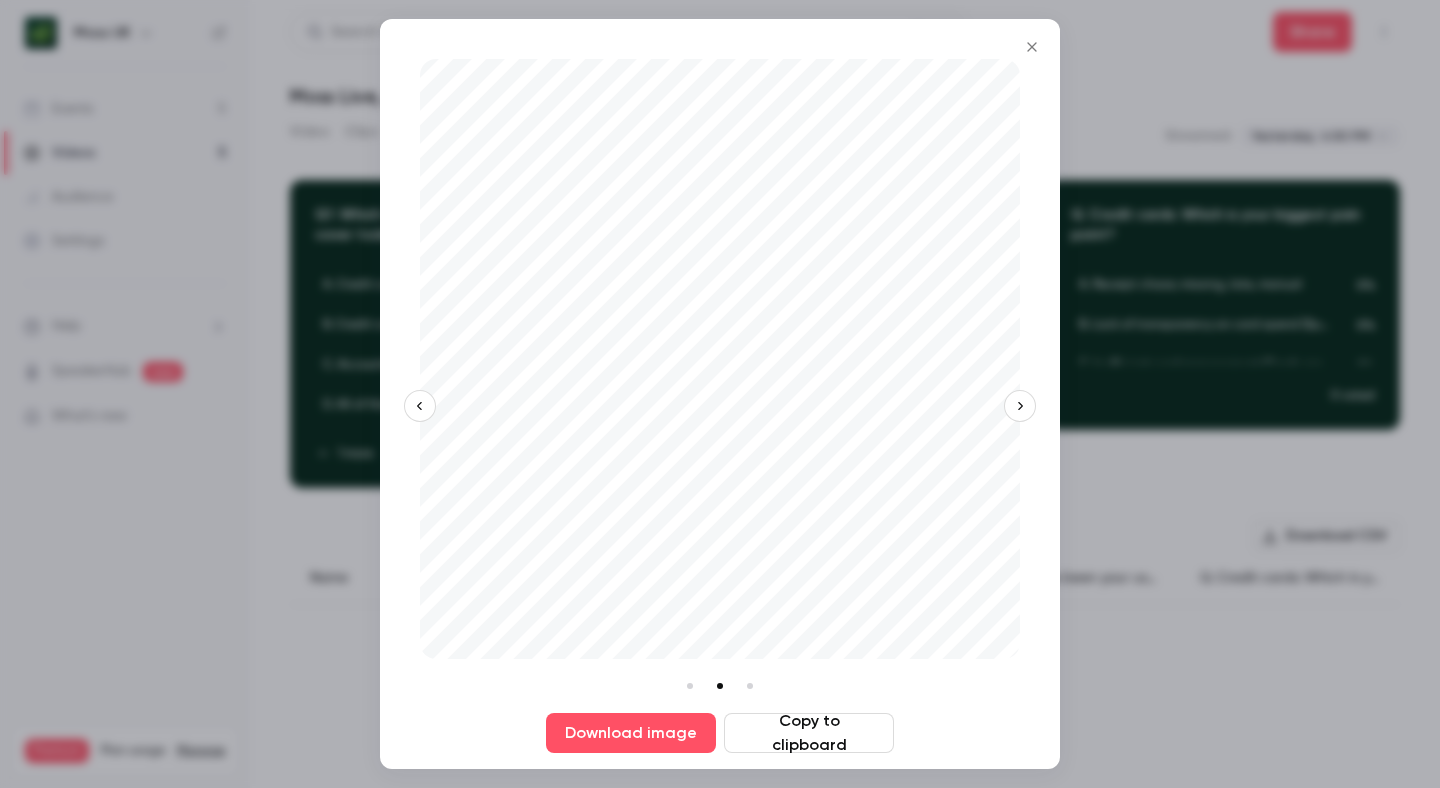 click 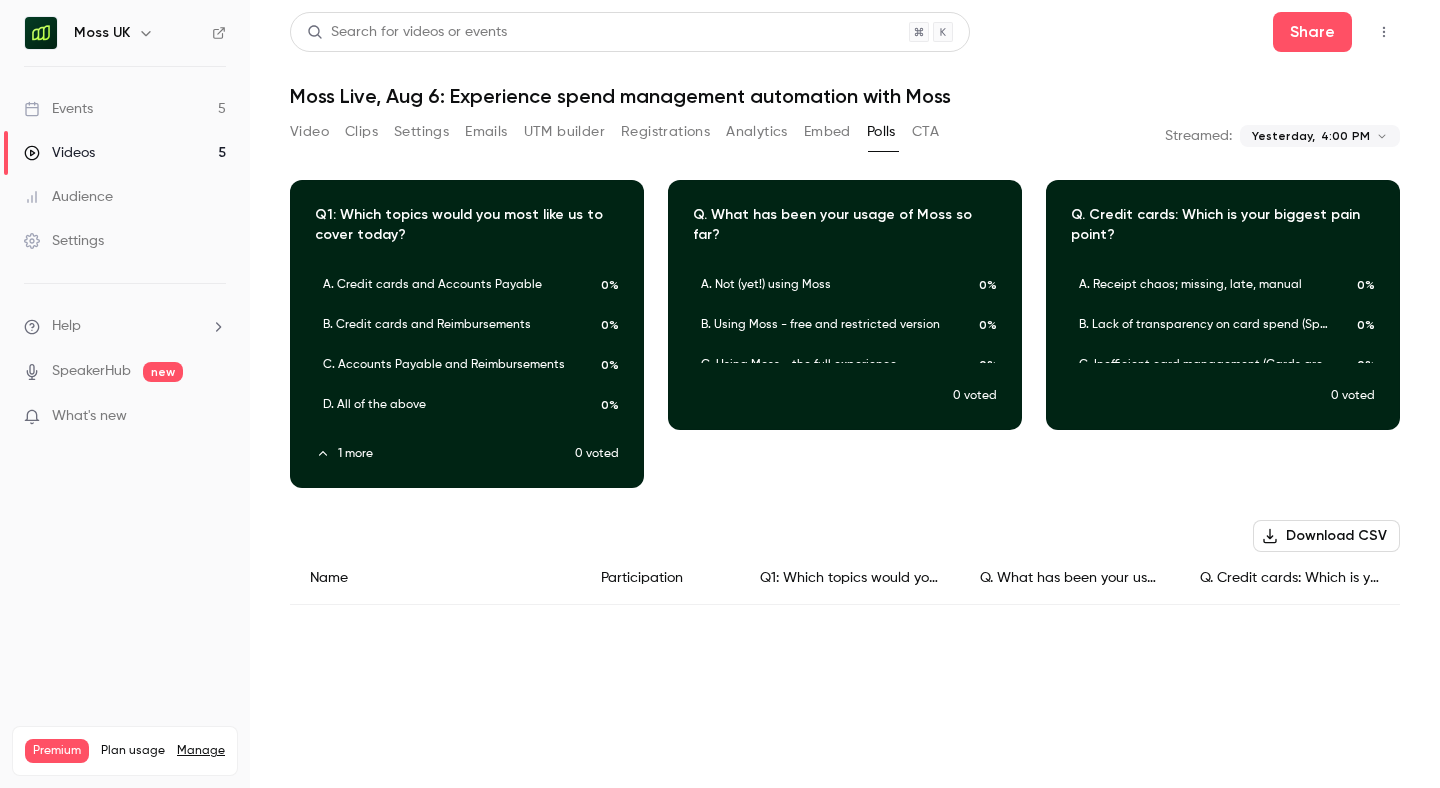 click on "Download image" at bounding box center [1223, 305] 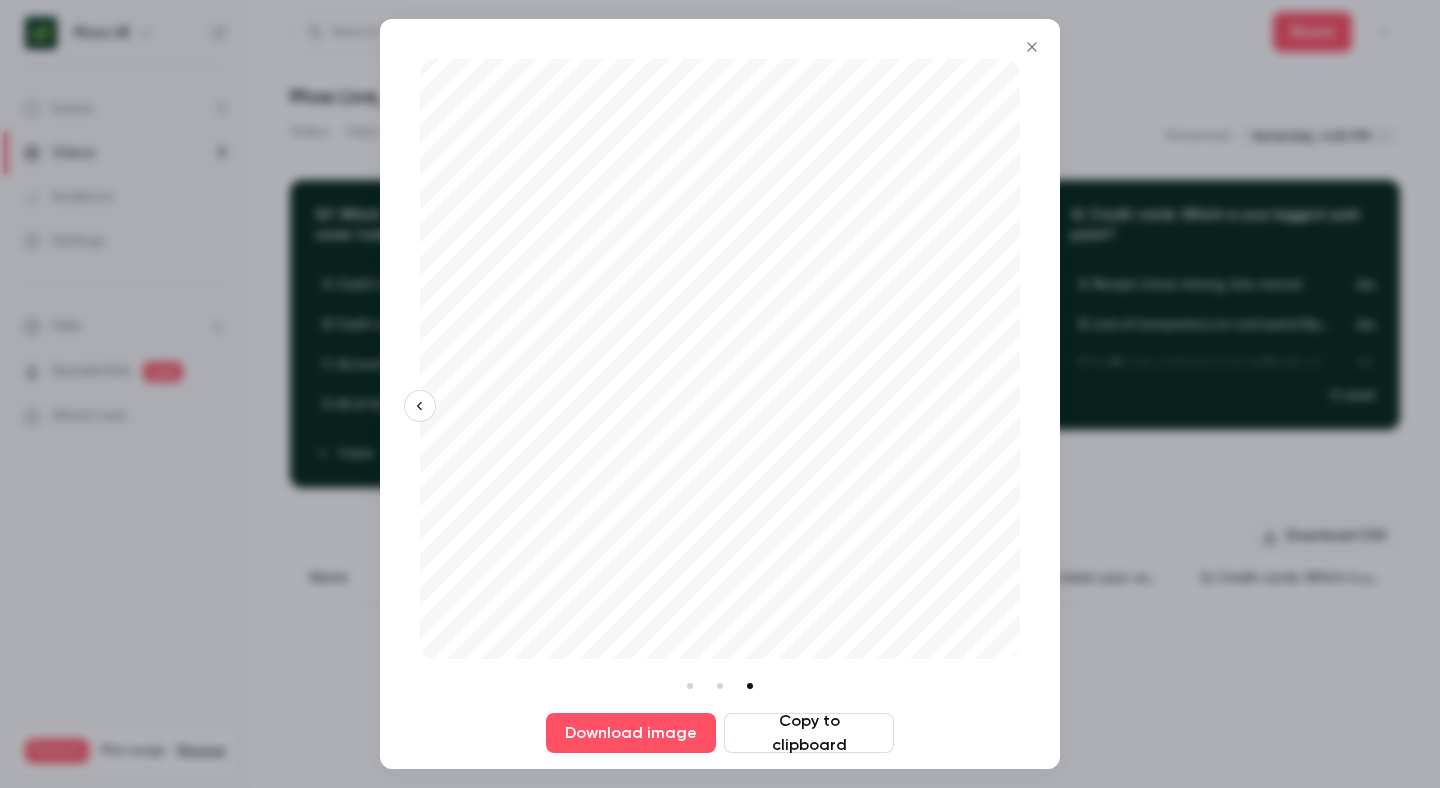 click 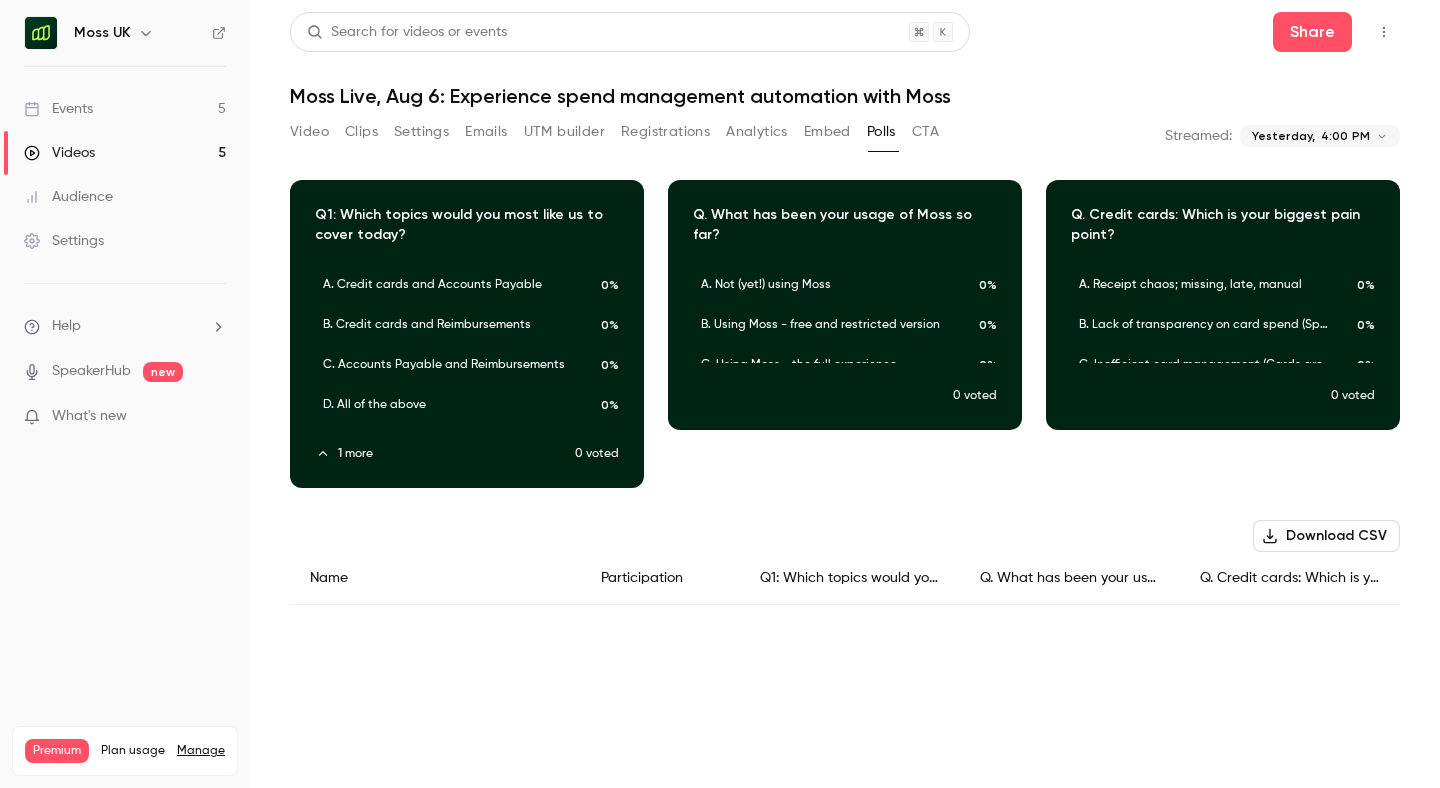 click on "Clips" at bounding box center (361, 132) 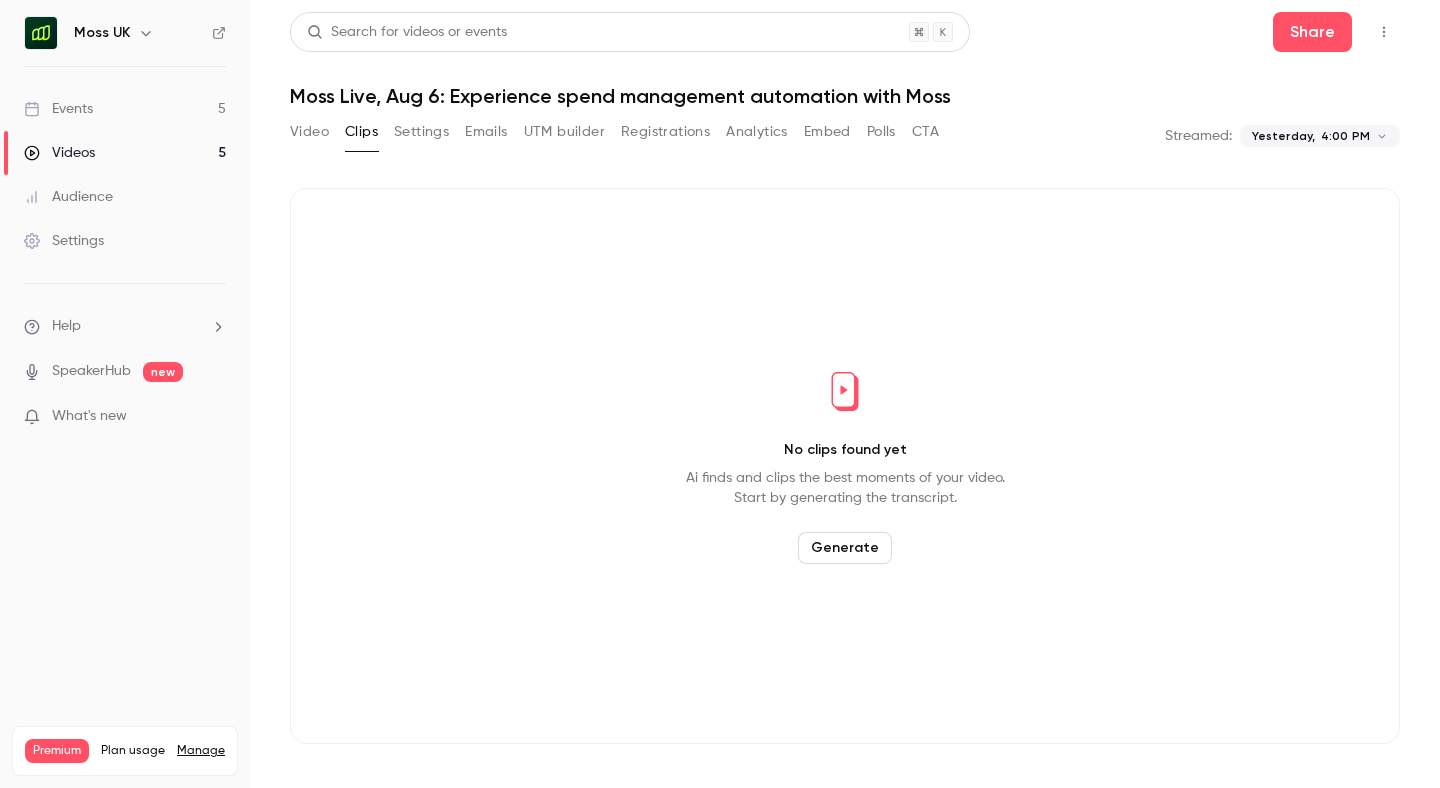 click on "Generate" at bounding box center [845, 548] 